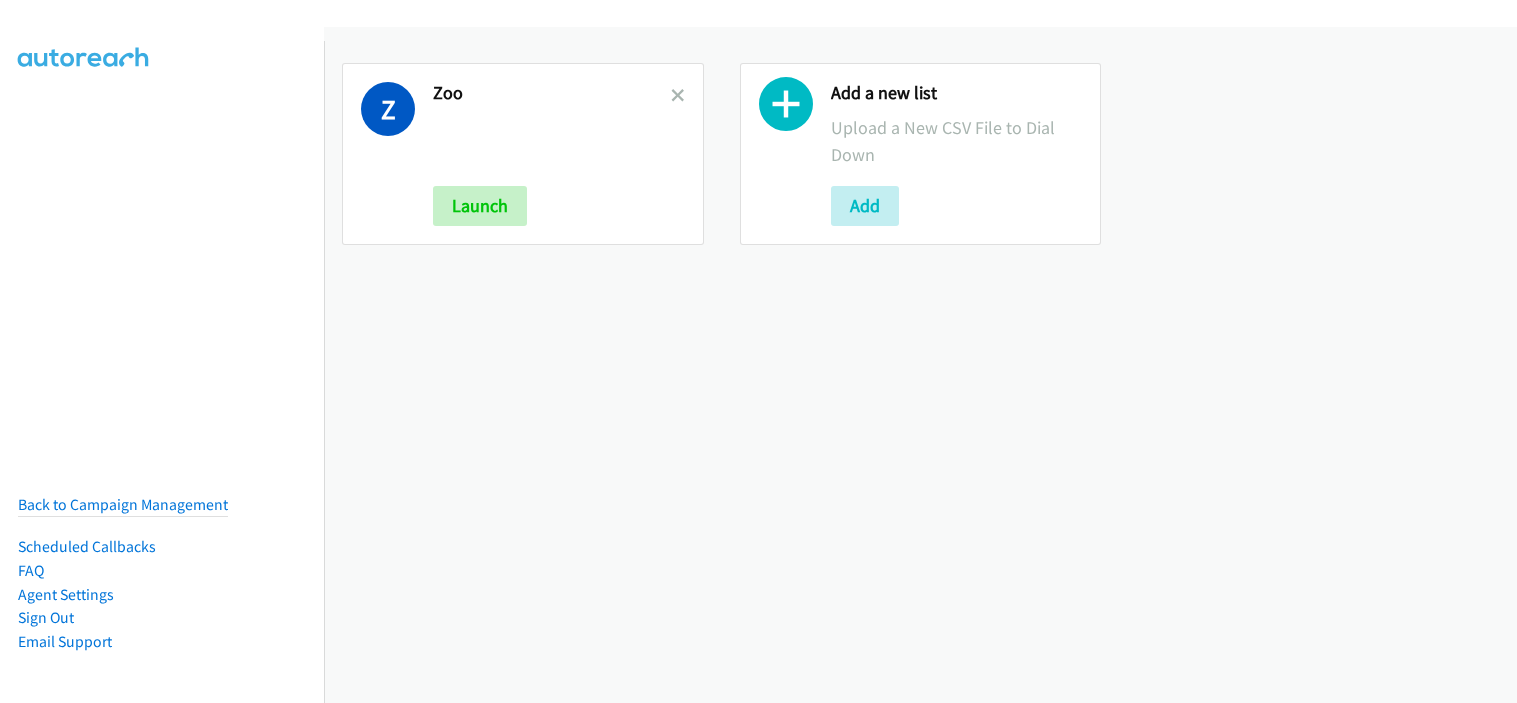 scroll, scrollTop: 0, scrollLeft: 0, axis: both 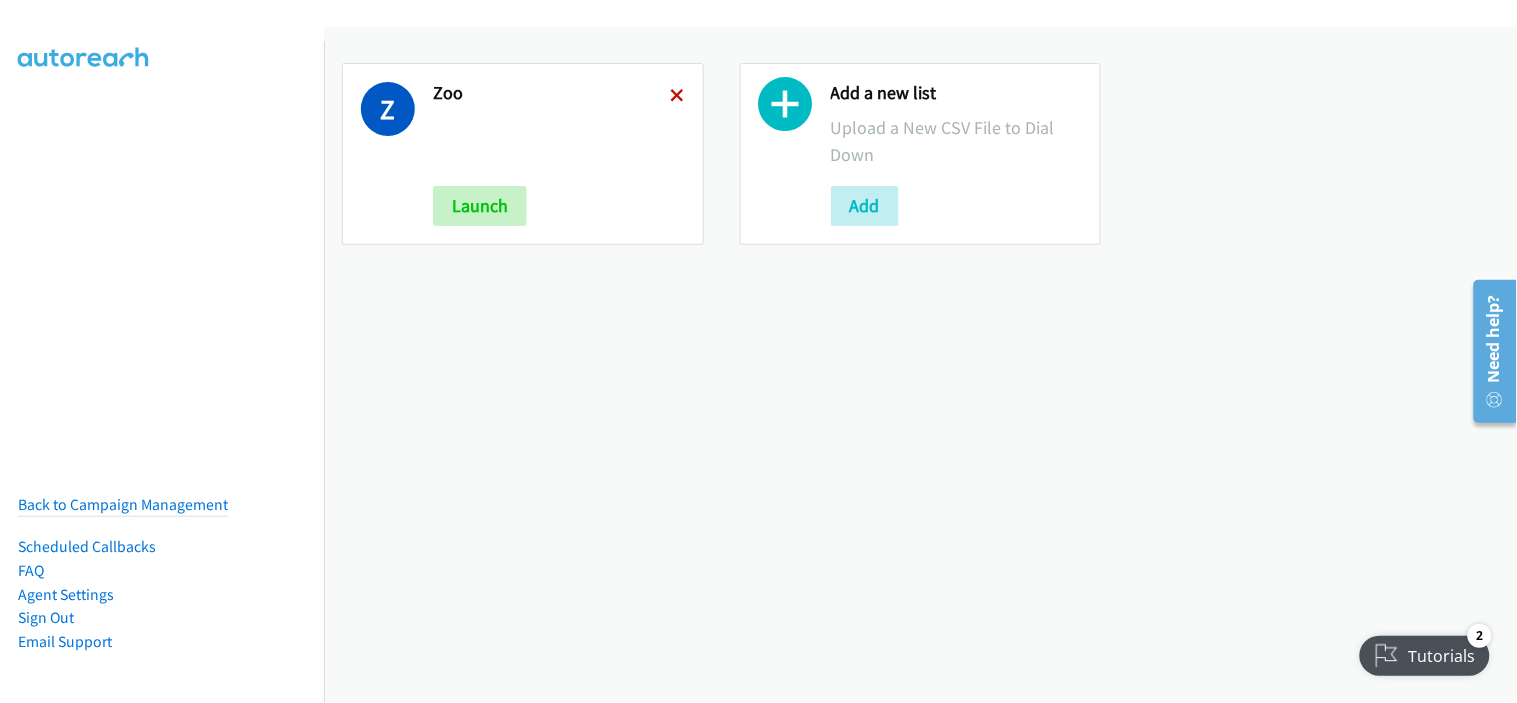 click at bounding box center (678, 97) 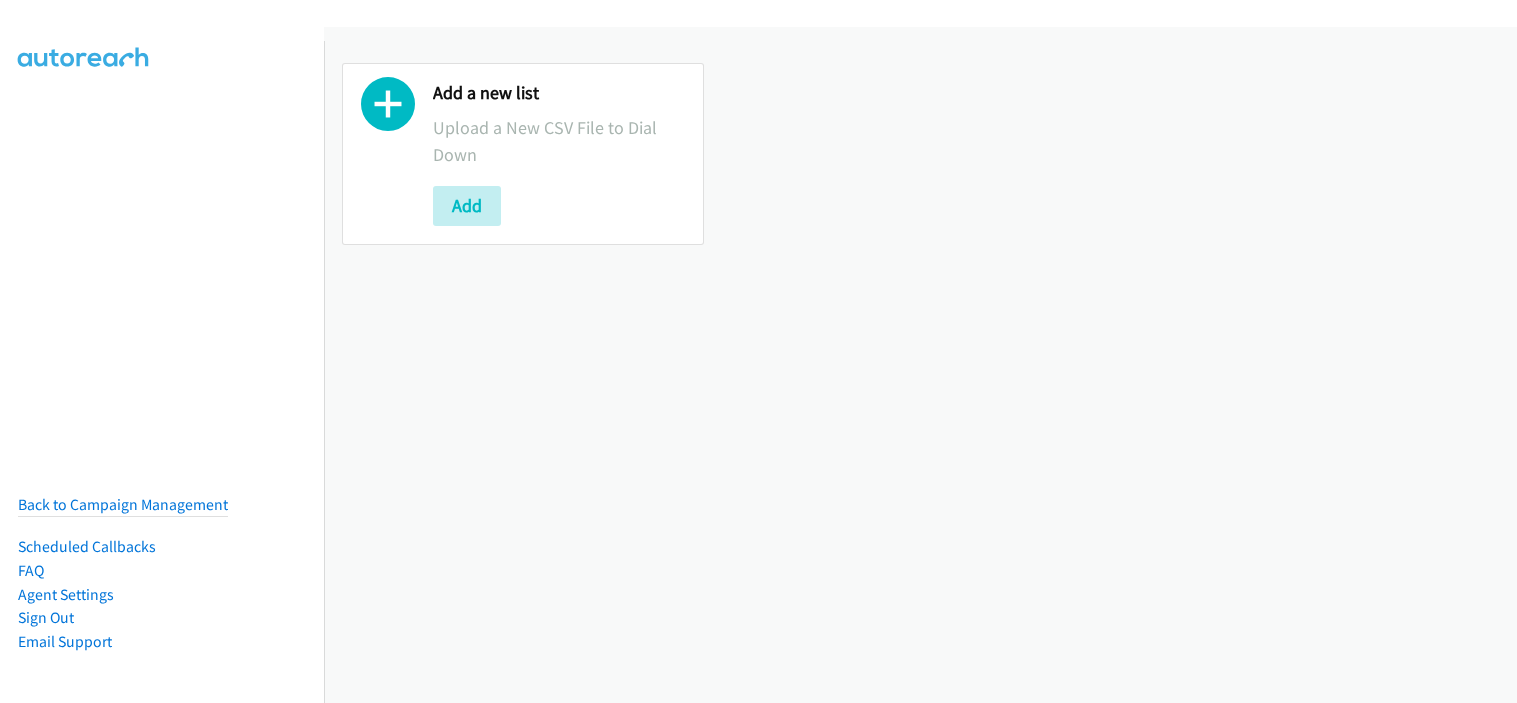 scroll, scrollTop: 0, scrollLeft: 0, axis: both 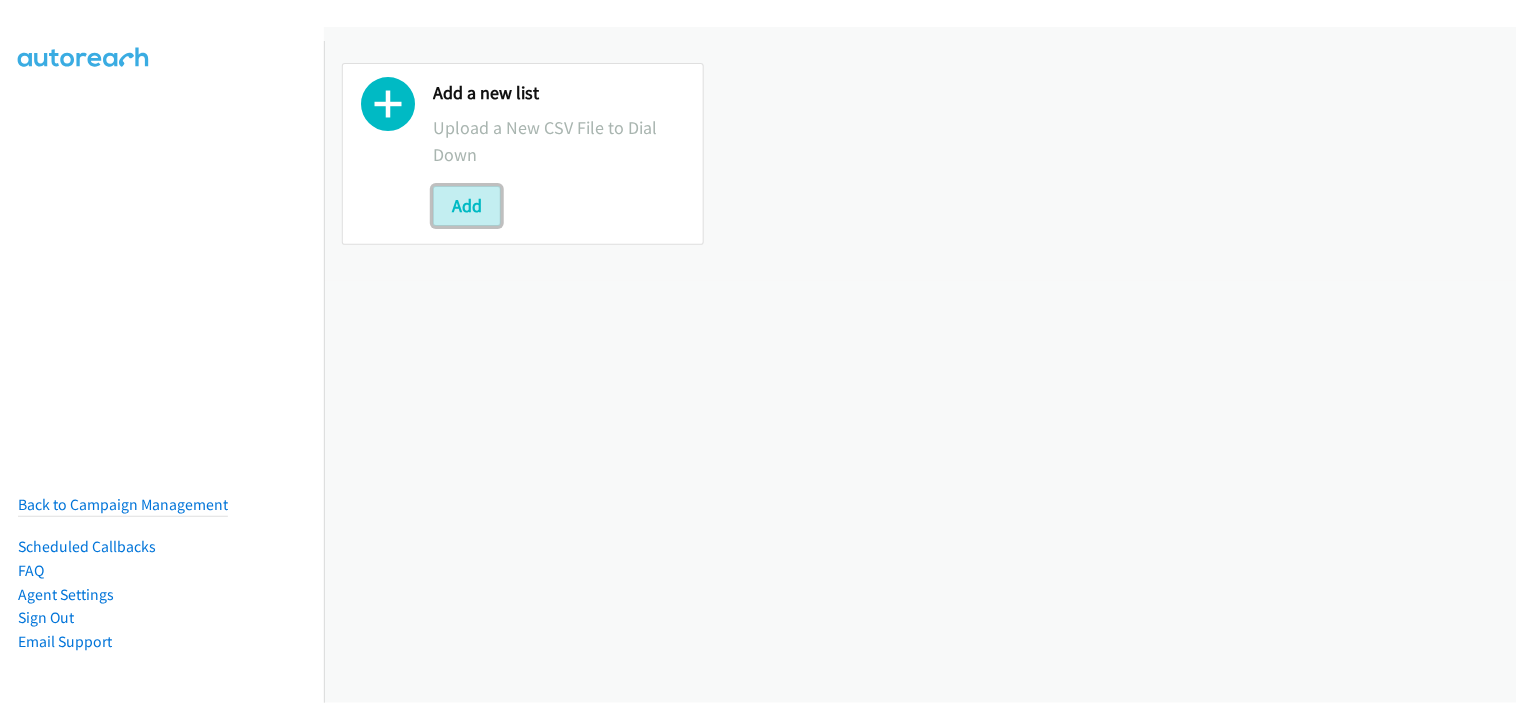 click on "Add" at bounding box center (467, 206) 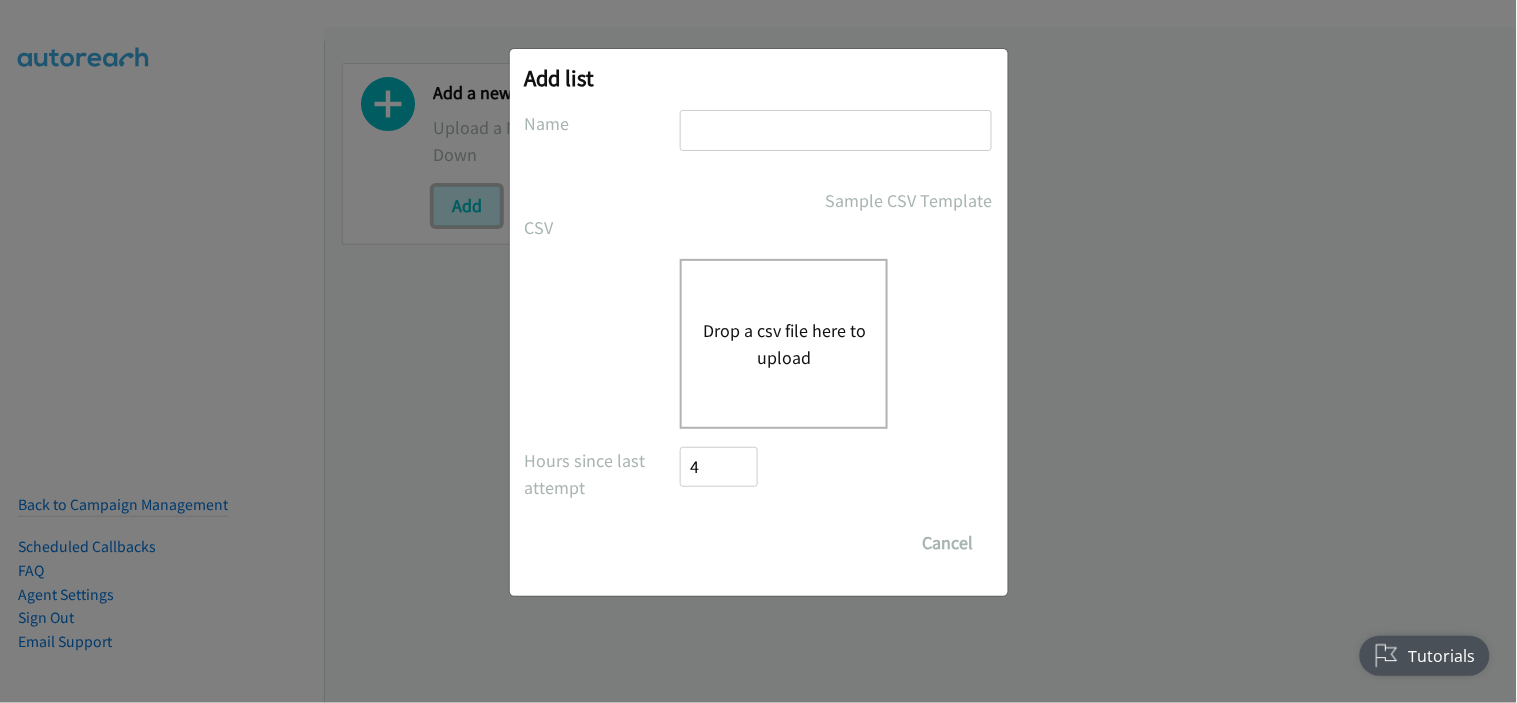 scroll, scrollTop: 0, scrollLeft: 0, axis: both 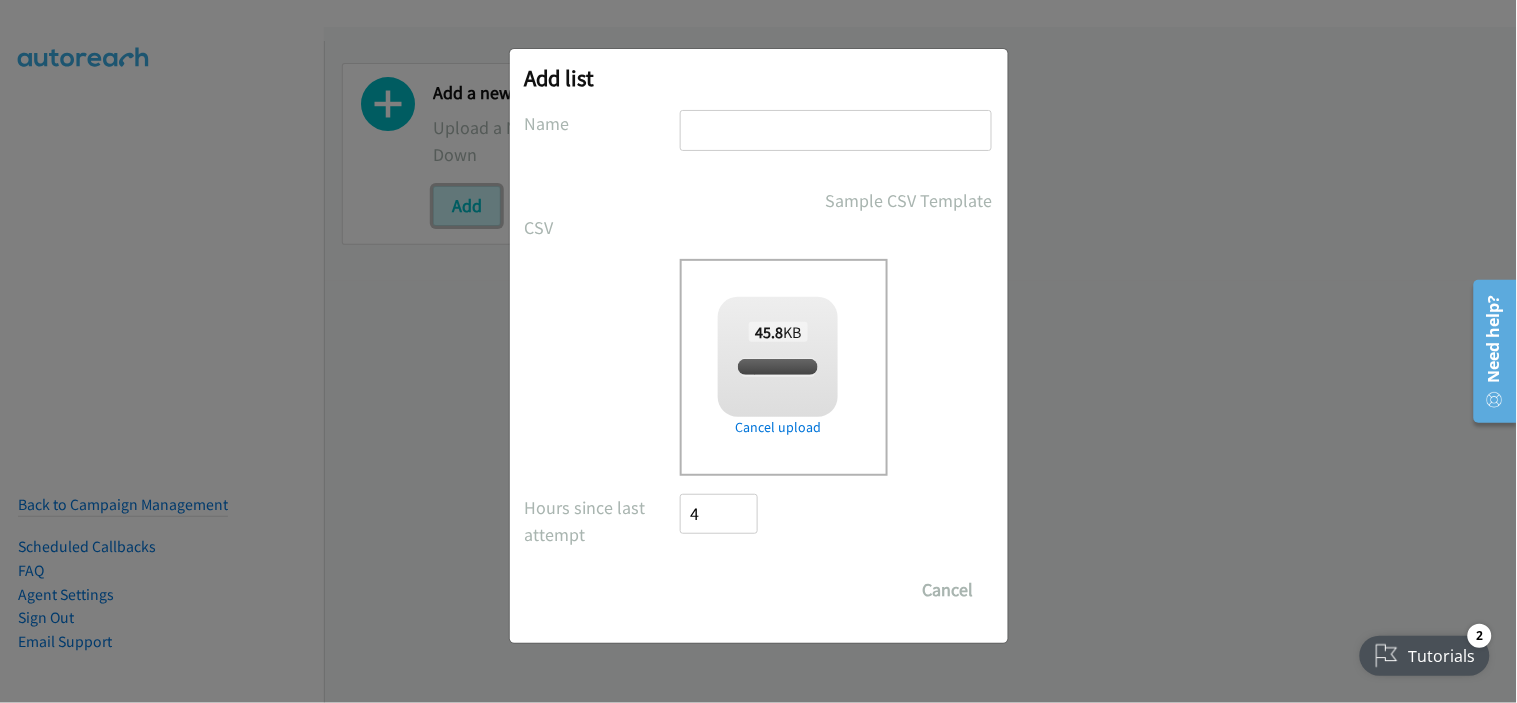 checkbox on "true" 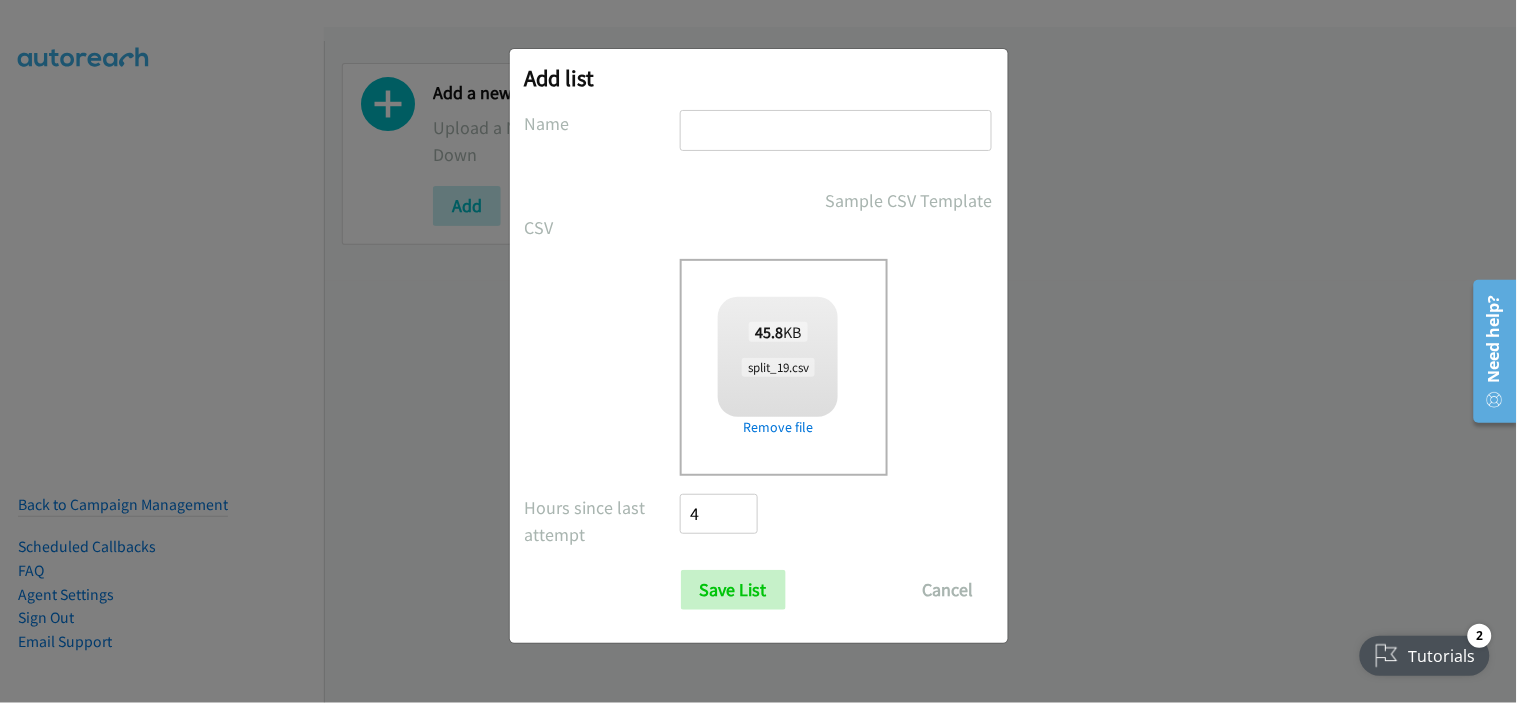 click at bounding box center [836, 130] 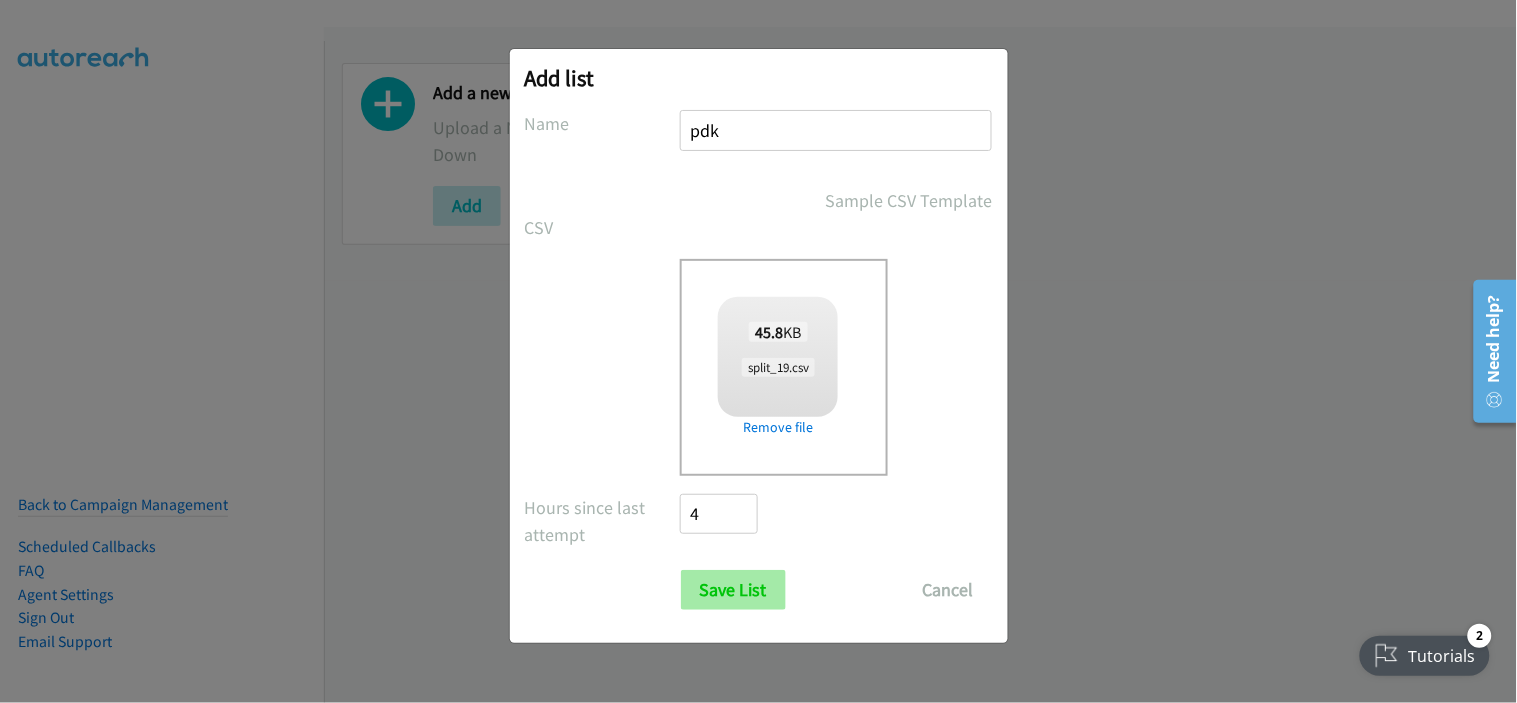 type on "pdk" 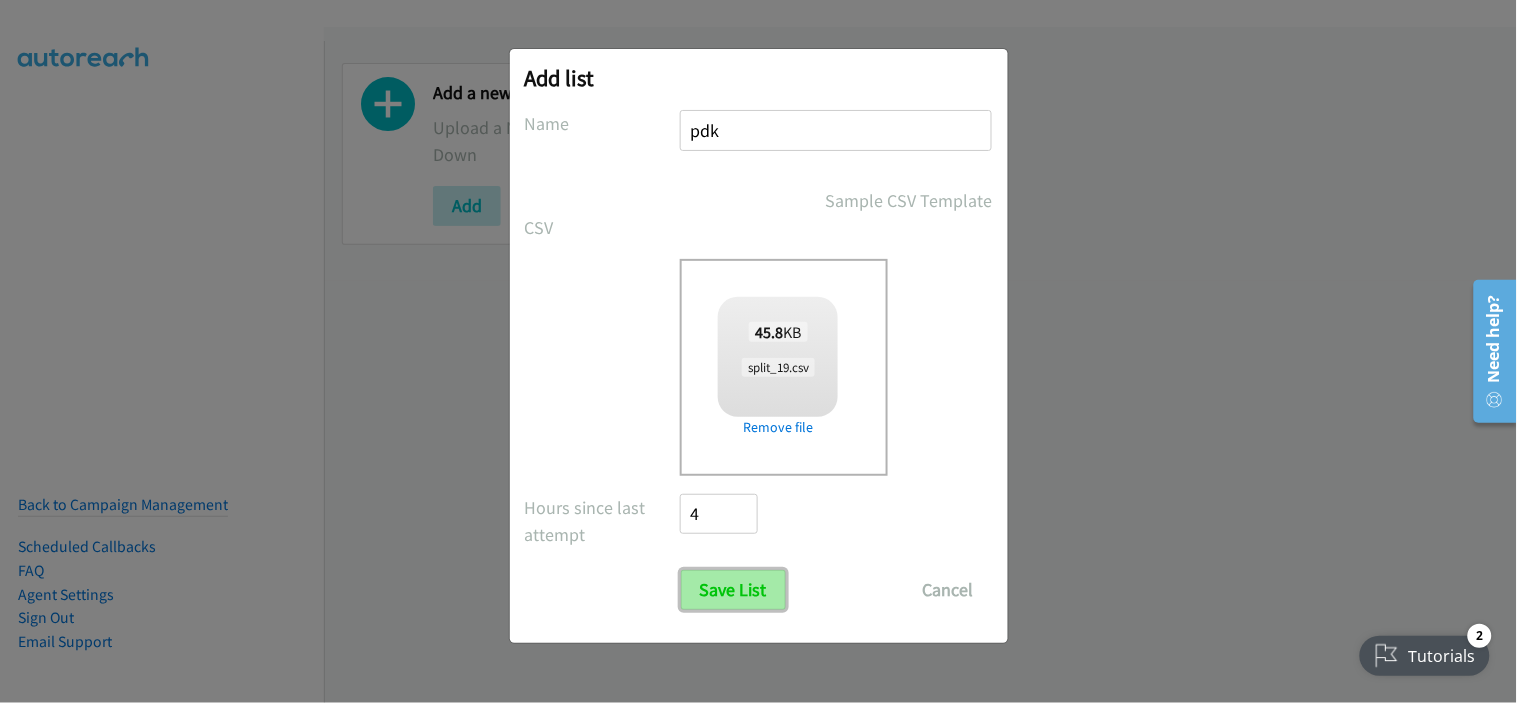click on "Save List" at bounding box center [733, 590] 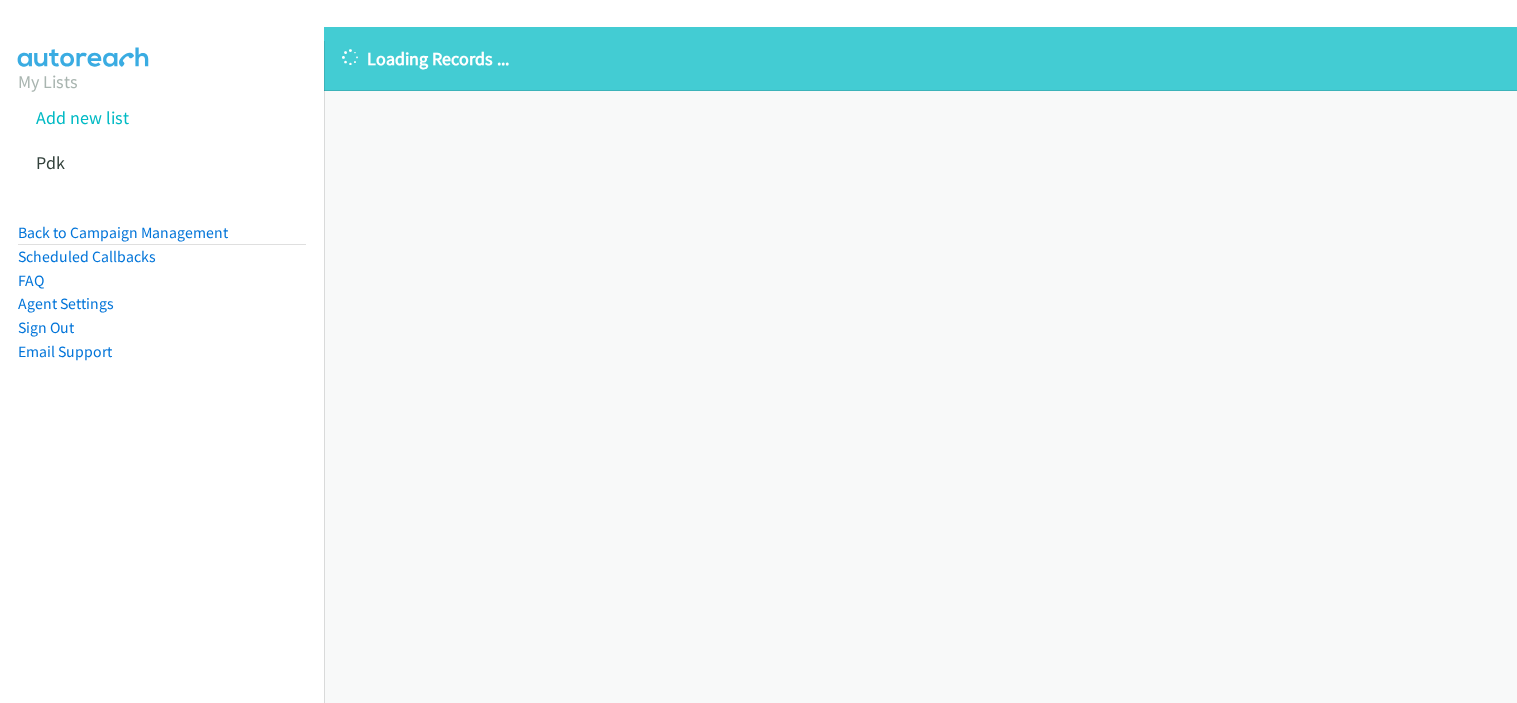 scroll, scrollTop: 0, scrollLeft: 0, axis: both 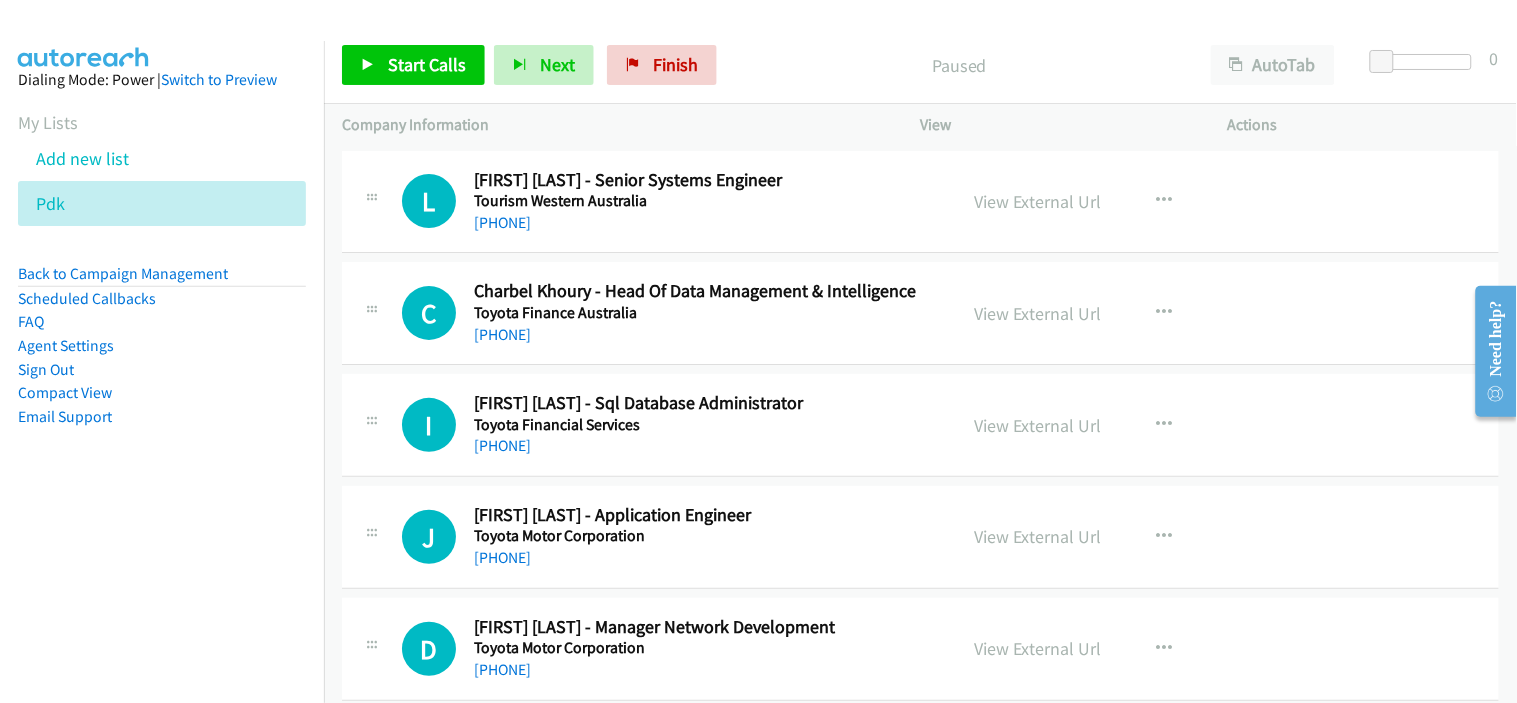 click on "+61 420 396 257" at bounding box center (702, 335) 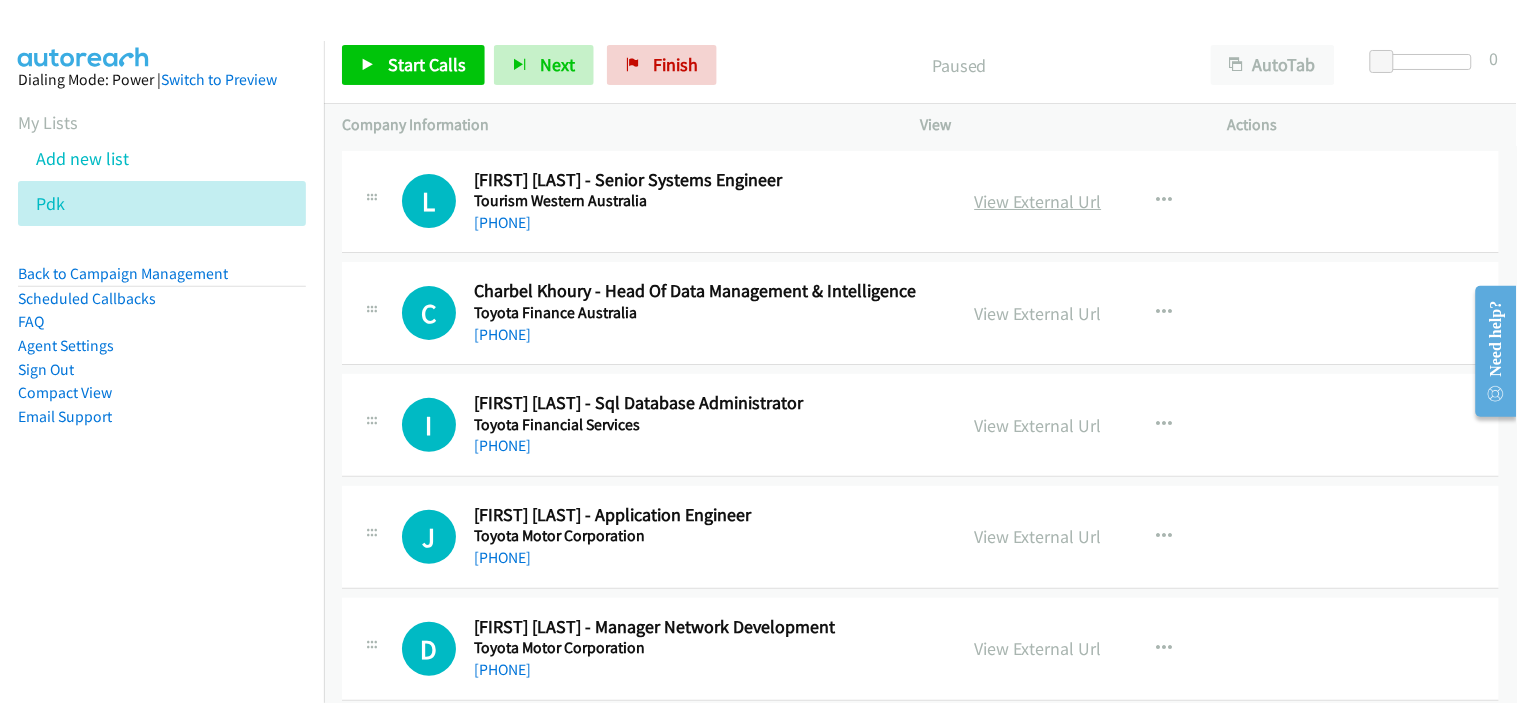click on "View External Url" at bounding box center [1038, 201] 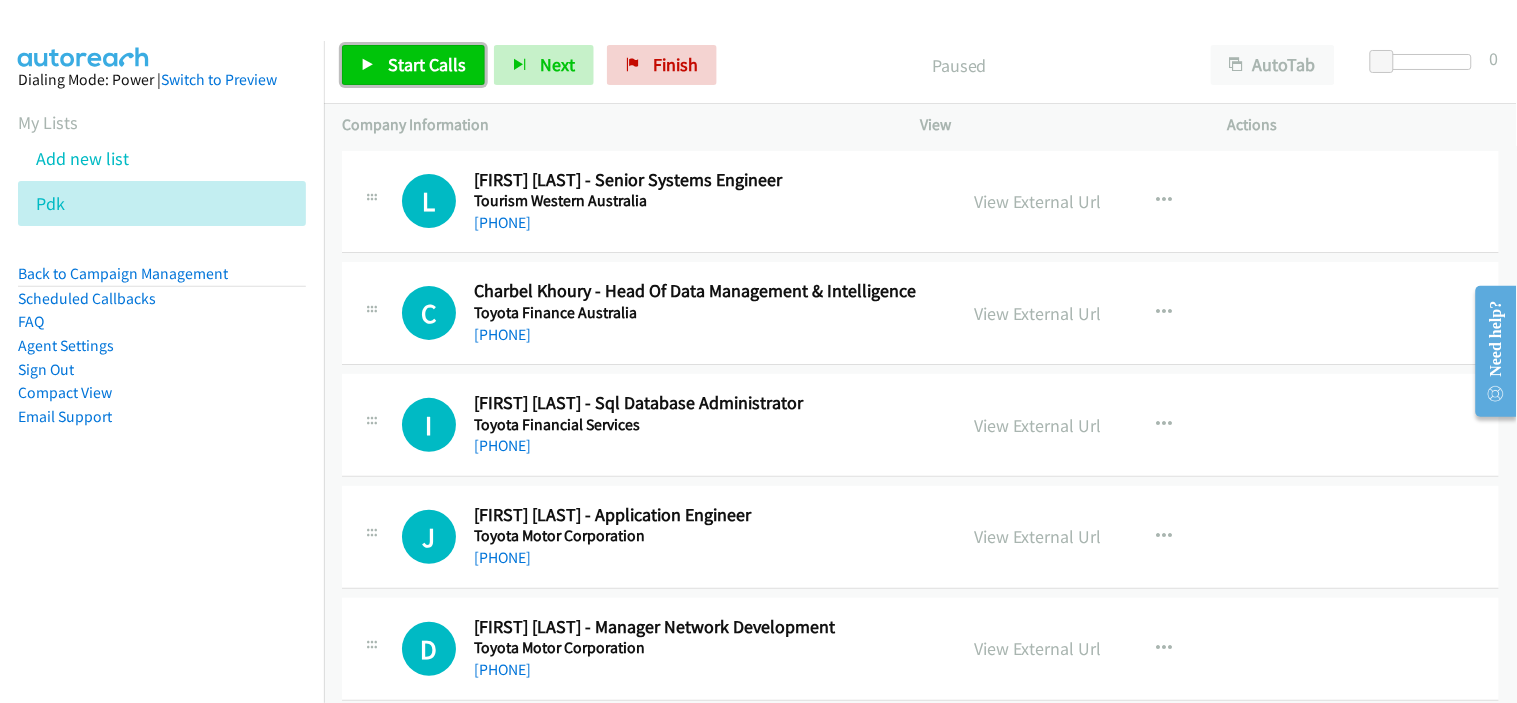 click on "Start Calls" at bounding box center [413, 65] 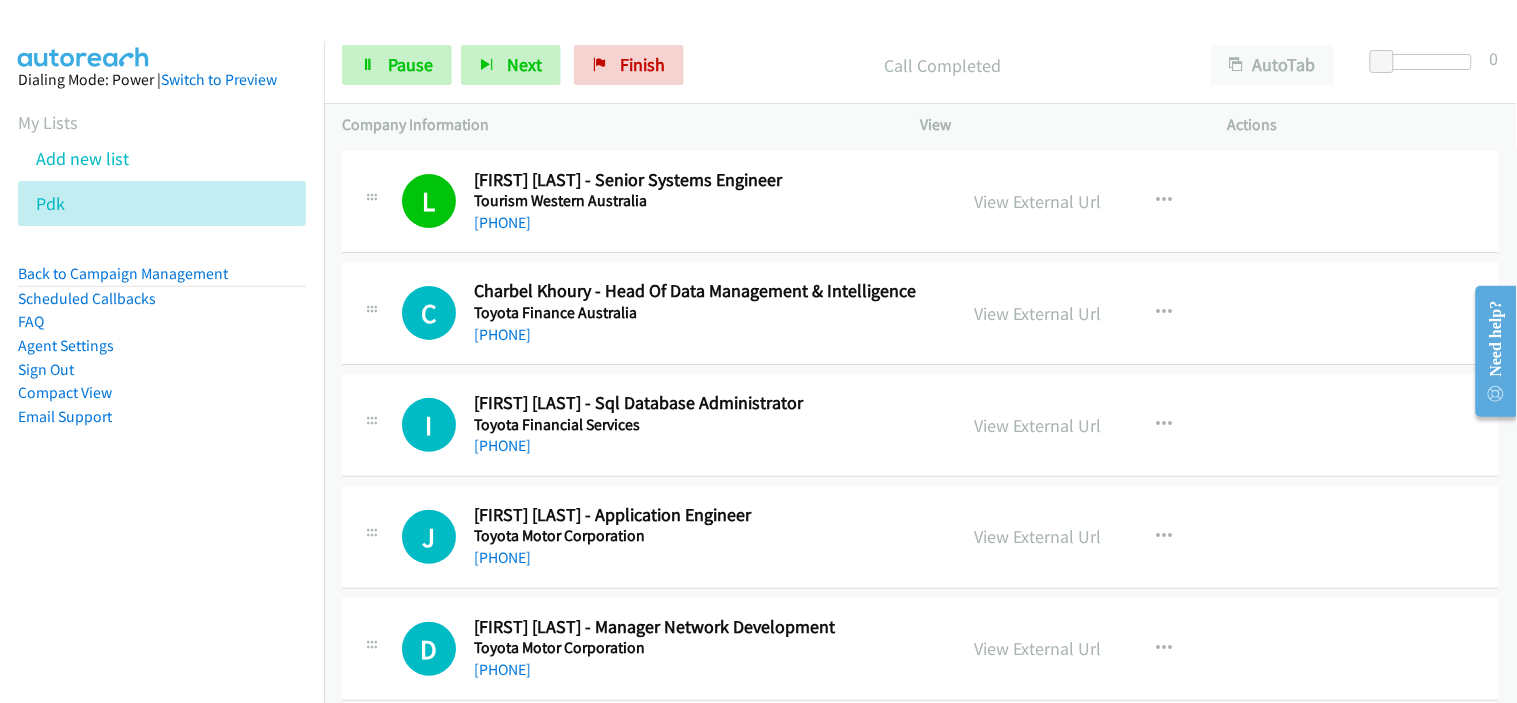 click on "C
Callback Scheduled
Charbel Khoury - Head Of Data Management & Intelligence
Toyota Finance Australia
Australia/Sydney
+61 420 396 257
View External Url
View External Url
Schedule/Manage Callback
Start Calls Here
Remove from list
Add to do not call list
Reset Call Status" at bounding box center (920, 313) 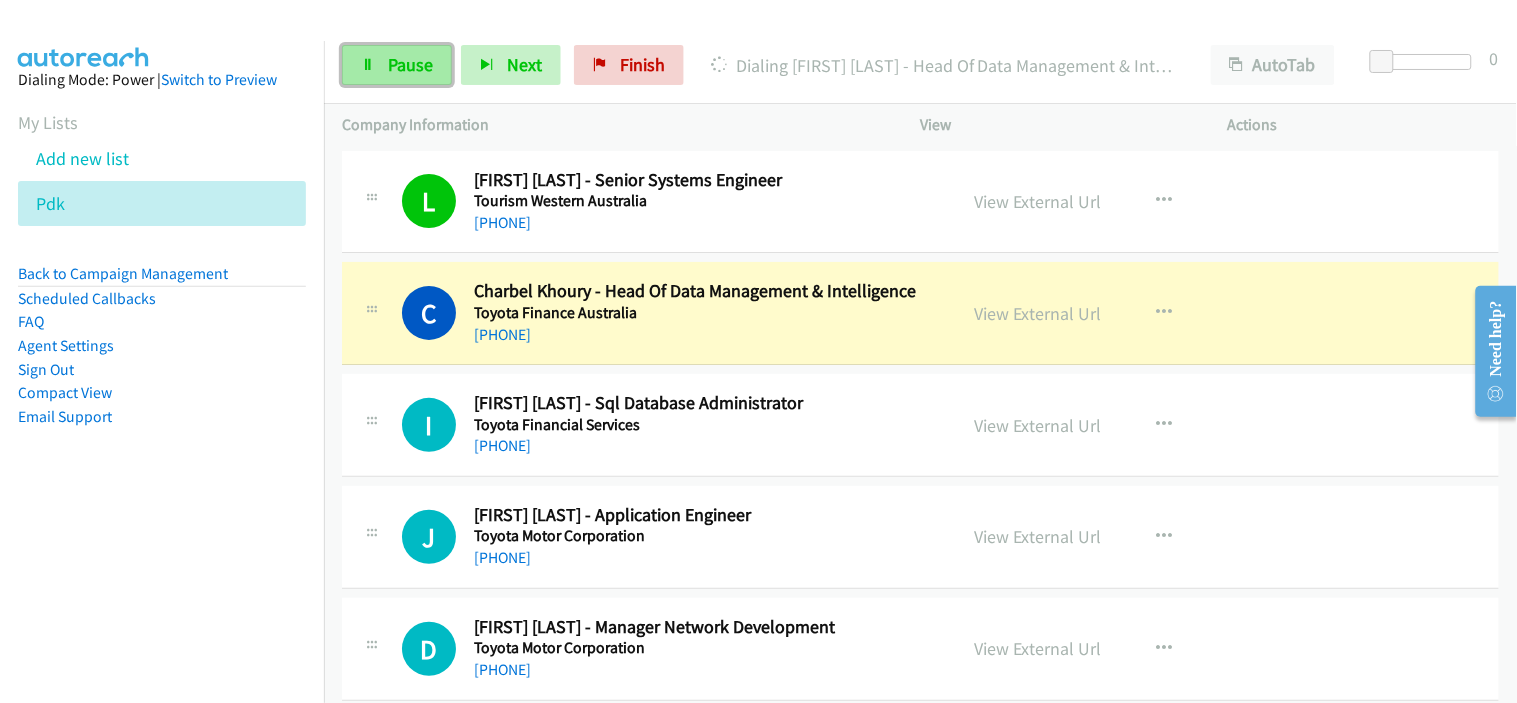 click on "Pause" at bounding box center (410, 64) 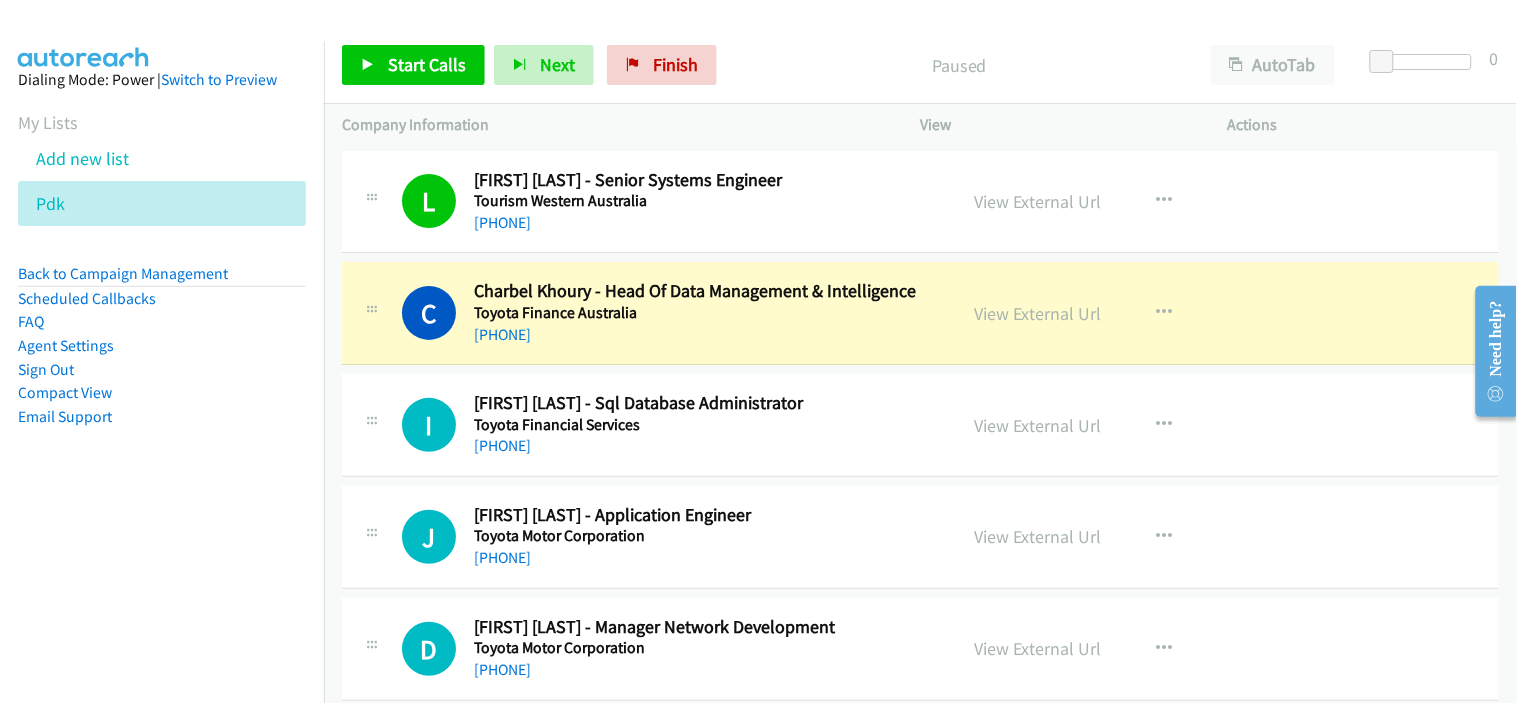 click on "+61 420 396 257" at bounding box center [702, 335] 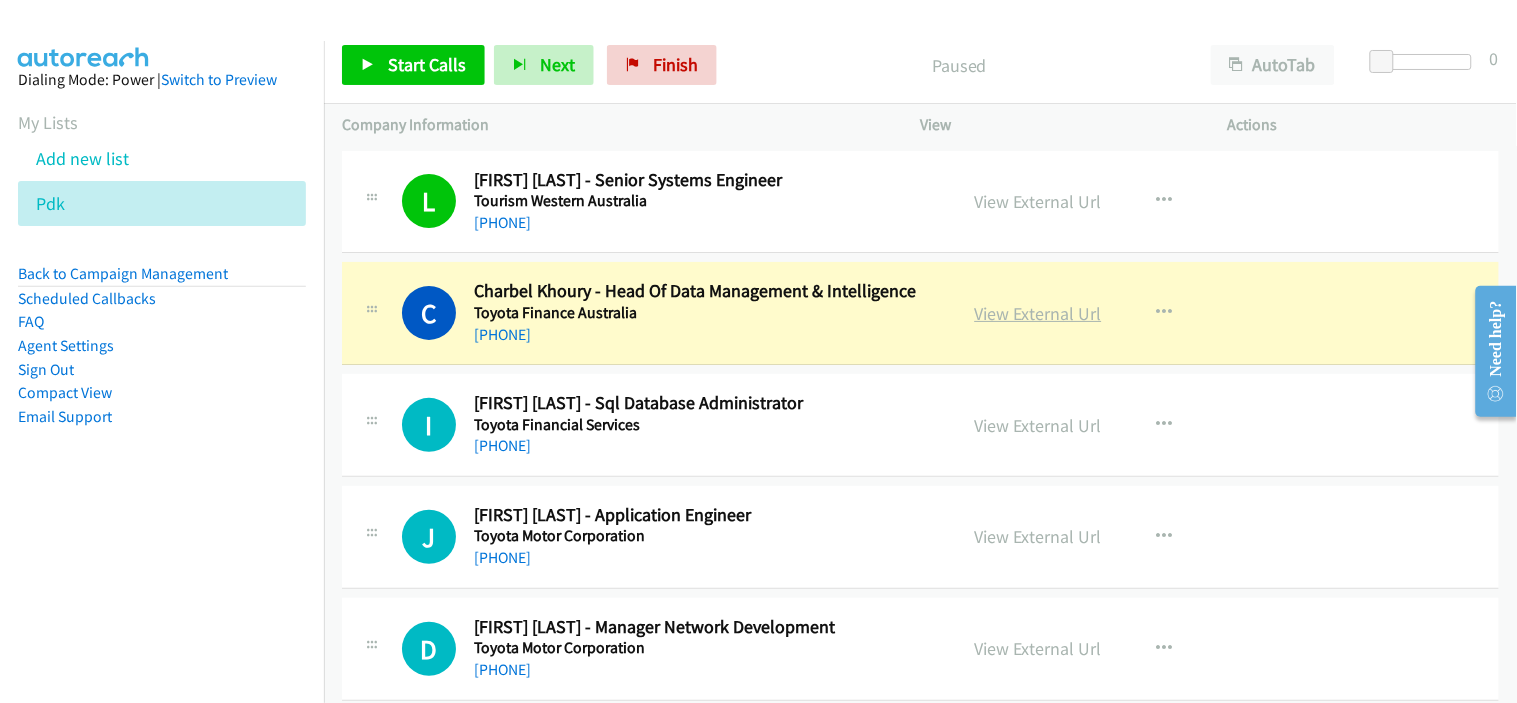 click on "View External Url" at bounding box center [1038, 313] 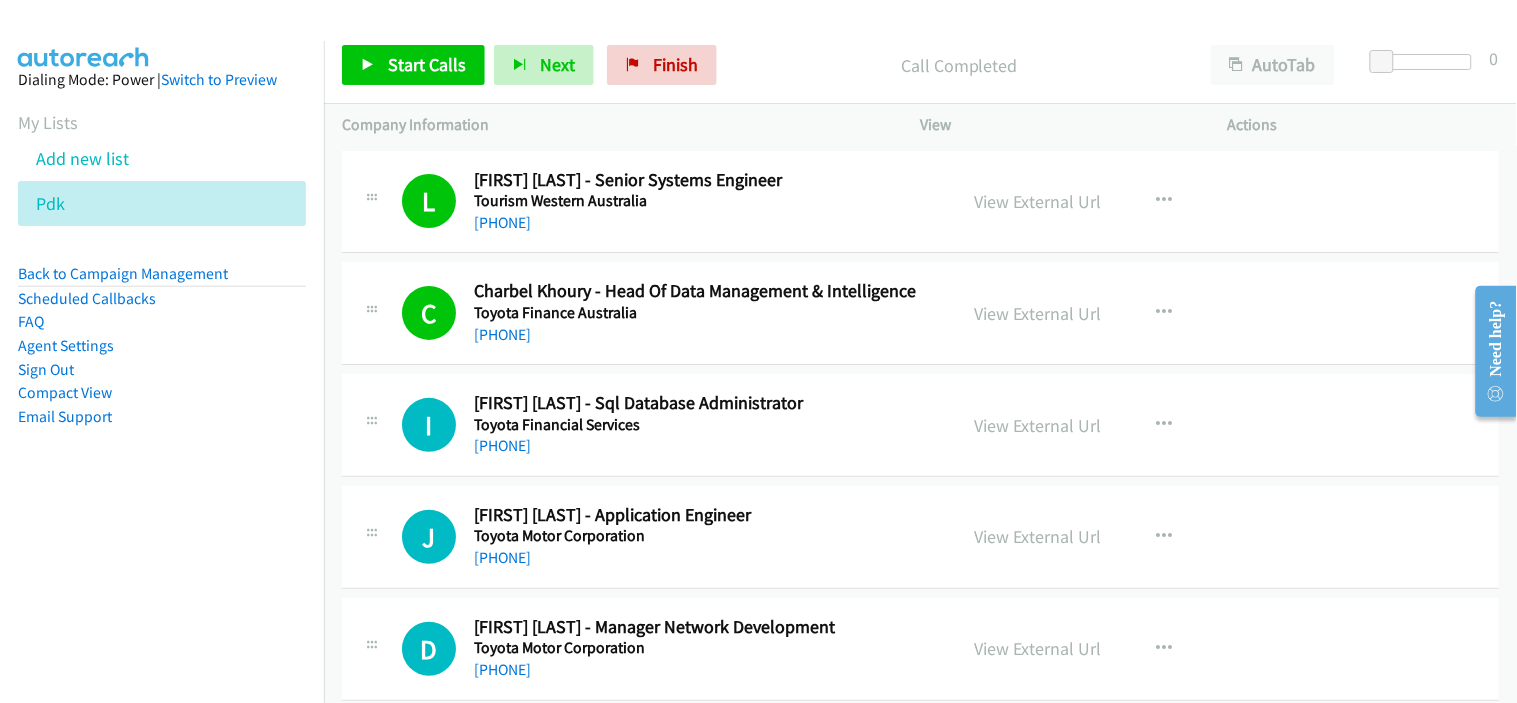 scroll, scrollTop: 111, scrollLeft: 0, axis: vertical 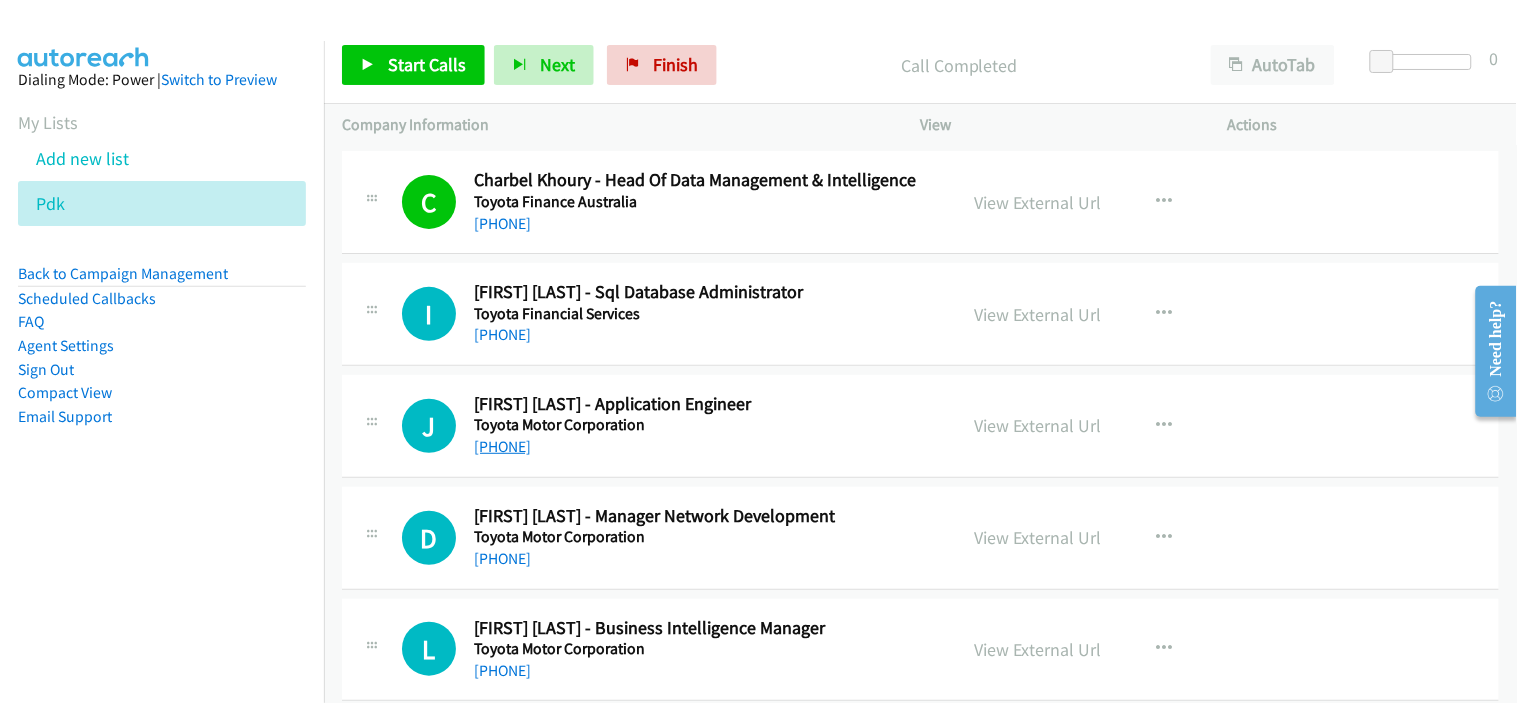 click on "+61 421 610 074" at bounding box center [502, 446] 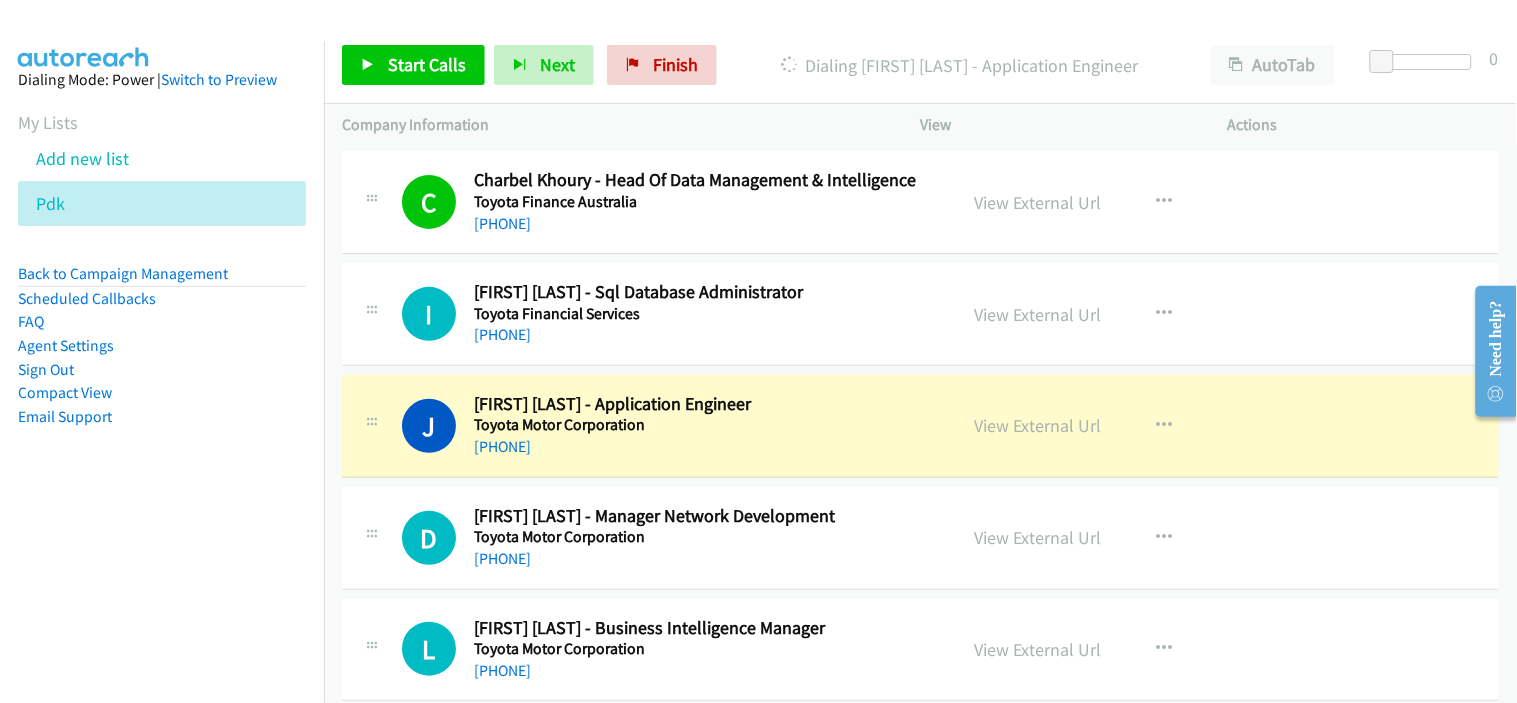 click on "+61 421 610 074" at bounding box center (702, 447) 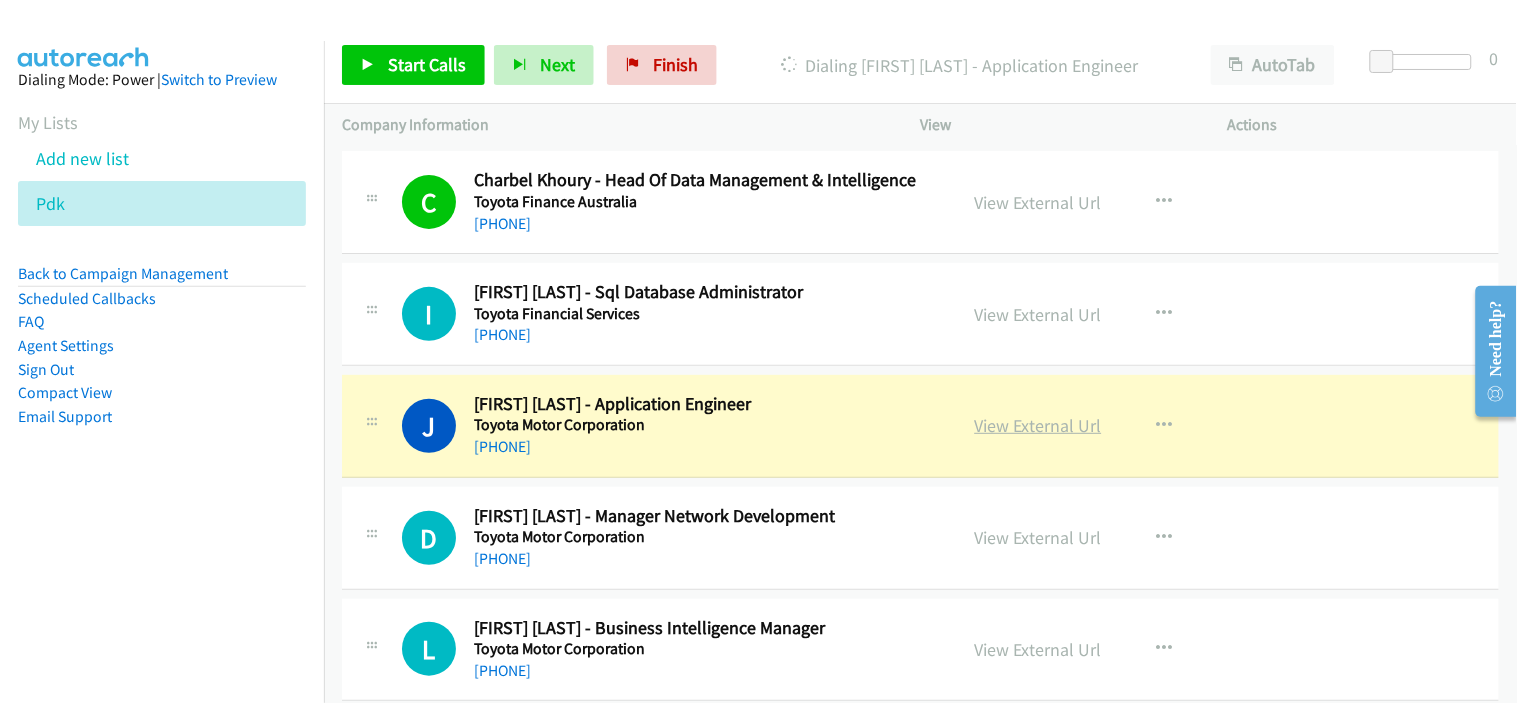 click on "View External Url" at bounding box center [1038, 425] 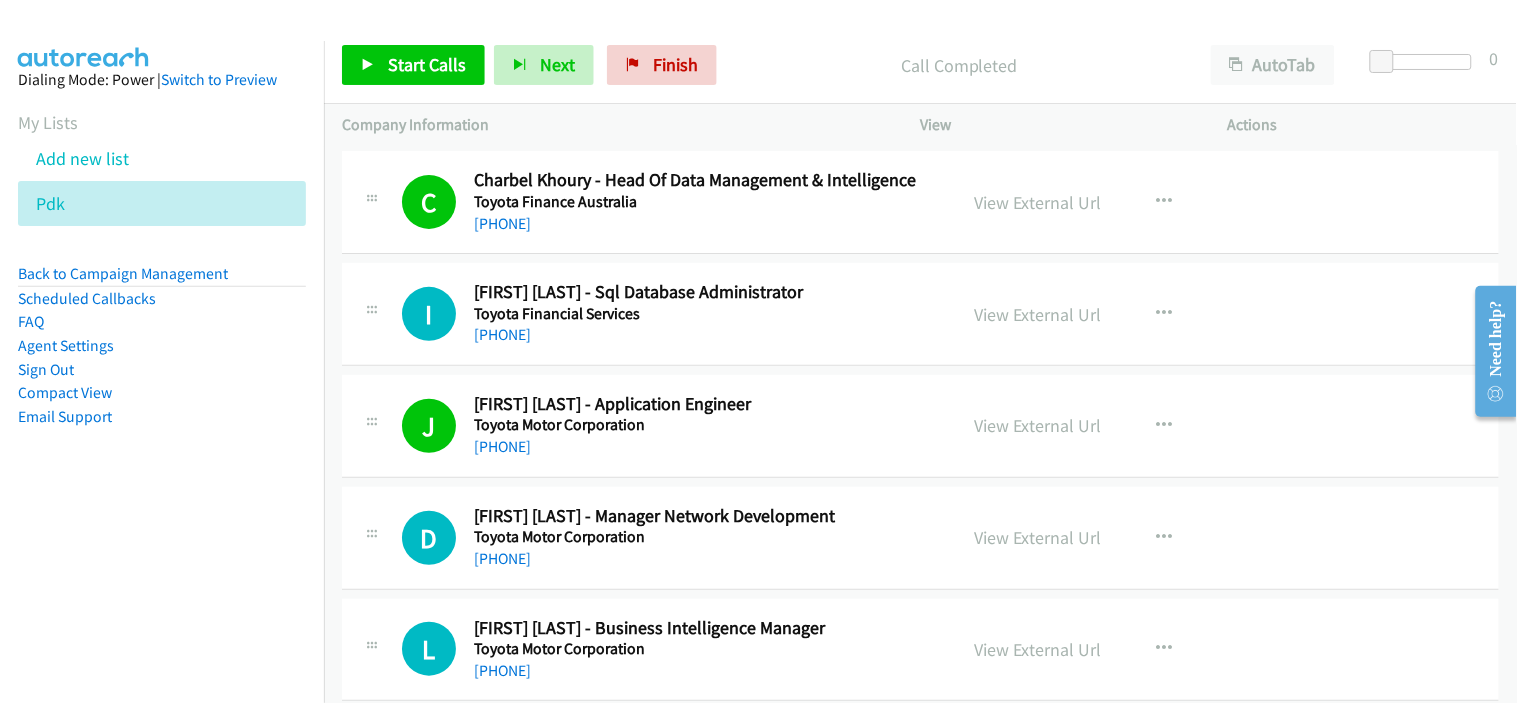 click on "+61 470 558 383" at bounding box center (702, 335) 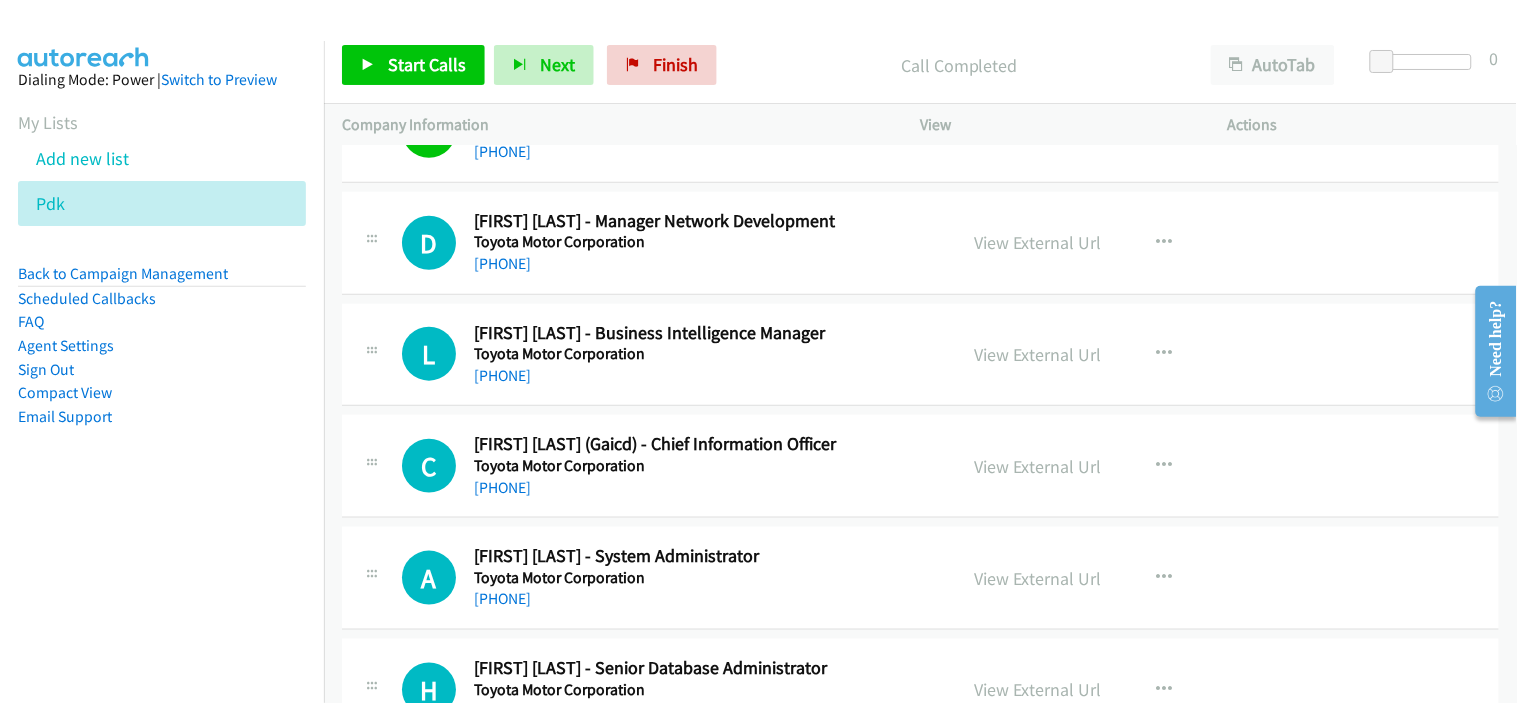 scroll, scrollTop: 444, scrollLeft: 0, axis: vertical 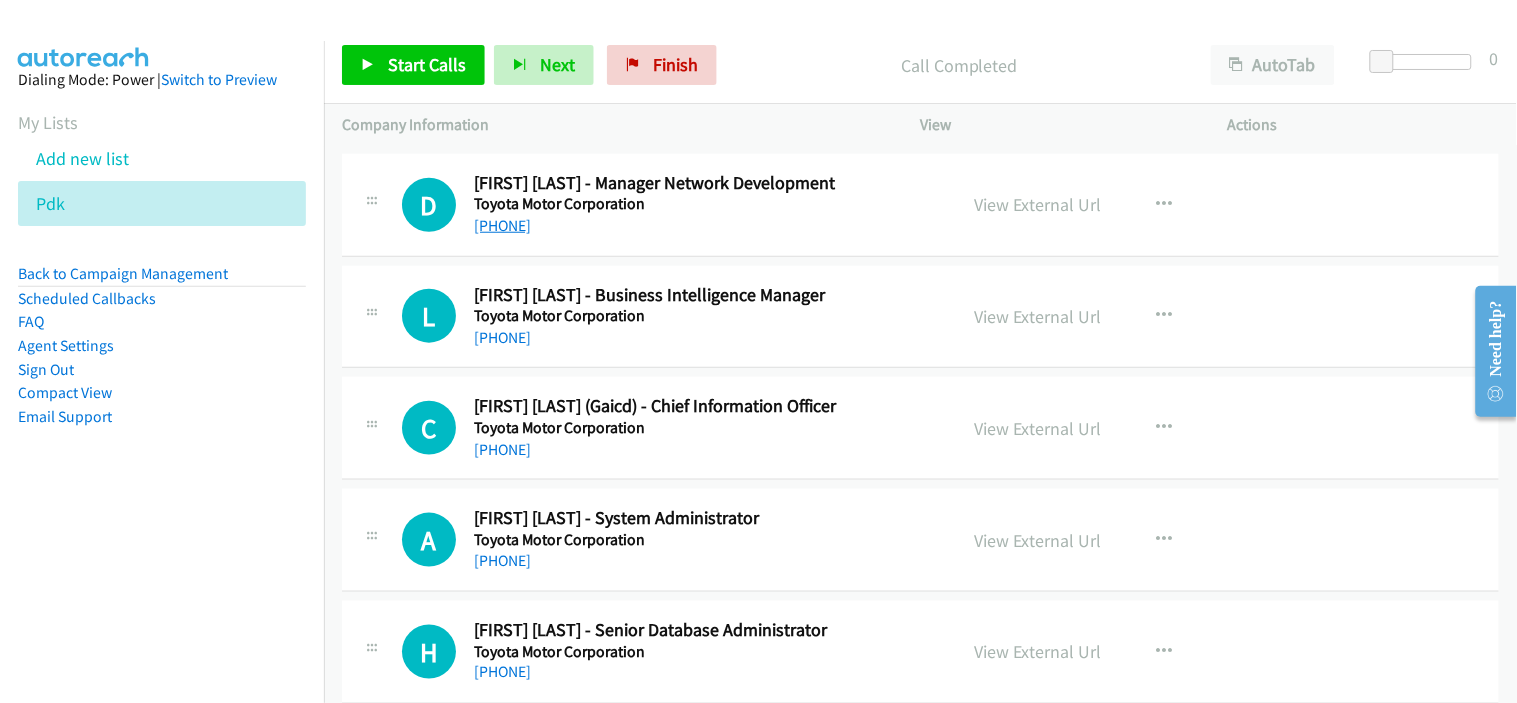 click on "+61 457 811 115" at bounding box center (502, 225) 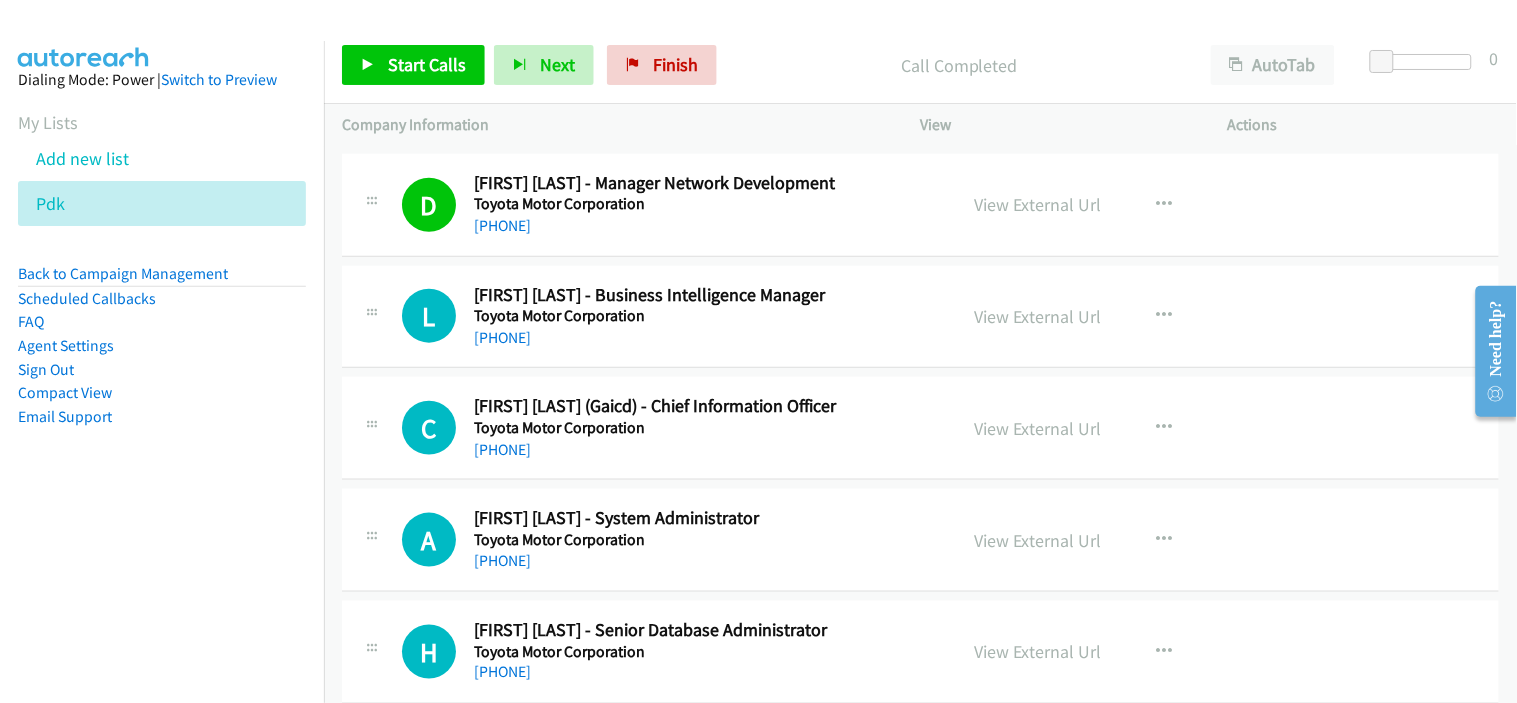 click on "+61 412 928 661" at bounding box center (702, 338) 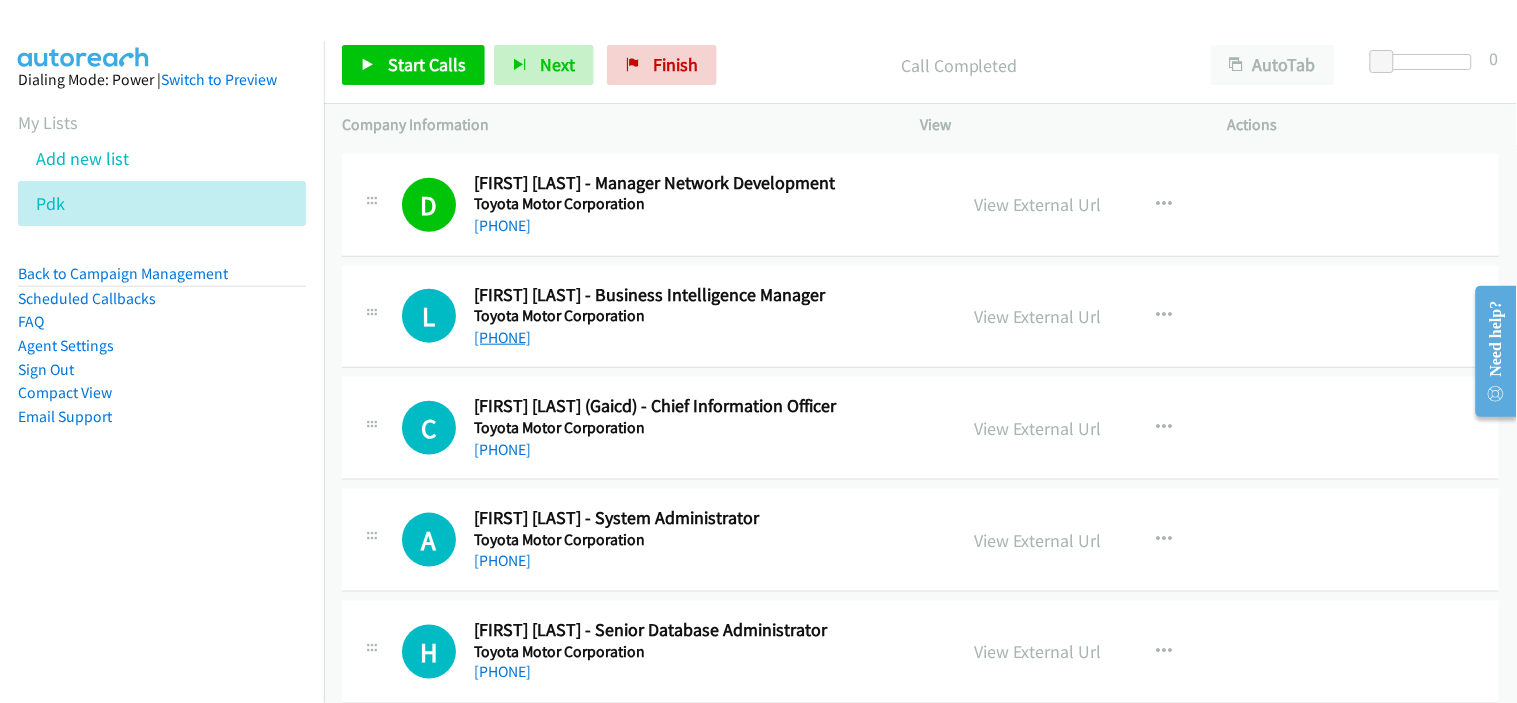 click on "+61 412 928 661" at bounding box center (502, 337) 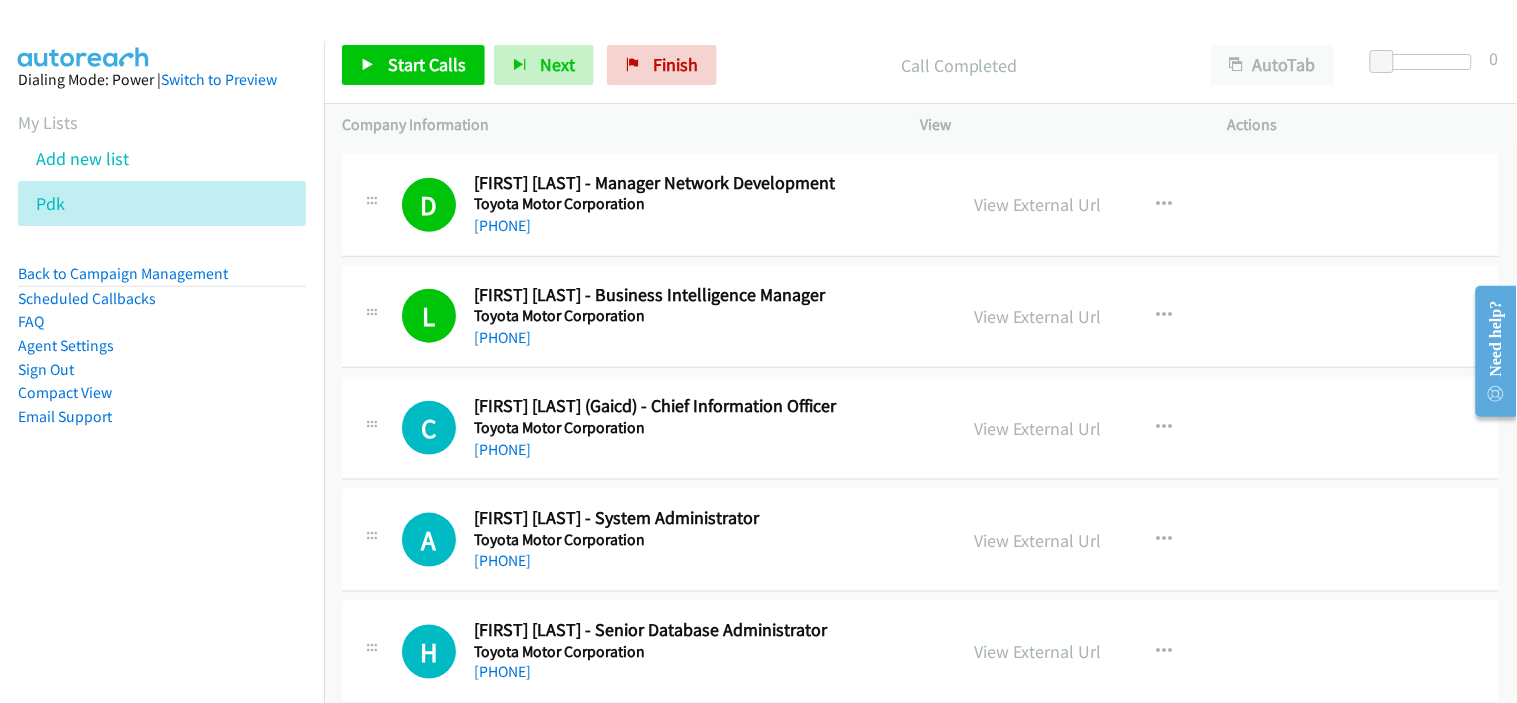 click on "+61 400 570 324" at bounding box center (502, 449) 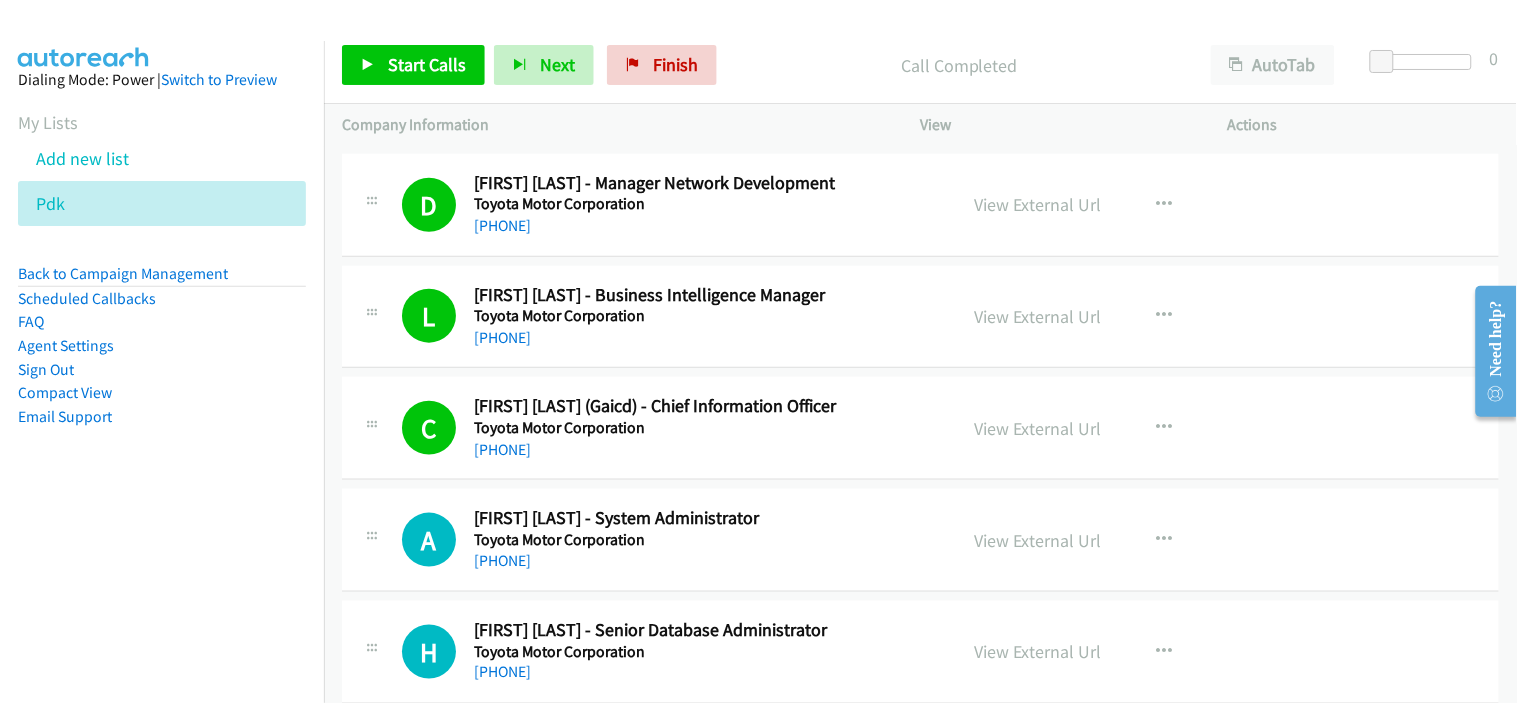 click on "+61 409 411 611" at bounding box center [702, 561] 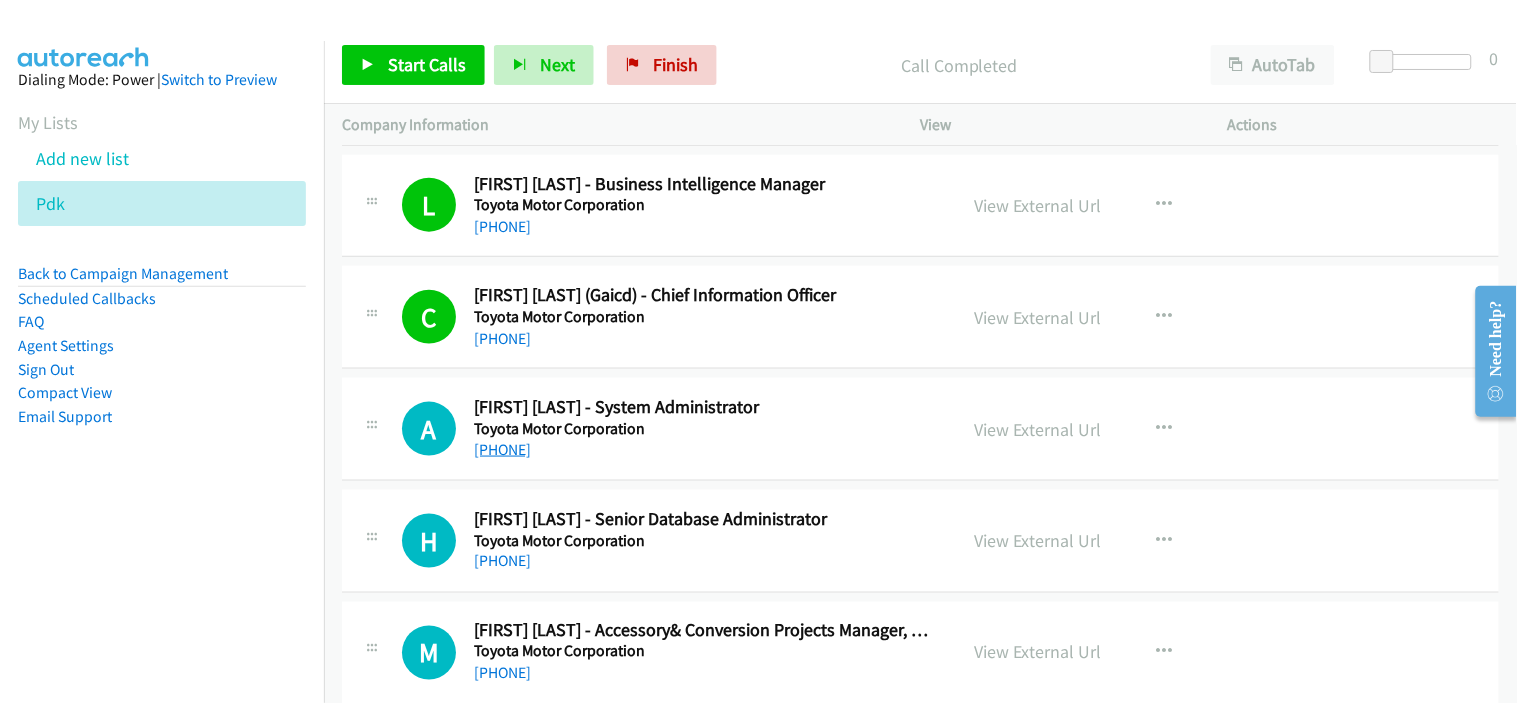 click on "+61 409 411 611" at bounding box center (502, 449) 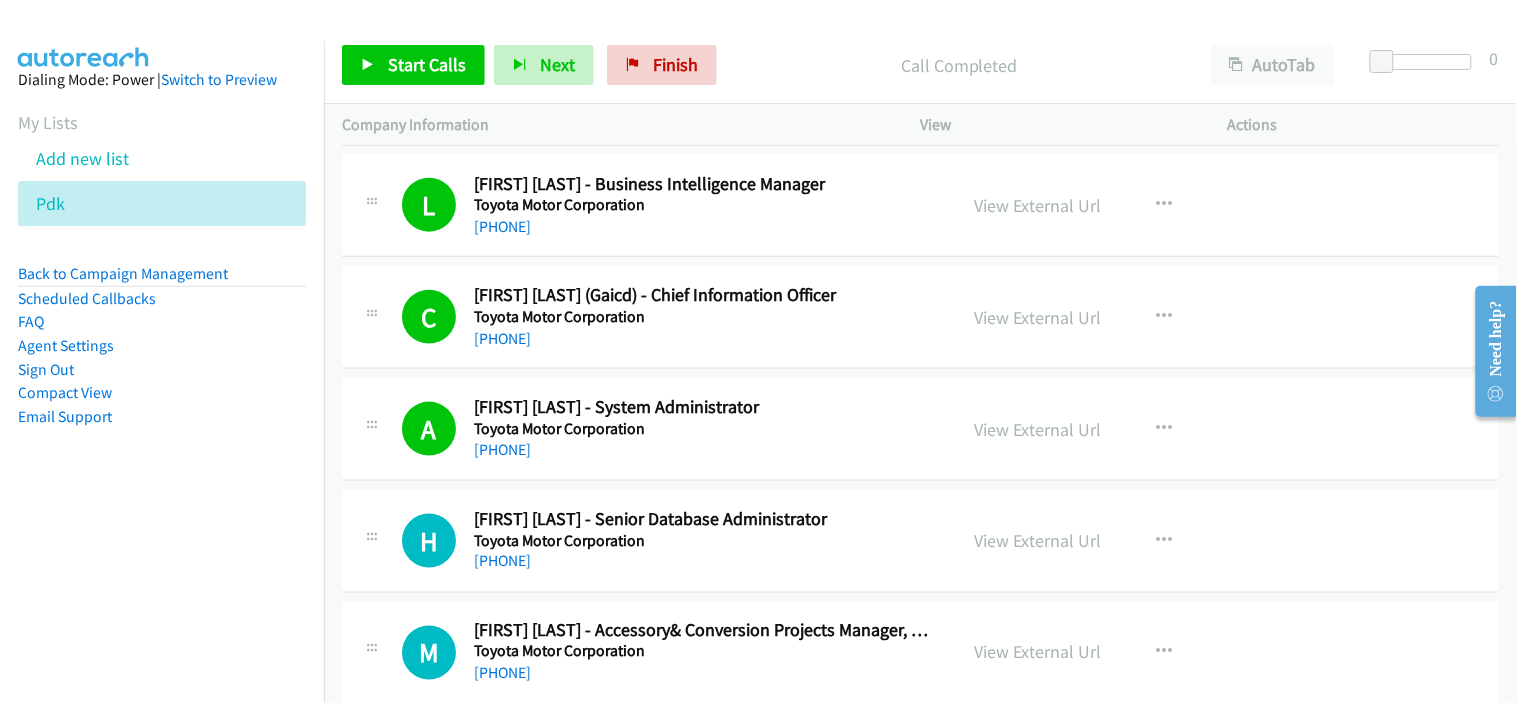 drag, startPoint x: 676, startPoint y: 354, endPoint x: 657, endPoint y: 343, distance: 21.954498 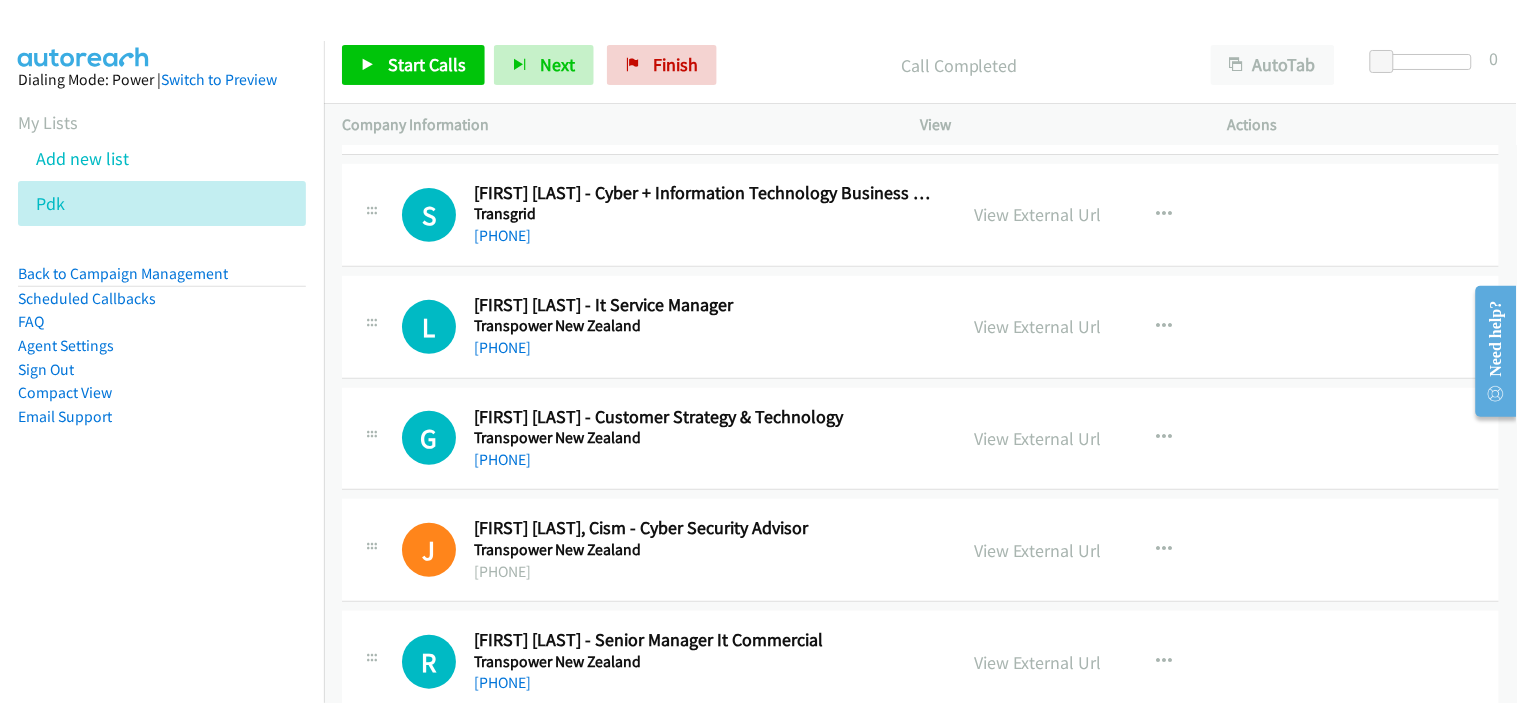 scroll, scrollTop: 2000, scrollLeft: 0, axis: vertical 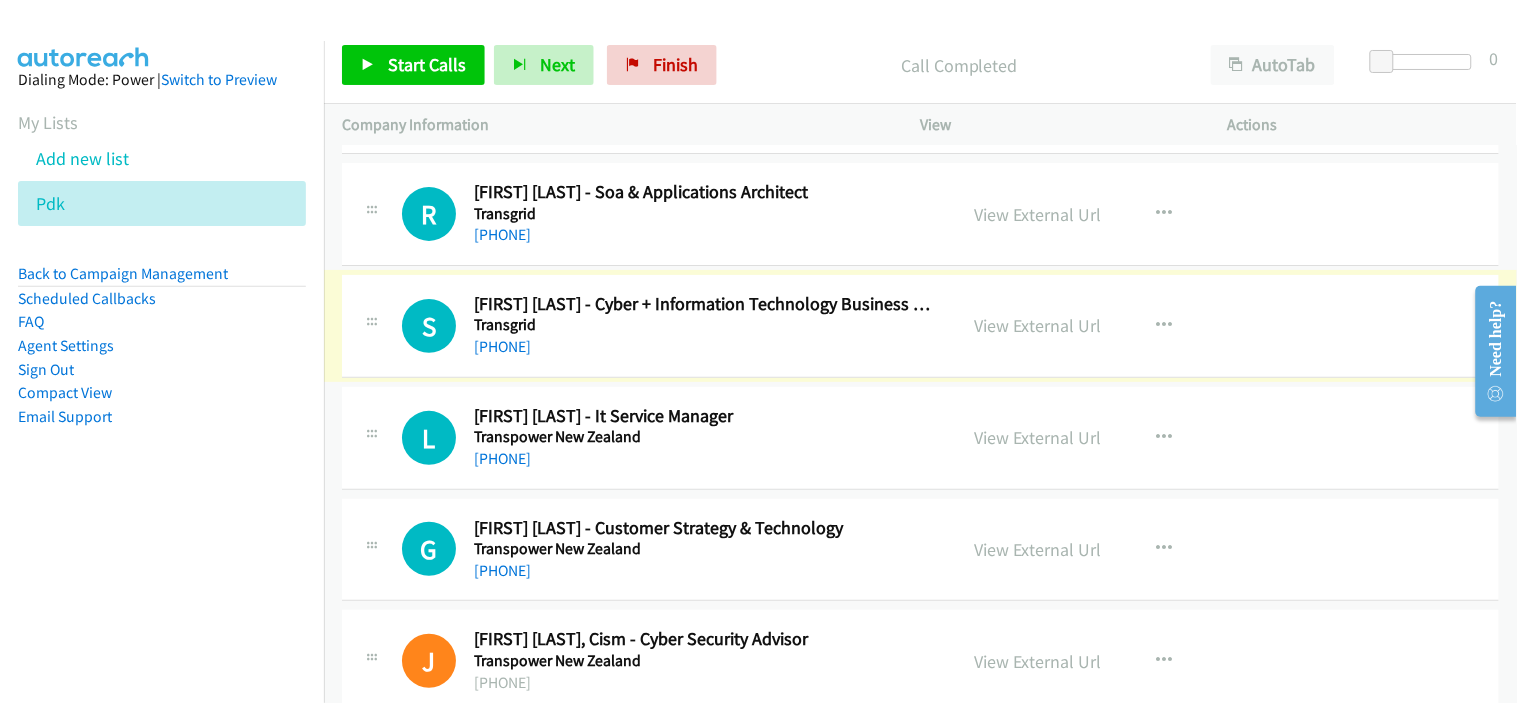 click on "+61 402 138 523" at bounding box center [502, 346] 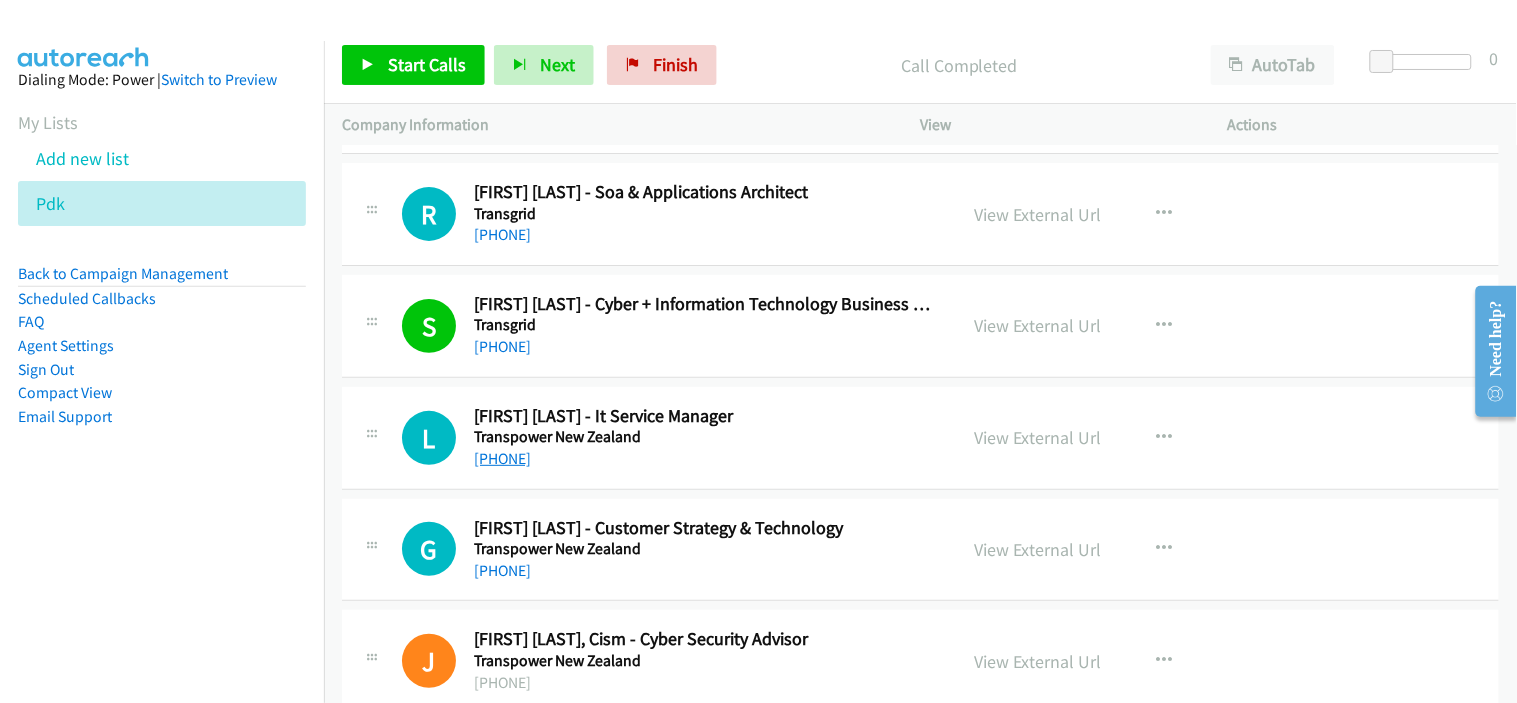 click on "+61 2 9964 9733" at bounding box center (502, 458) 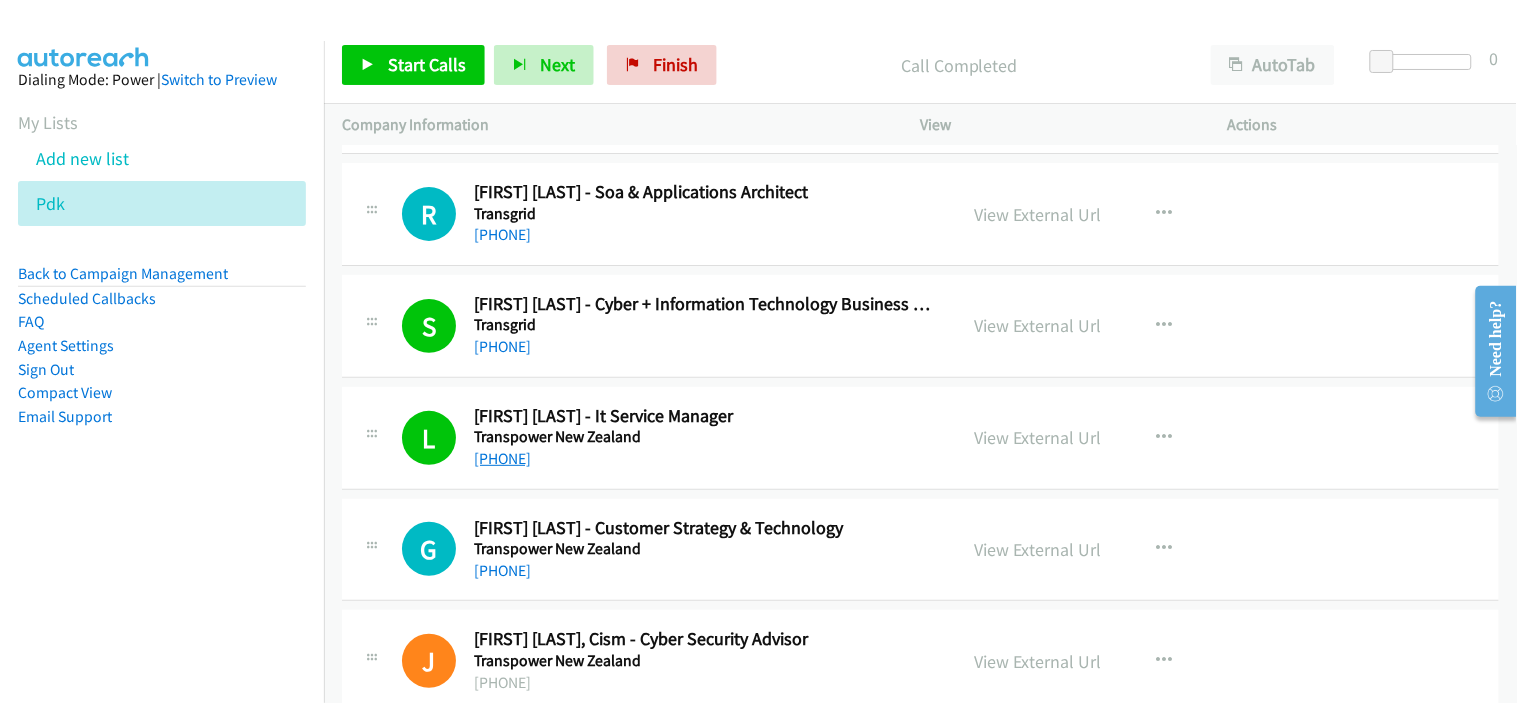 scroll, scrollTop: 2222, scrollLeft: 0, axis: vertical 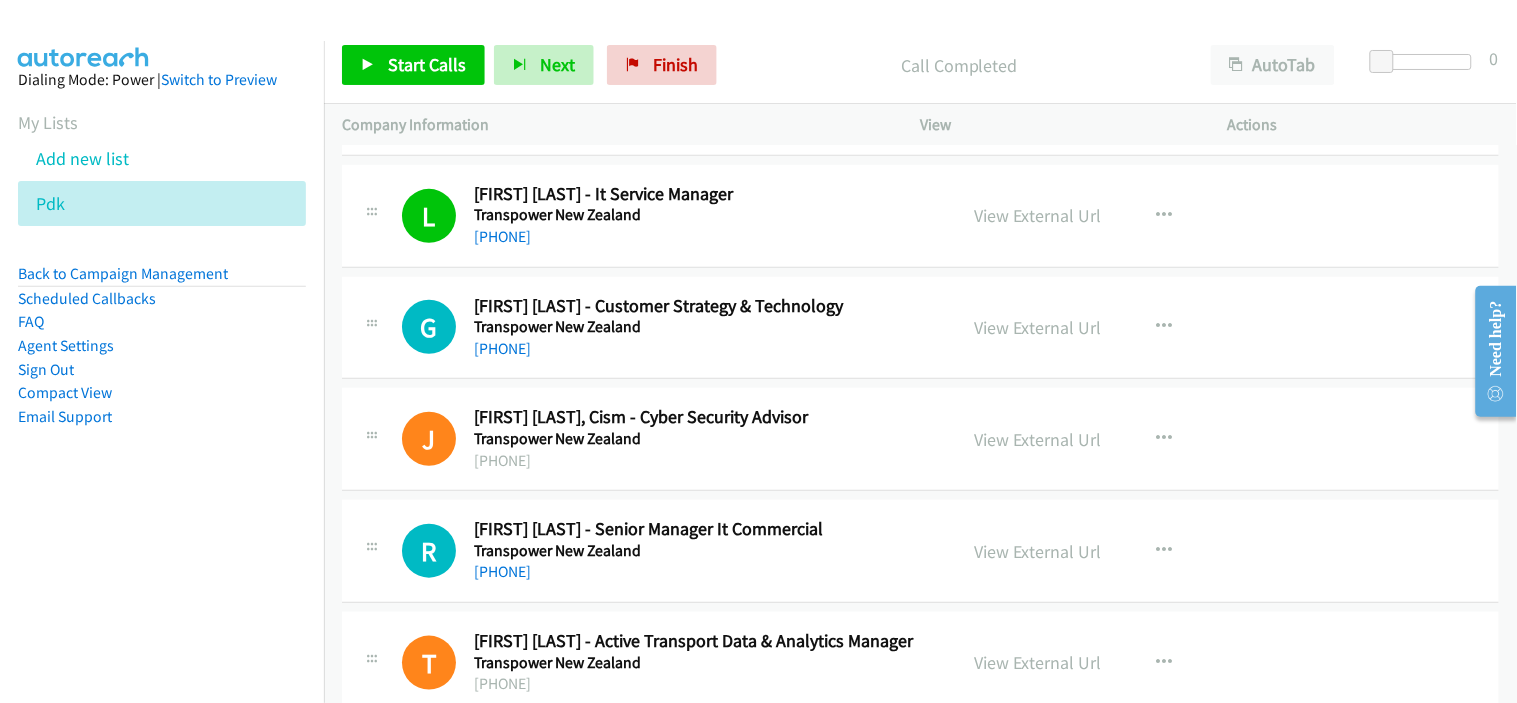 click on "G
Callback Scheduled
Glenn Caldwell - Customer Strategy & Technology
Transpower New Zealand
Australia/Sydney
+61 439 540 743
View External Url
View External Url
Schedule/Manage Callback
Start Calls Here
Remove from list
Add to do not call list
Reset Call Status" at bounding box center [920, 328] 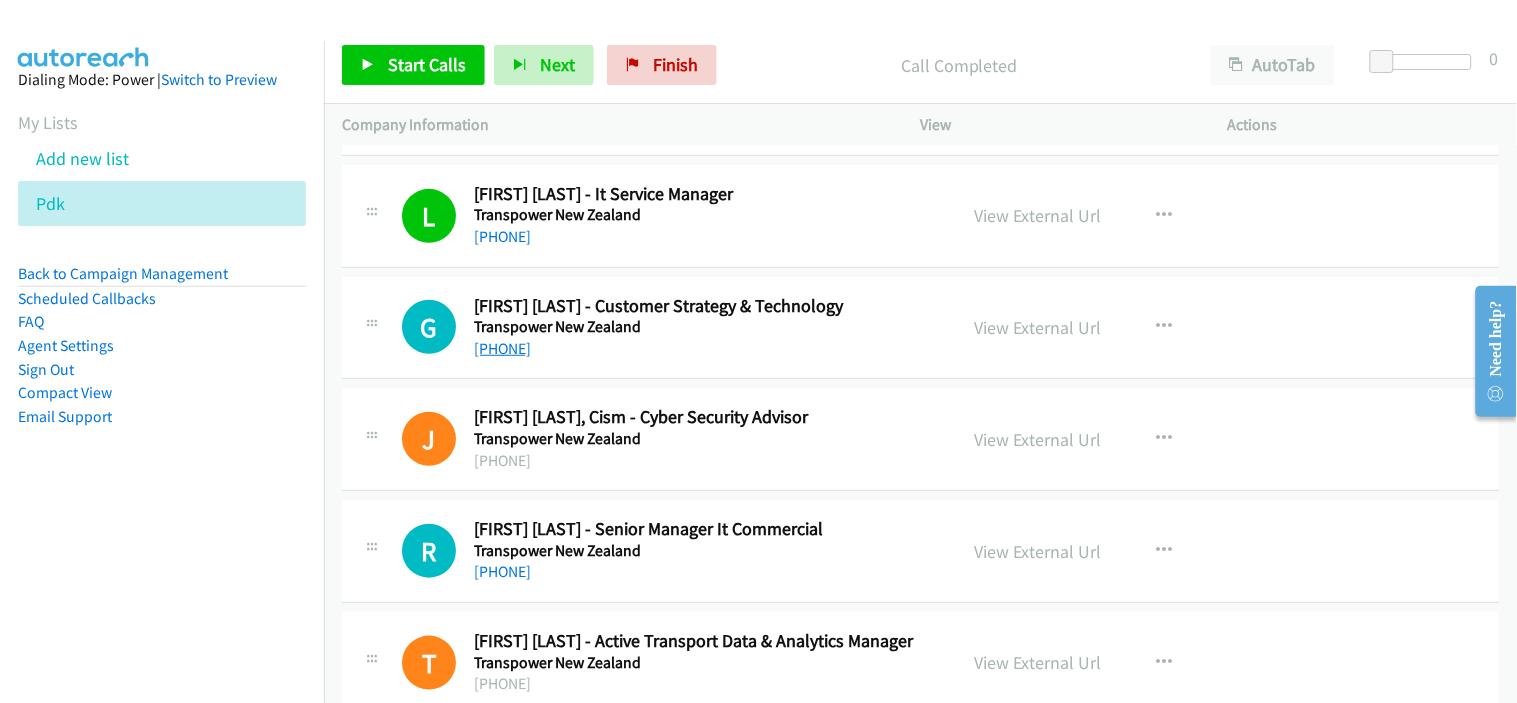 click on "+61 439 540 743" at bounding box center (502, 348) 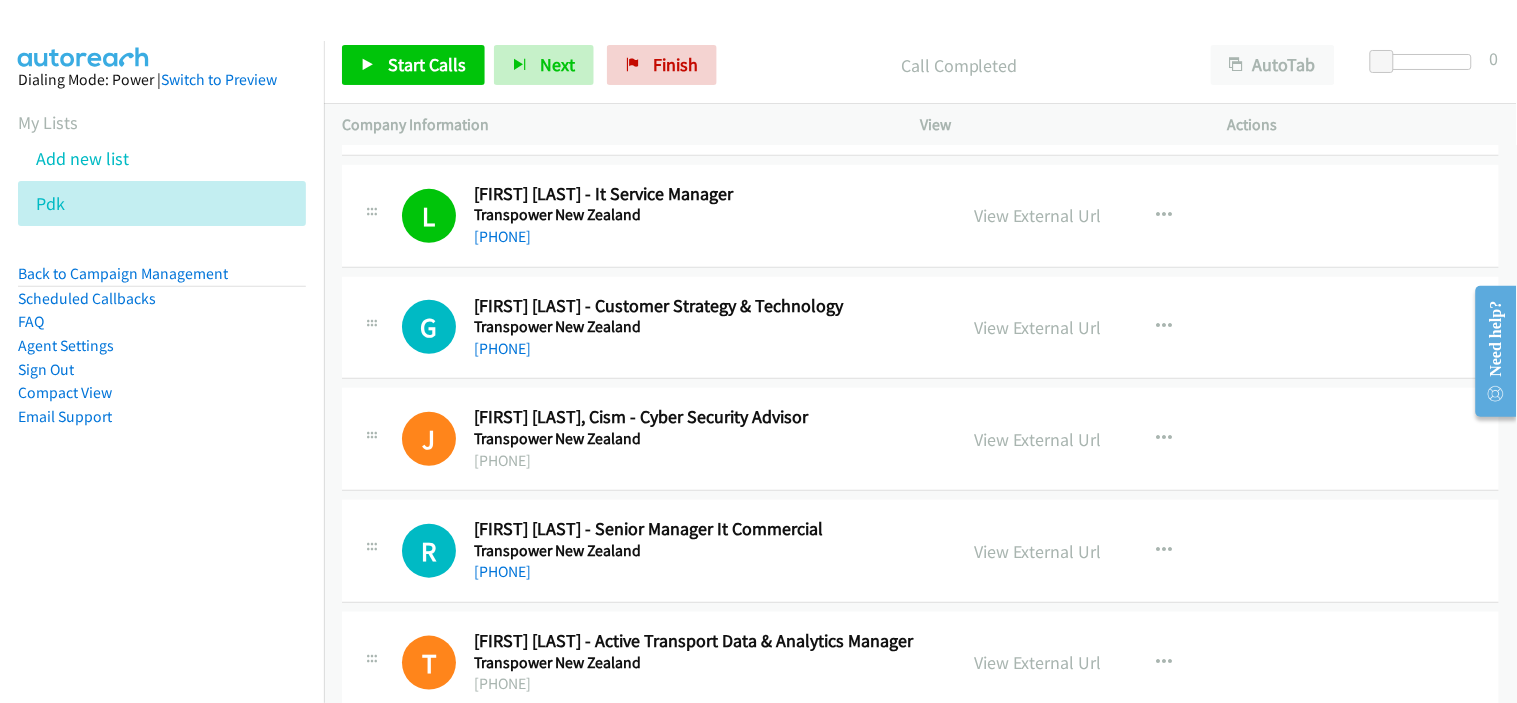click on "+61 439 540 743" at bounding box center [702, 349] 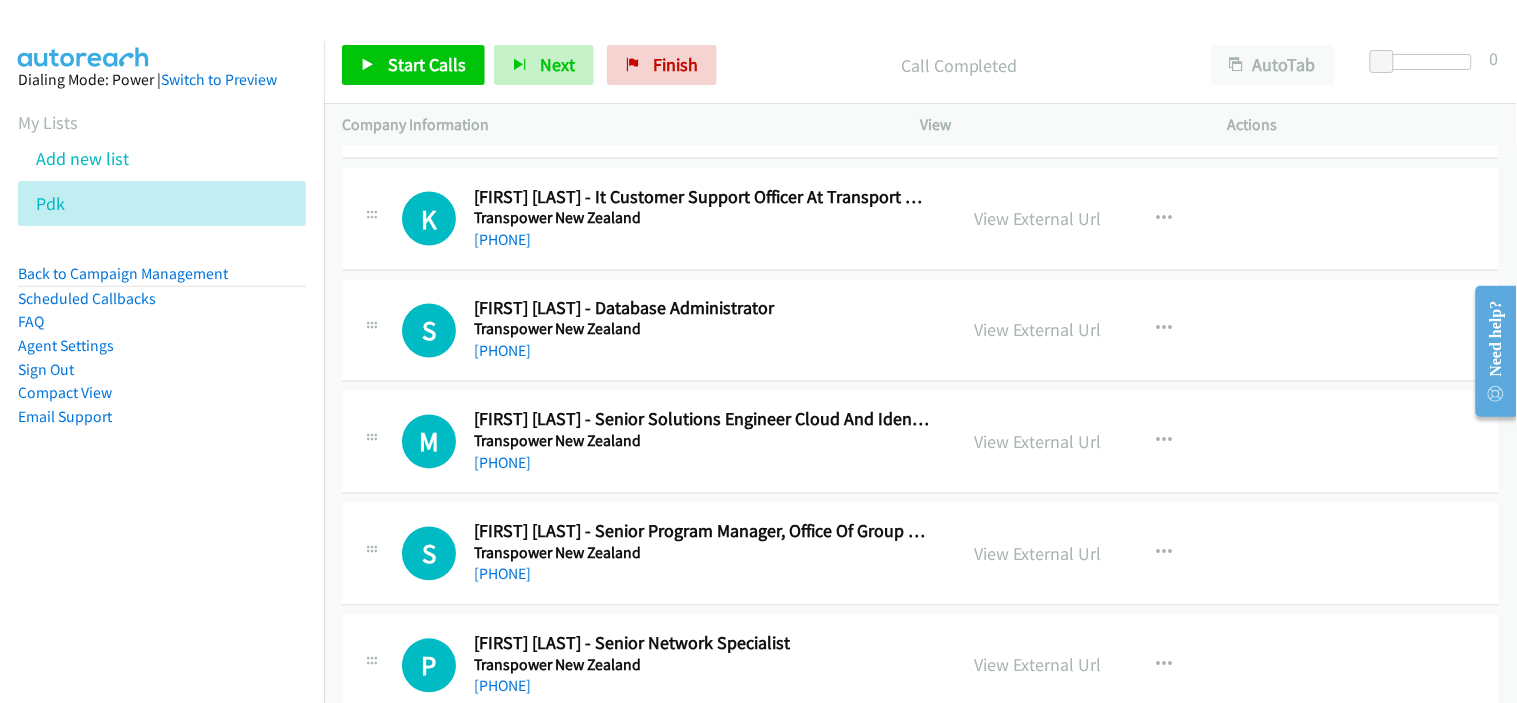 scroll, scrollTop: 2888, scrollLeft: 0, axis: vertical 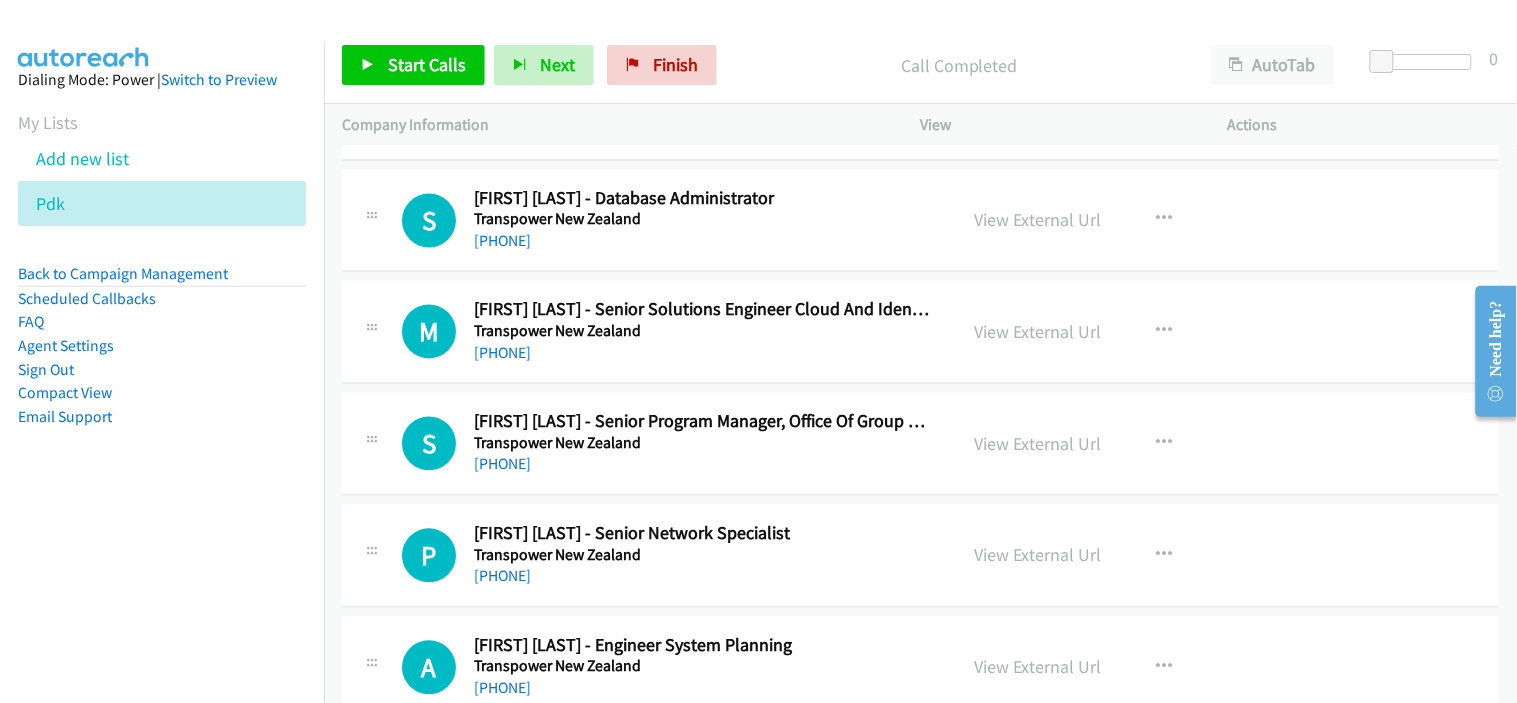 click on "+61 449 151 480" at bounding box center (502, 353) 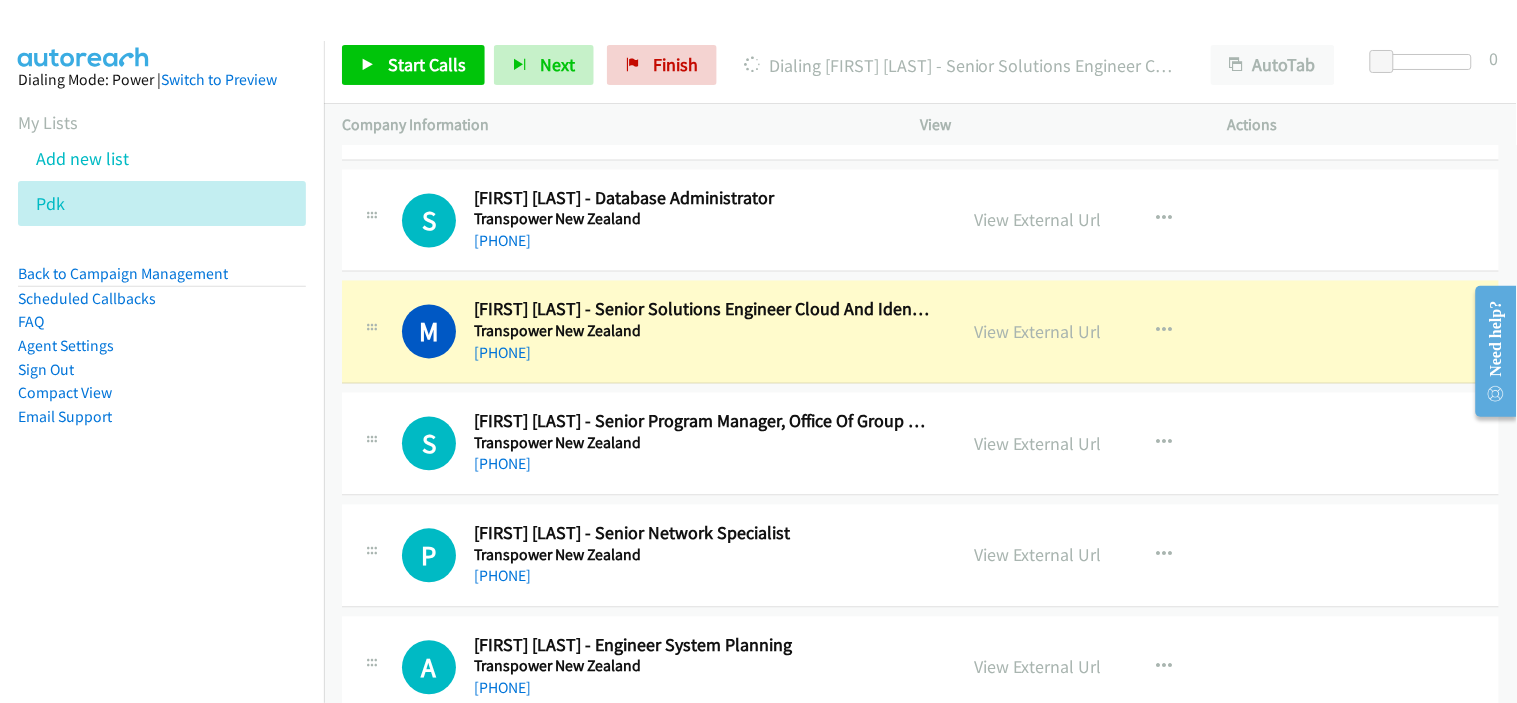 click on "+61 449 151 480" at bounding box center [702, 354] 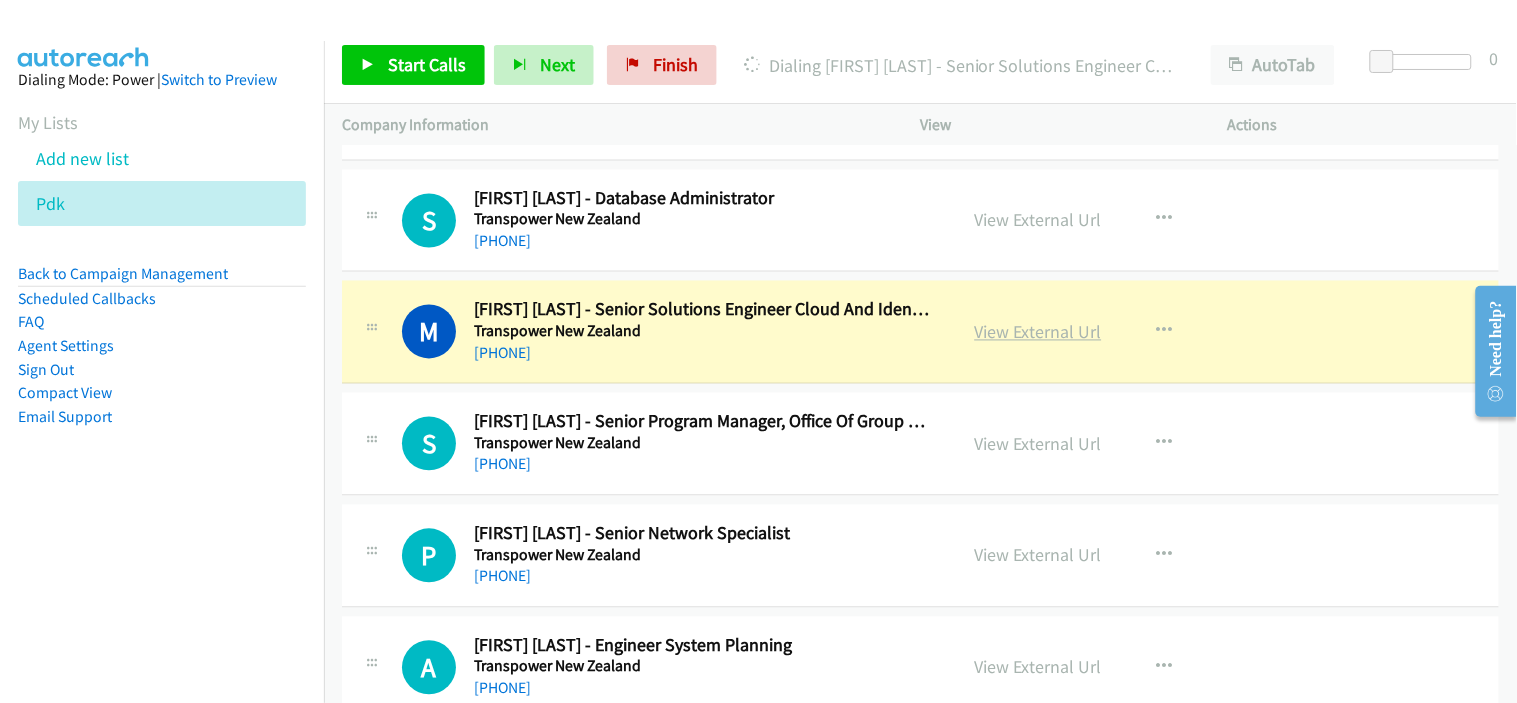 click on "View External Url" at bounding box center [1038, 332] 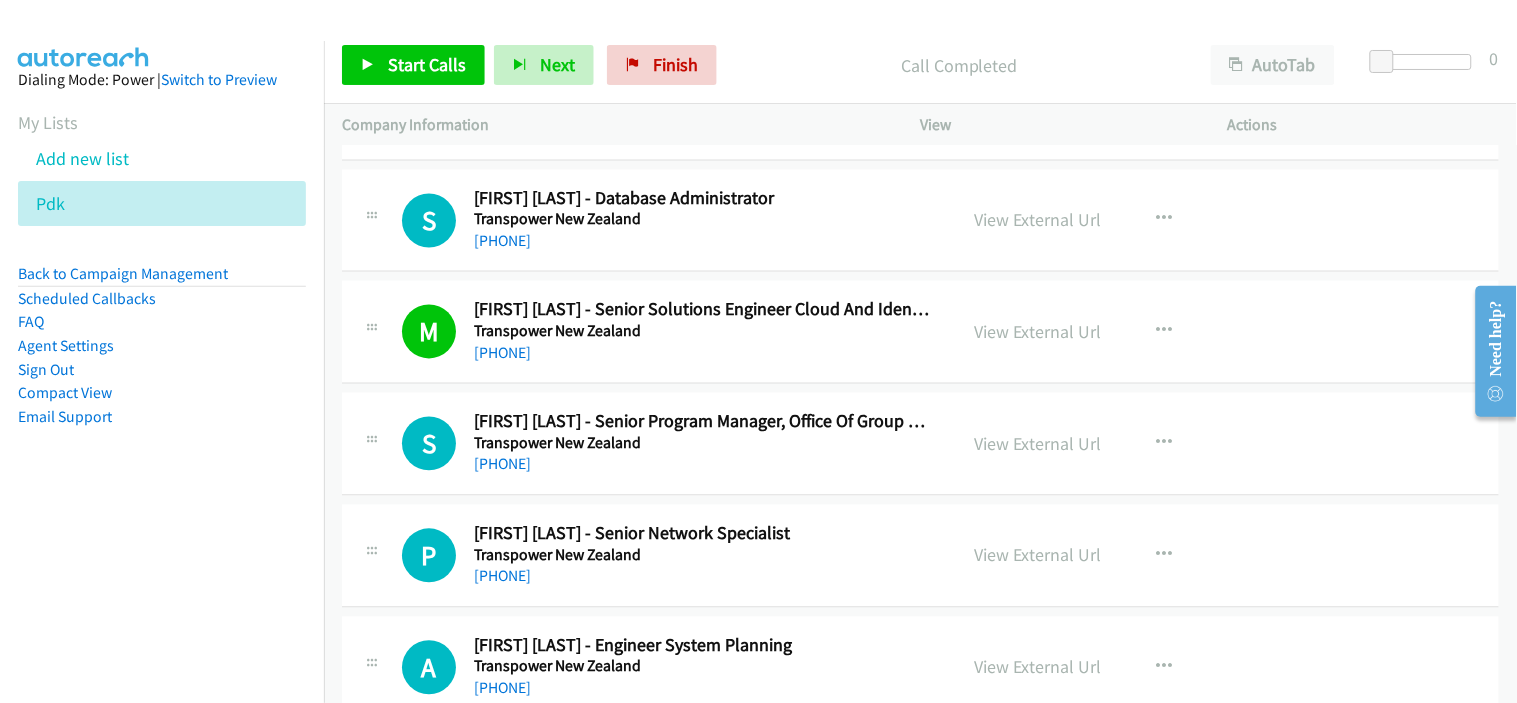 click on "M
Callback Scheduled
Muhammad Khayam Khan - Senior Solutions Engineer   Cloud And Identity
Transpower New Zealand
Australia/Sydney
+61 449 151 480
View External Url
View External Url
Schedule/Manage Callback
Start Calls Here
Remove from list
Add to do not call list
Reset Call Status" at bounding box center [920, 332] 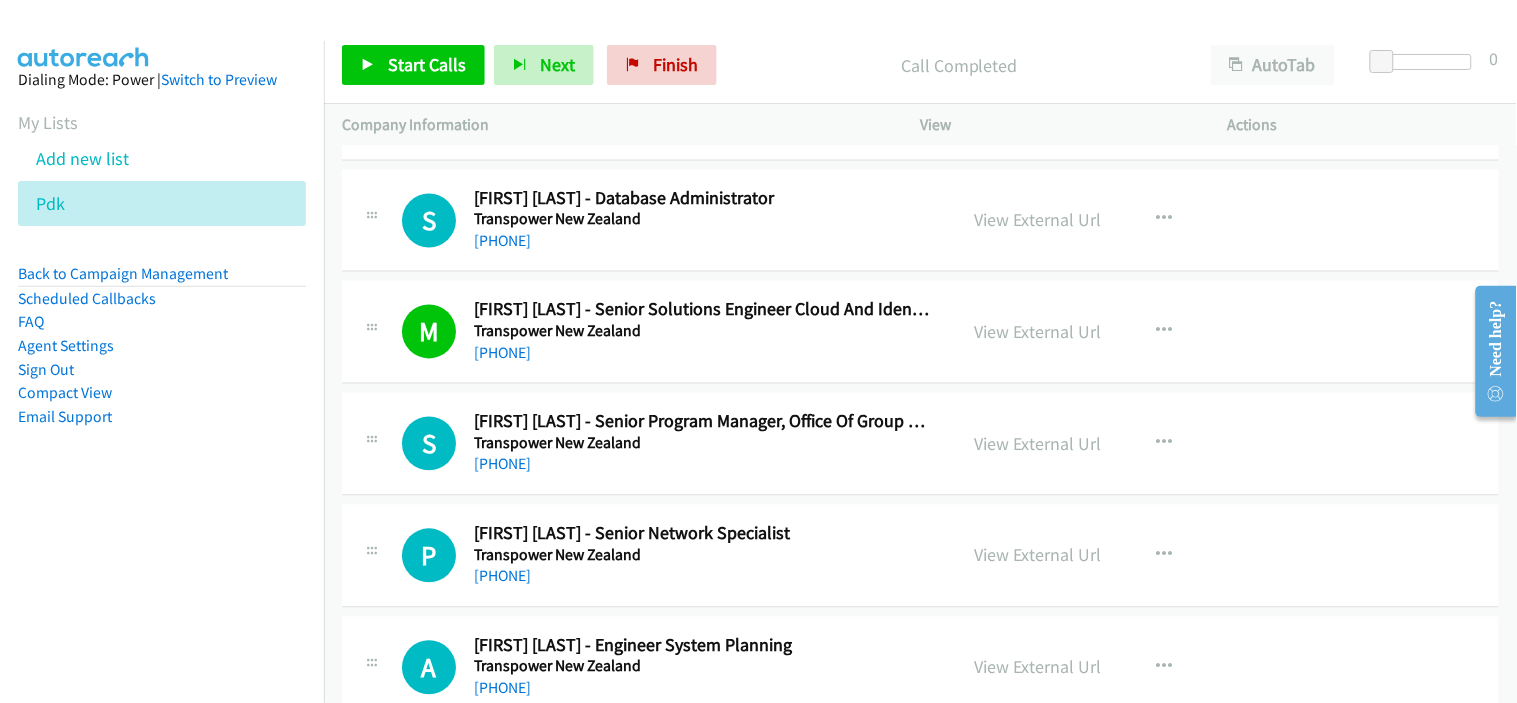 click on "Transpower New Zealand" at bounding box center (702, 444) 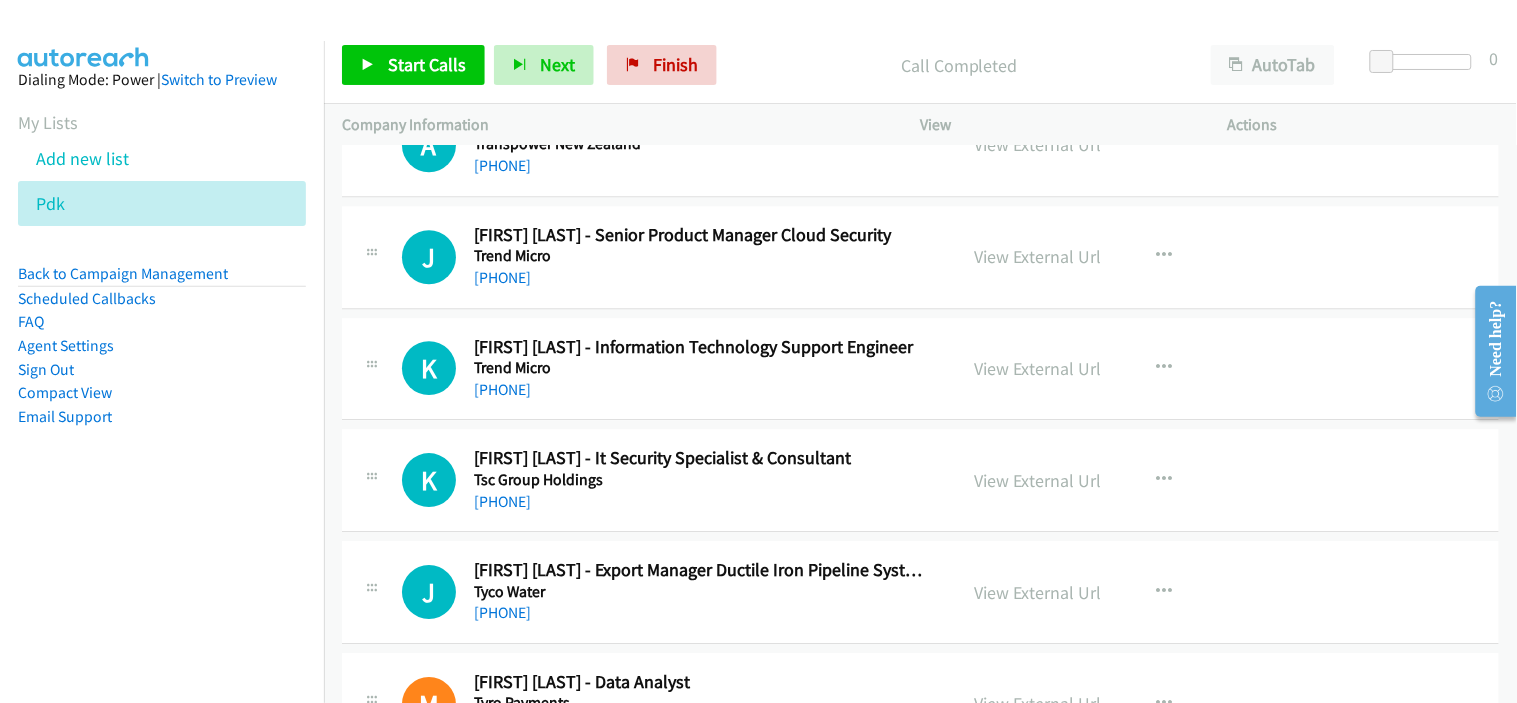 scroll, scrollTop: 3444, scrollLeft: 0, axis: vertical 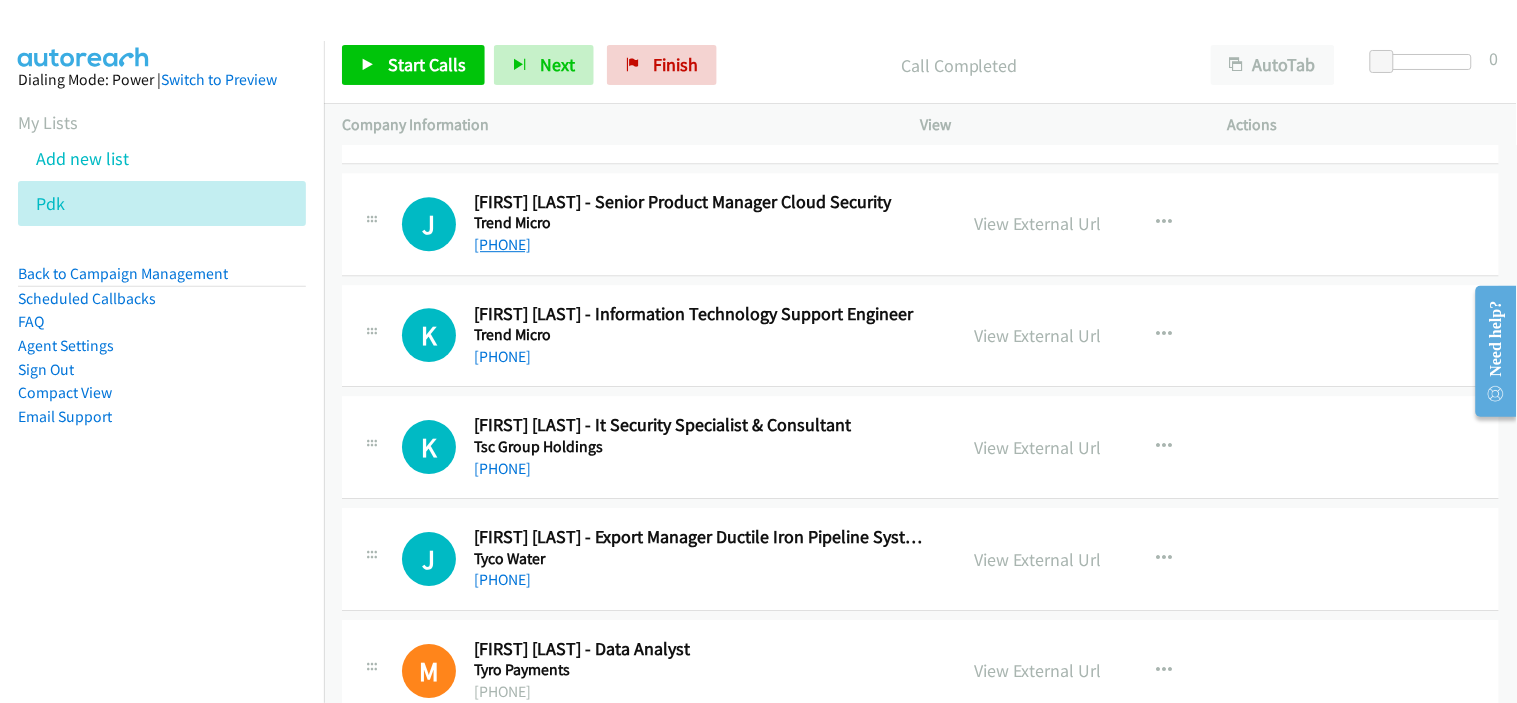 click on "+61 405 673 023" at bounding box center [502, 244] 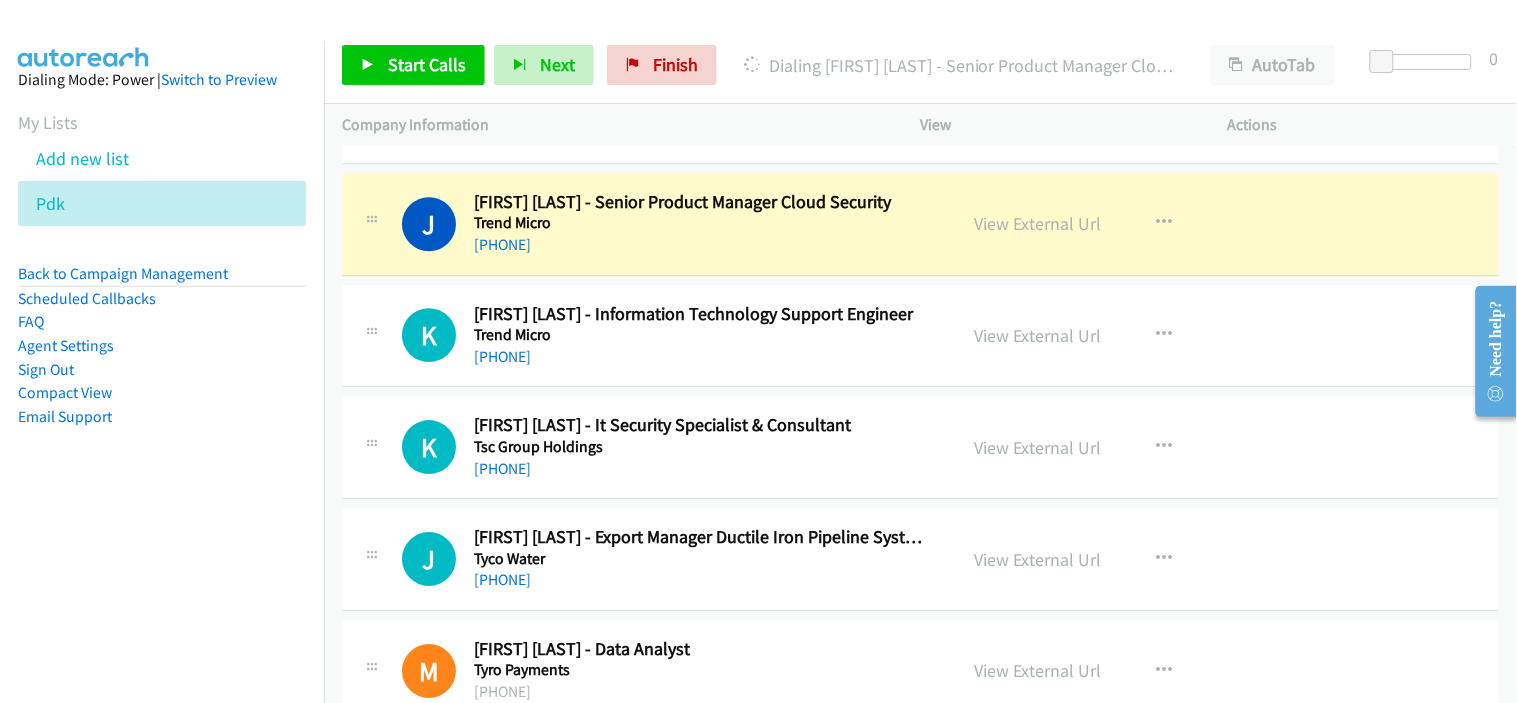 click on "J
Callback Scheduled
Joy Ngaruro - Senior Product Manager   Cloud Security
Trend Micro
Australia/Sydney
+61 405 673 023
View External Url
View External Url
Schedule/Manage Callback
Start Calls Here
Remove from list
Add to do not call list
Reset Call Status" at bounding box center (920, 224) 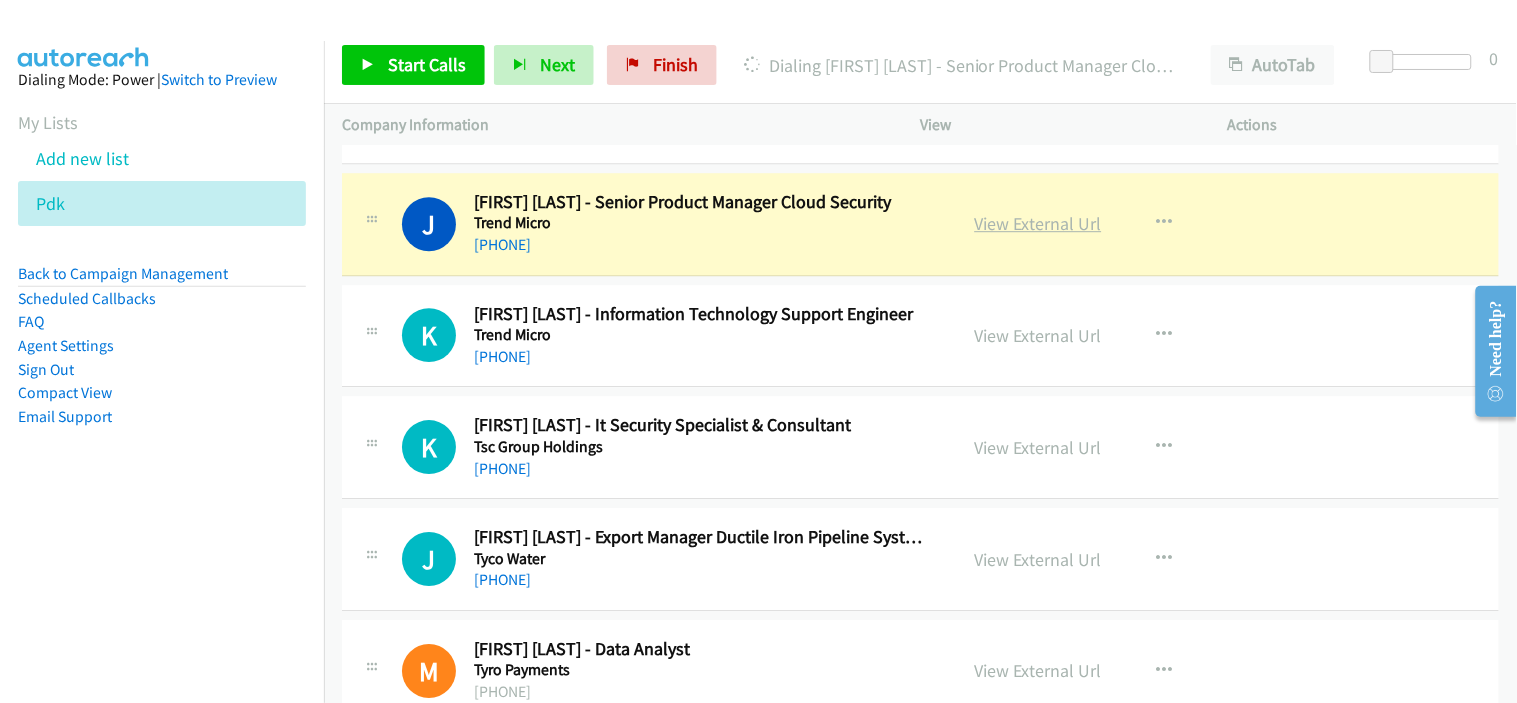 click on "View External Url" at bounding box center (1038, 223) 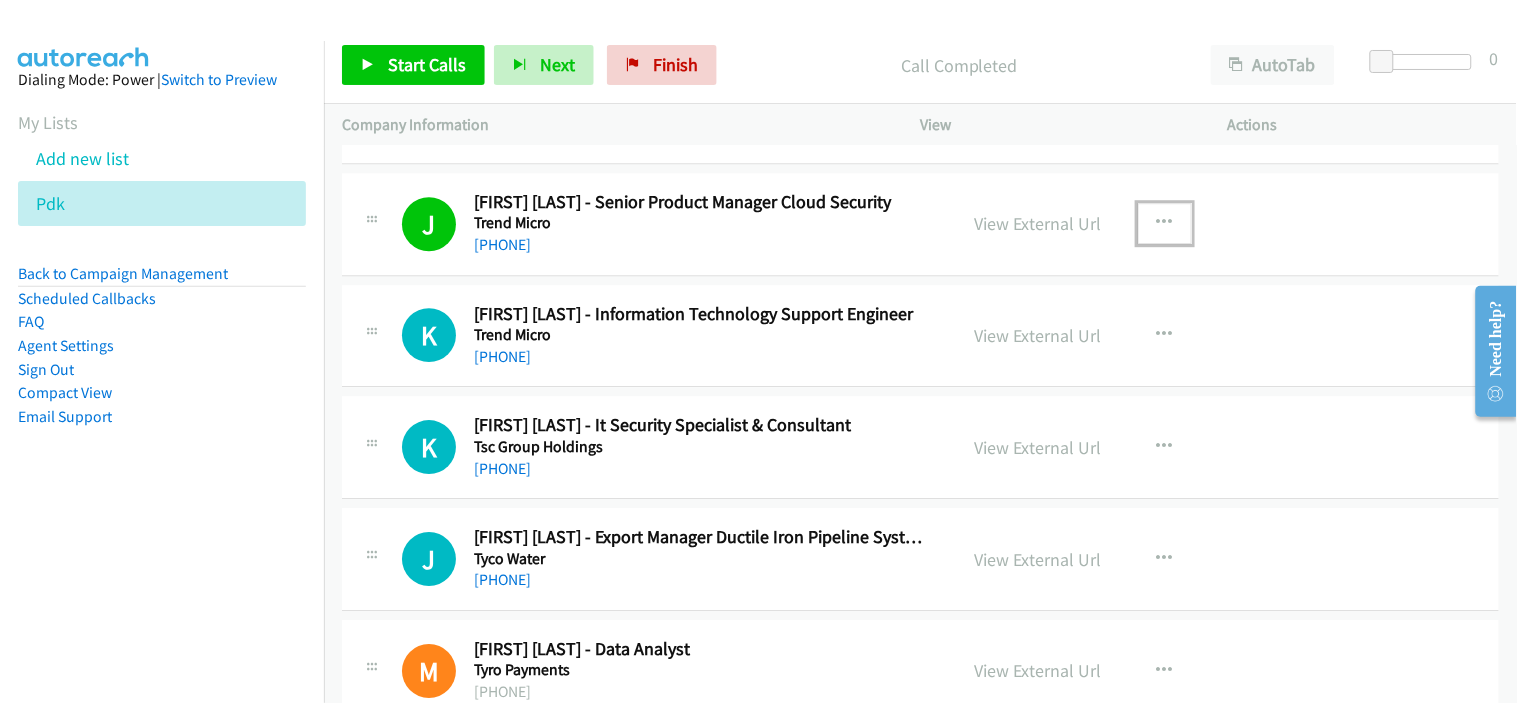 click at bounding box center [1165, 223] 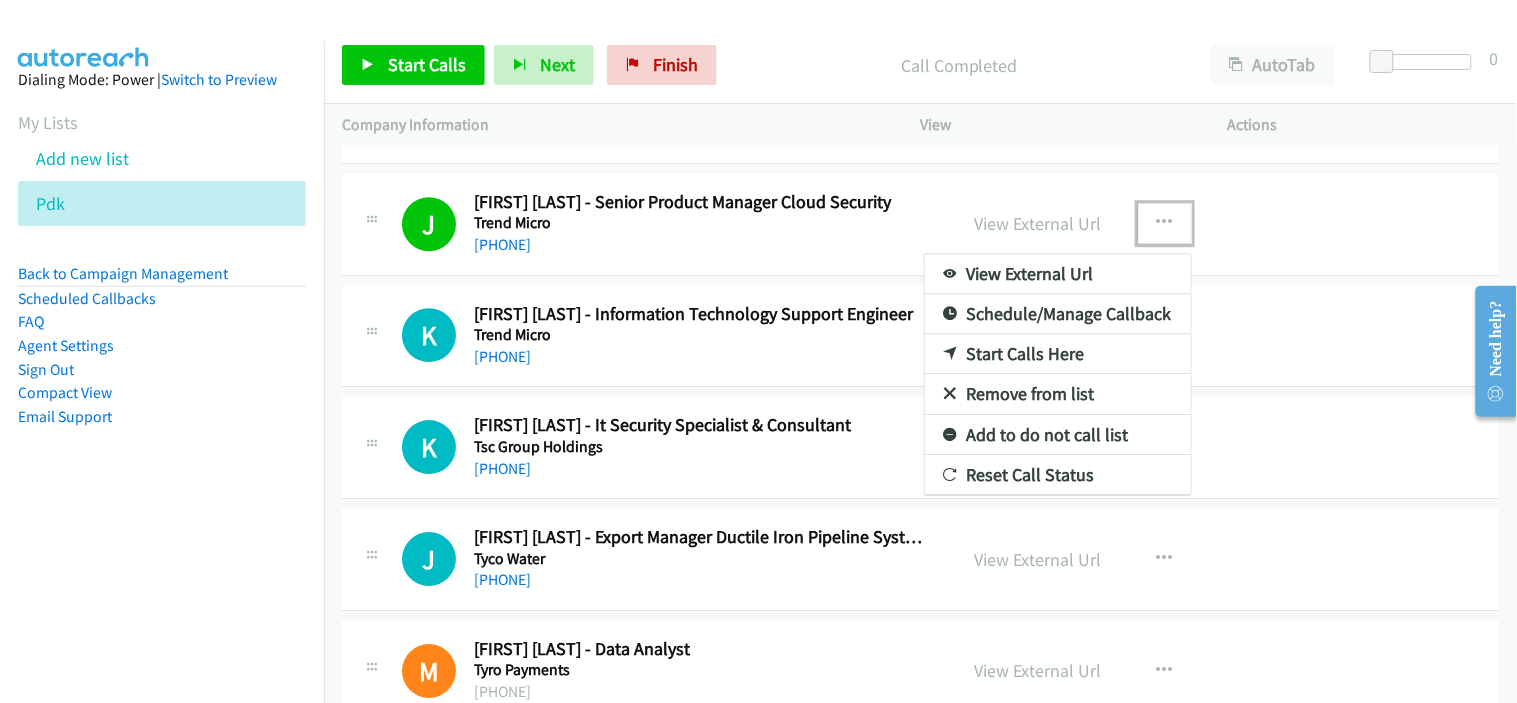 click on "Add to do not call list" at bounding box center (1058, 435) 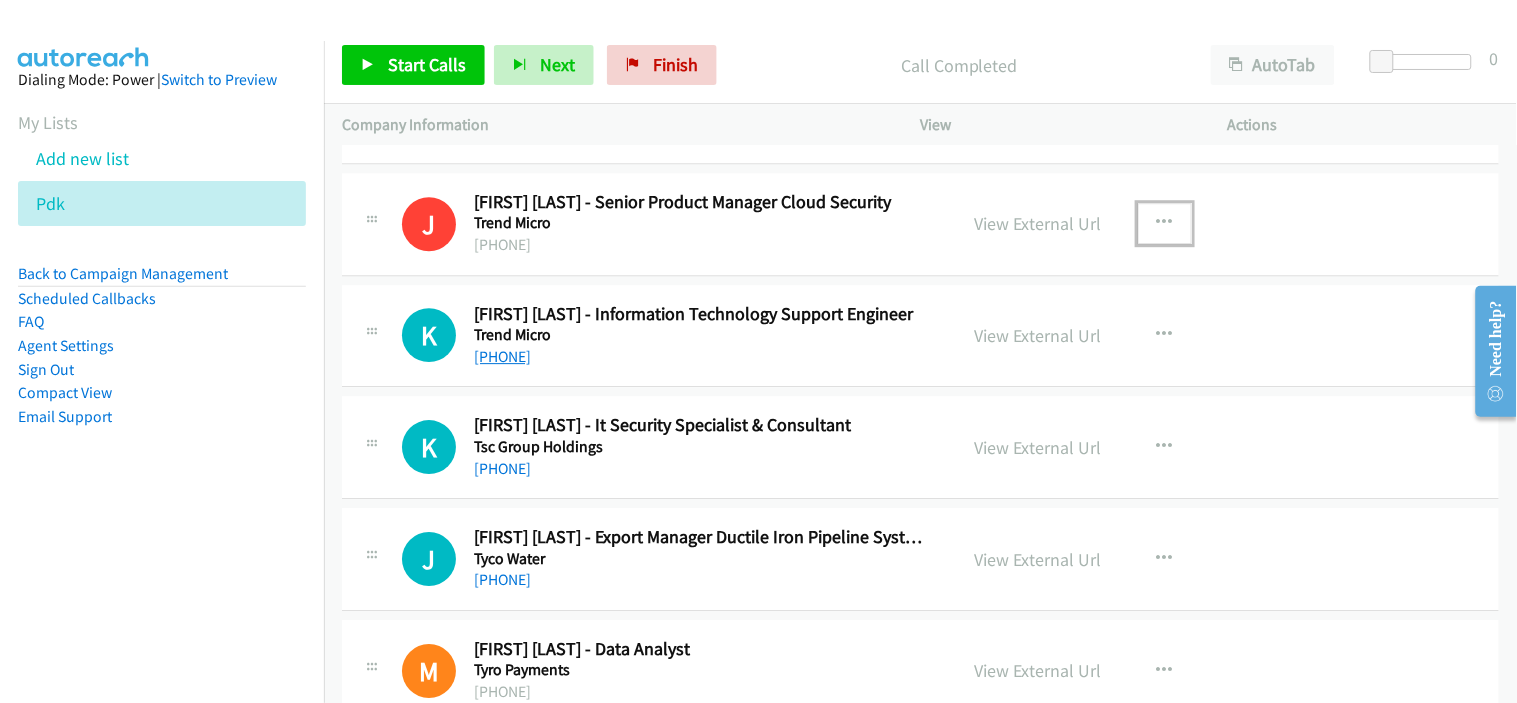 click on "+61 460 322 560" at bounding box center (502, 356) 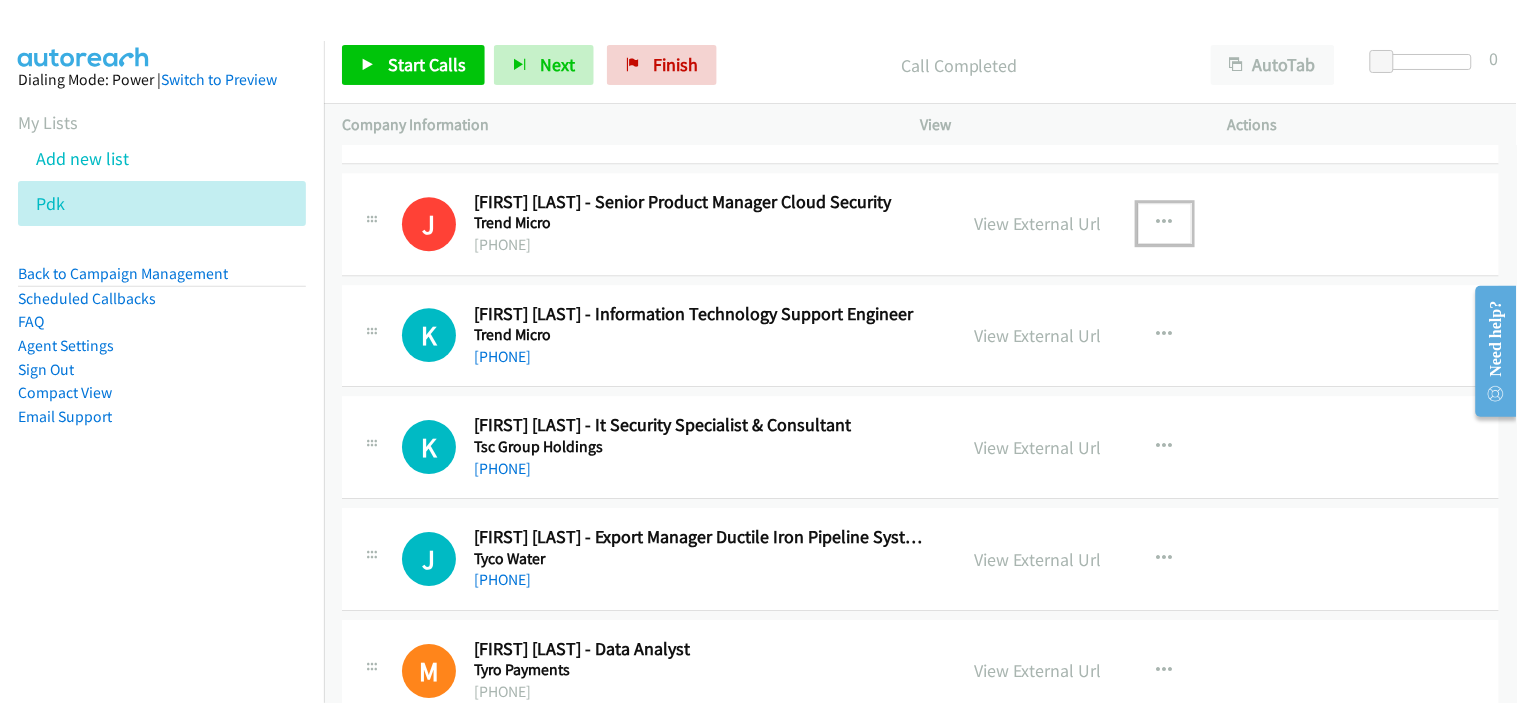 click on "+61 460 322 560" at bounding box center (702, 357) 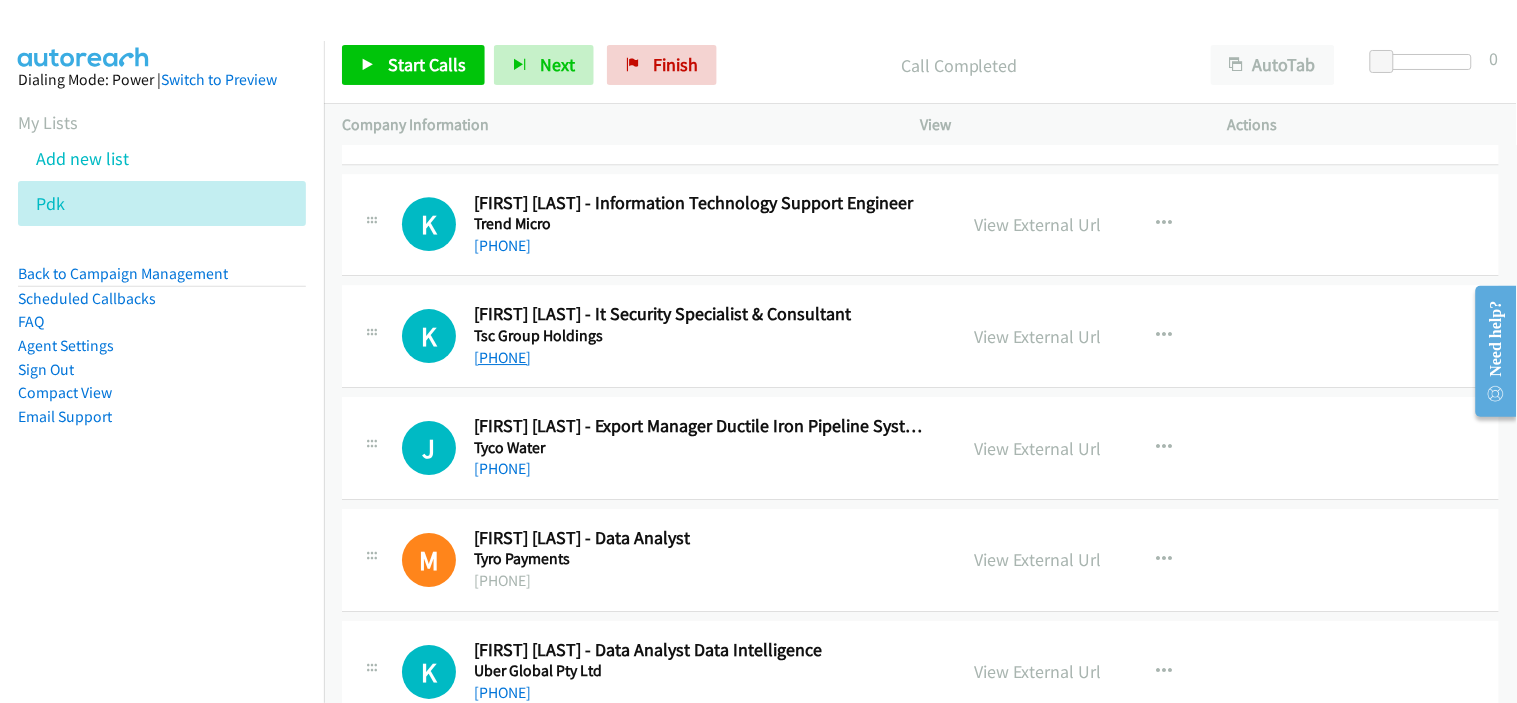 click on "+61 2 8346 6735" at bounding box center (502, 357) 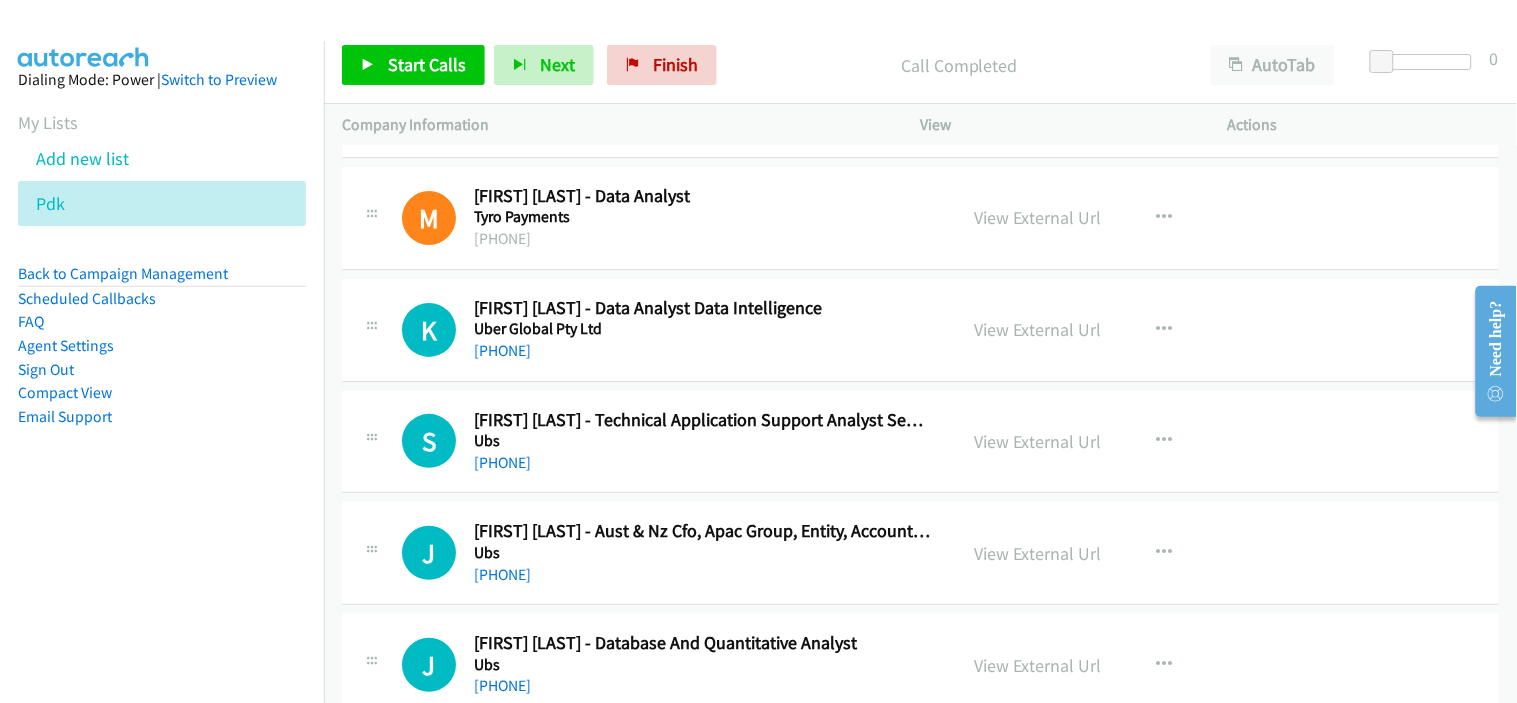 scroll, scrollTop: 4000, scrollLeft: 0, axis: vertical 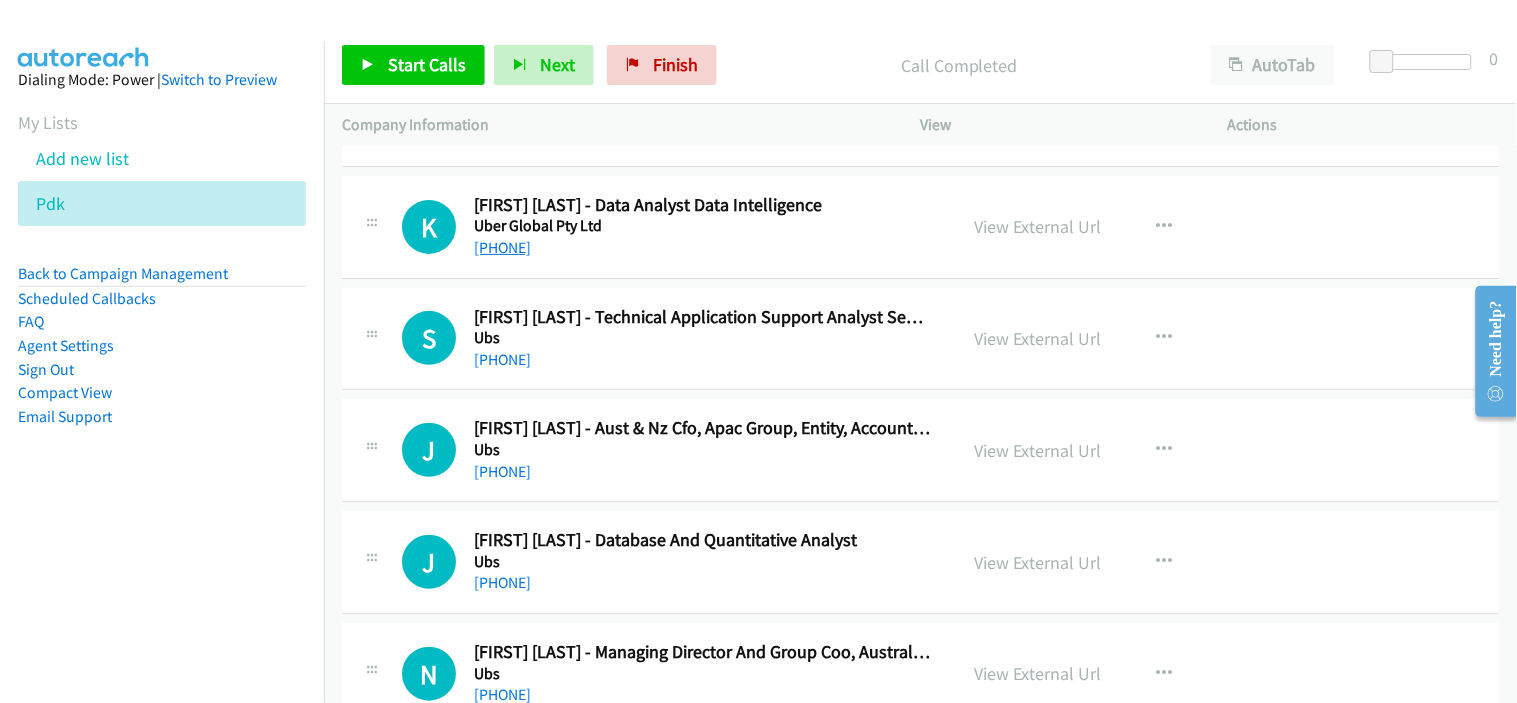 click on "+61 432 517 652" at bounding box center (502, 247) 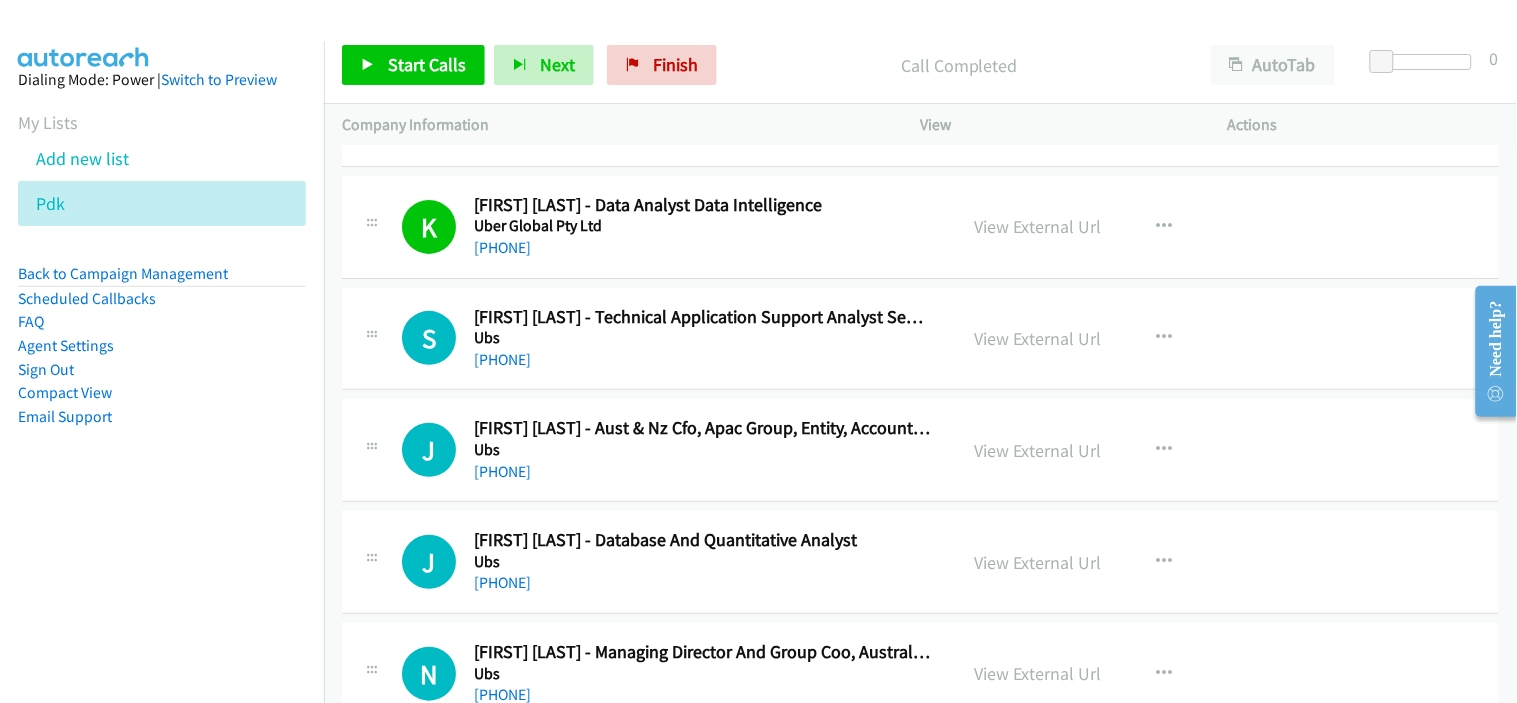 click on "+61 452 052 182" at bounding box center [702, 360] 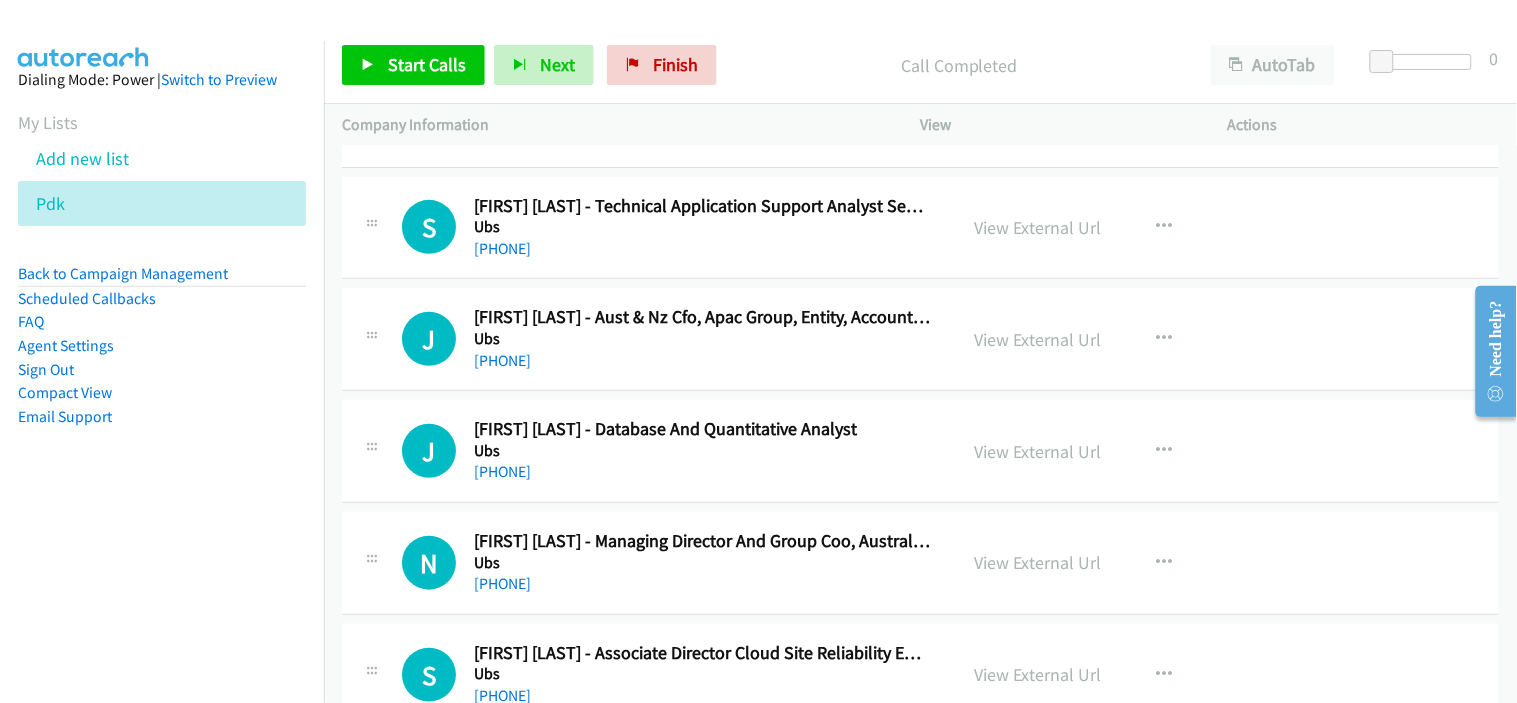 click on "+61 452 052 182" at bounding box center (702, 249) 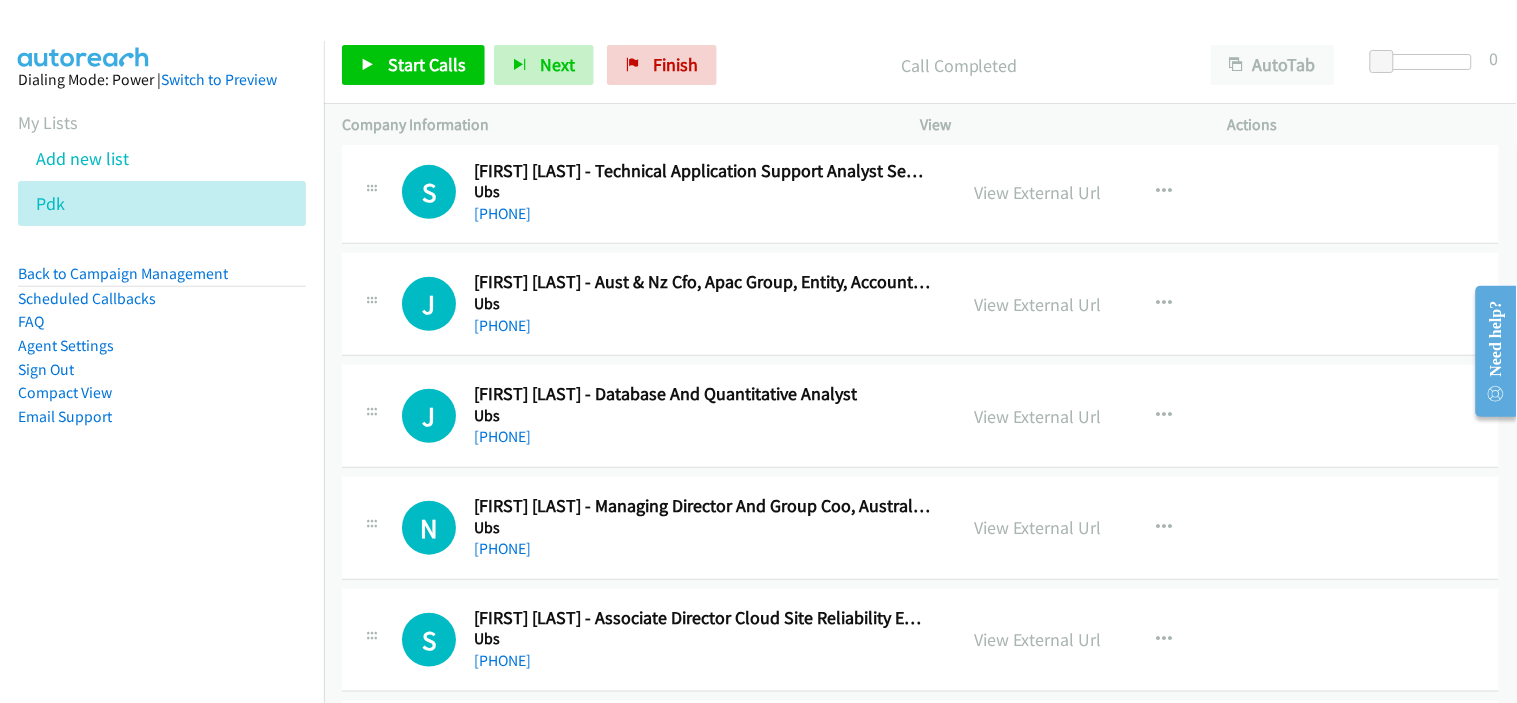 scroll, scrollTop: 4111, scrollLeft: 0, axis: vertical 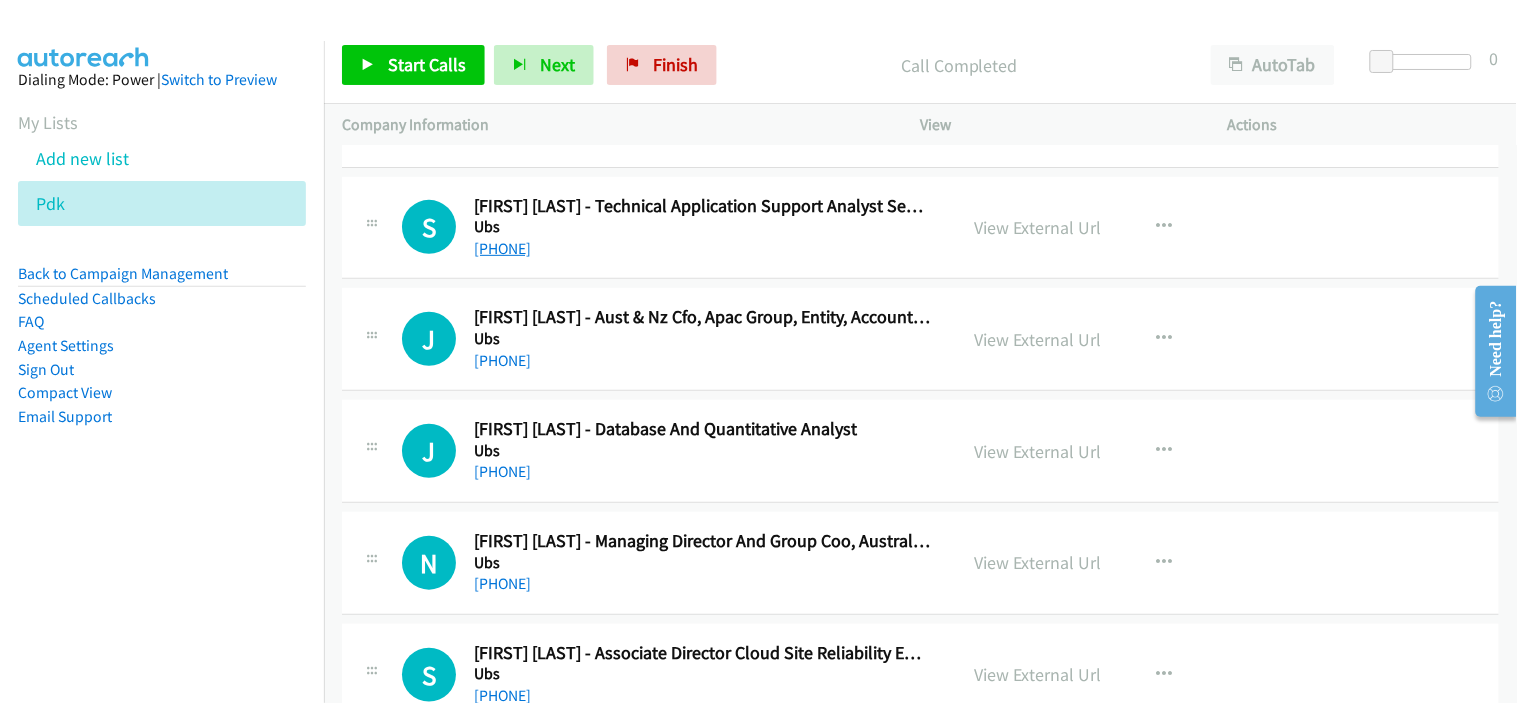 click on "+61 452 052 182" at bounding box center [502, 248] 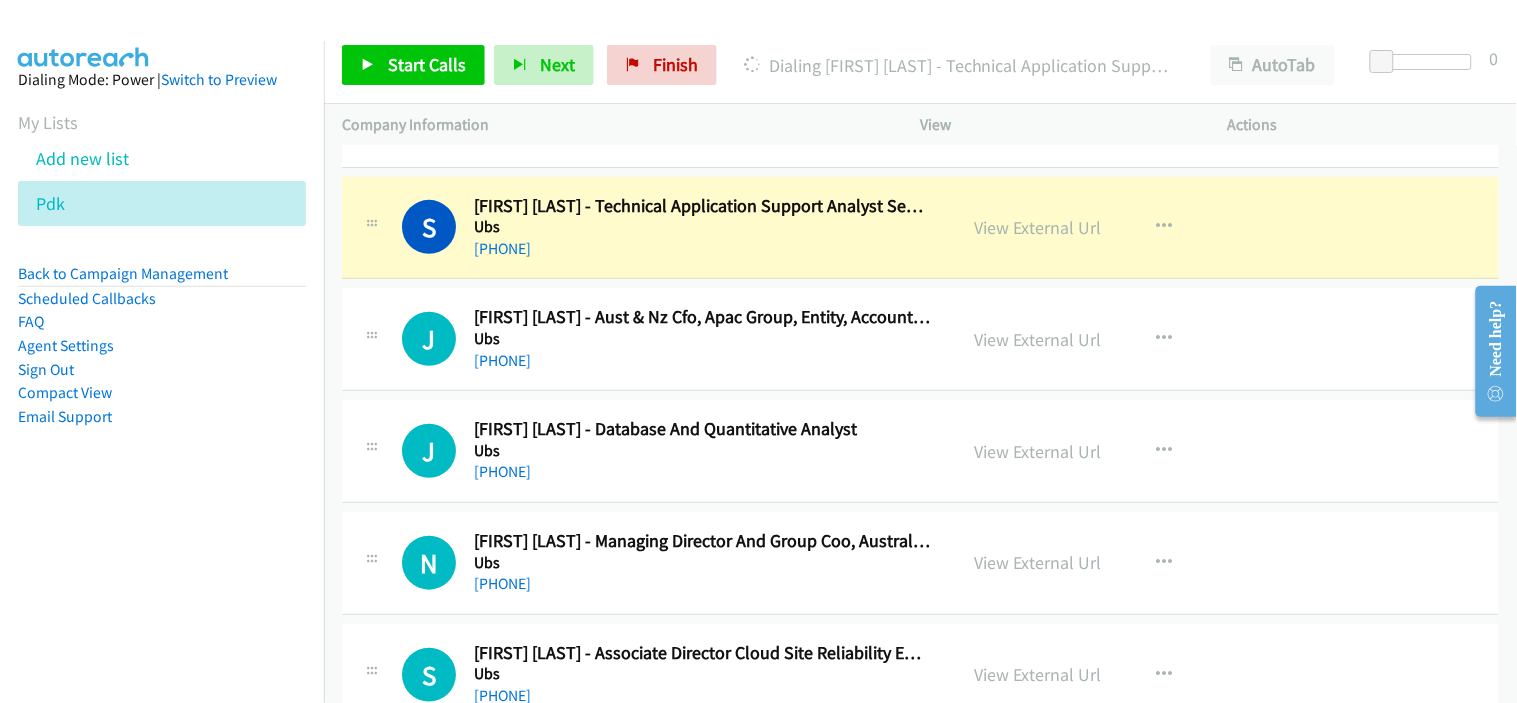 click on "+61 432 329 097" at bounding box center [702, 361] 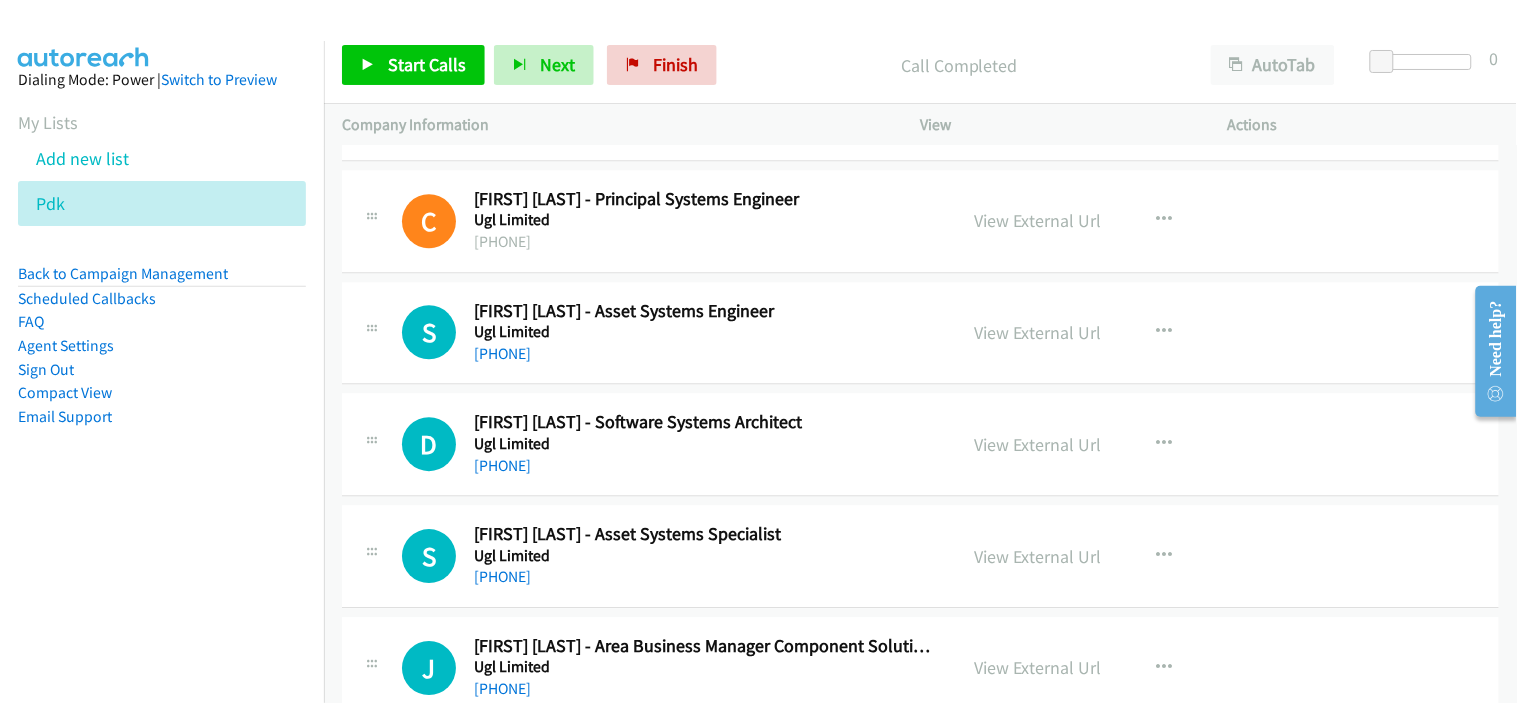 scroll, scrollTop: 5333, scrollLeft: 0, axis: vertical 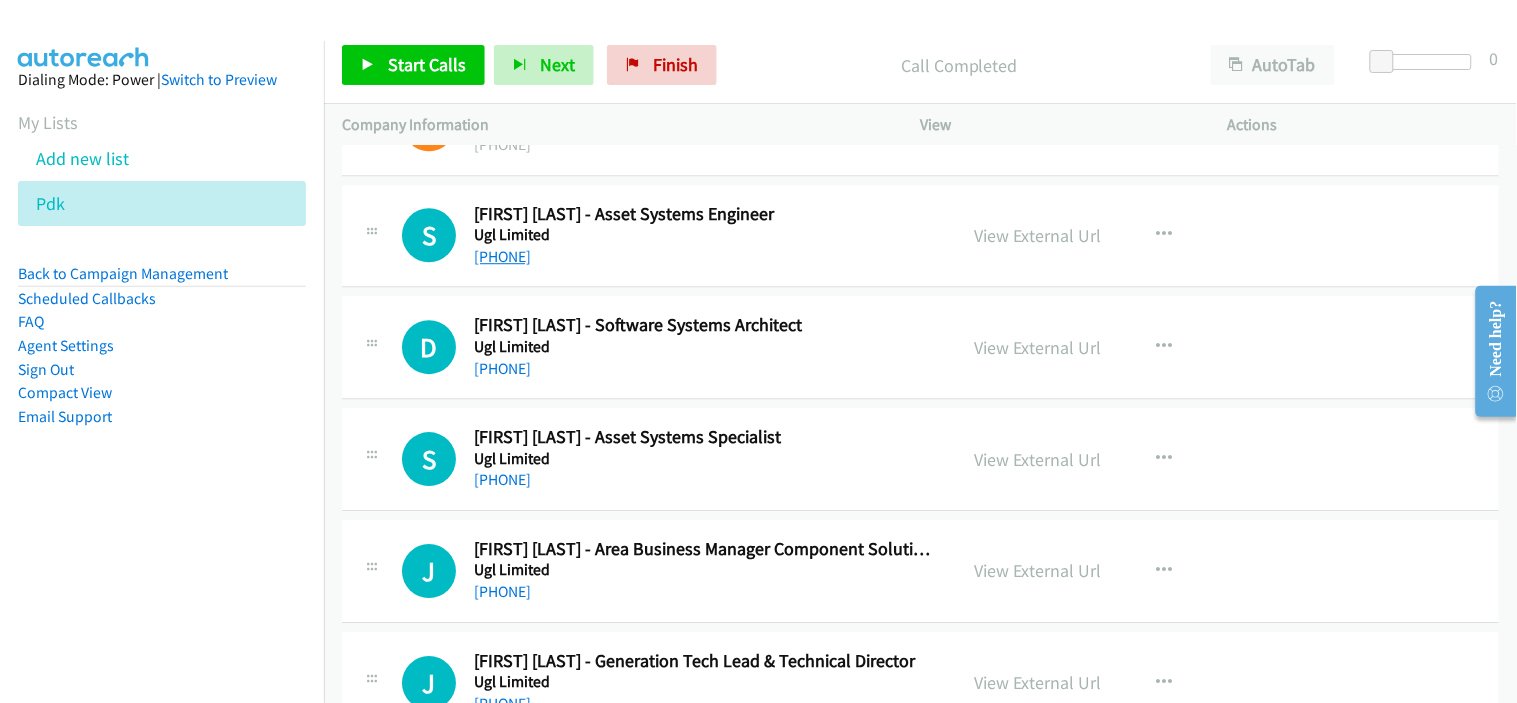 click on "+61 415 353 620" at bounding box center [502, 256] 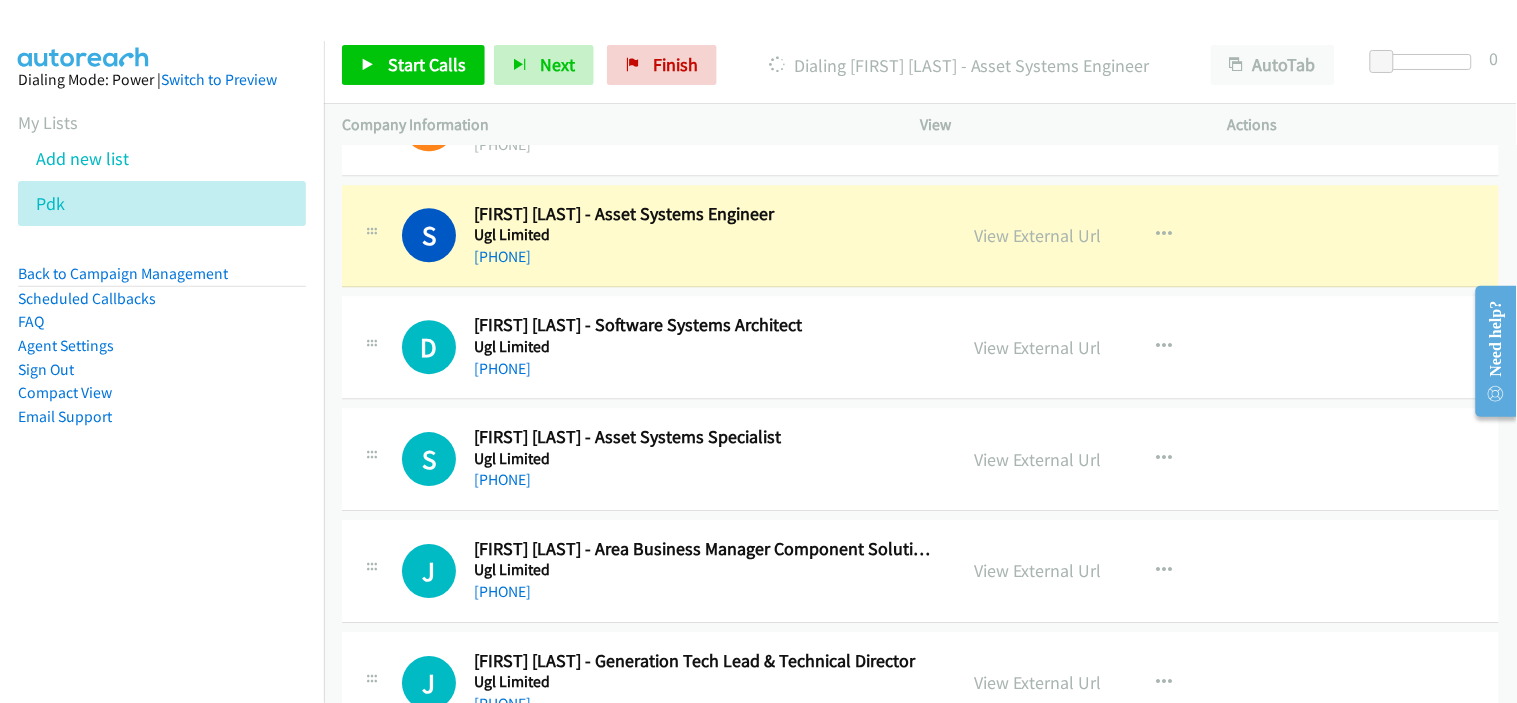 drag, startPoint x: 716, startPoint y: 256, endPoint x: 790, endPoint y: 256, distance: 74 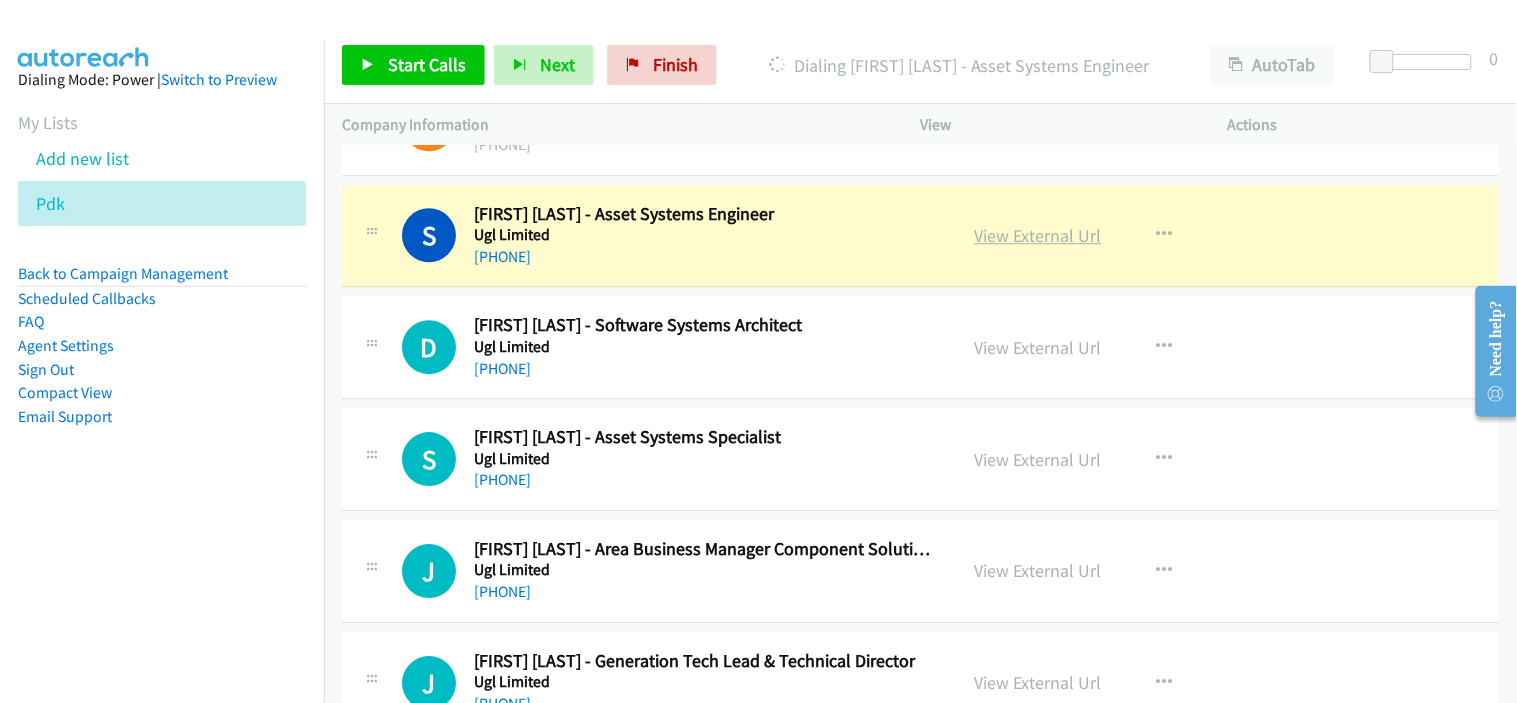 click on "View External Url" at bounding box center [1038, 235] 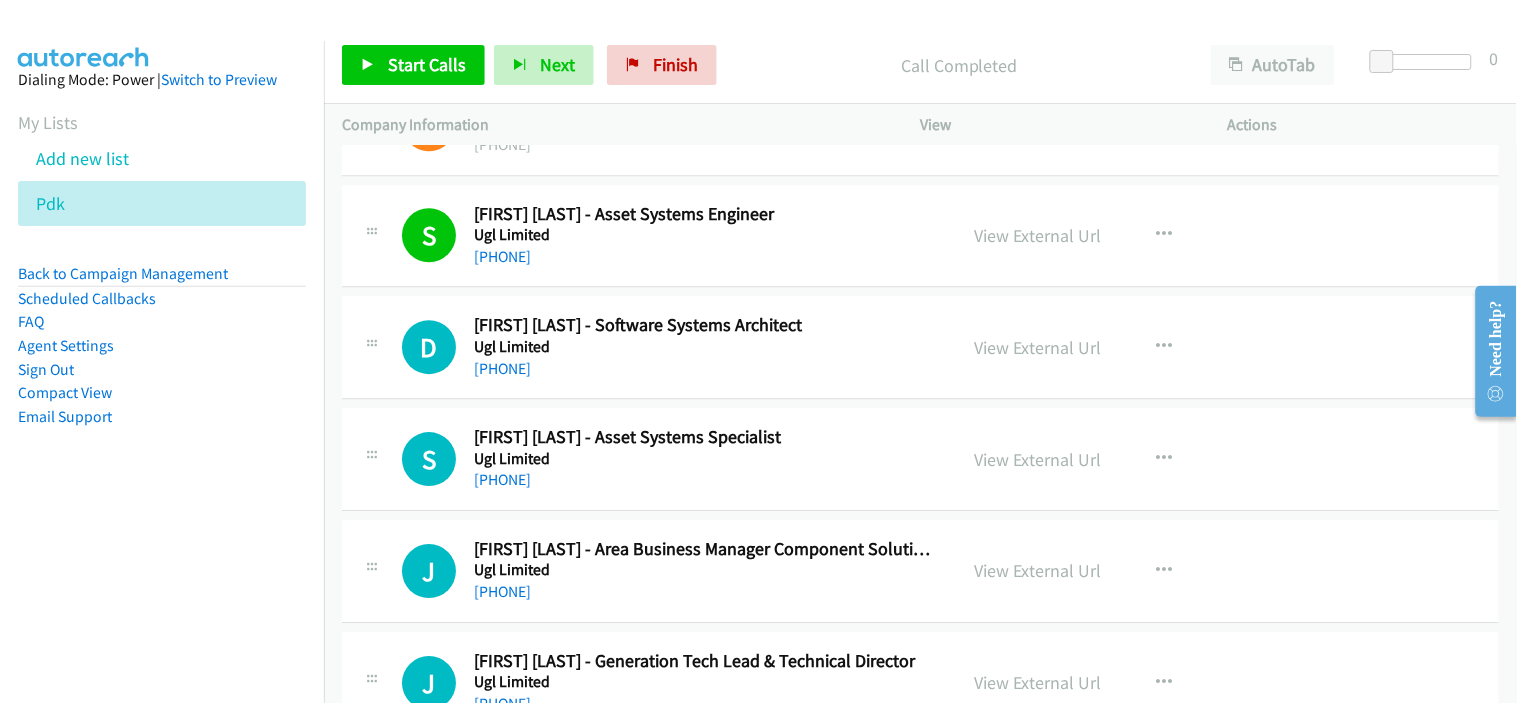 click on "D
Callback Scheduled
Dean Brown - Software Systems Architect
Ugl Limited
Australia/Sydney
+61 430 928 246
View External Url
View External Url
Schedule/Manage Callback
Start Calls Here
Remove from list
Add to do not call list
Reset Call Status" at bounding box center (920, 347) 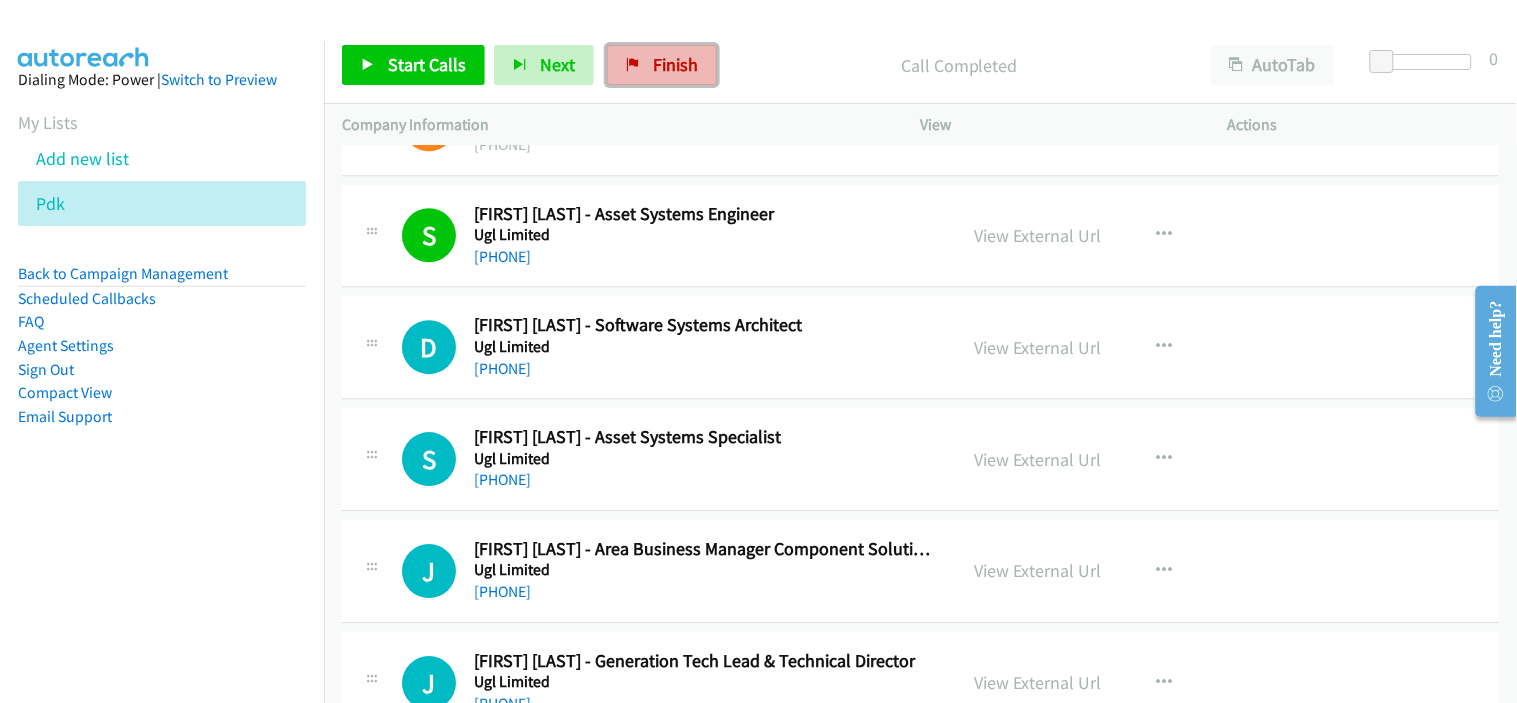 click on "Finish" at bounding box center [662, 65] 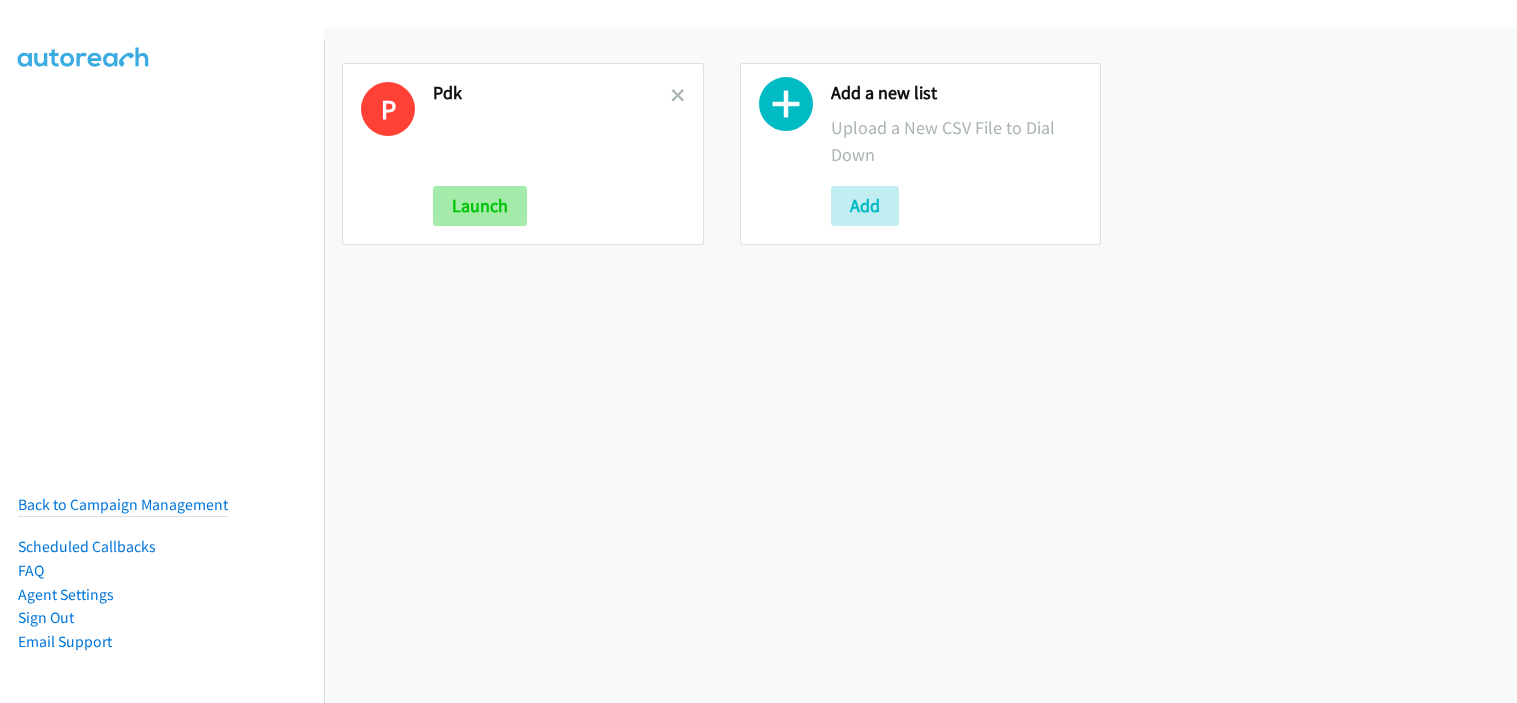 scroll, scrollTop: 0, scrollLeft: 0, axis: both 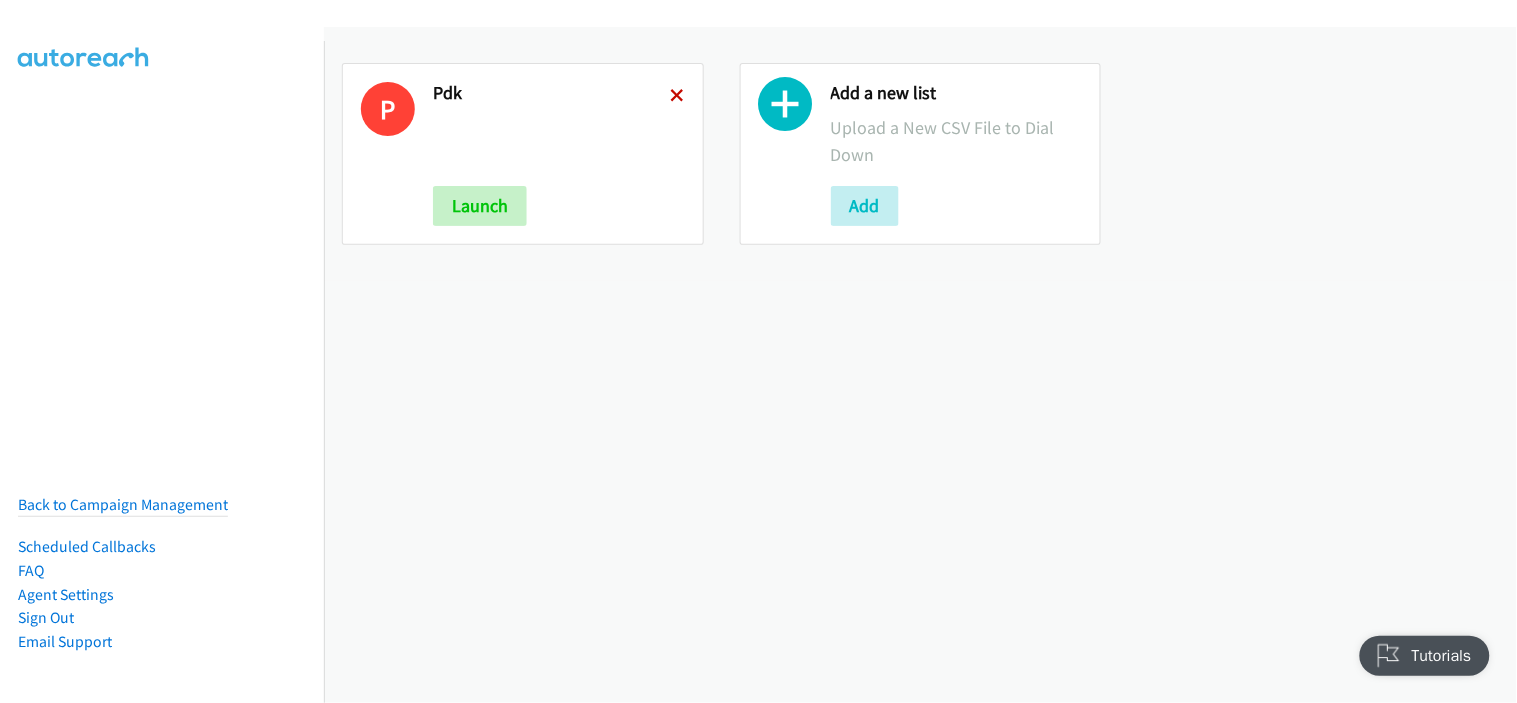 click at bounding box center (678, 97) 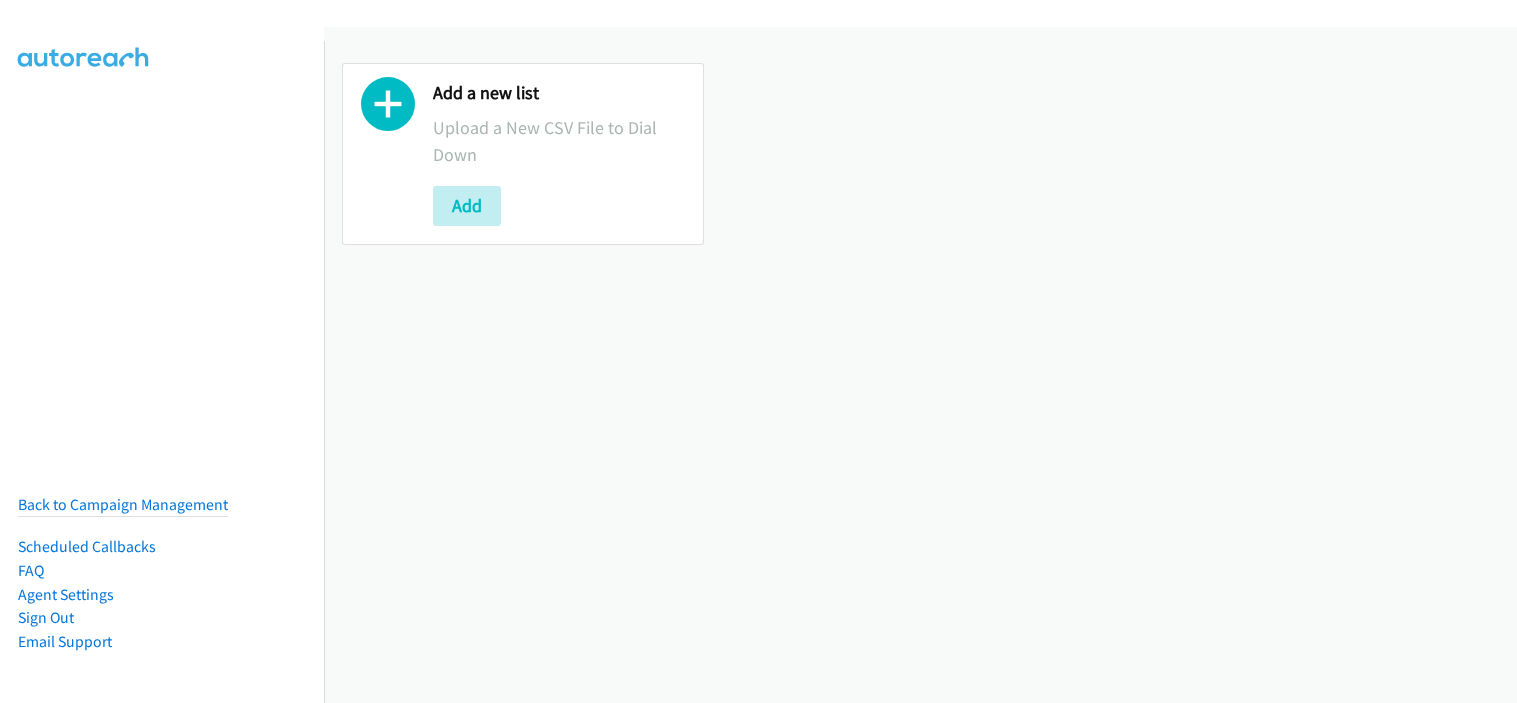 scroll, scrollTop: 0, scrollLeft: 0, axis: both 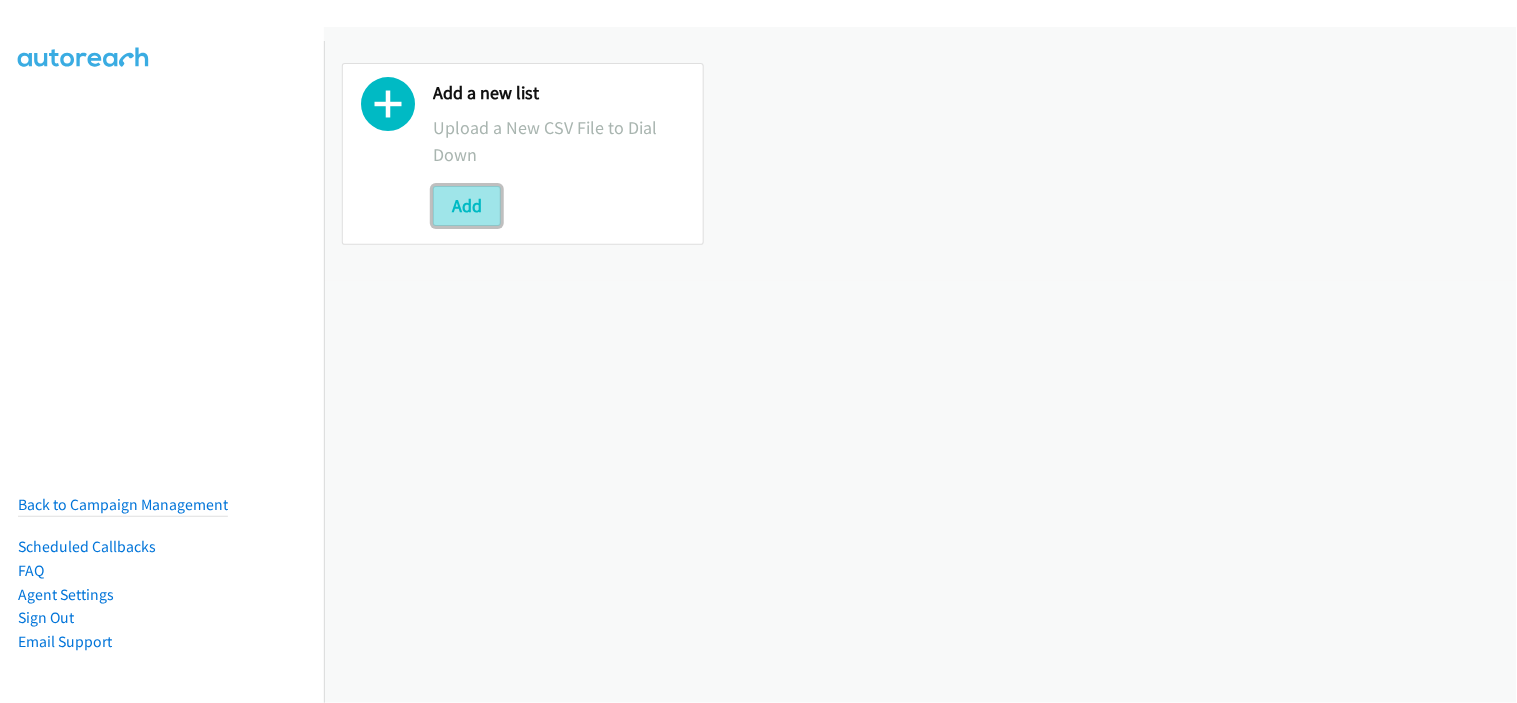 click on "Add" at bounding box center (467, 206) 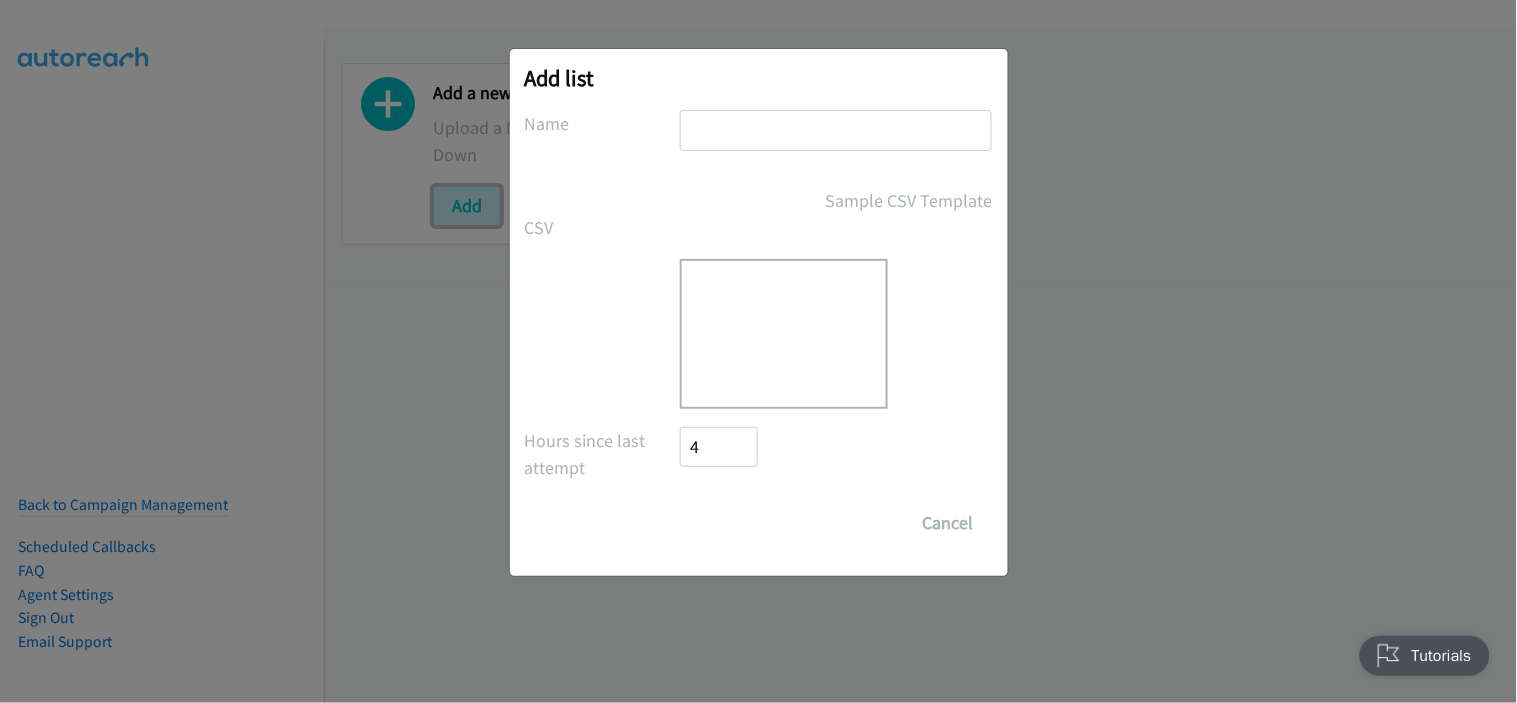 scroll, scrollTop: 0, scrollLeft: 0, axis: both 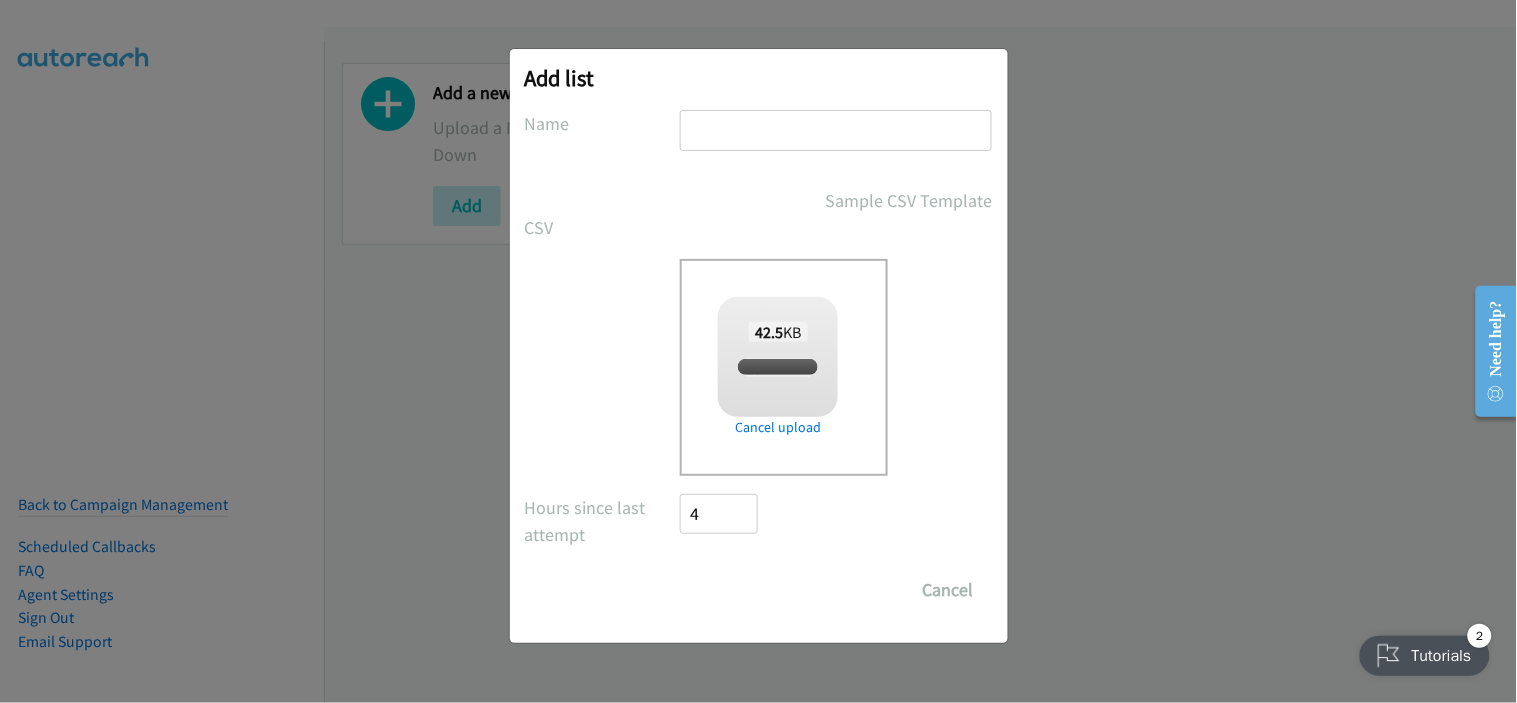 checkbox on "true" 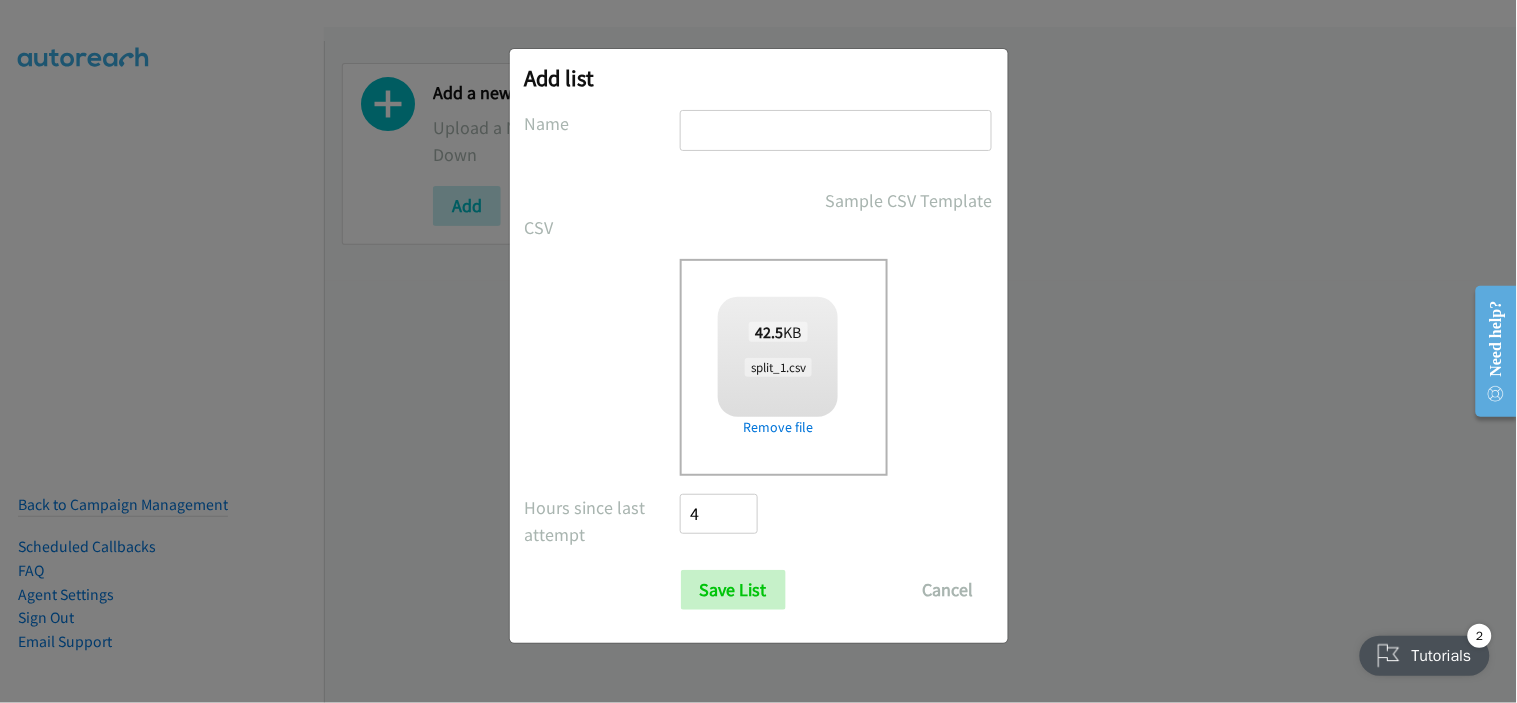 click at bounding box center [836, 130] 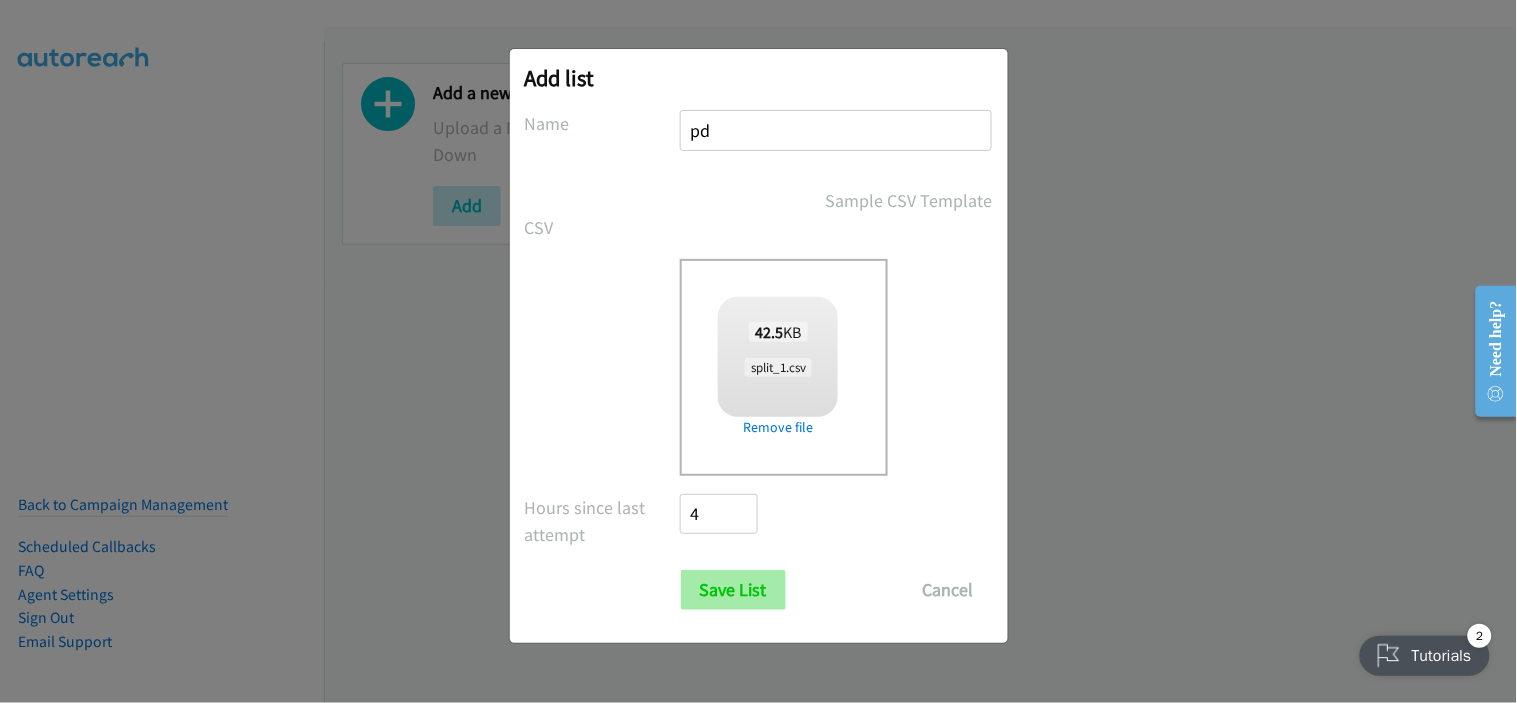 type on "pd" 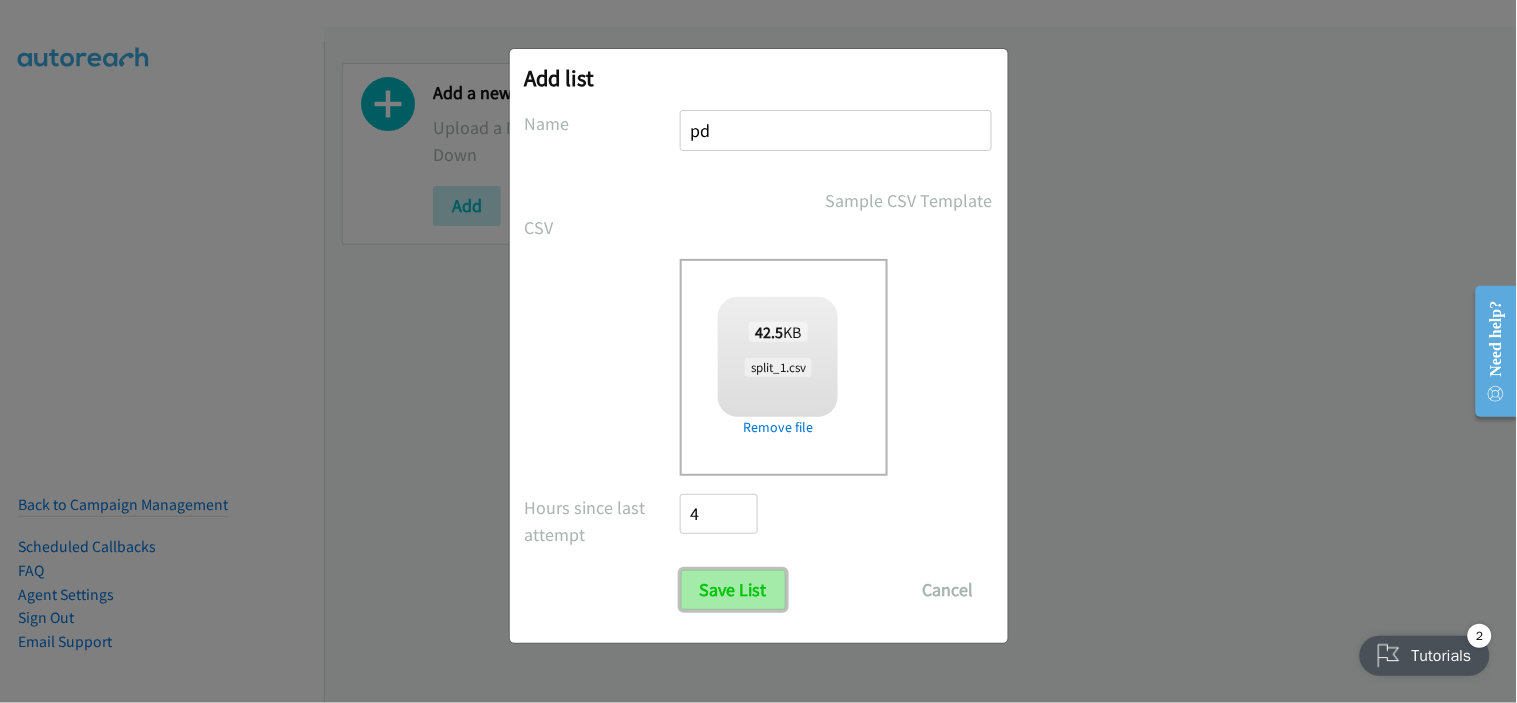 click on "Save List" at bounding box center [733, 590] 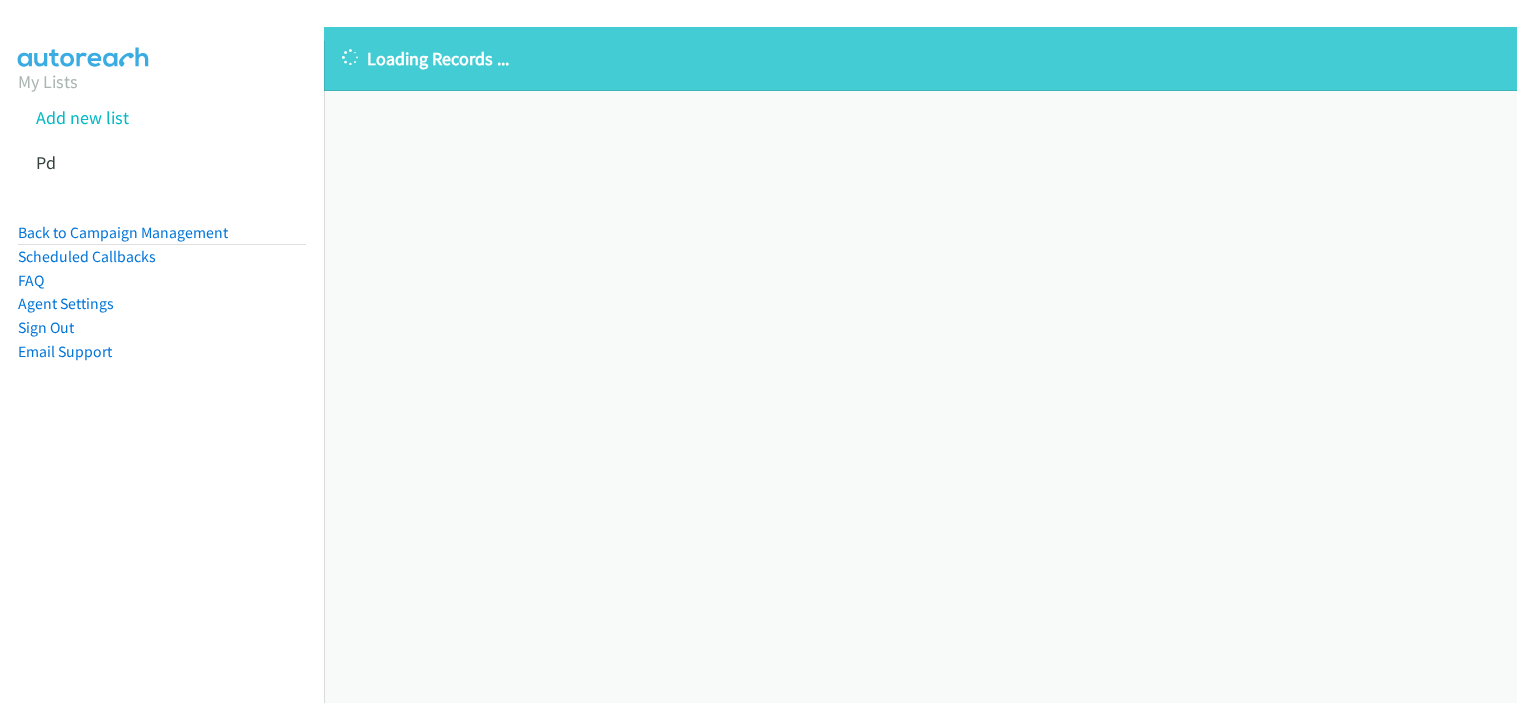 scroll, scrollTop: 0, scrollLeft: 0, axis: both 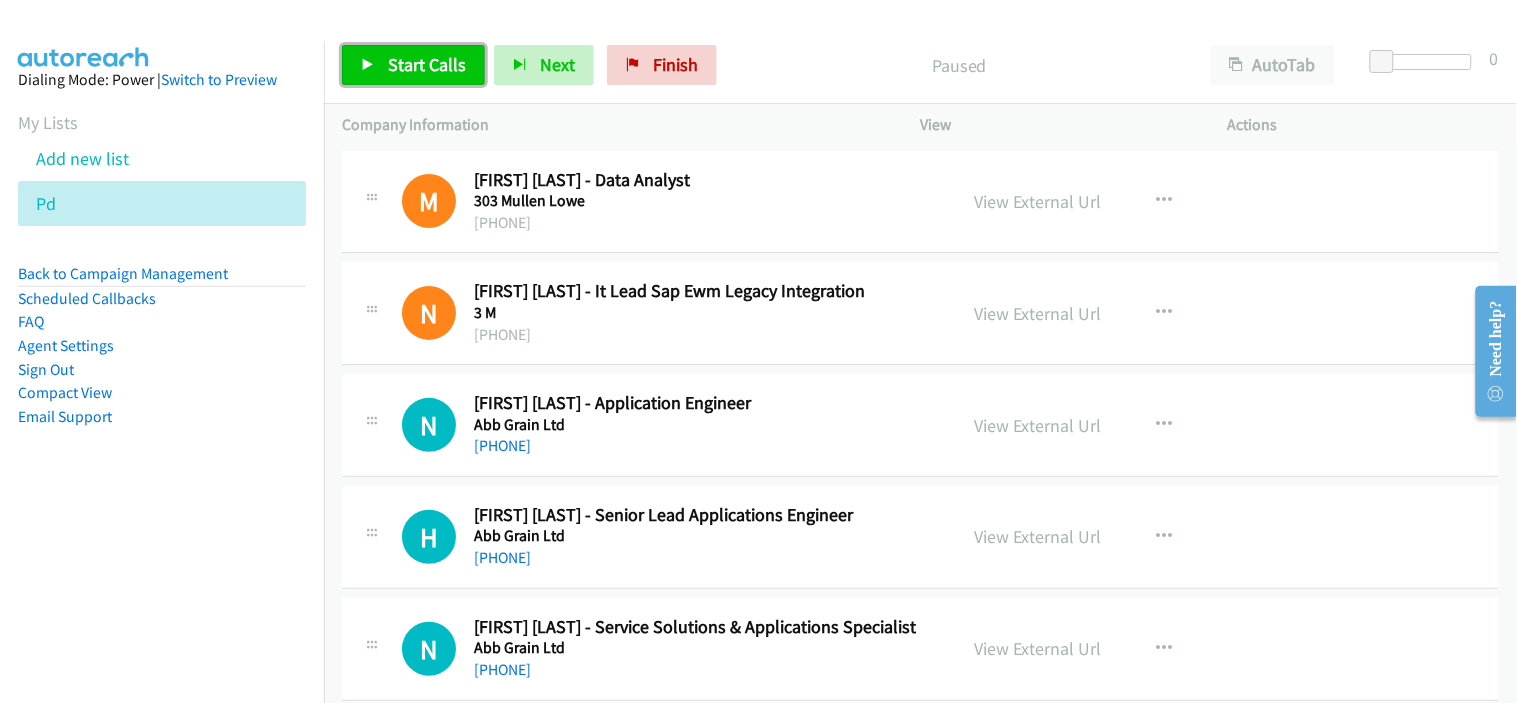 click on "Start Calls" at bounding box center (427, 64) 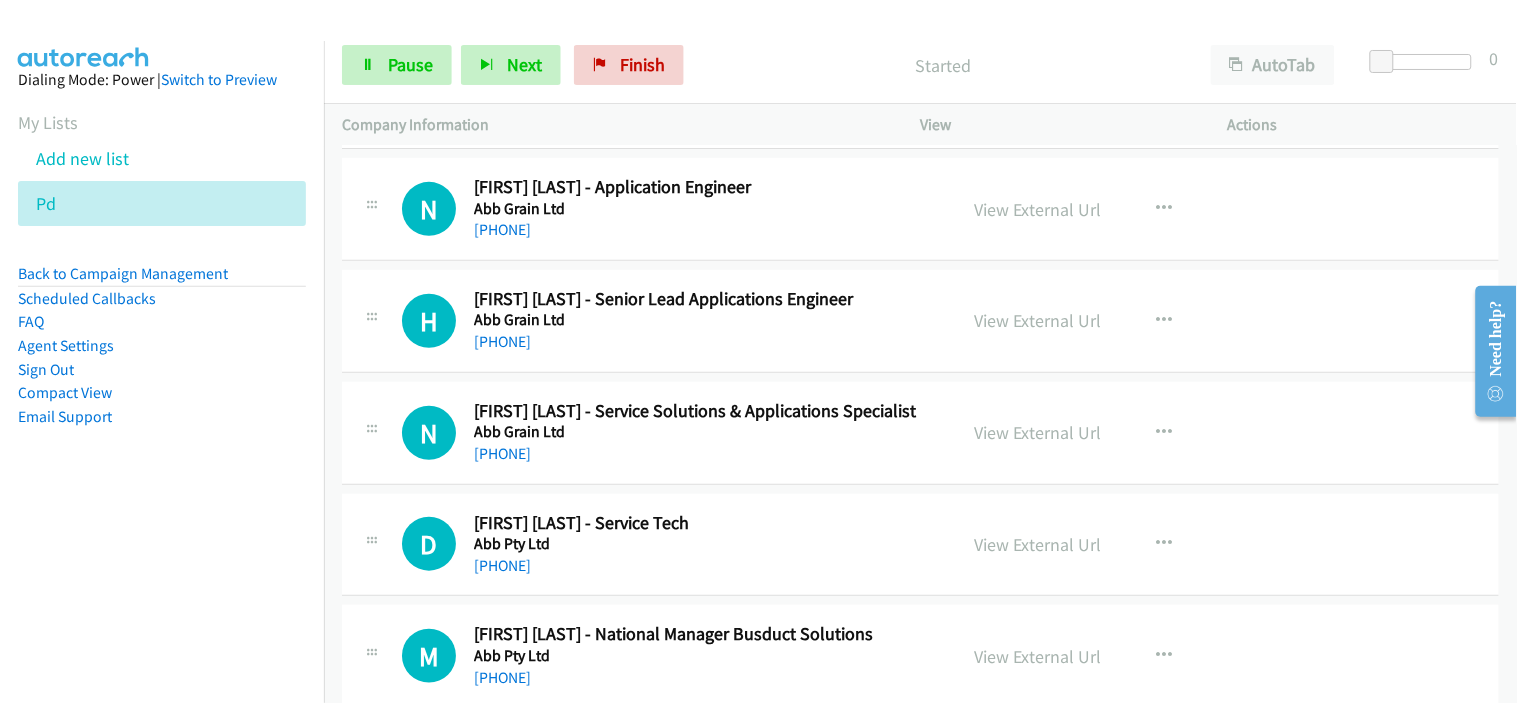 scroll, scrollTop: 222, scrollLeft: 0, axis: vertical 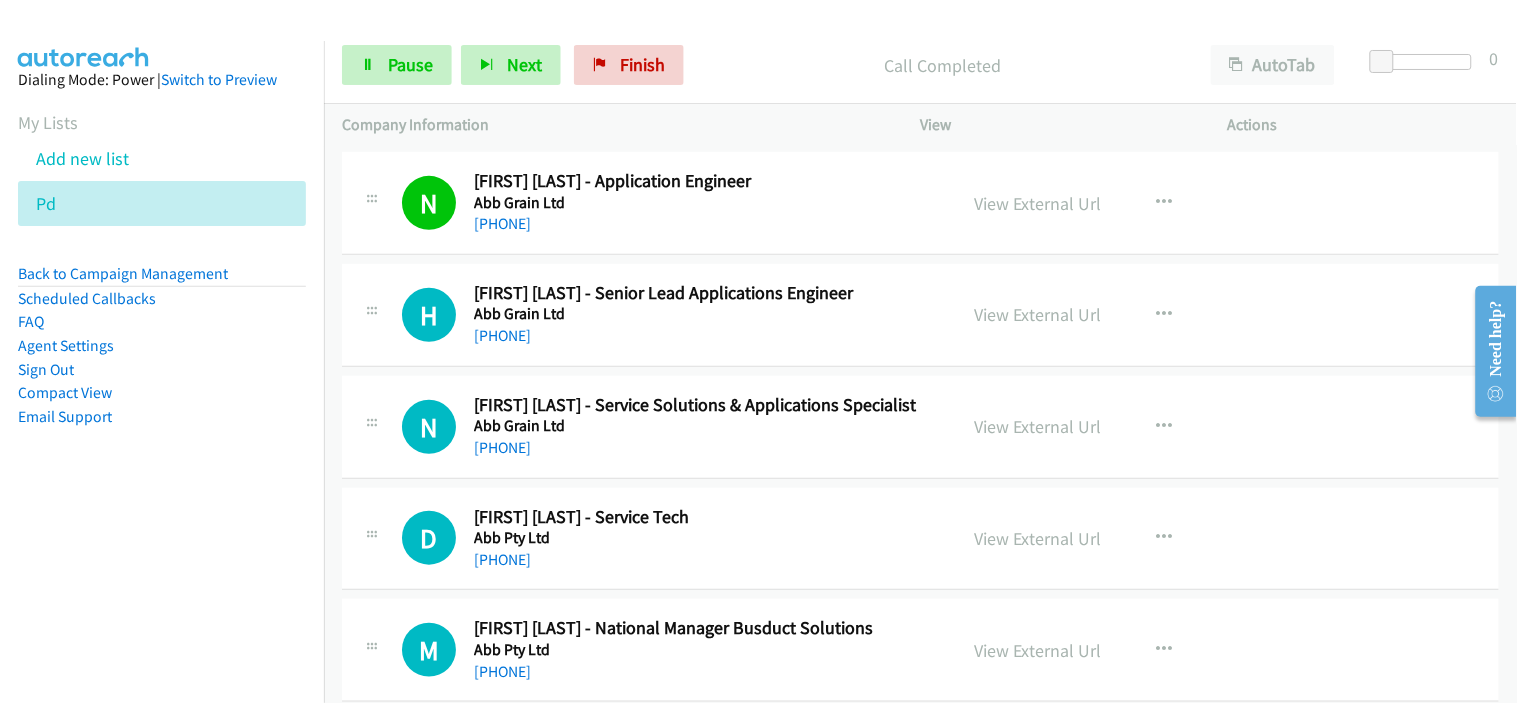 click on "+61 407 905 773" at bounding box center (702, 336) 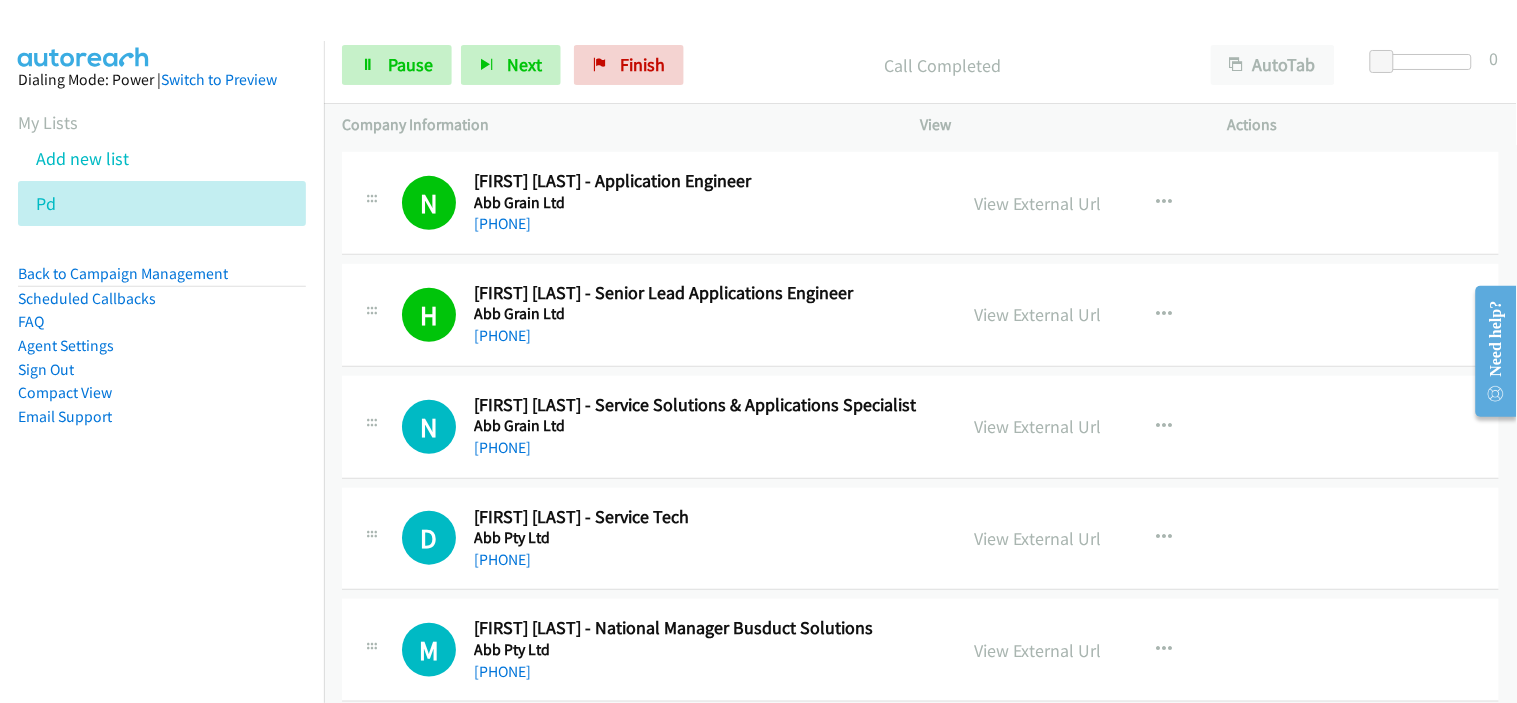 click on "N
Callback Scheduled
Narith Nget - Service Solutions & Applications Specialist
Abb Grain Ltd
Australia/Sydney
+61 405 789 528
View External Url
View External Url
Schedule/Manage Callback
Start Calls Here
Remove from list
Add to do not call list
Reset Call Status" at bounding box center [920, 427] 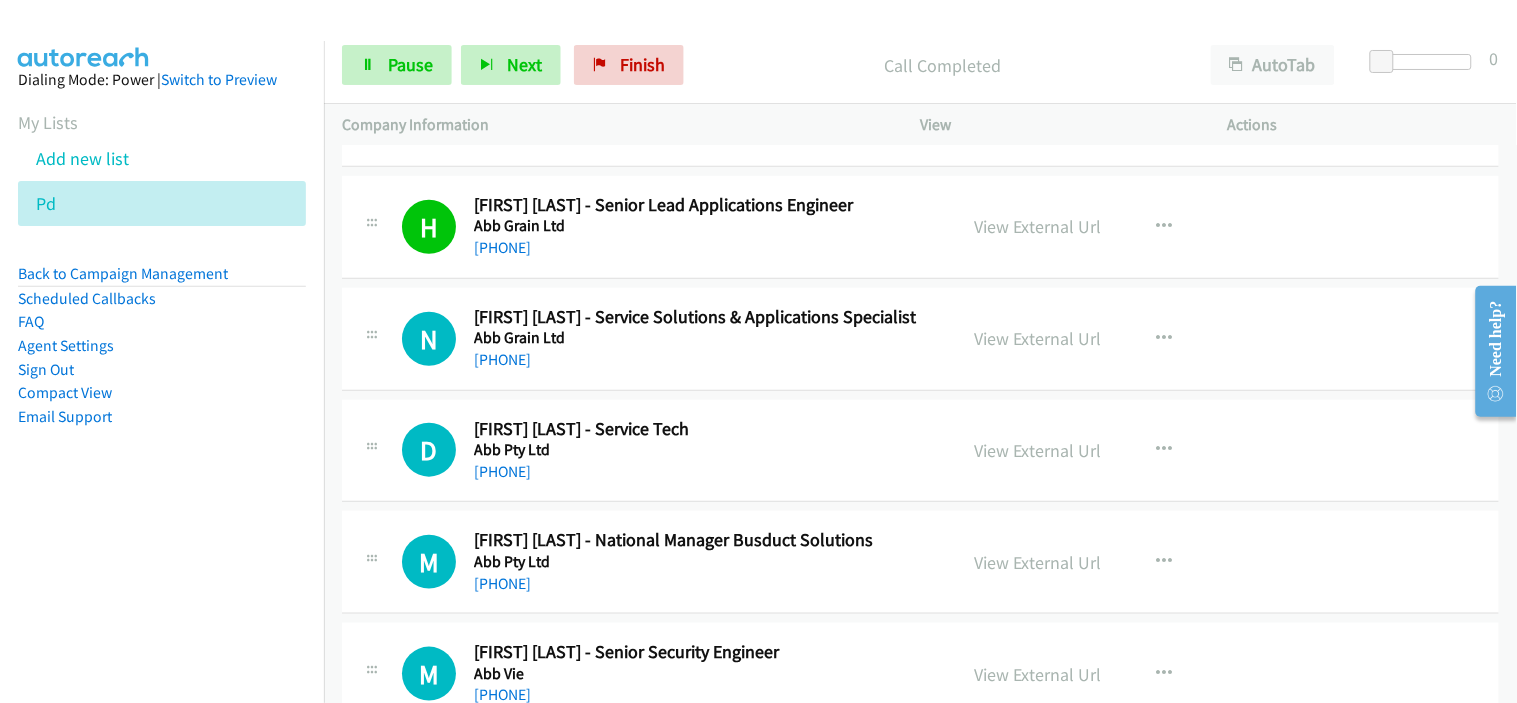scroll, scrollTop: 333, scrollLeft: 0, axis: vertical 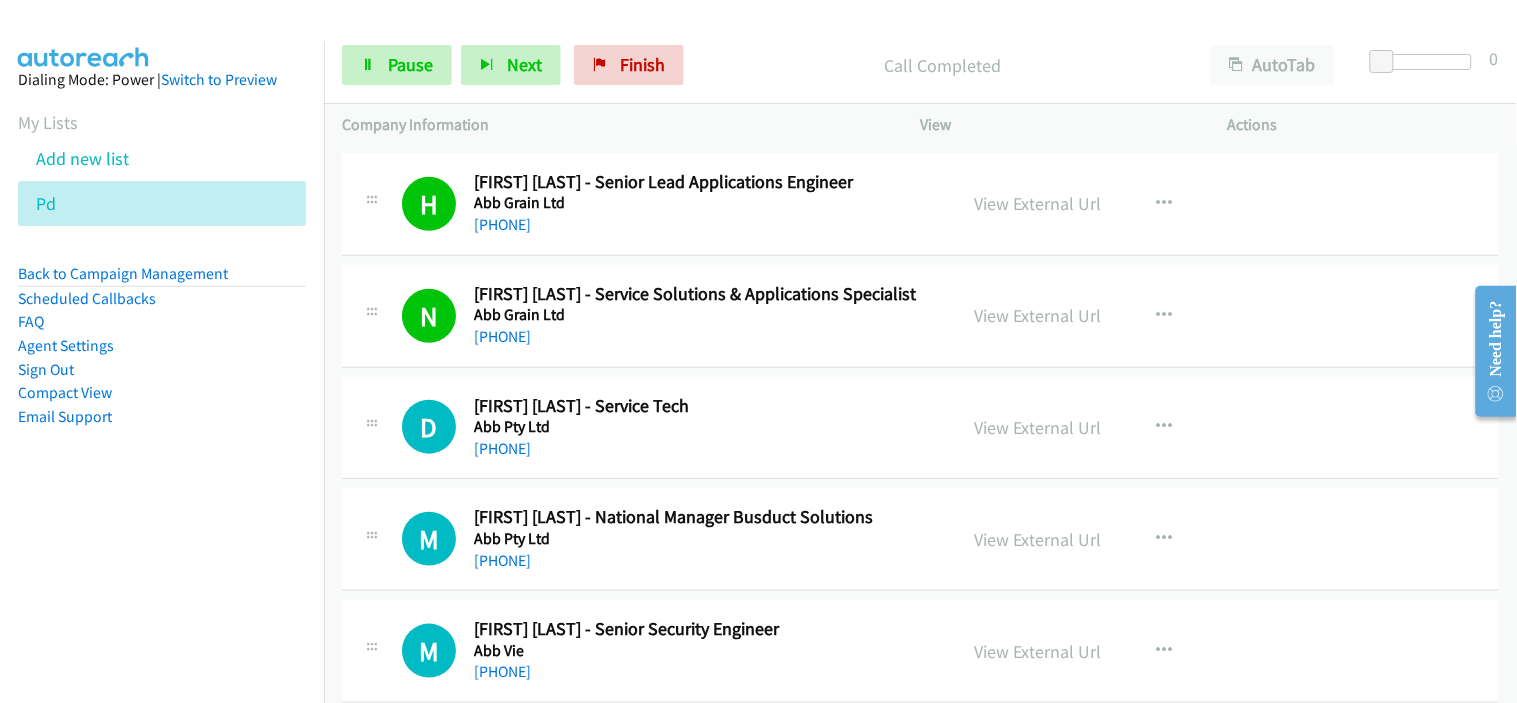 click on "+61 2 9753 7921" at bounding box center (702, 449) 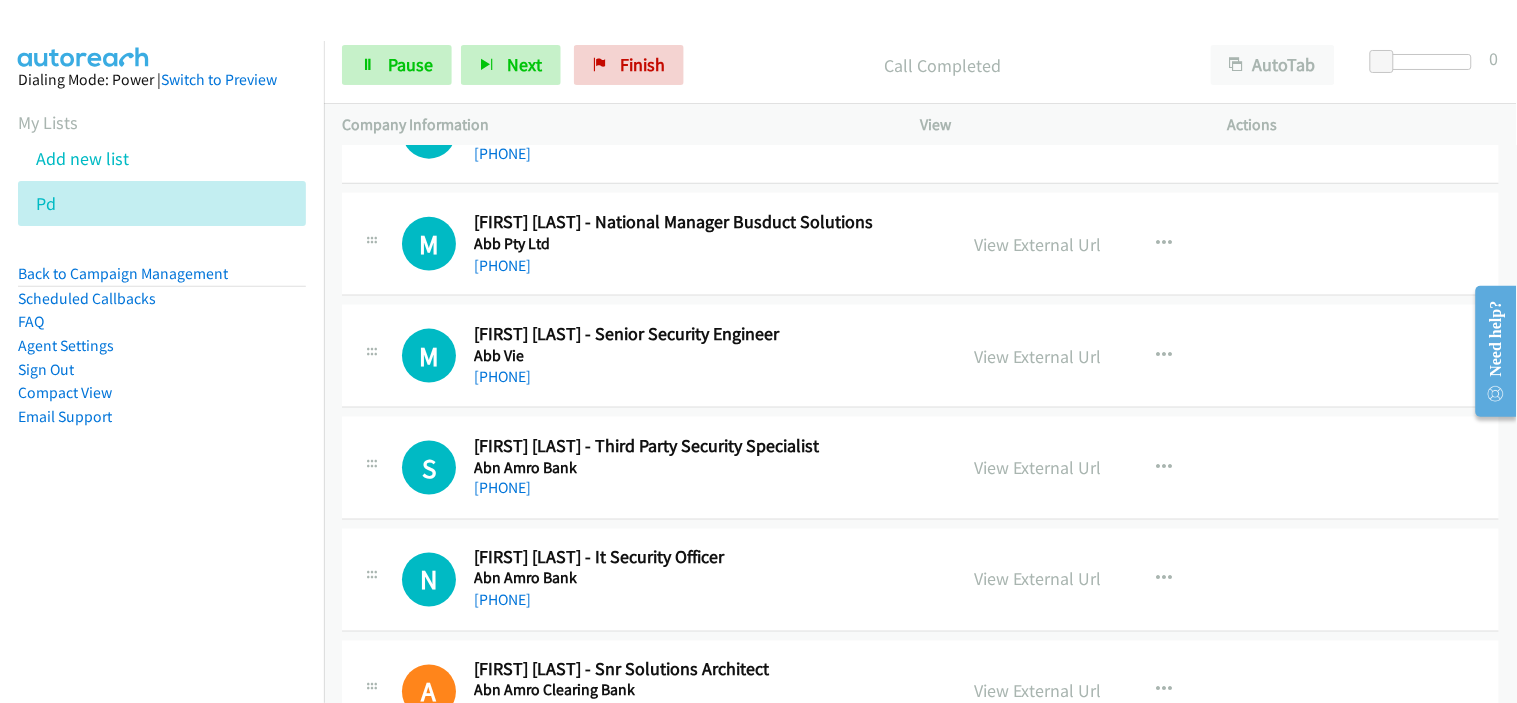 scroll, scrollTop: 666, scrollLeft: 0, axis: vertical 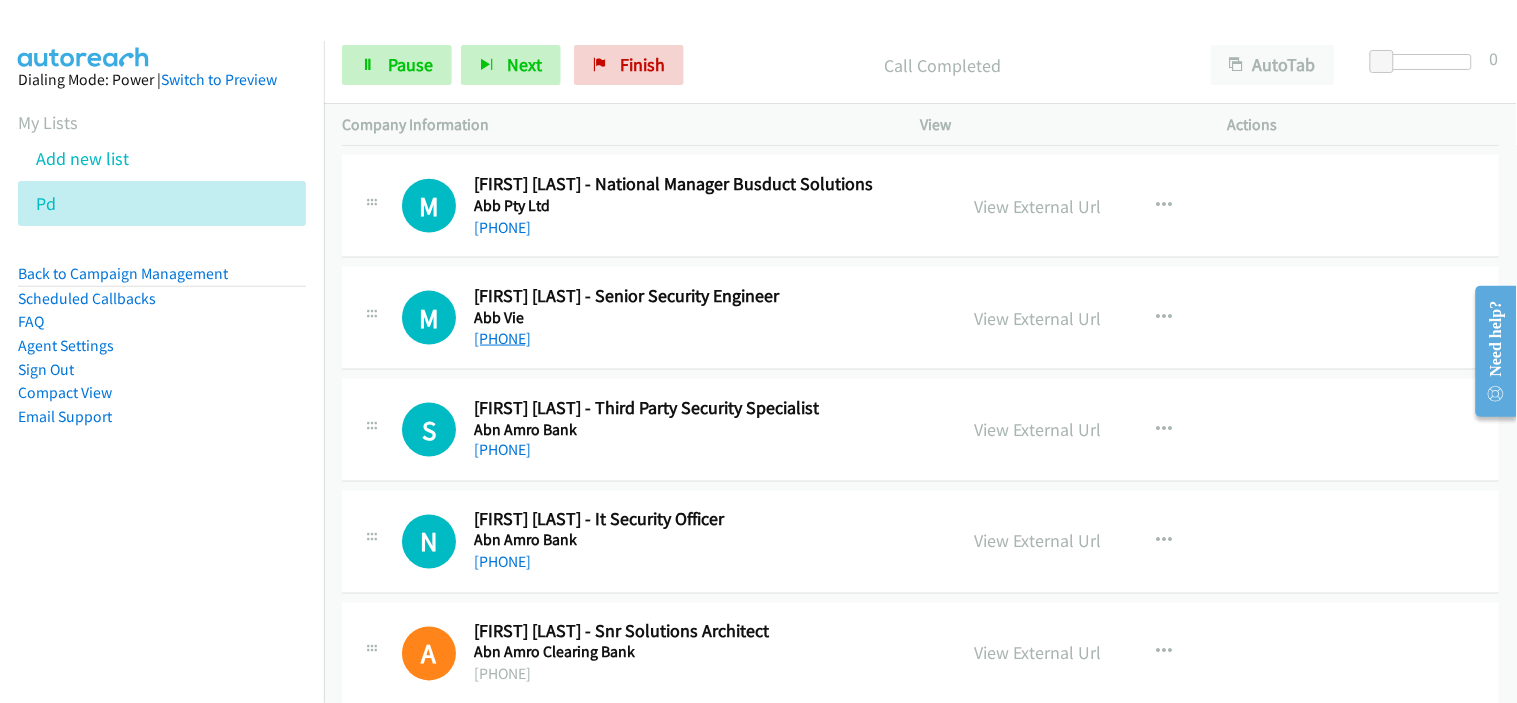 click on "+61 449 665 205" at bounding box center (502, 338) 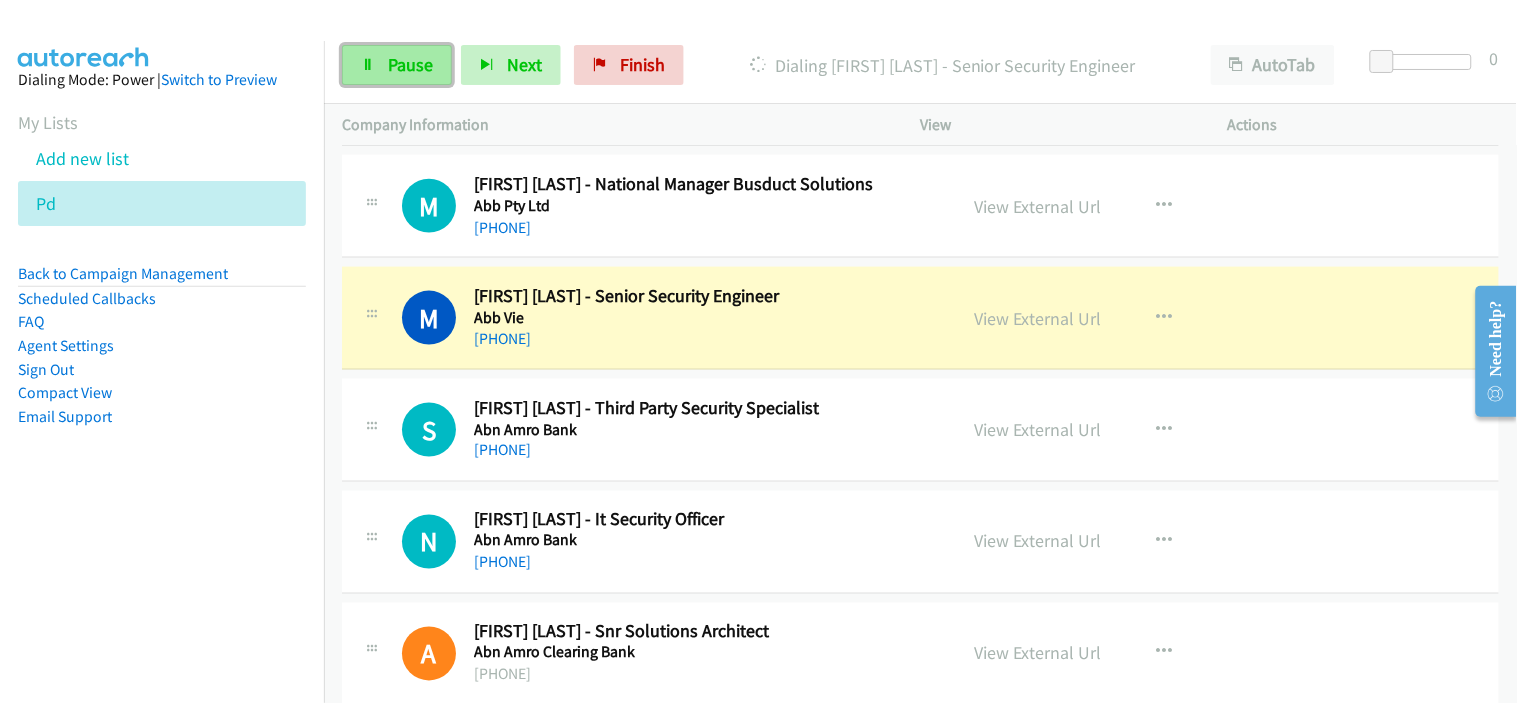 click on "Pause" at bounding box center [397, 65] 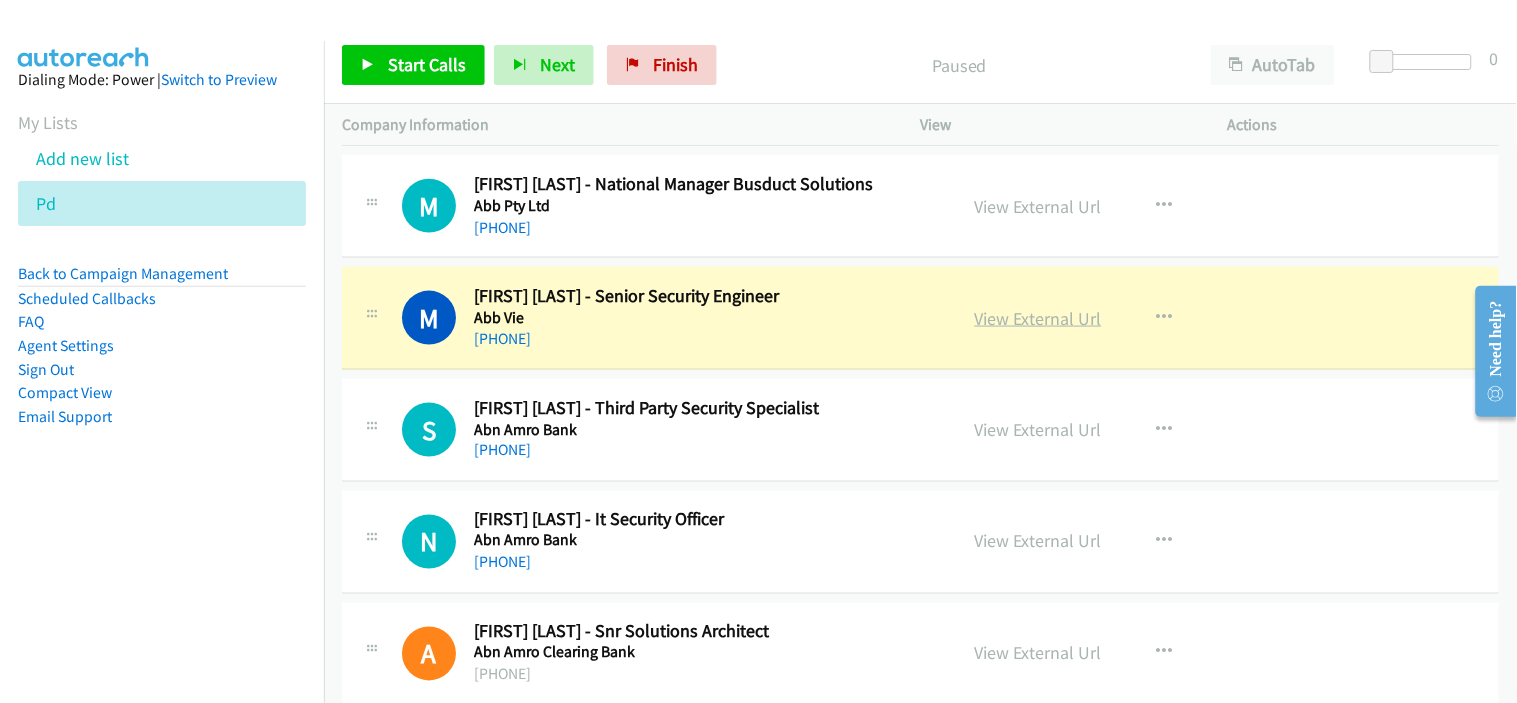 click on "View External Url" at bounding box center (1038, 318) 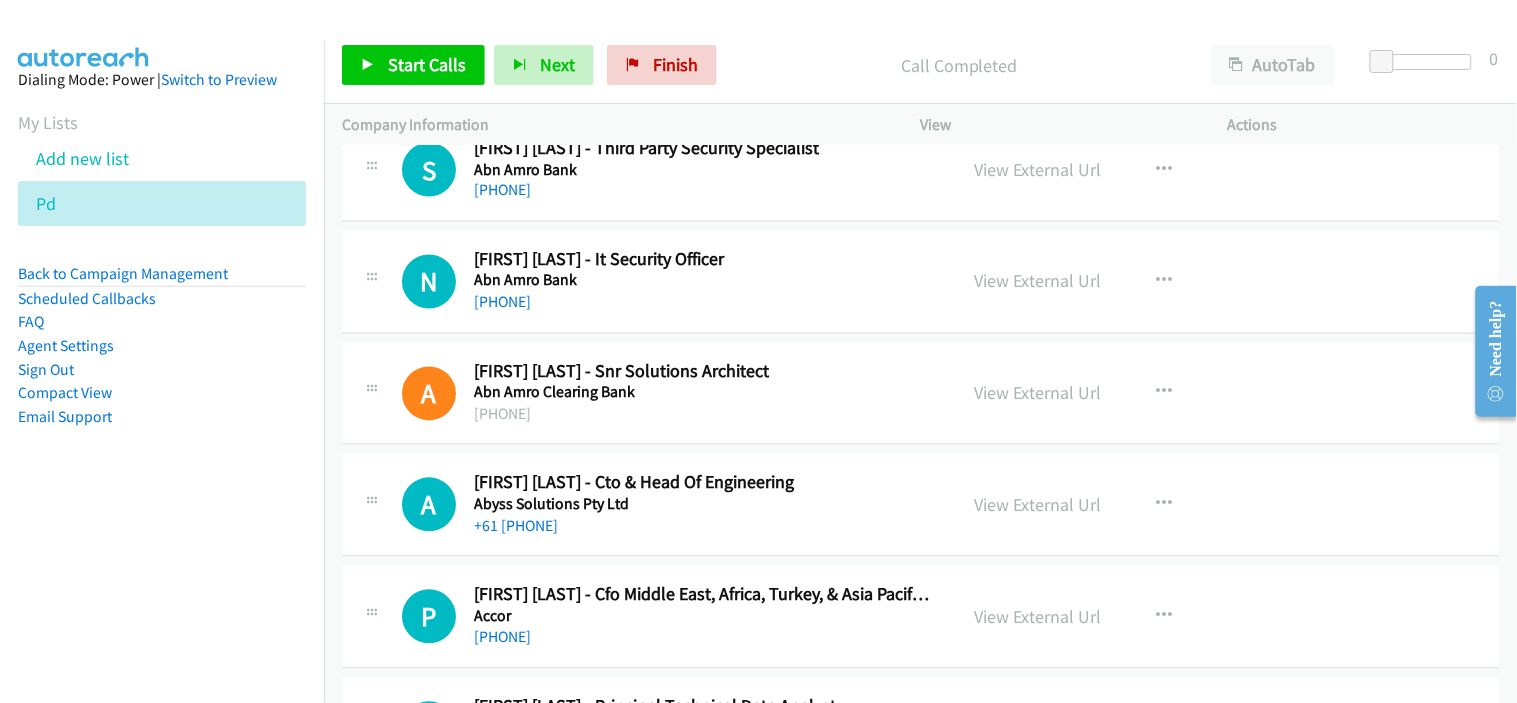scroll, scrollTop: 888, scrollLeft: 0, axis: vertical 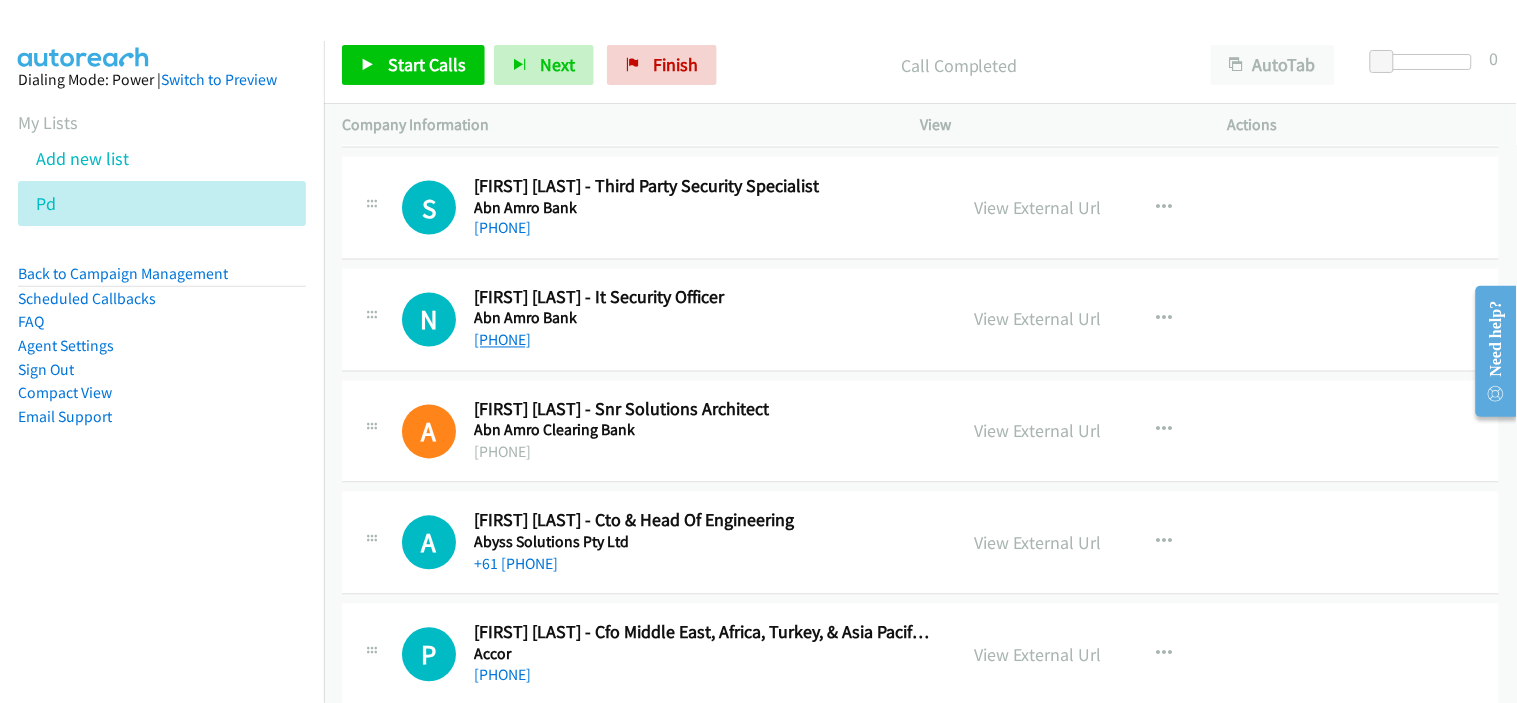 click on "+61 416 782 803" at bounding box center (502, 340) 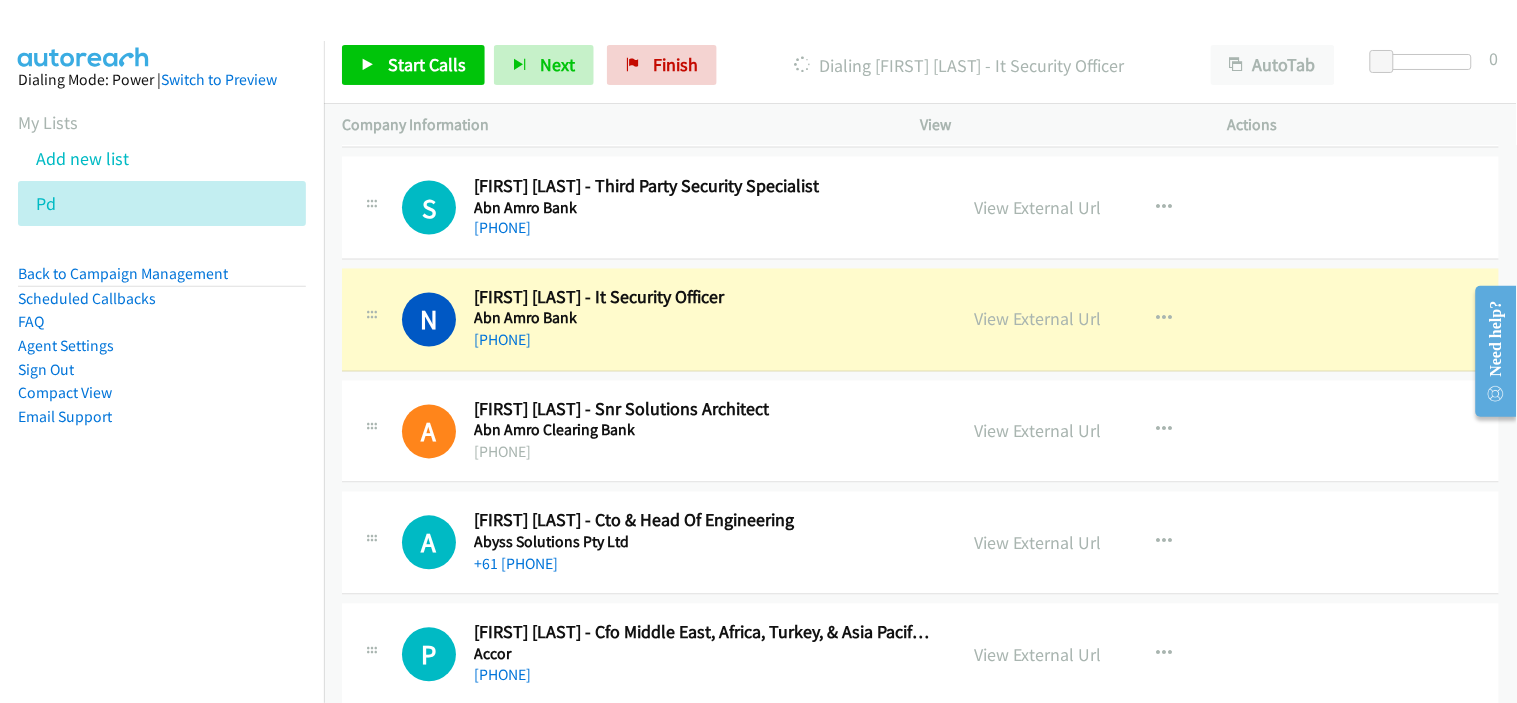click on "+61 416 782 803" at bounding box center [702, 341] 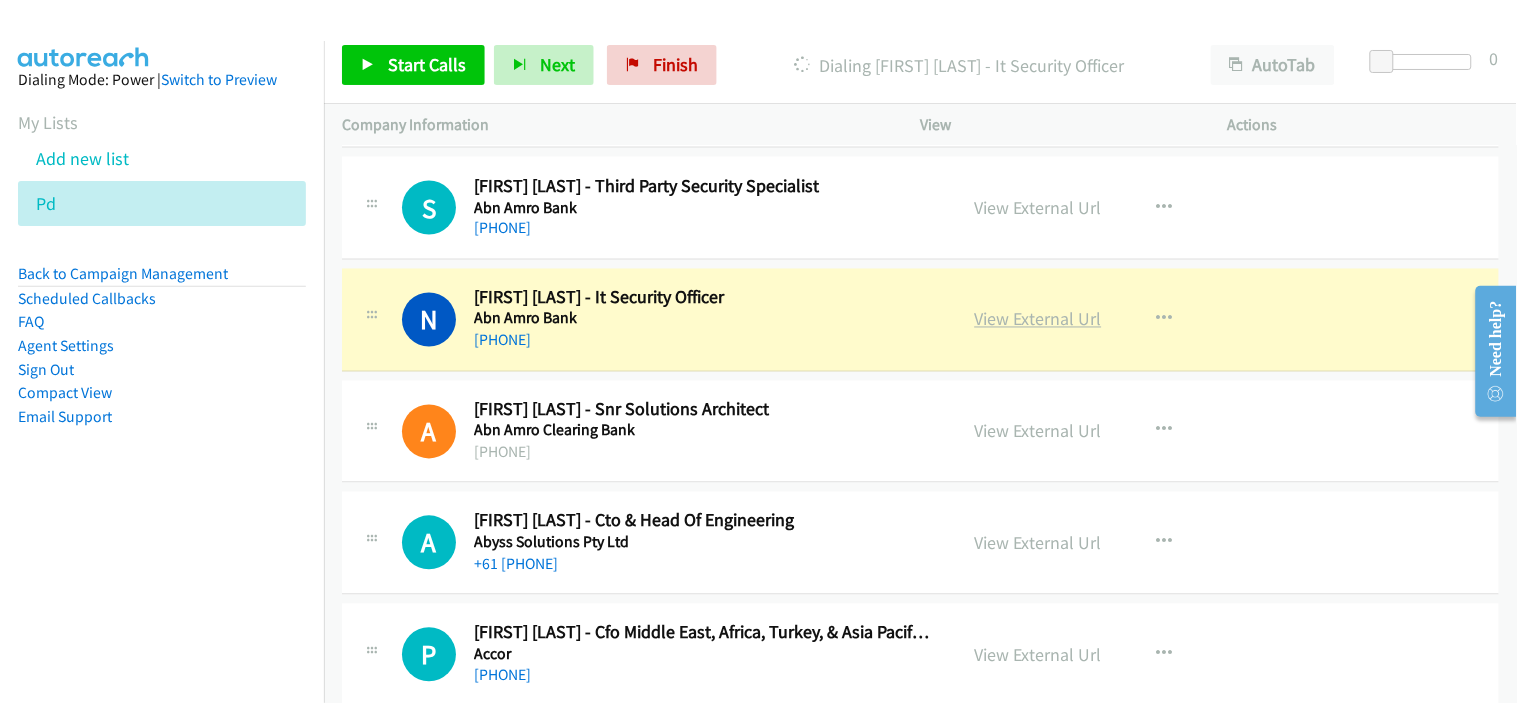 click on "View External Url" at bounding box center [1038, 319] 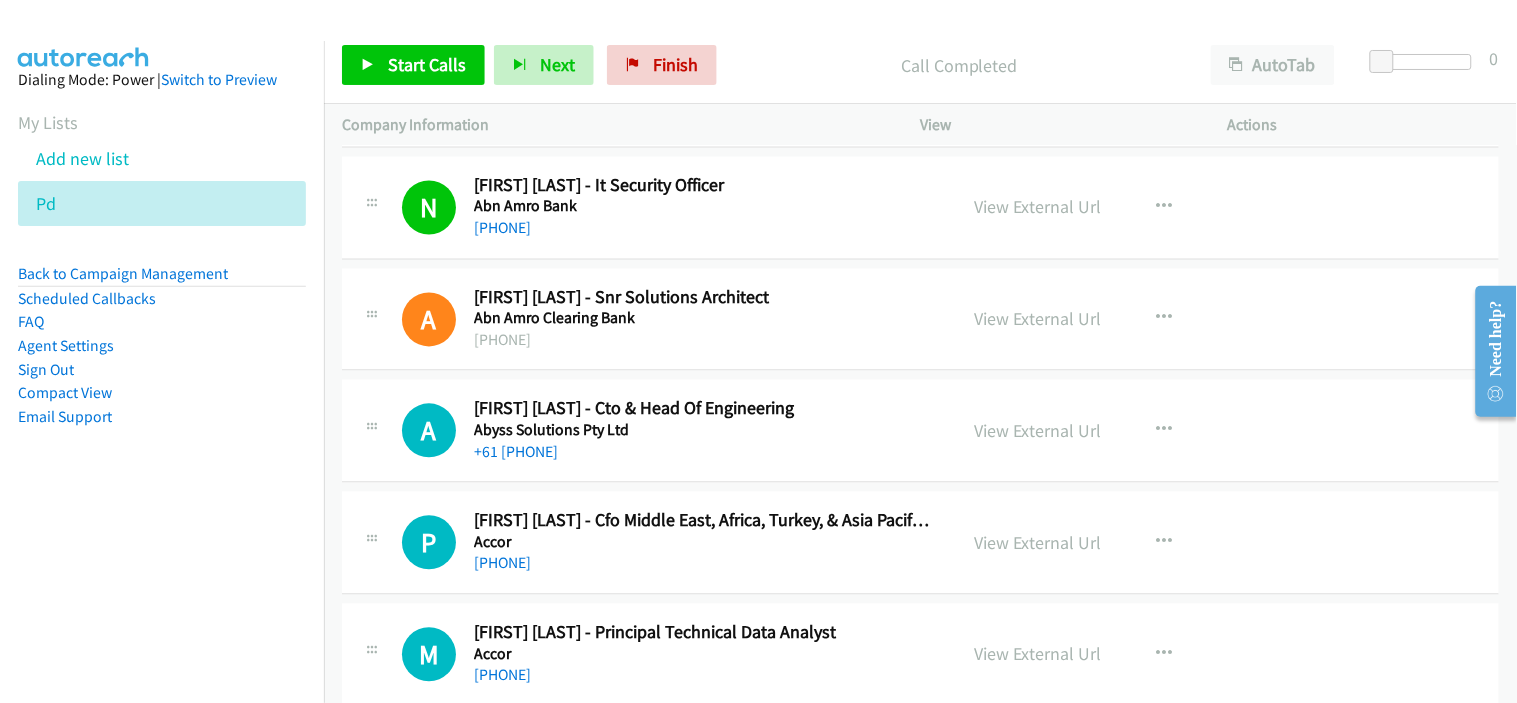 scroll, scrollTop: 1111, scrollLeft: 0, axis: vertical 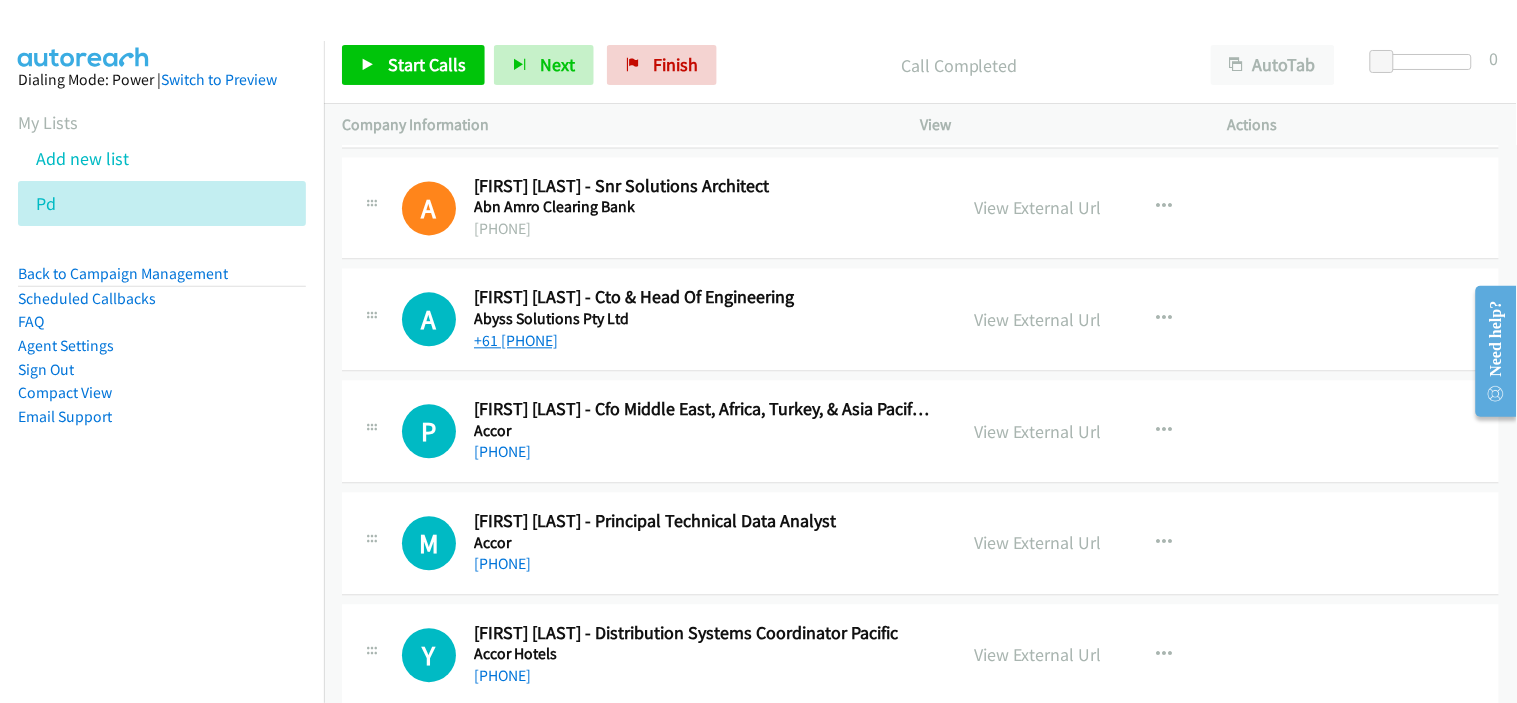 click on "+61 419 686 234" at bounding box center (516, 341) 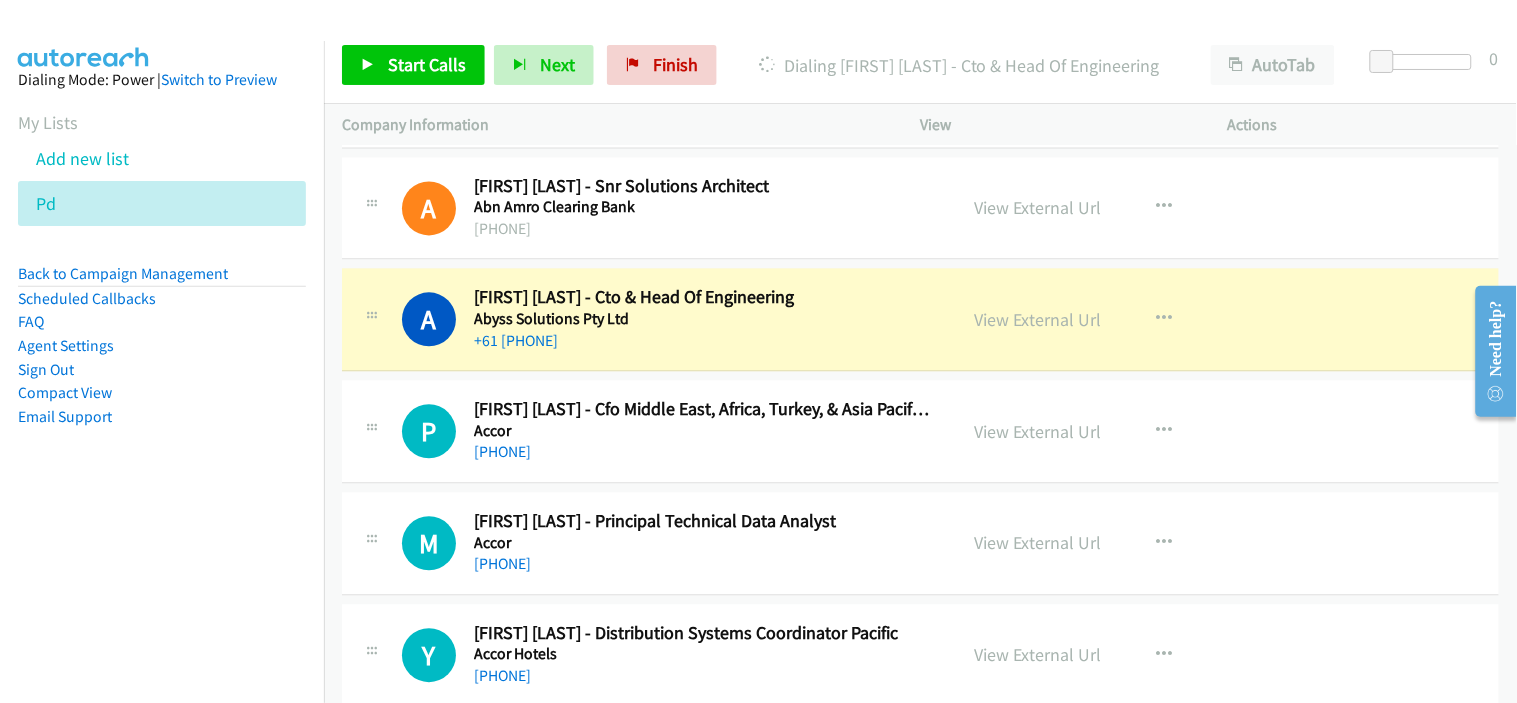 click on "+61 419 686 234" at bounding box center [702, 342] 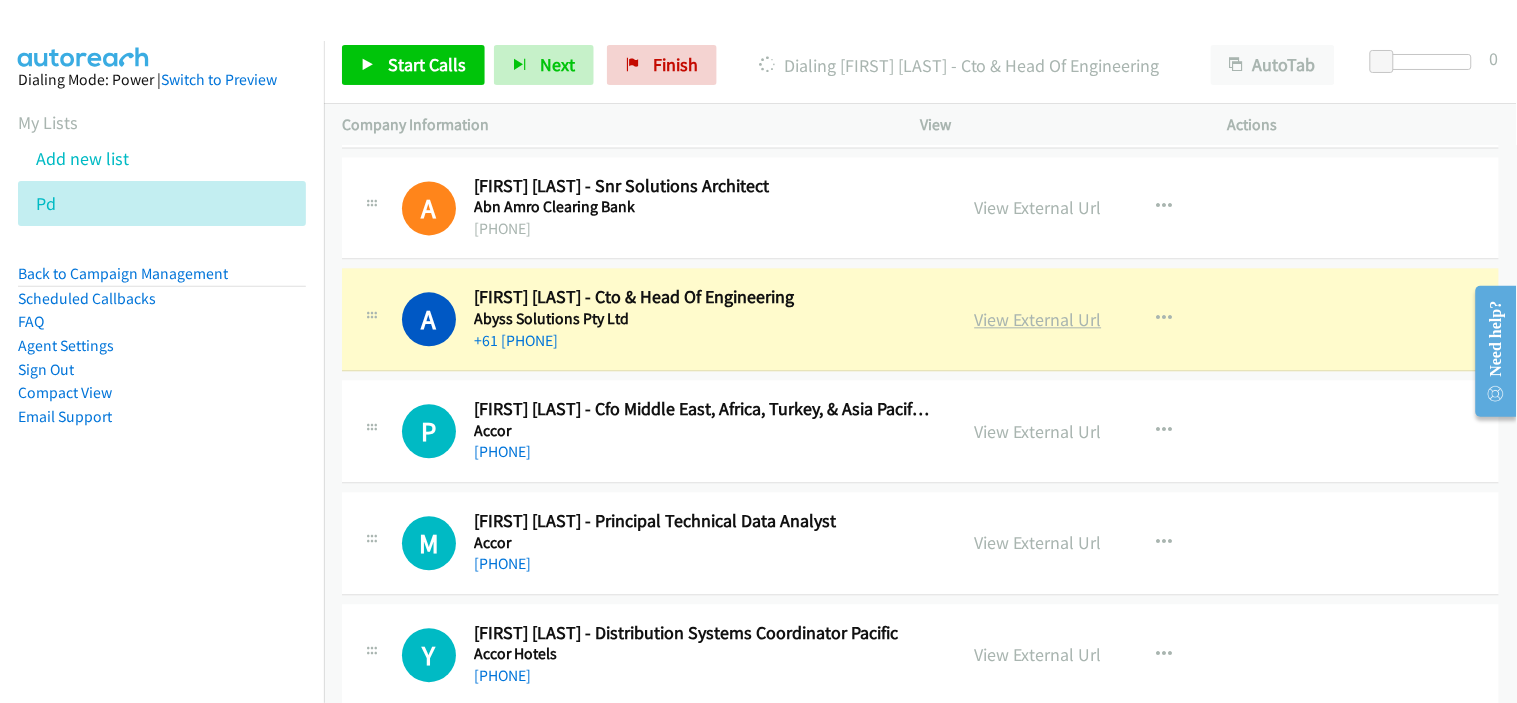 click on "View External Url" at bounding box center (1038, 320) 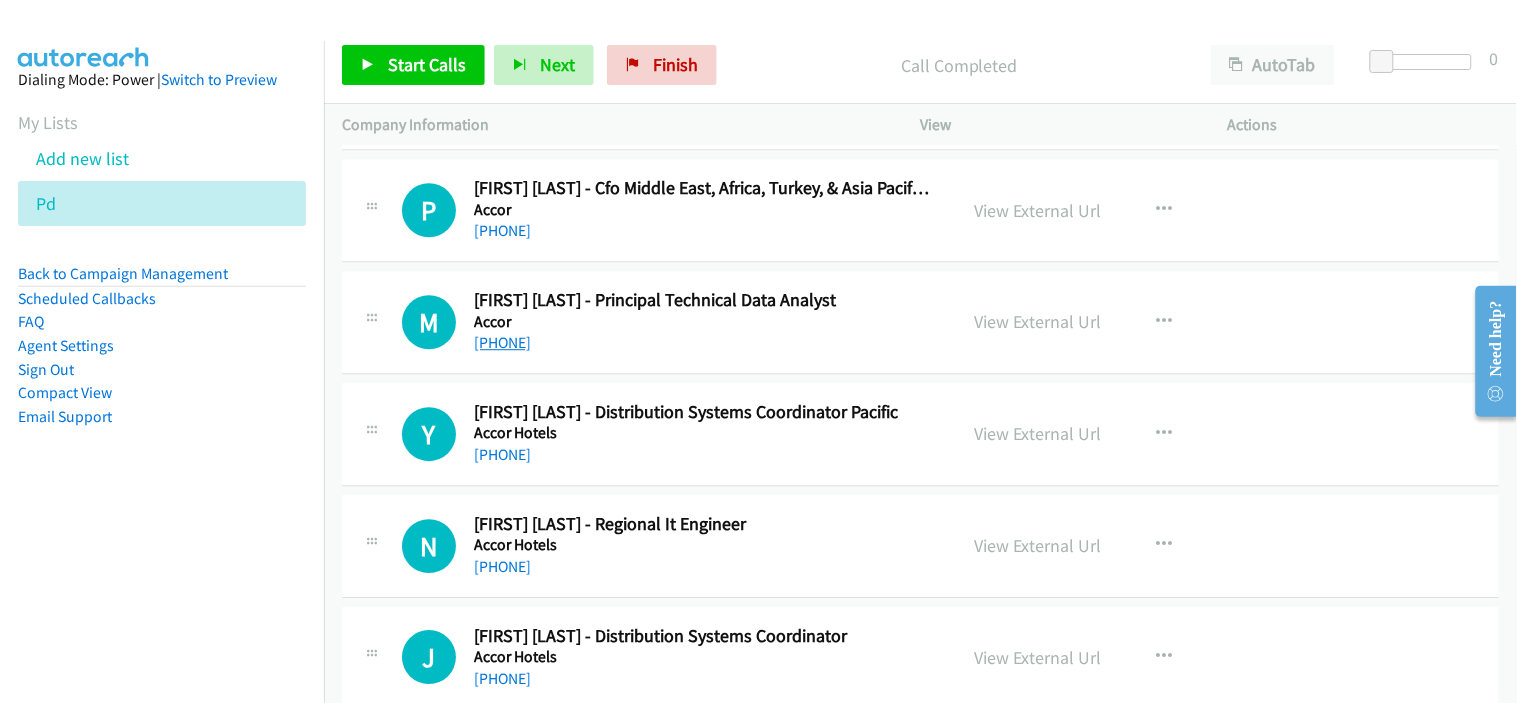 scroll, scrollTop: 1444, scrollLeft: 0, axis: vertical 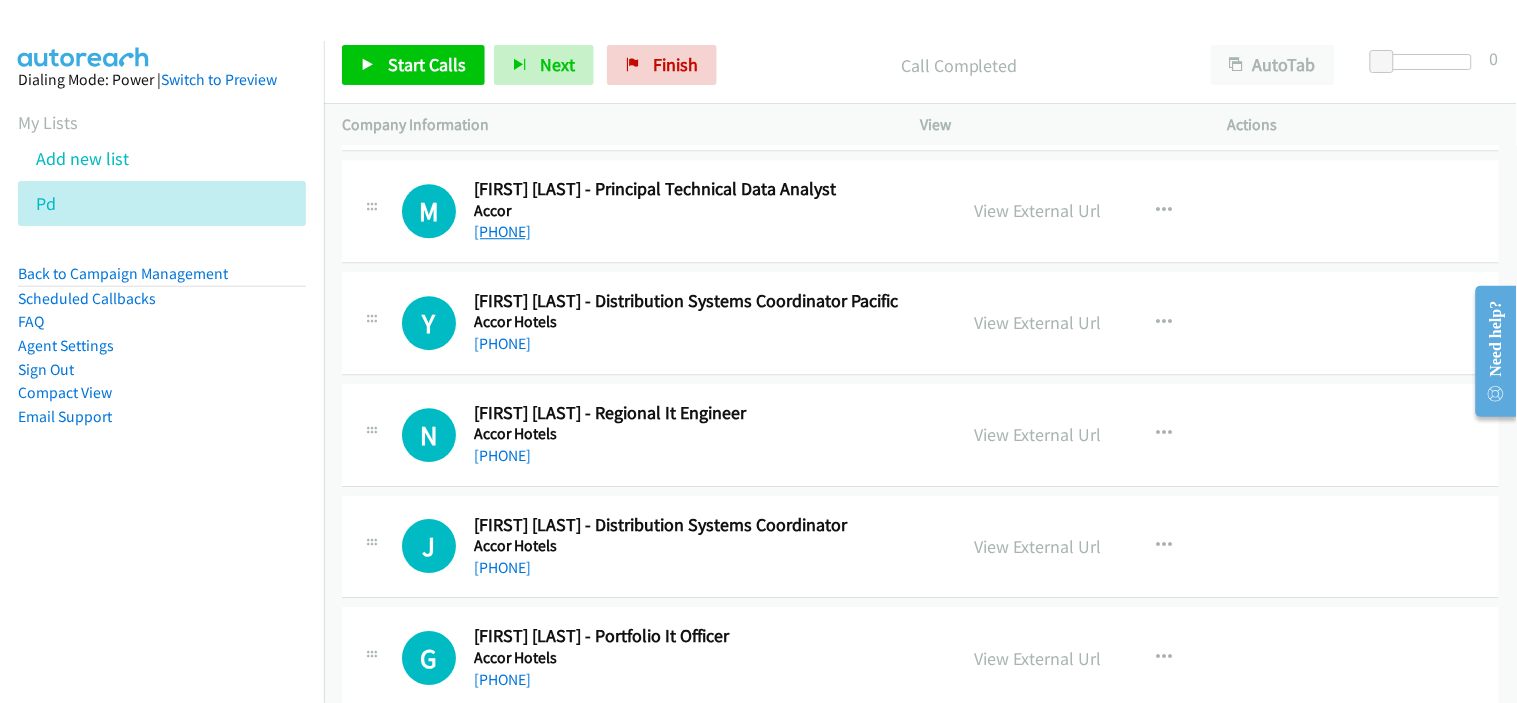 click on "+61 405 868 644" at bounding box center (502, 455) 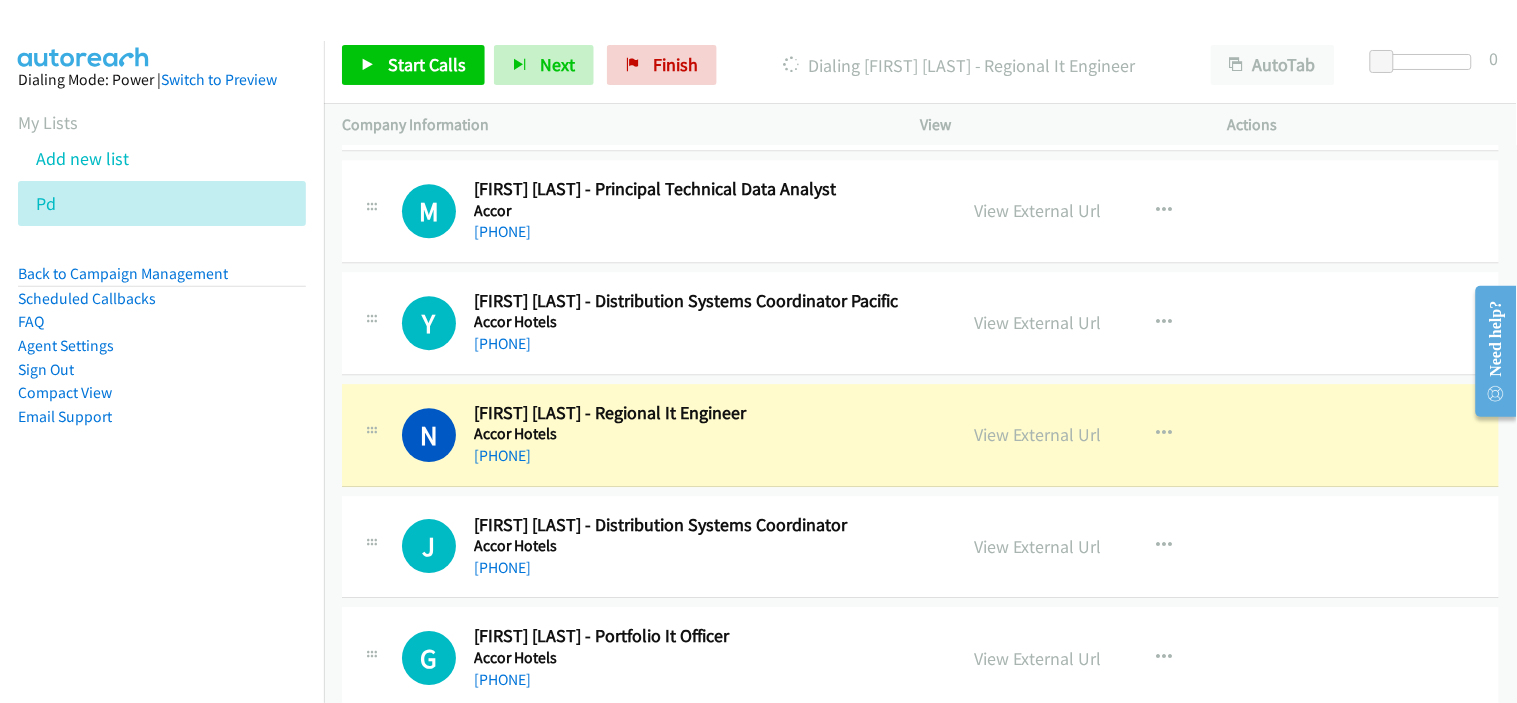 click on "+61 405 868 644" at bounding box center (702, 456) 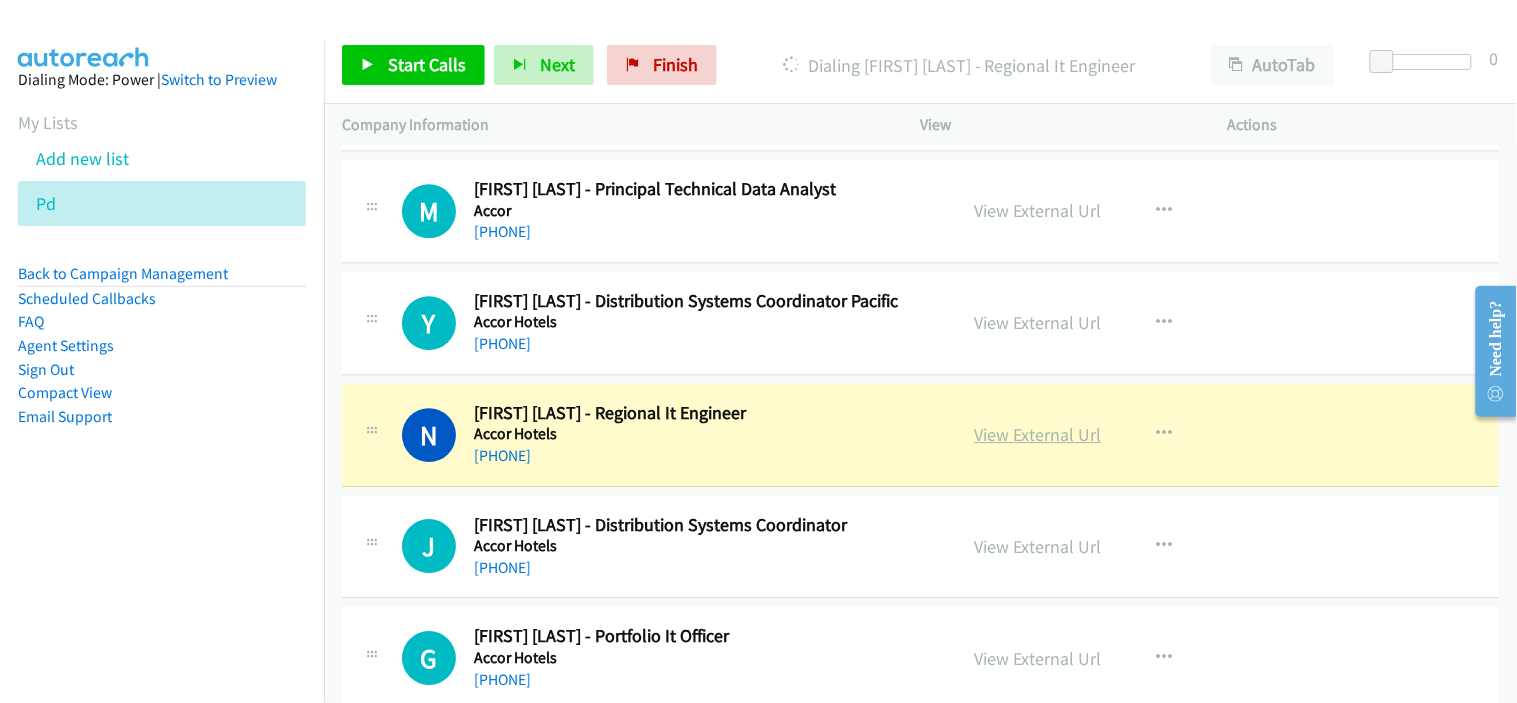click on "View External Url" at bounding box center [1038, 434] 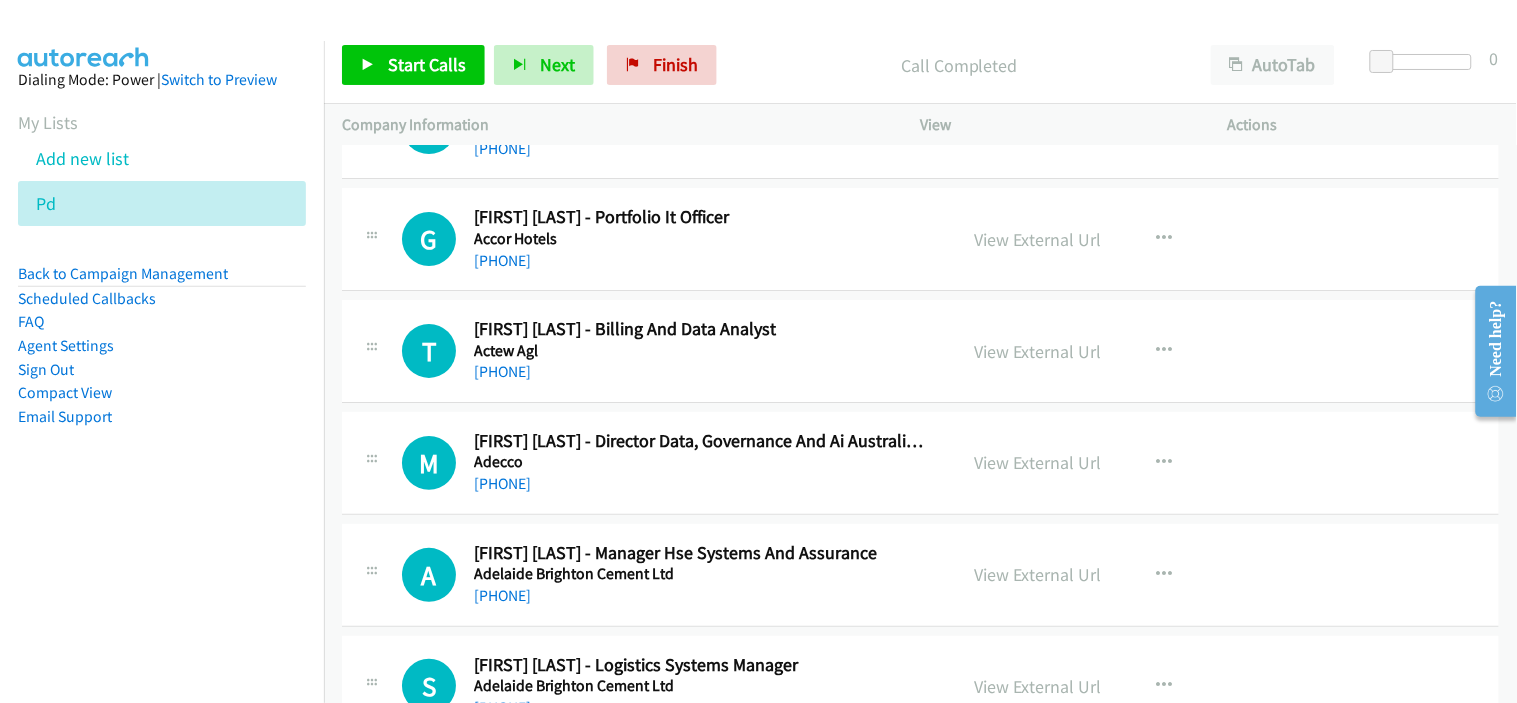 scroll, scrollTop: 1888, scrollLeft: 0, axis: vertical 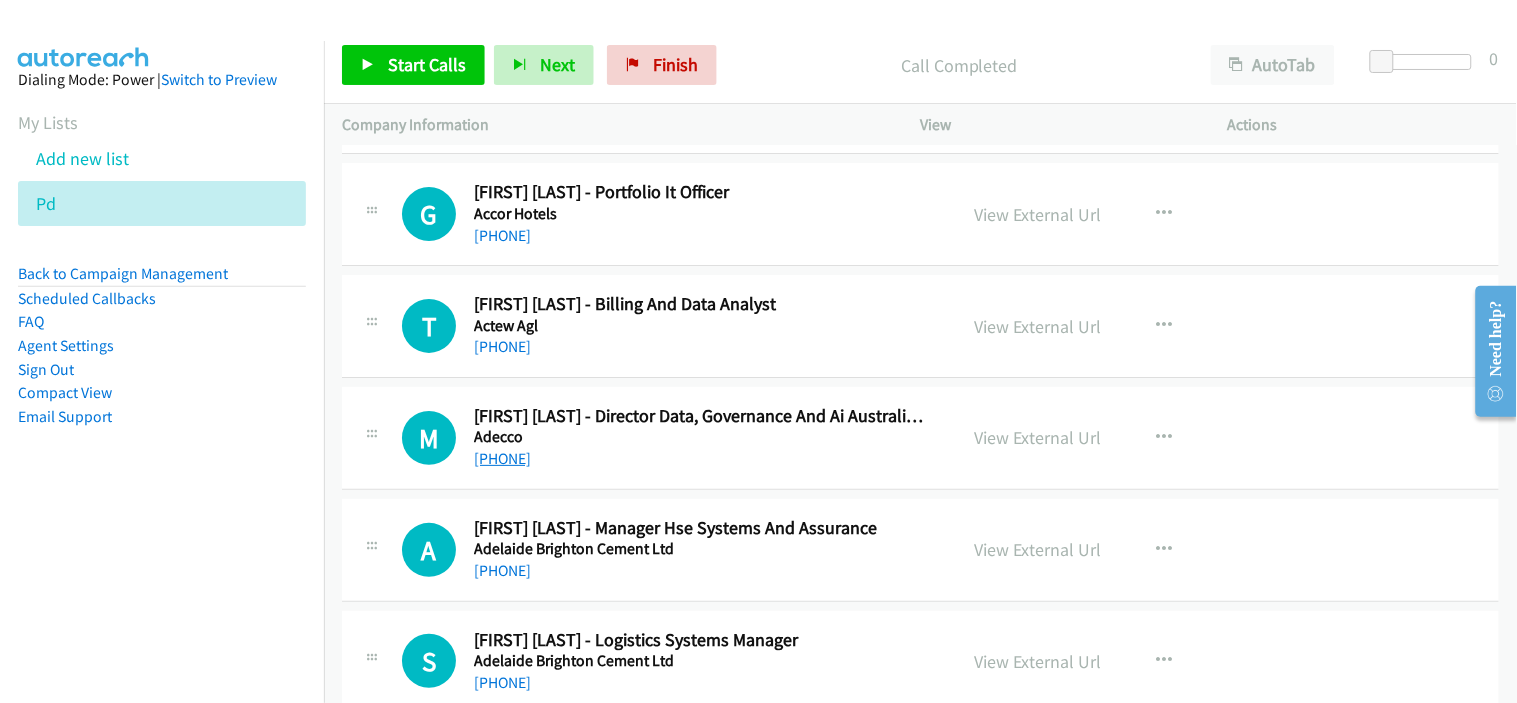 click on "+61 439 222 024" at bounding box center [502, 458] 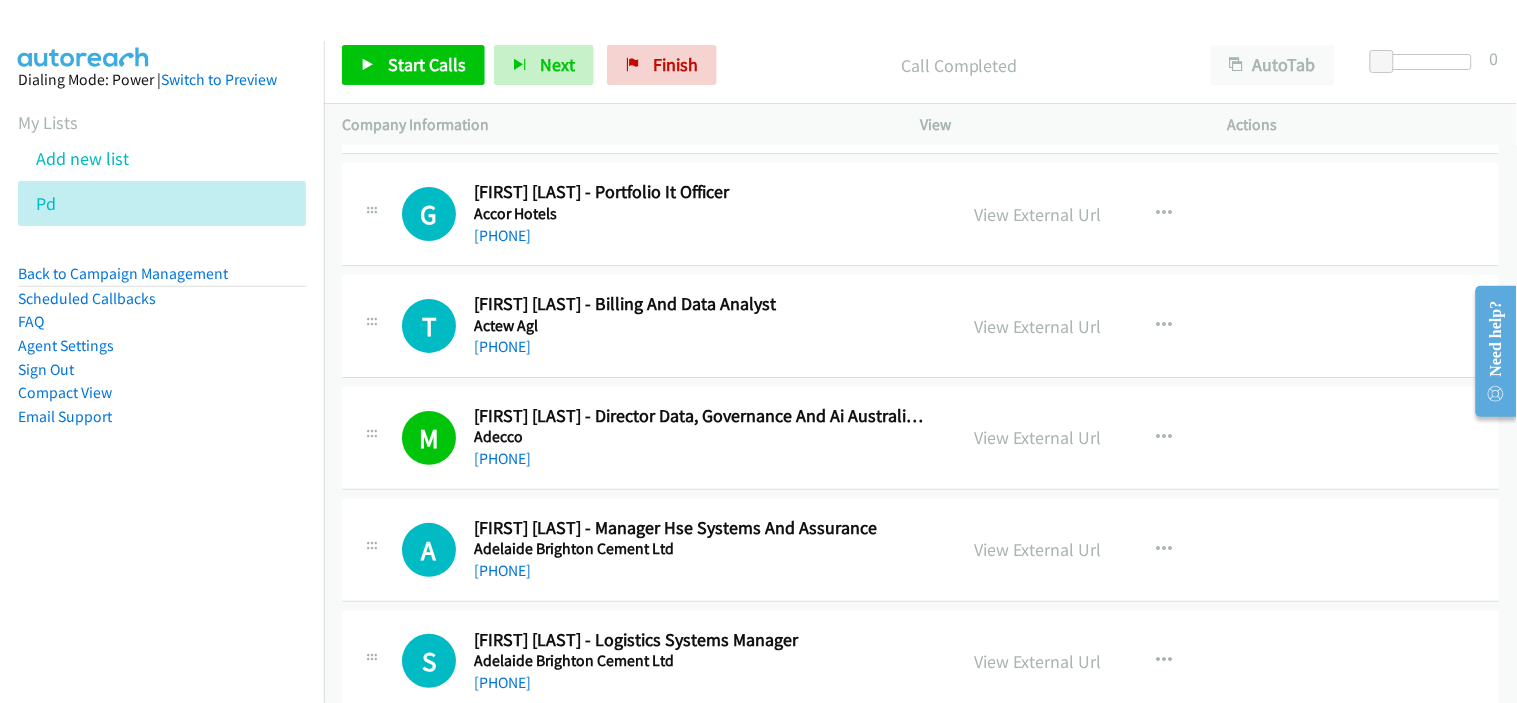 click on "M
Callback Scheduled
Miraj Khan - Director Data, Governance And Ai Australian Defence Force Careers
Adecco
Australia/Sydney
+61 439 222 024
View External Url
View External Url
Schedule/Manage Callback
Start Calls Here
Remove from list
Add to do not call list
Reset Call Status" at bounding box center (920, 438) 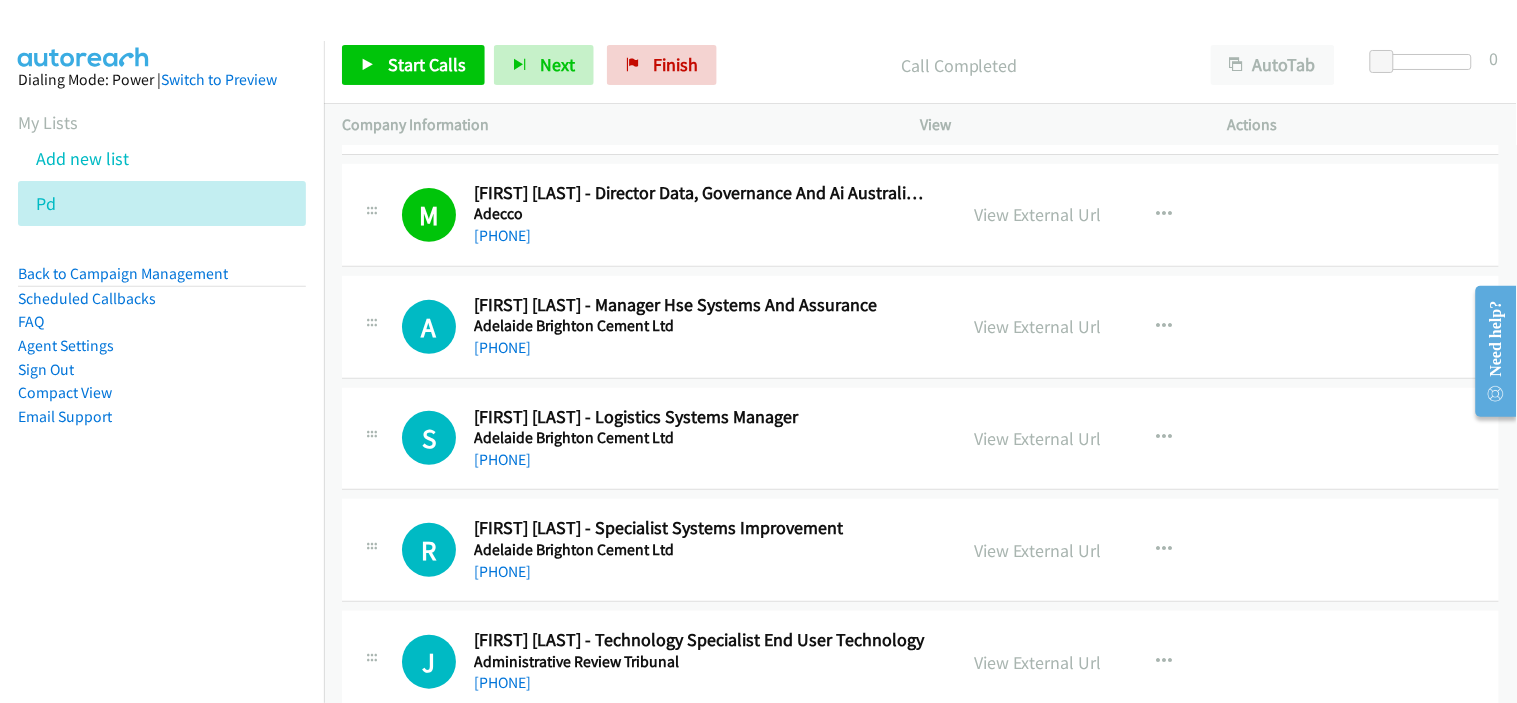 scroll, scrollTop: 2222, scrollLeft: 0, axis: vertical 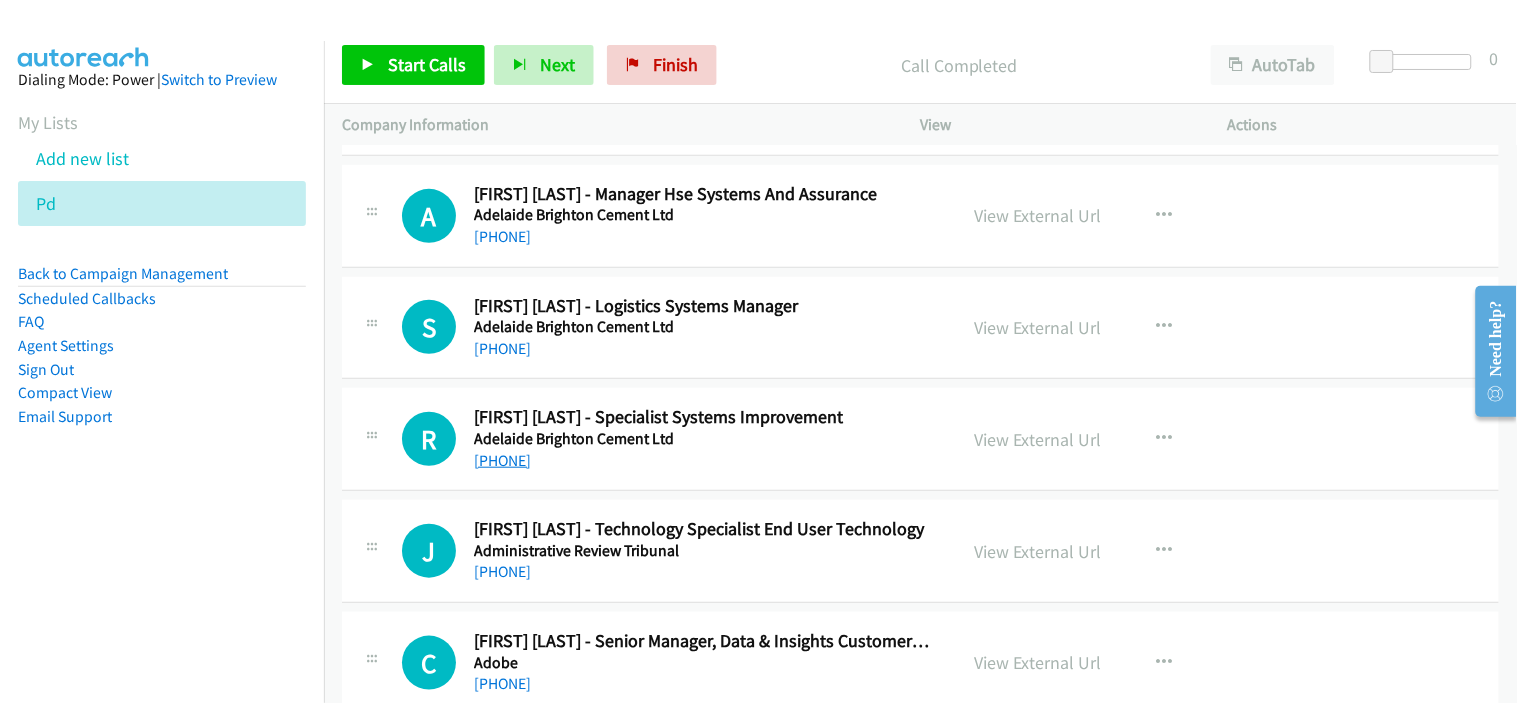 click on "+61 412 356 142" at bounding box center (502, 460) 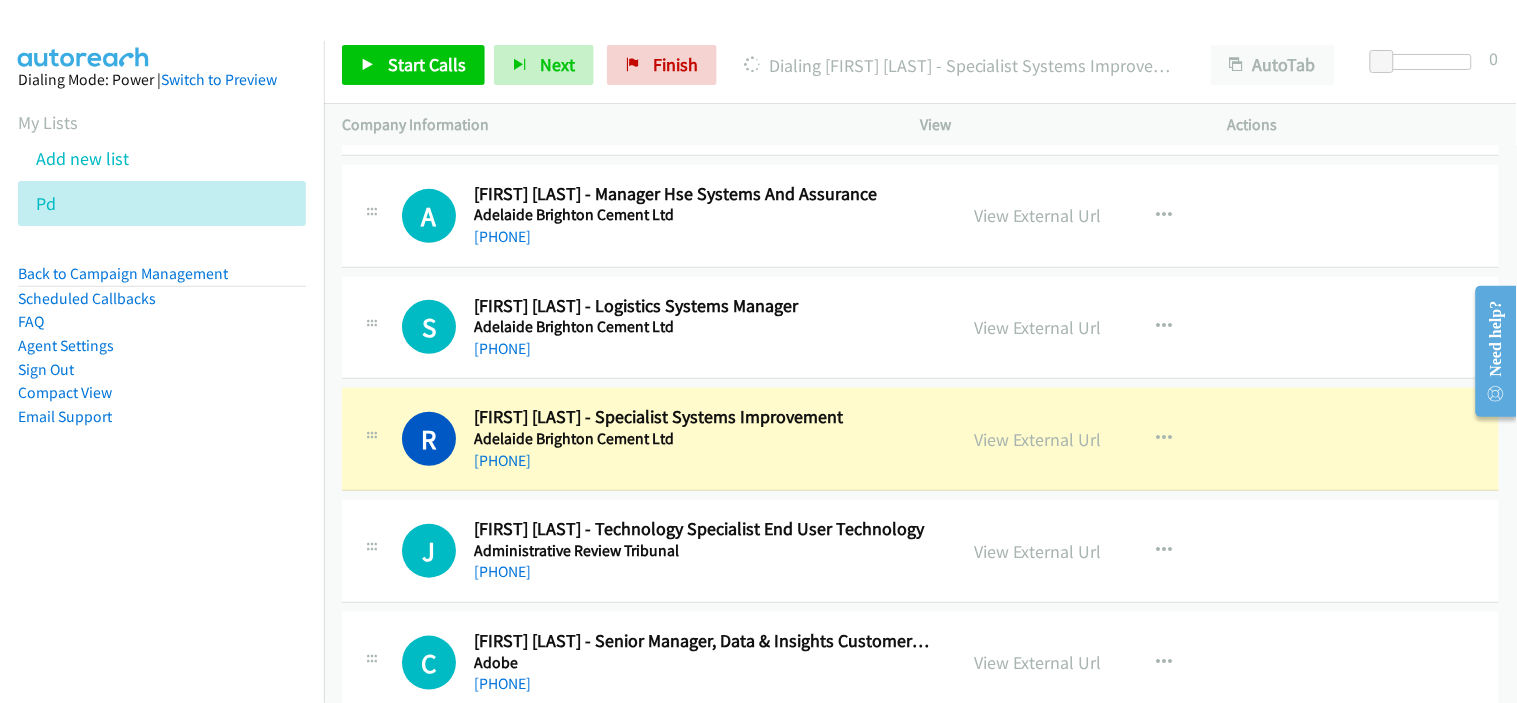 click on "R
Callback Scheduled
Richie Eric Massey - Specialist  Systems Improvement
Adelaide Brighton Cement Ltd
Australia/Sydney
+61 412 356 142
View External Url
View External Url
Schedule/Manage Callback
Start Calls Here
Remove from list
Add to do not call list
Reset Call Status" at bounding box center (920, 439) 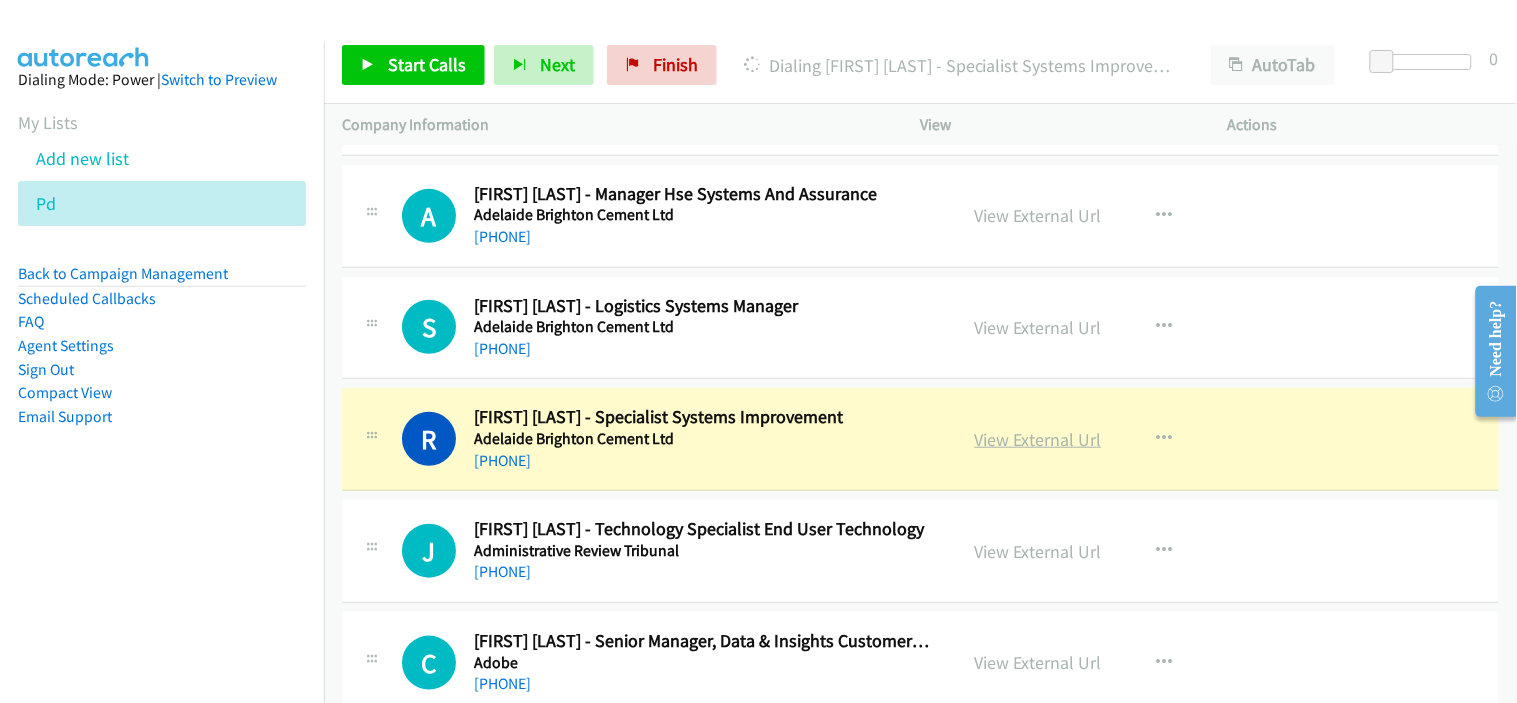click on "View External Url" at bounding box center [1038, 439] 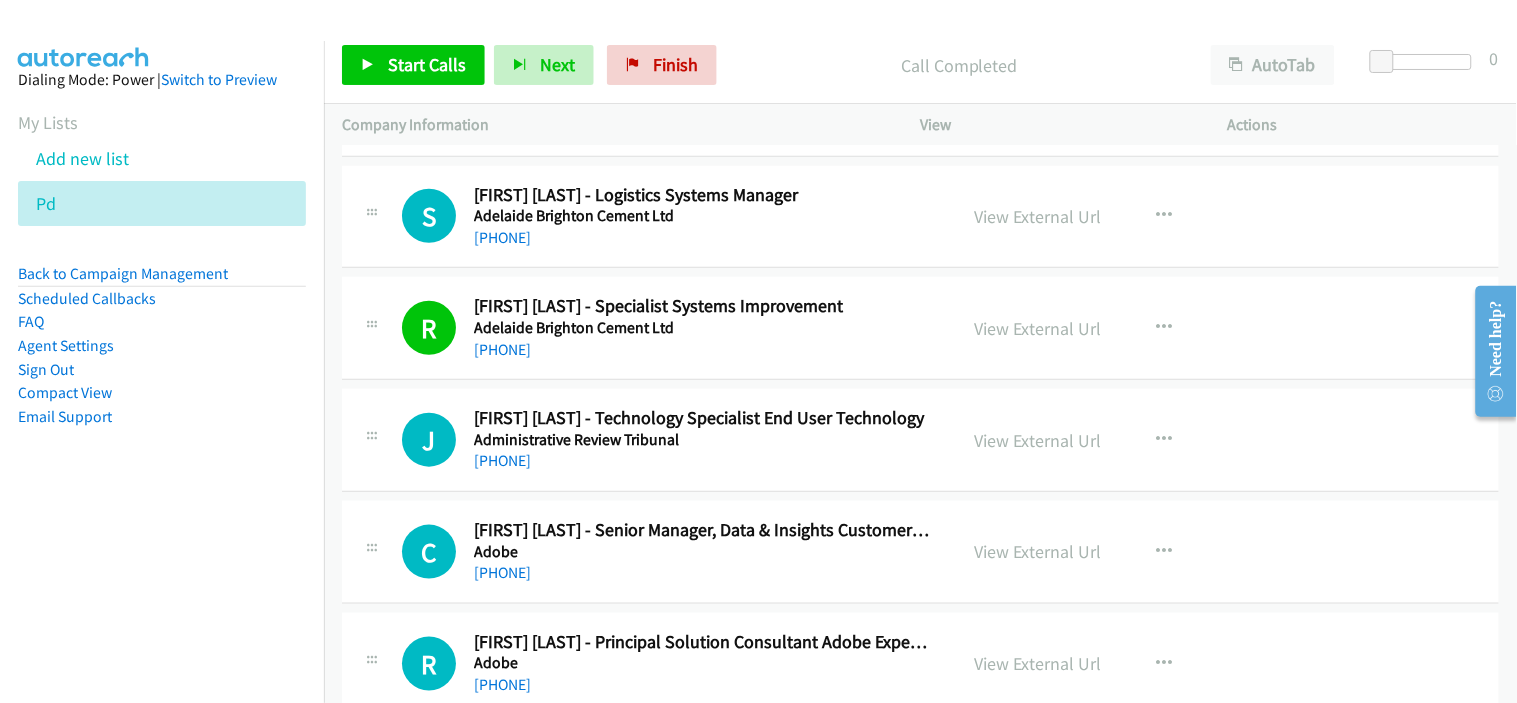 scroll, scrollTop: 2444, scrollLeft: 0, axis: vertical 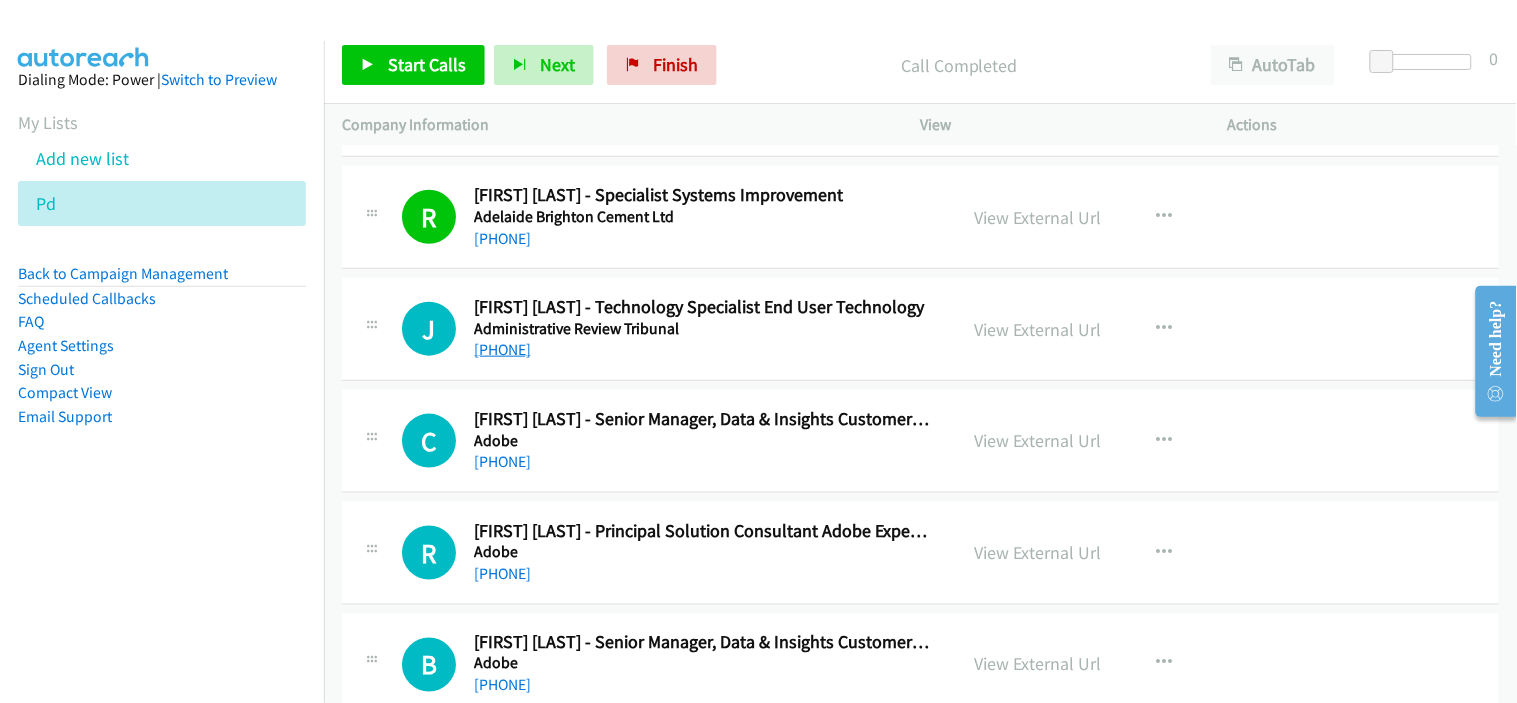 click on "+61 488 781 777" at bounding box center [502, 349] 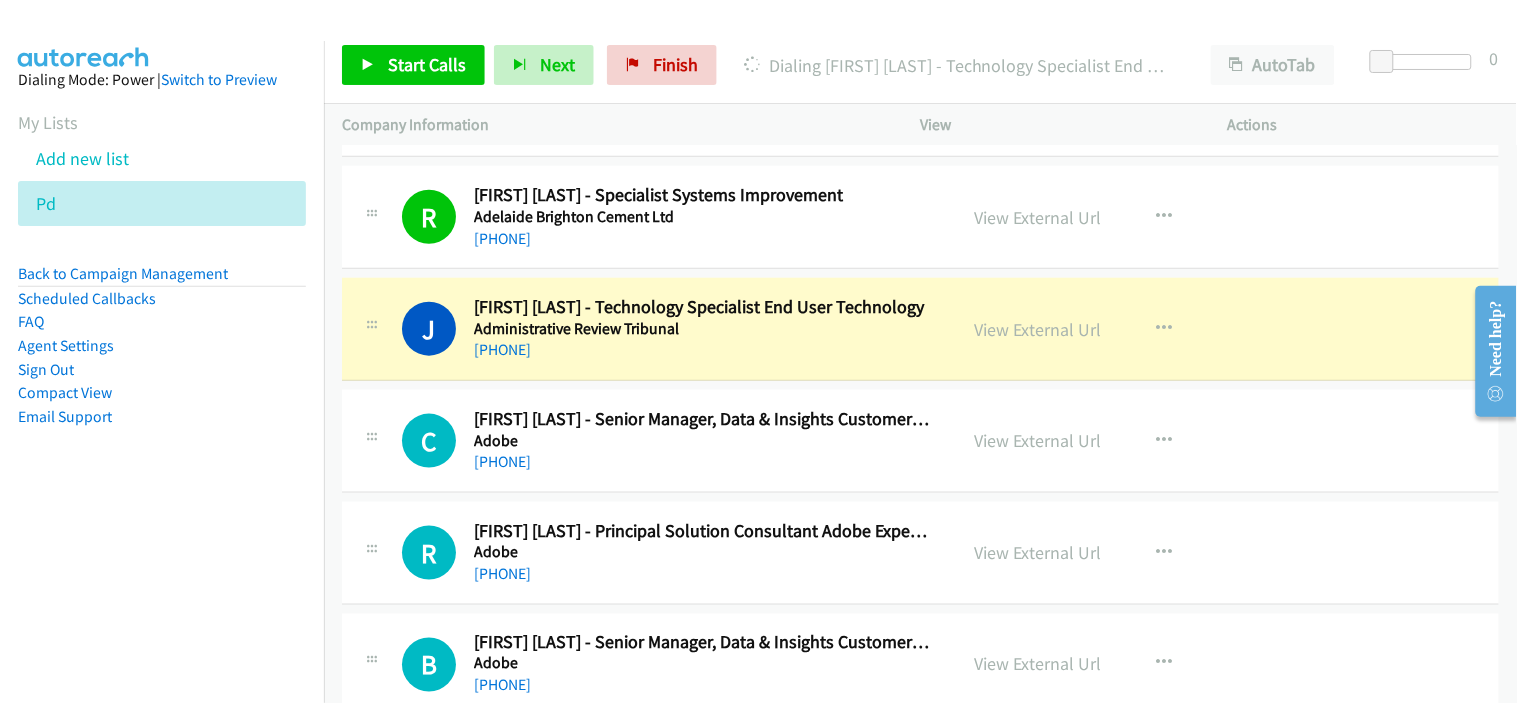 click on "J
Callback Scheduled
Jim Theo - Technology Specialist   End User Technology
Administrative Review Tribunal
Australia/Sydney
+61 488 781 777
View External Url
View External Url
Schedule/Manage Callback
Start Calls Here
Remove from list
Add to do not call list
Reset Call Status" at bounding box center (920, 329) 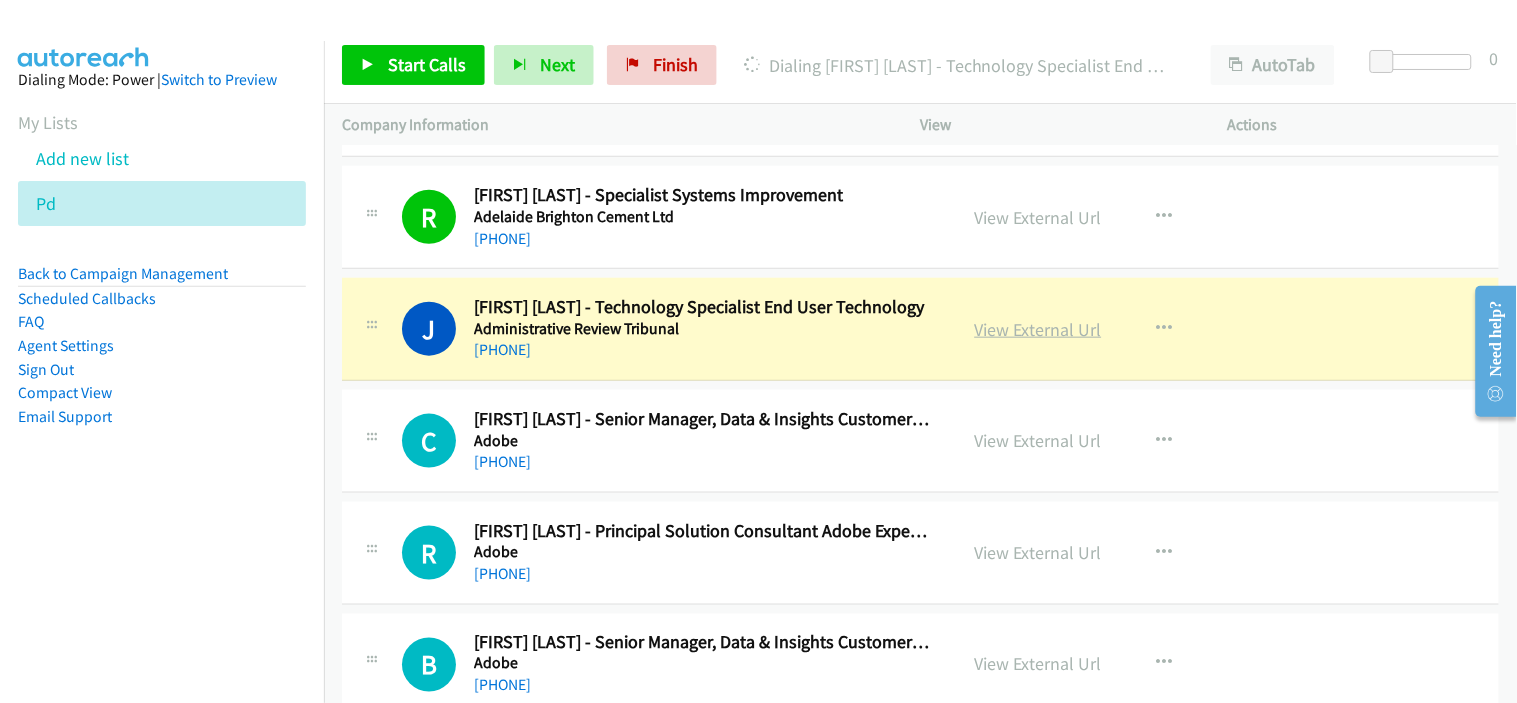 click on "View External Url" at bounding box center (1038, 329) 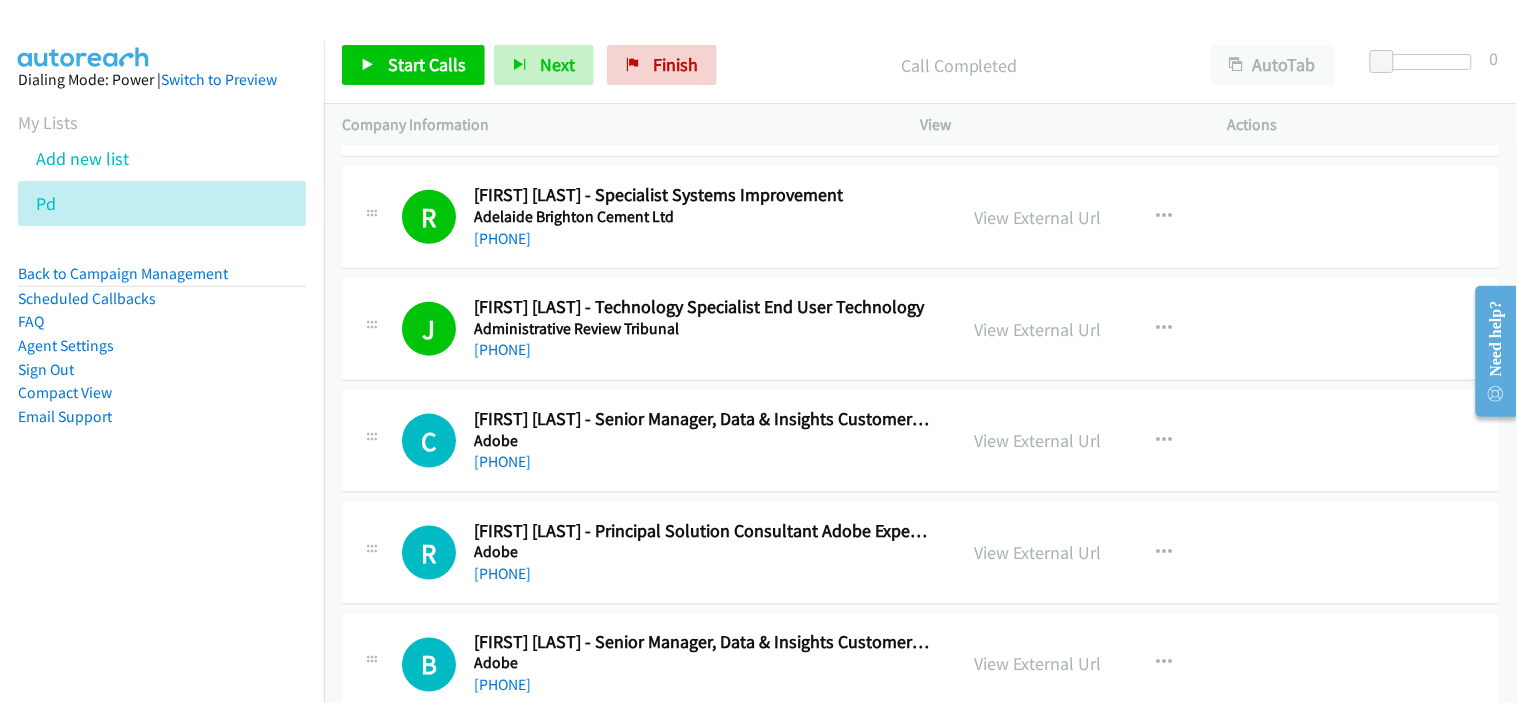 click on "+61 488 781 777" at bounding box center (702, 350) 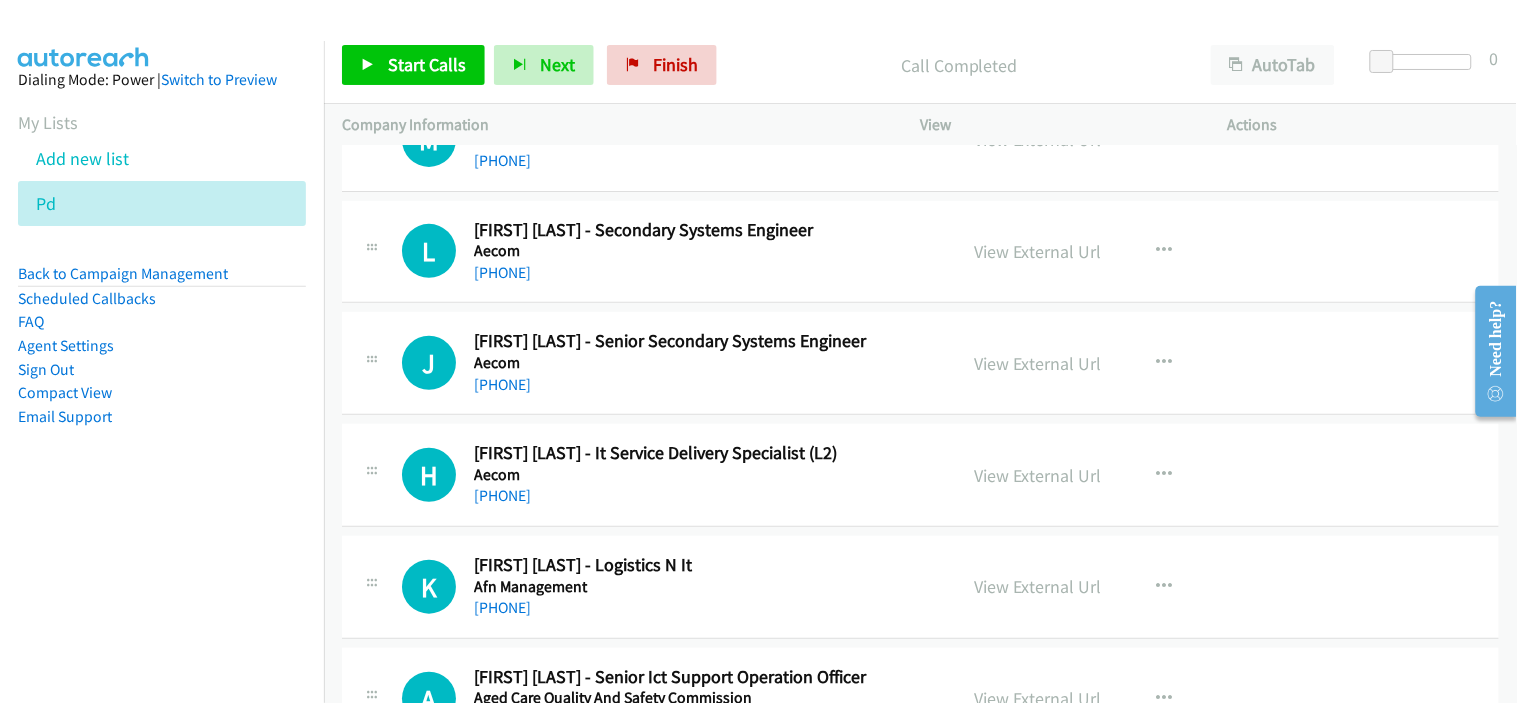 scroll, scrollTop: 4111, scrollLeft: 0, axis: vertical 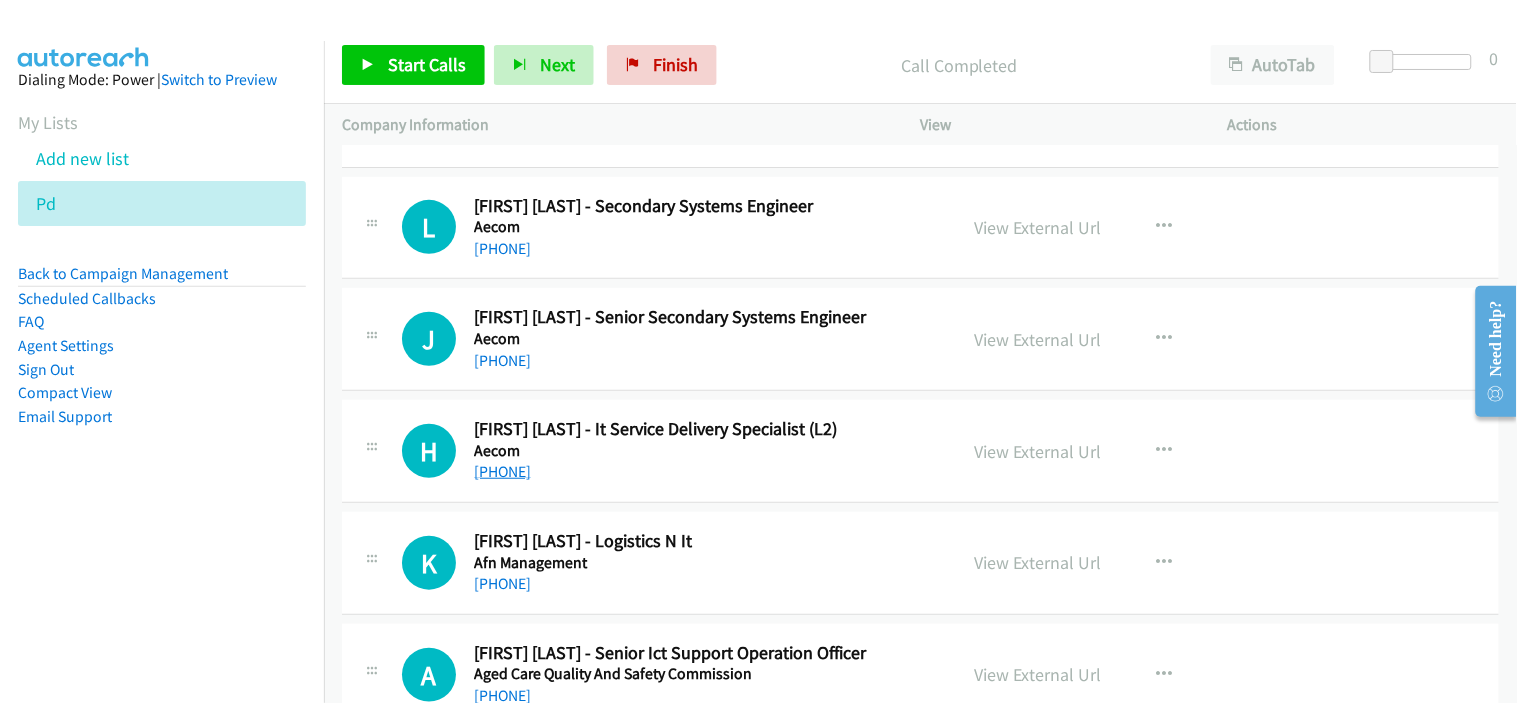 click on "+61 415 141 471" at bounding box center (502, 471) 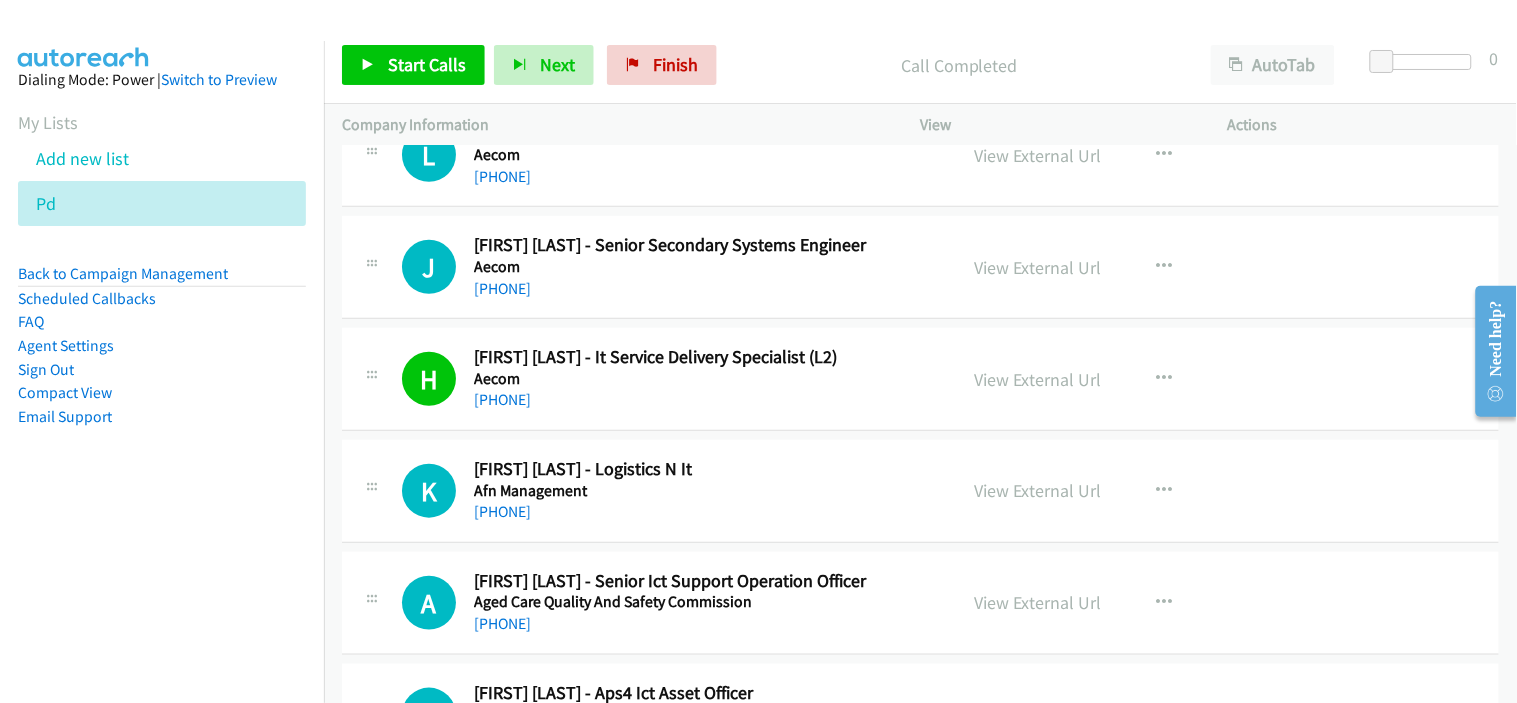 scroll, scrollTop: 4222, scrollLeft: 0, axis: vertical 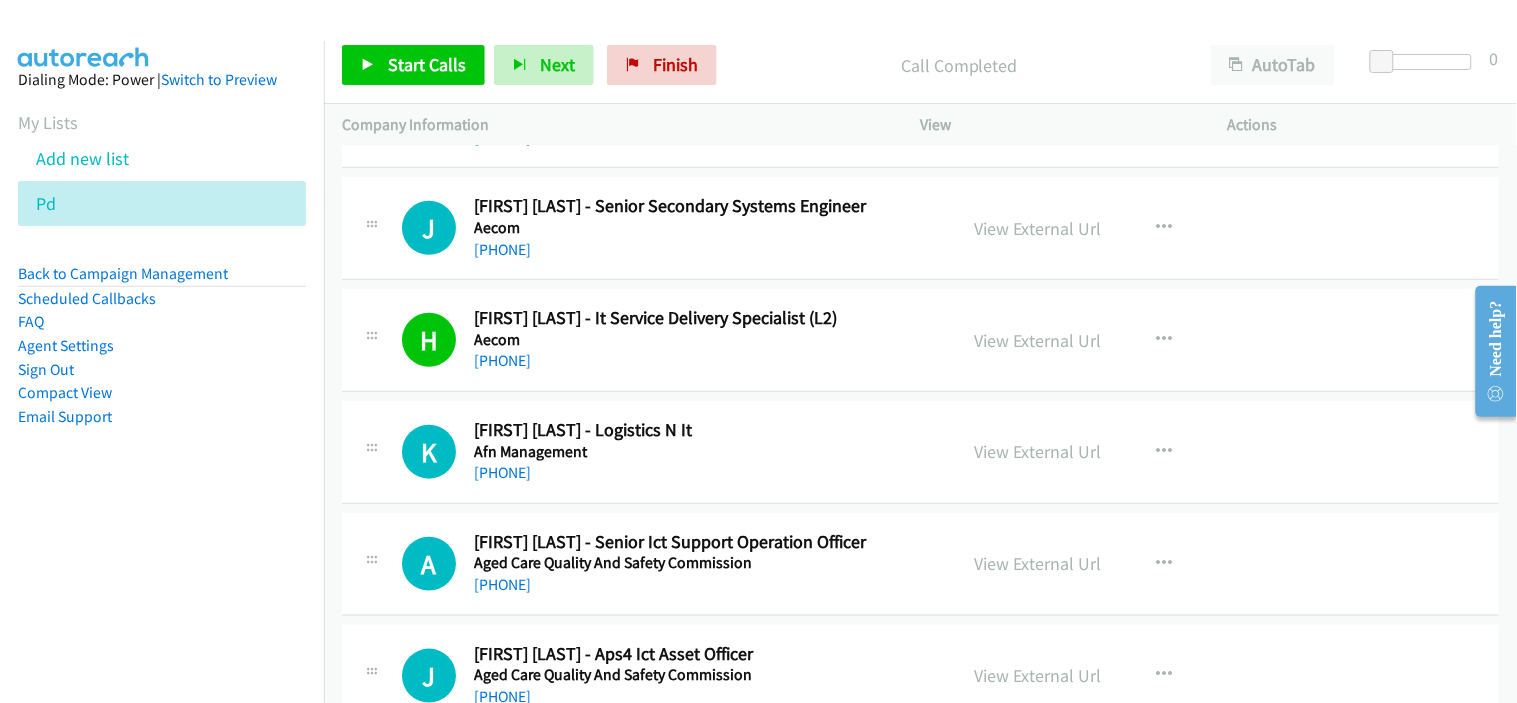 click on "+61 450 907 800" at bounding box center [702, 473] 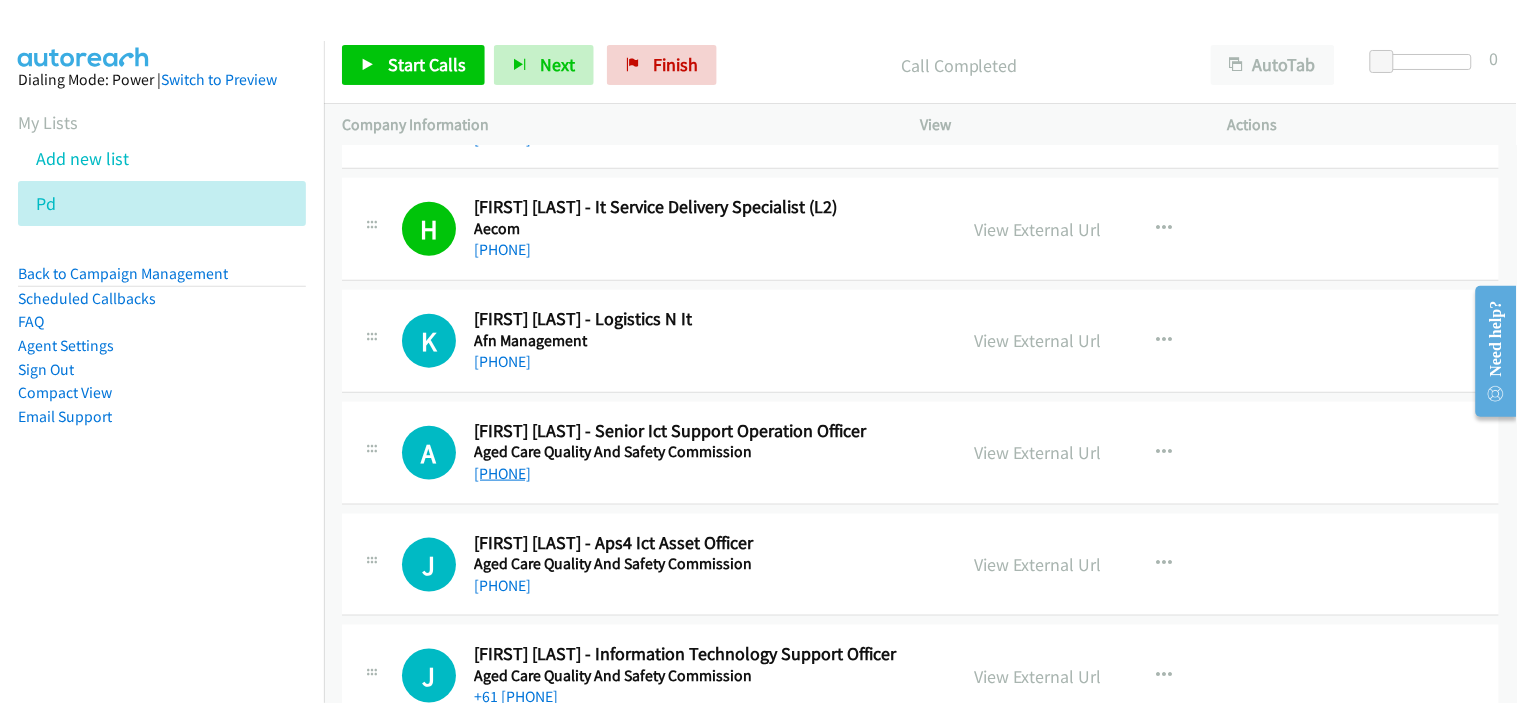 click on "+61 2 7809 9938" at bounding box center (502, 473) 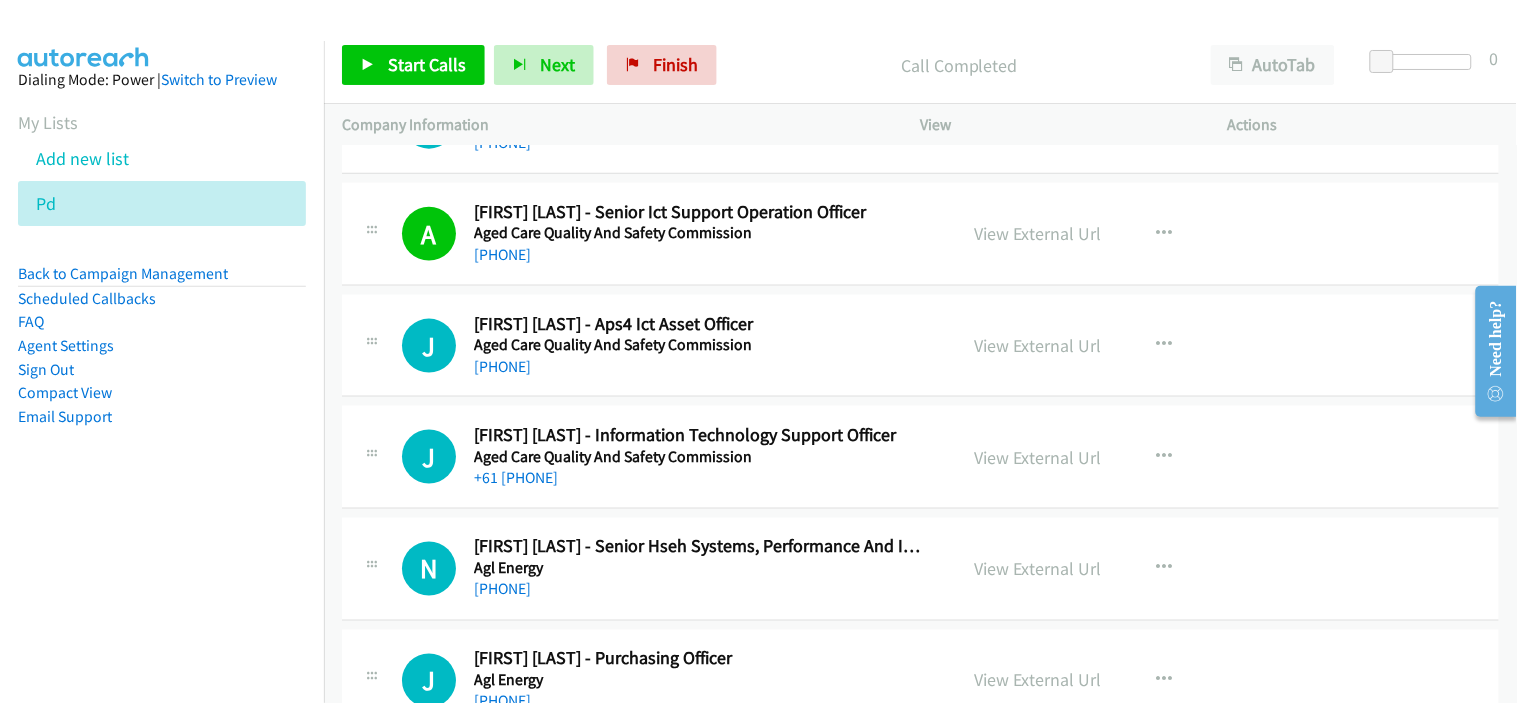 scroll, scrollTop: 4555, scrollLeft: 0, axis: vertical 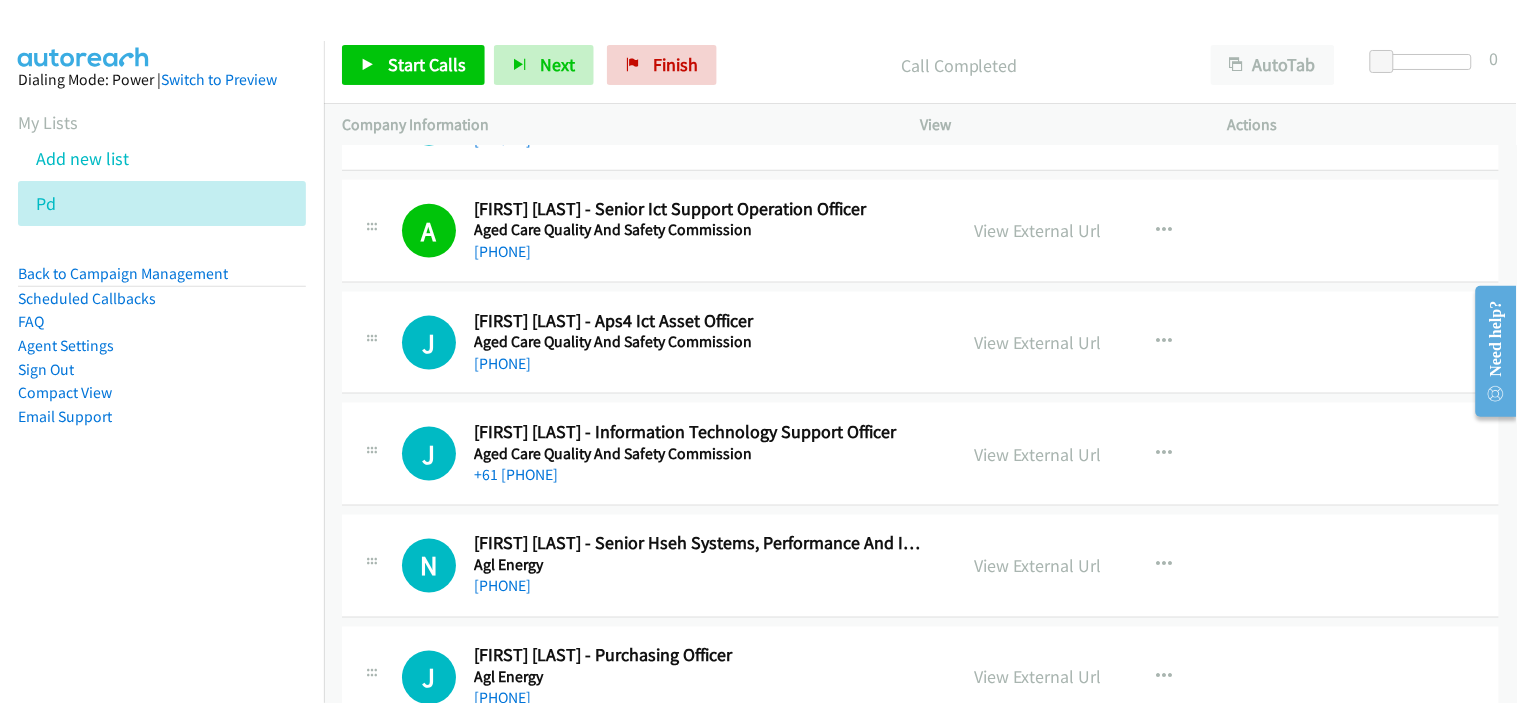 click on "J
Callback Scheduled
Jamie Lim - Aps4 Ict Asset Officer
Aged Care Quality And Safety Commission
Australia/Sydney
+61 410 063 277
View External Url
View External Url
Schedule/Manage Callback
Start Calls Here
Remove from list
Add to do not call list
Reset Call Status" at bounding box center (920, 343) 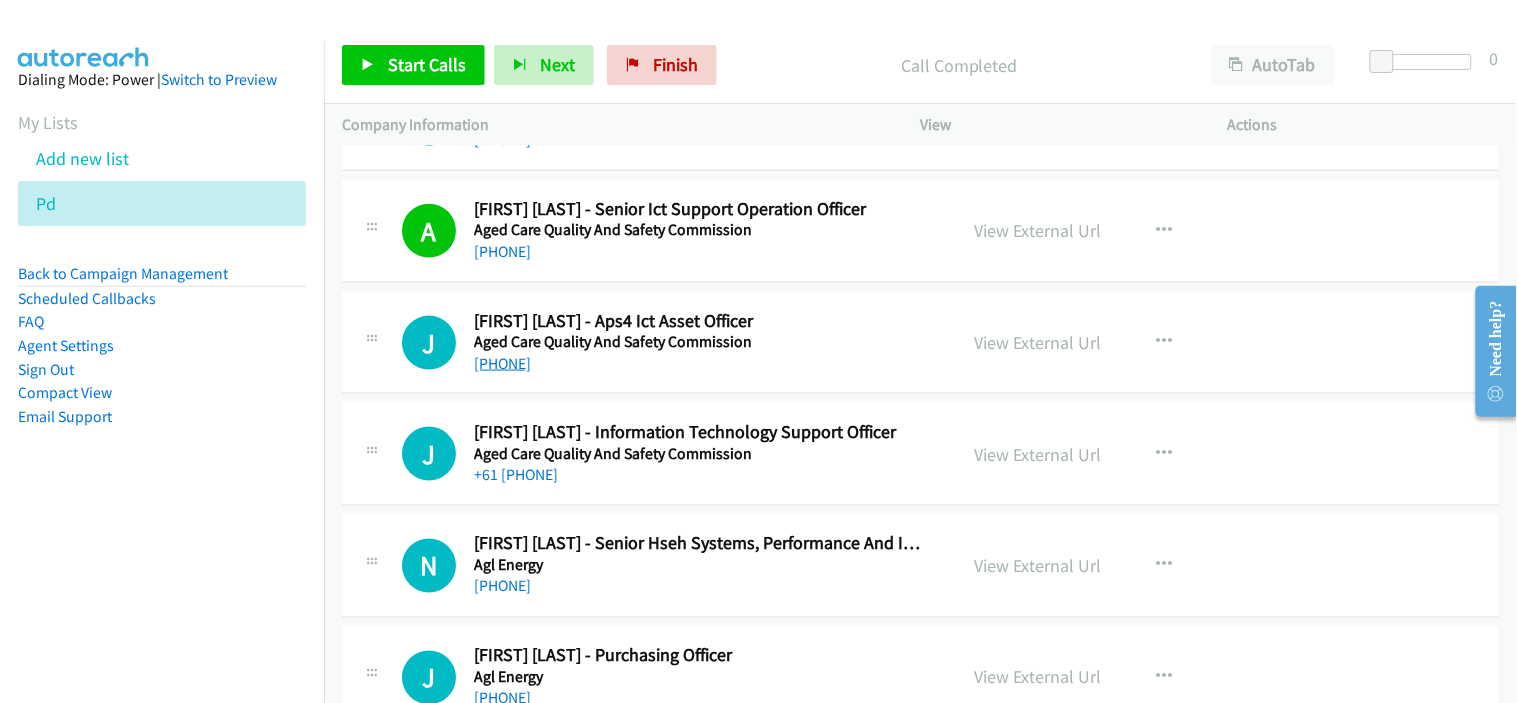 click on "+61 410 063 277" at bounding box center (502, 363) 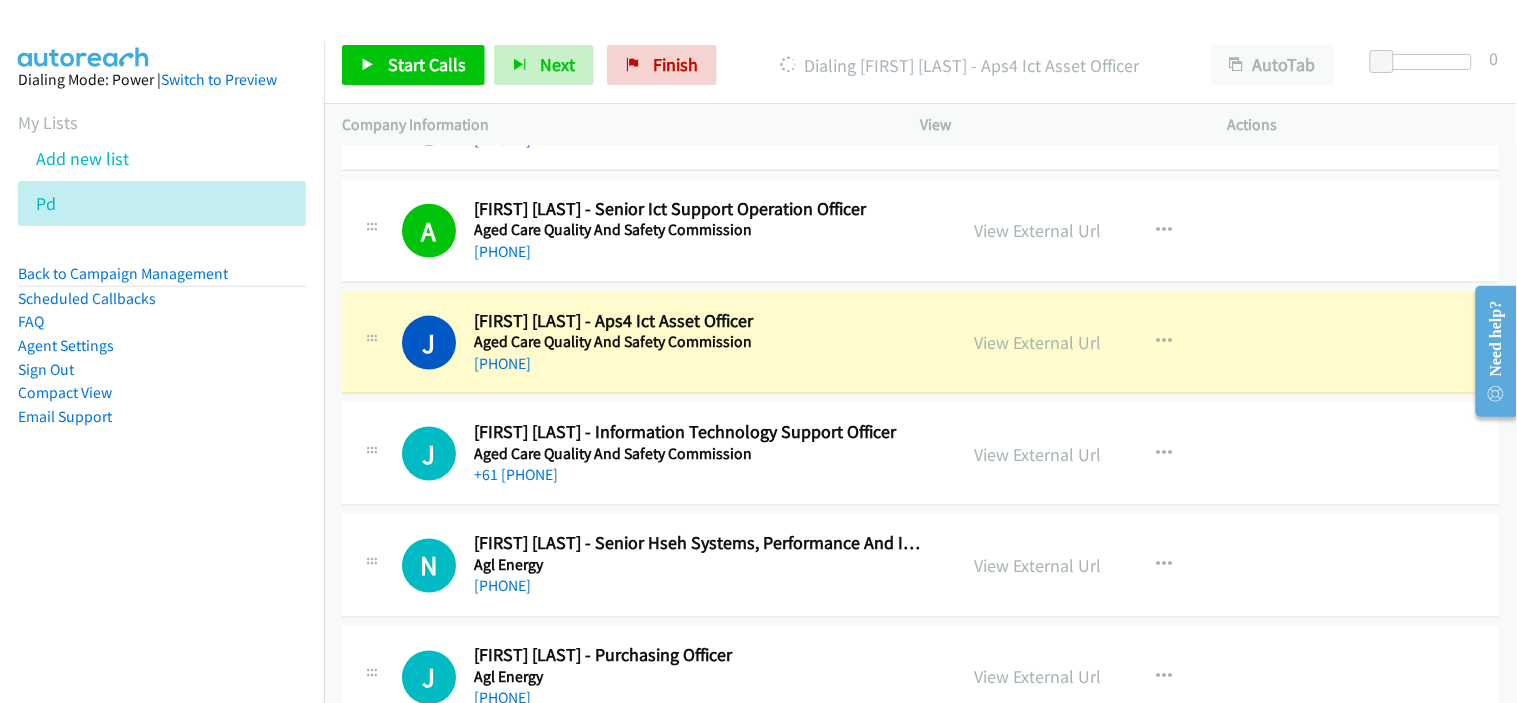 click on "+61 450 448 474" at bounding box center (702, 476) 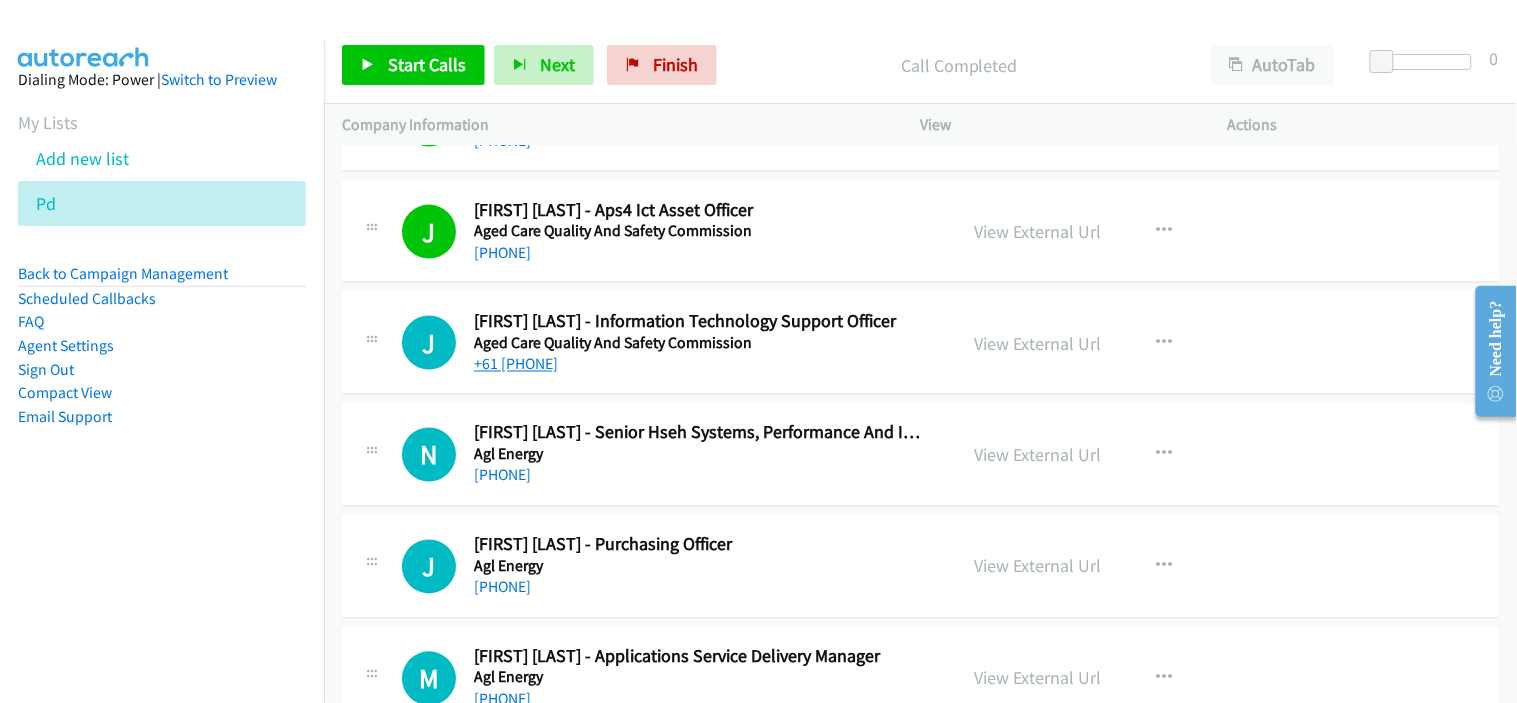 click on "+61 450 448 474" at bounding box center [516, 364] 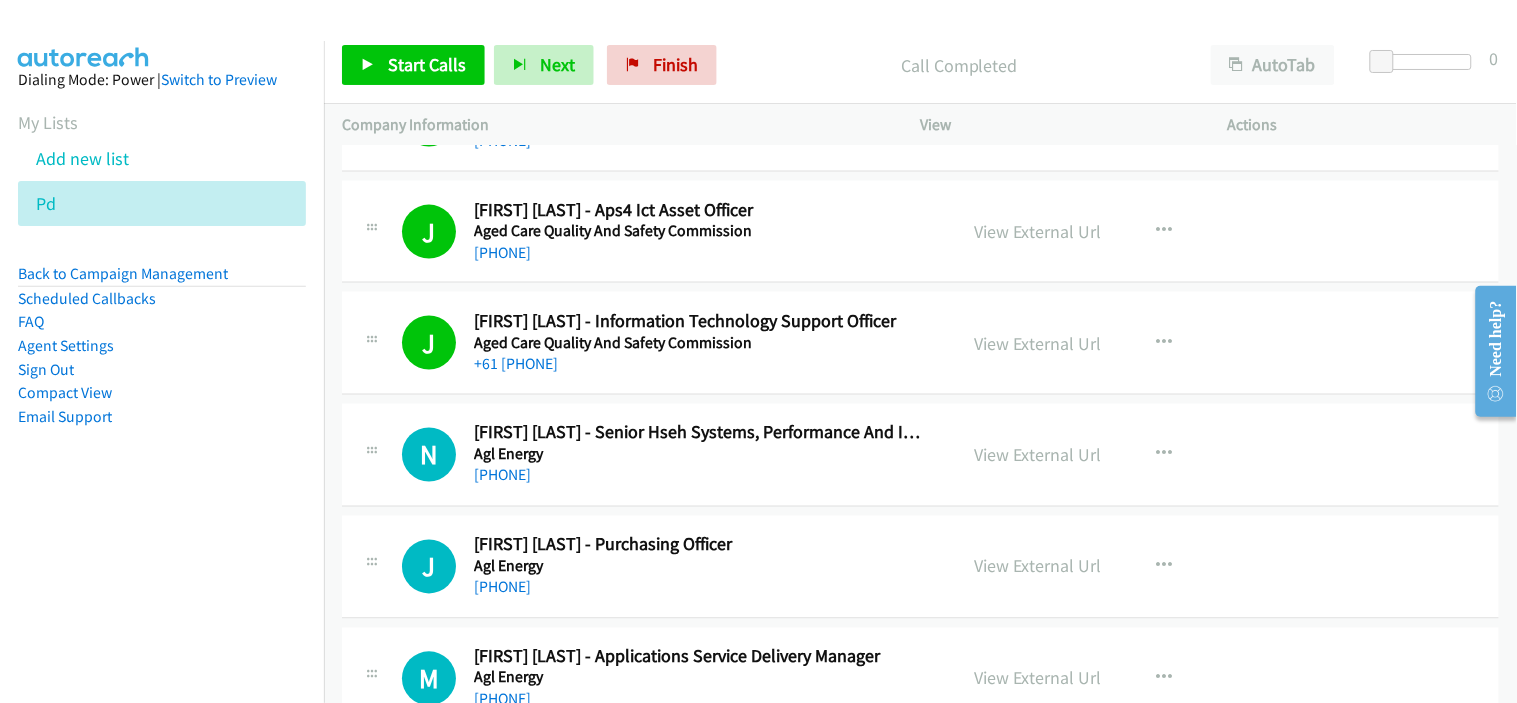 click on "Agl Energy" at bounding box center (702, 455) 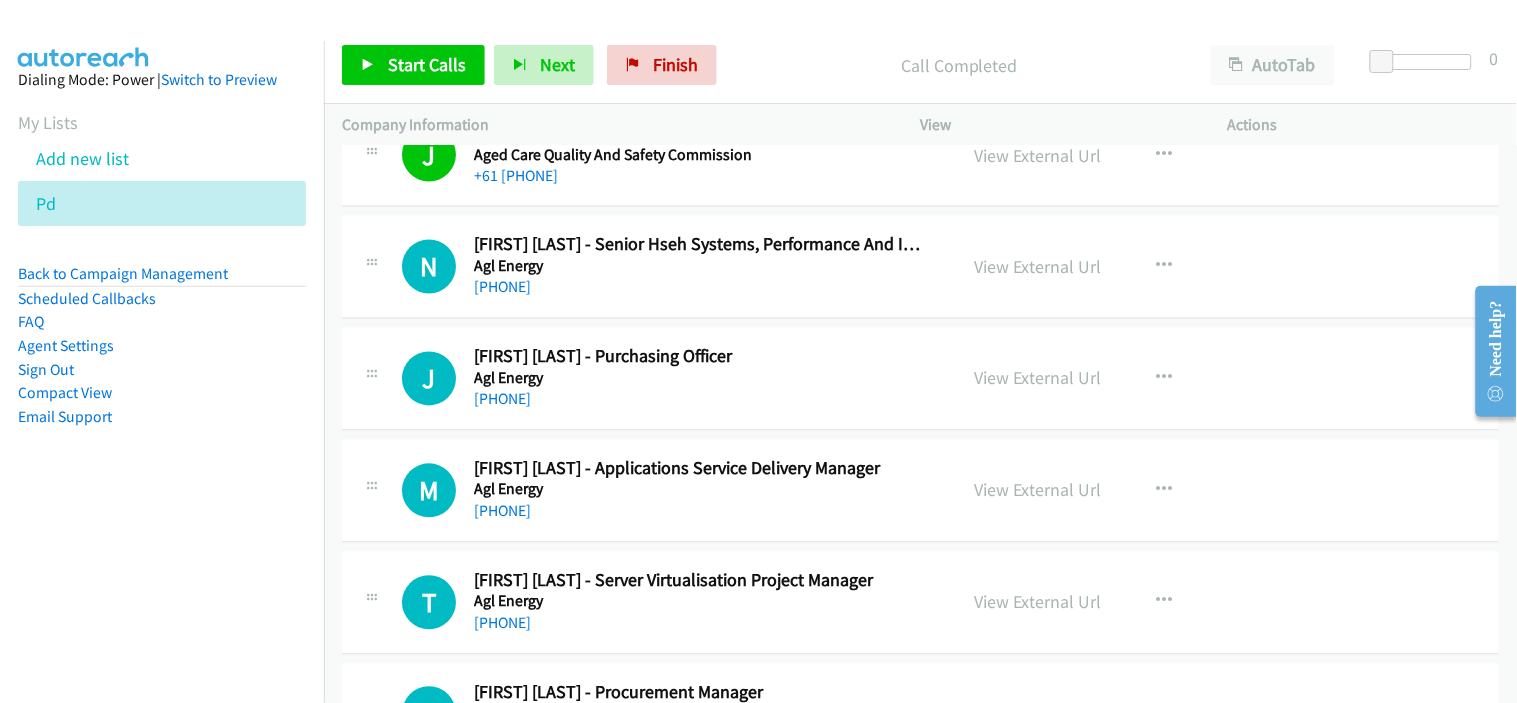 scroll, scrollTop: 4888, scrollLeft: 0, axis: vertical 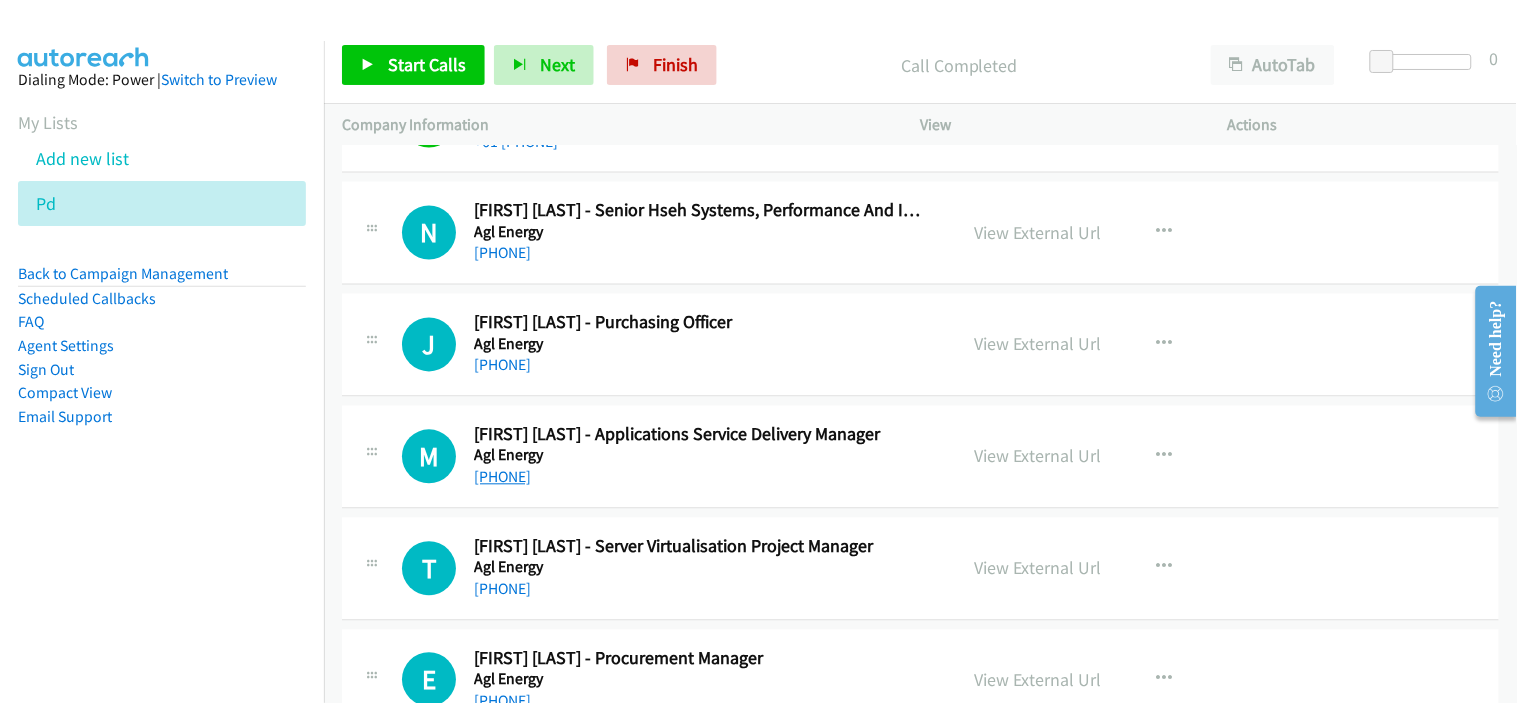 click on "+61 498 000 988" at bounding box center (502, 477) 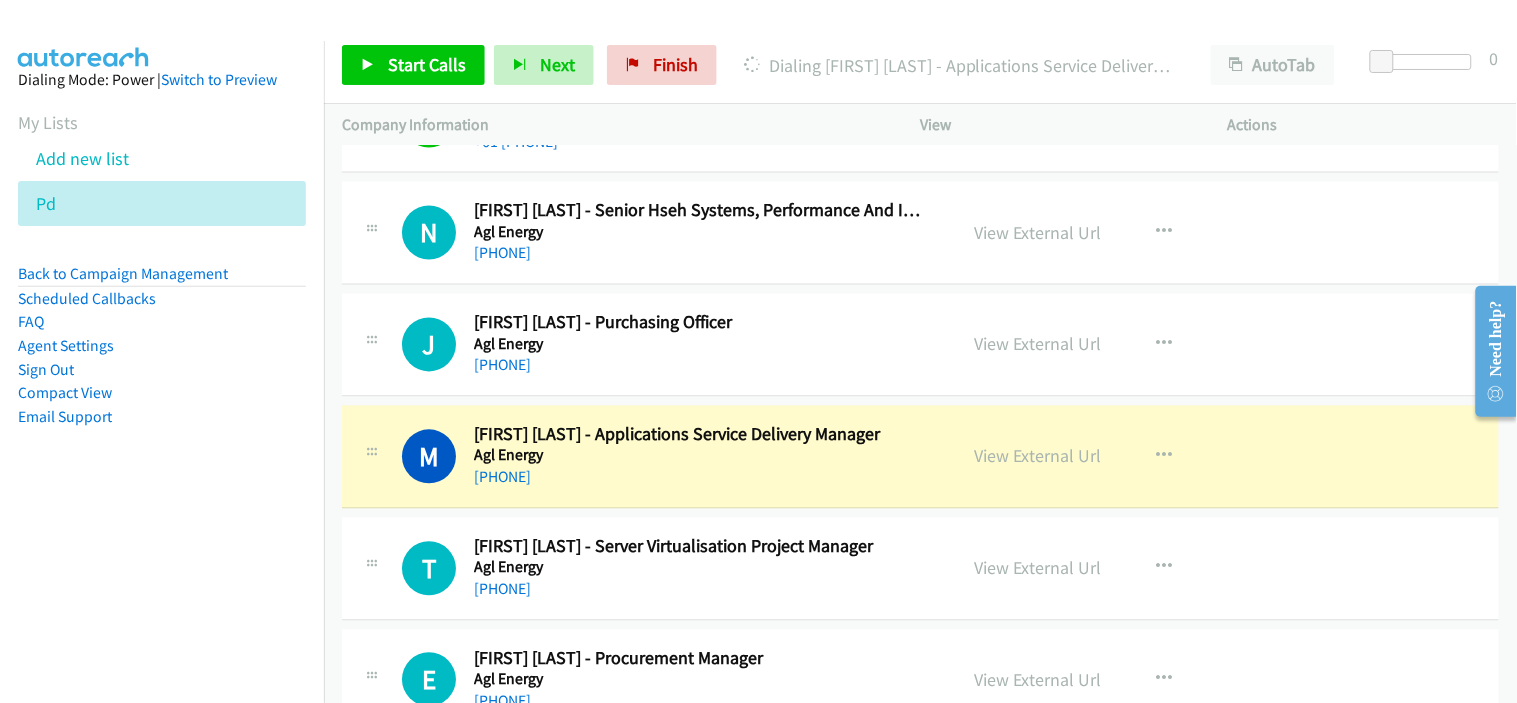 click on "T
Callback Scheduled
Trevor Cornish - Server Virtualisation Project Manager
Agl Energy
Australia/Sydney
+61 3 8633 6490
View External Url
View External Url
Schedule/Manage Callback
Start Calls Here
Remove from list
Add to do not call list
Reset Call Status" at bounding box center [920, 569] 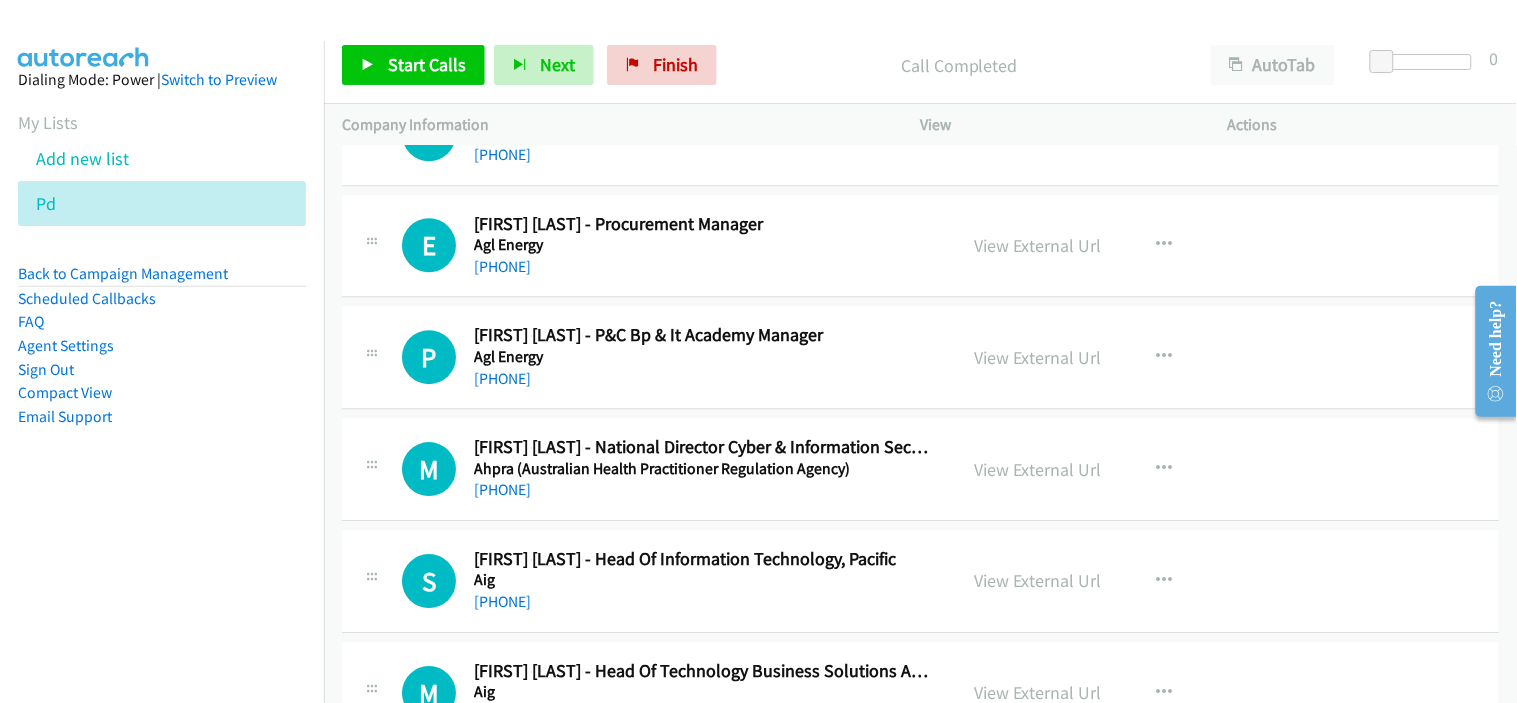 scroll, scrollTop: 5333, scrollLeft: 0, axis: vertical 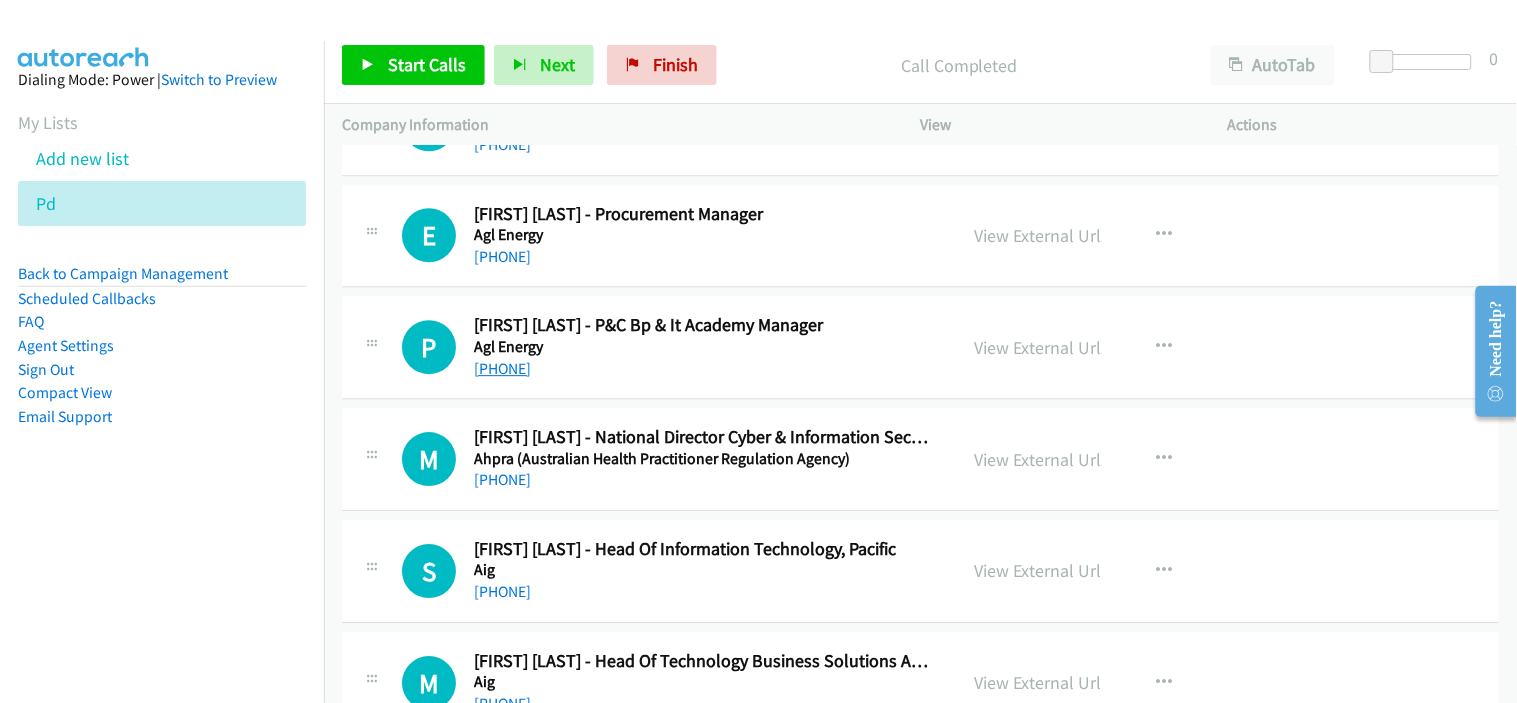 click on "+61 2 9921 2453" at bounding box center [502, 368] 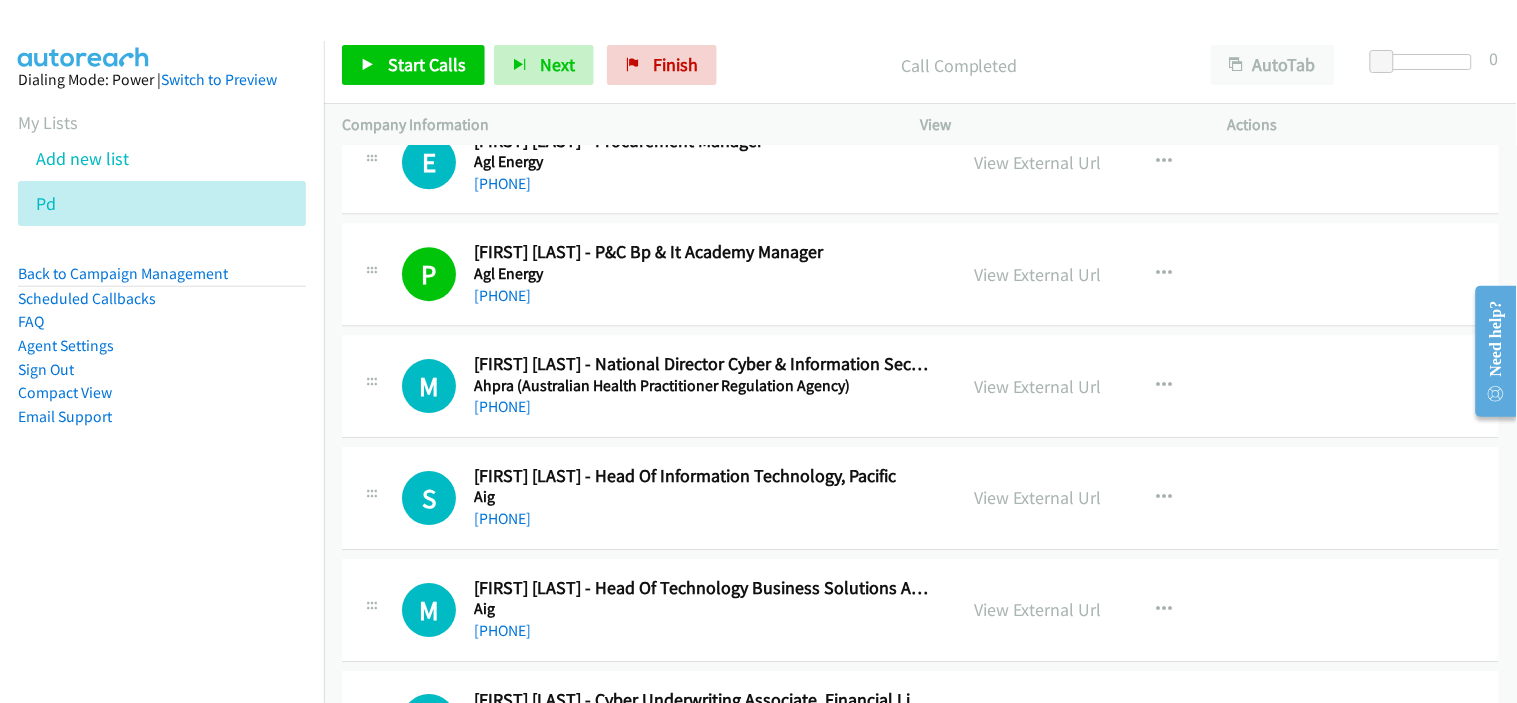 scroll, scrollTop: 5444, scrollLeft: 0, axis: vertical 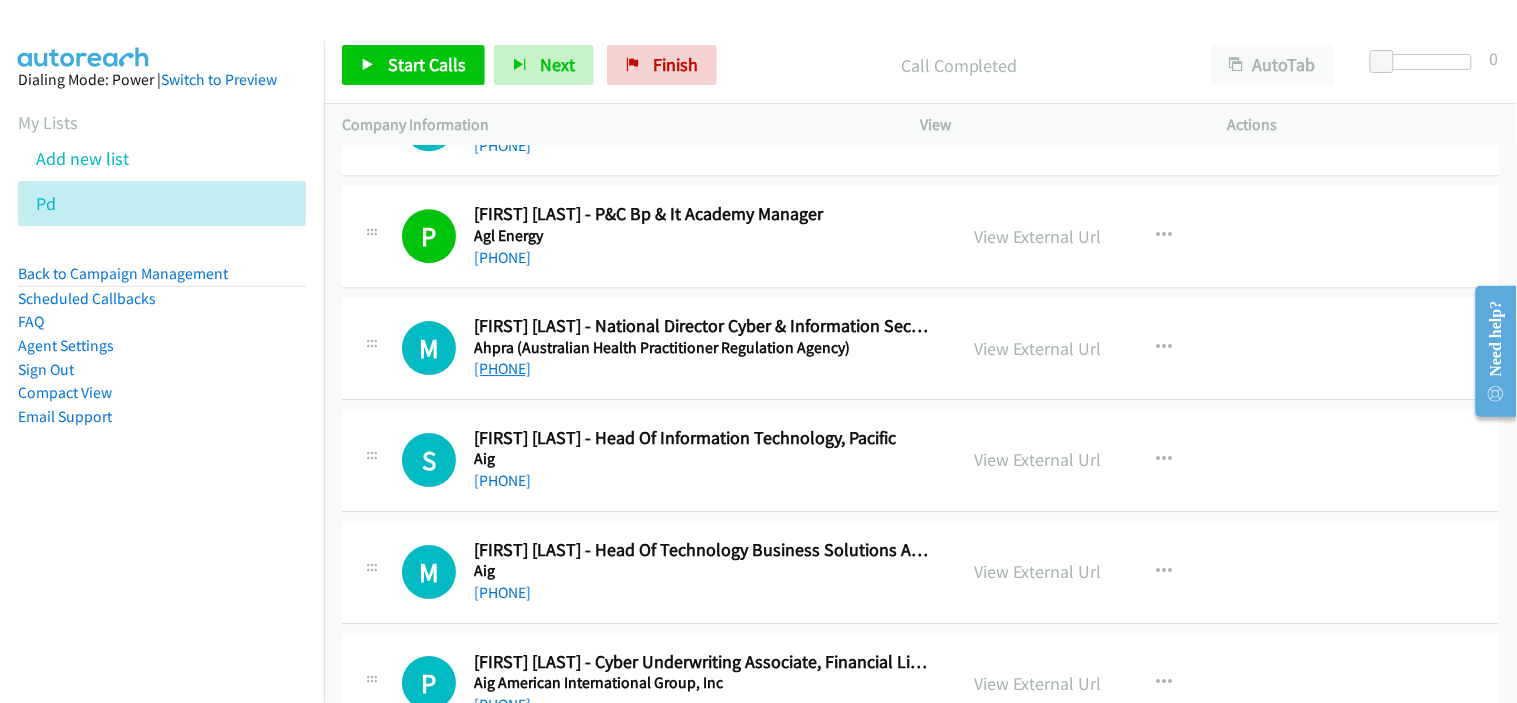 click on "+61 416 126 731" at bounding box center [502, 368] 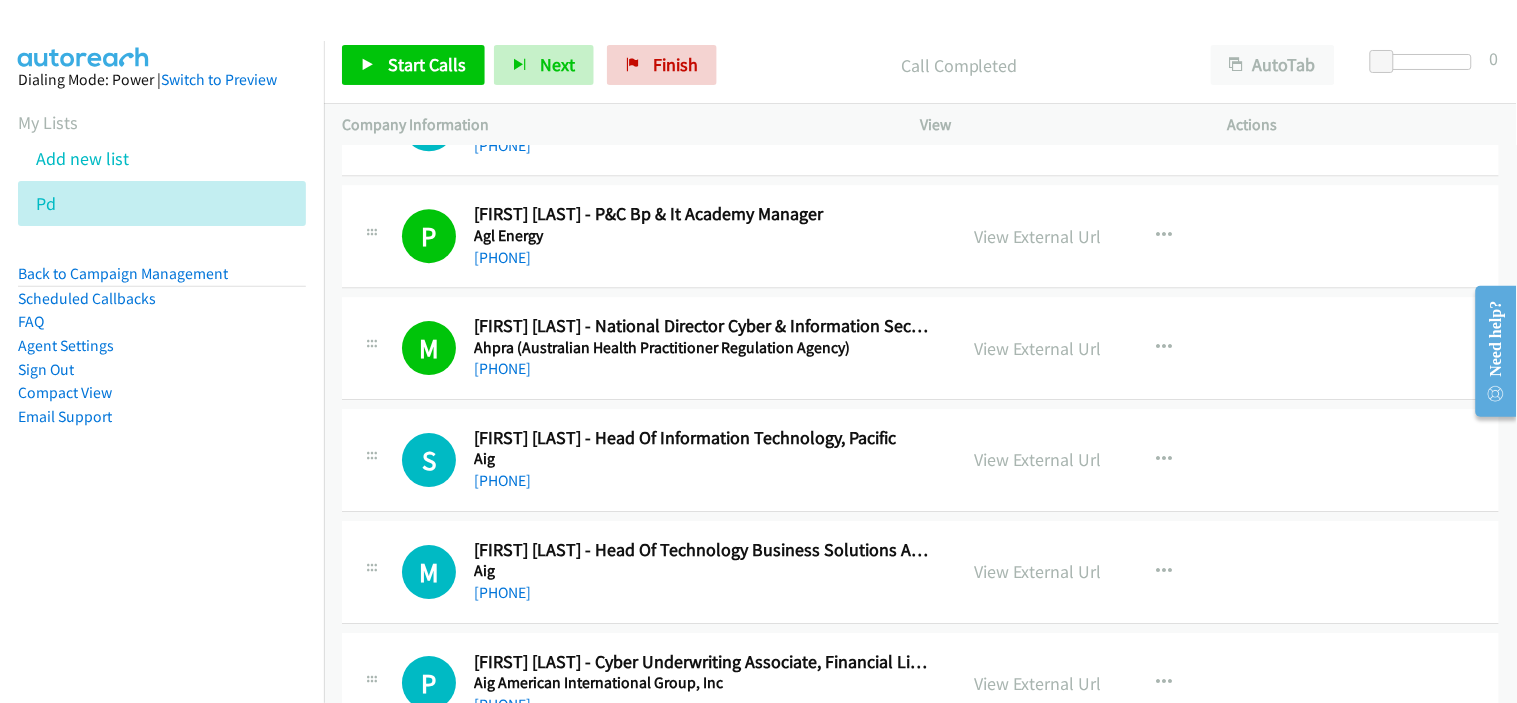 click on "Aig" at bounding box center [702, 459] 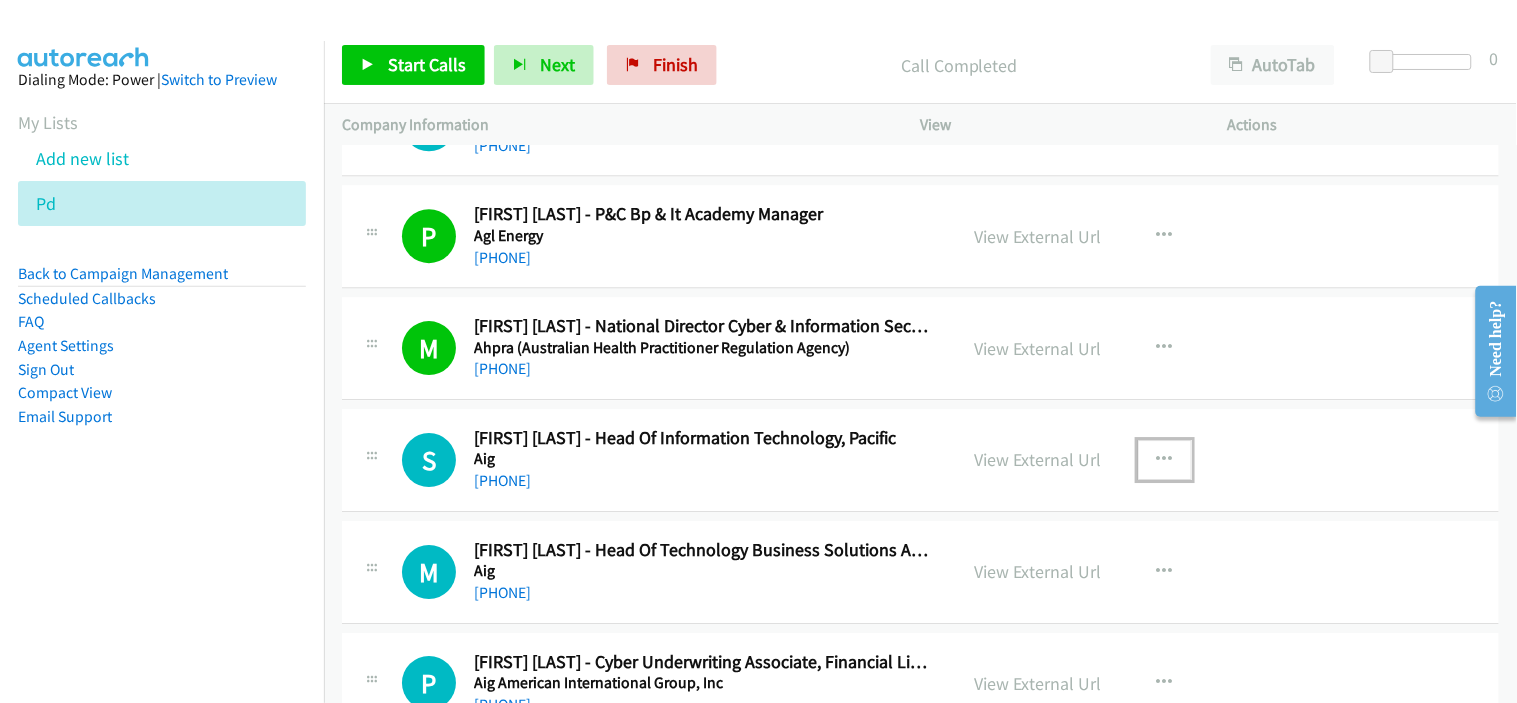 click at bounding box center (1165, 460) 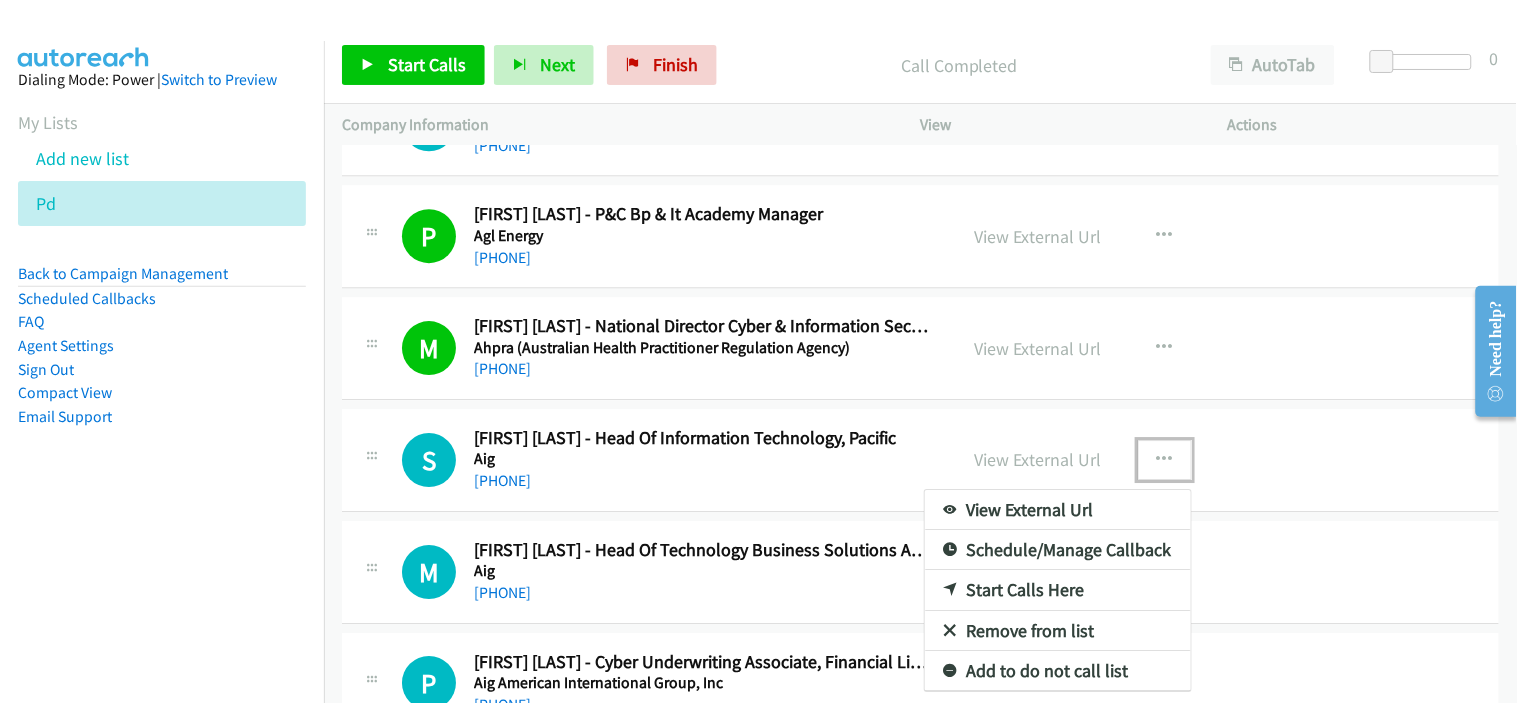 click on "Start Calls Here" at bounding box center (1058, 590) 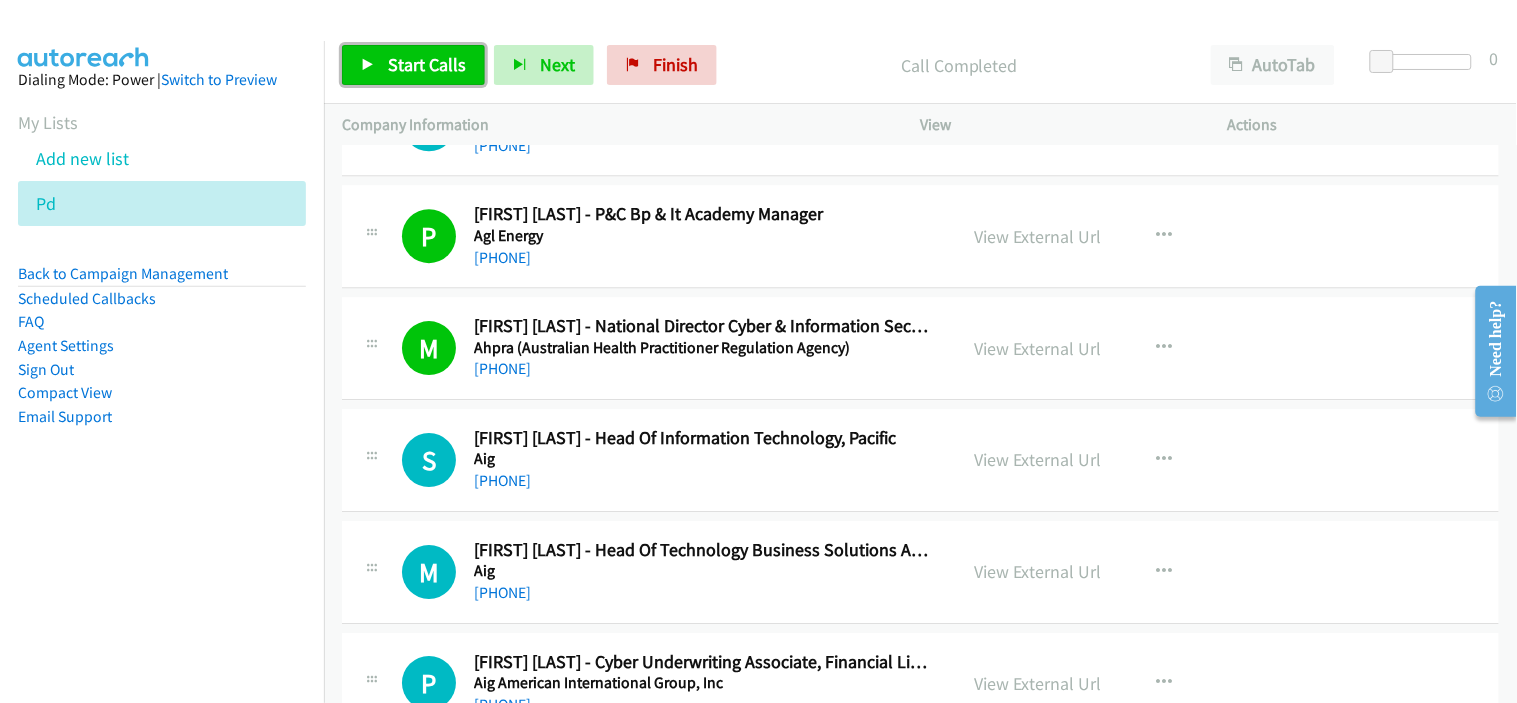 click on "Start Calls" at bounding box center (413, 65) 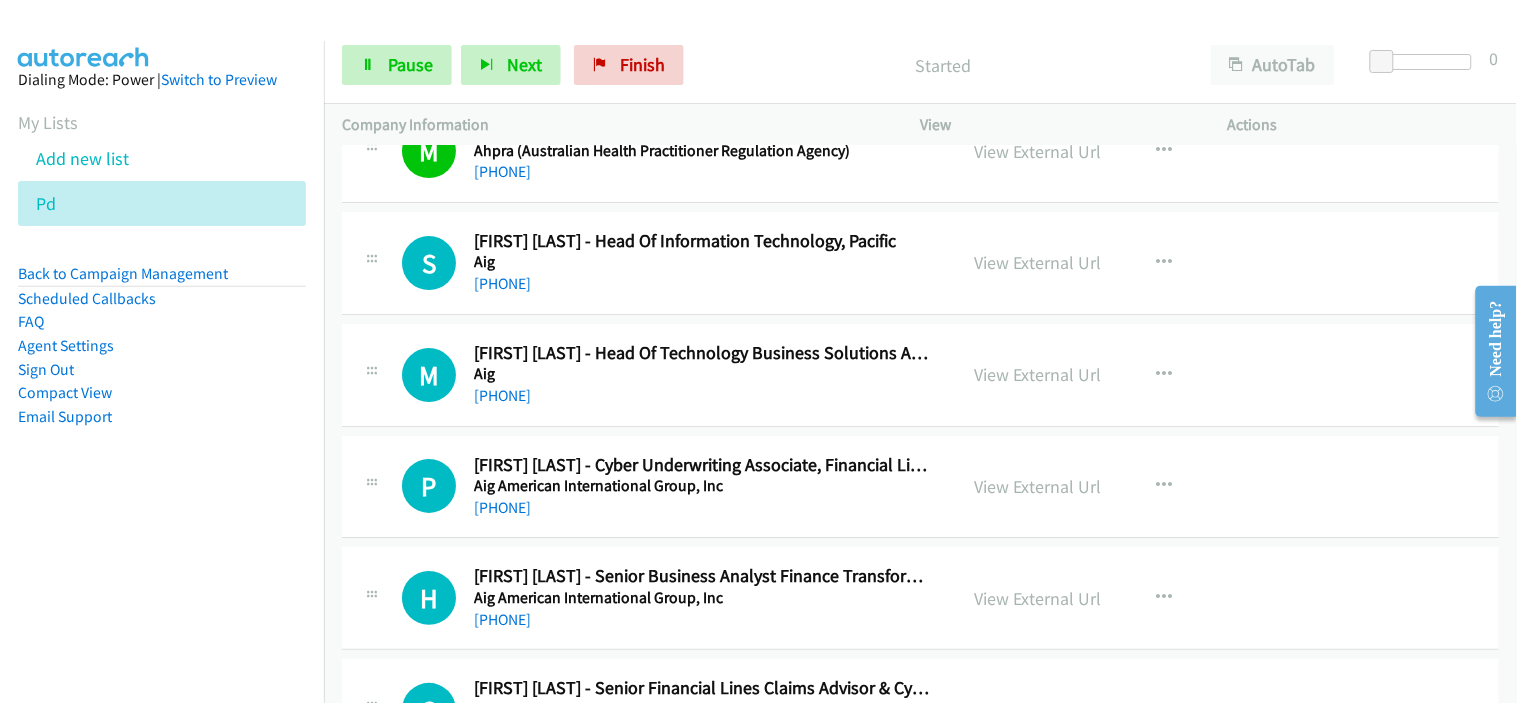 scroll, scrollTop: 5666, scrollLeft: 0, axis: vertical 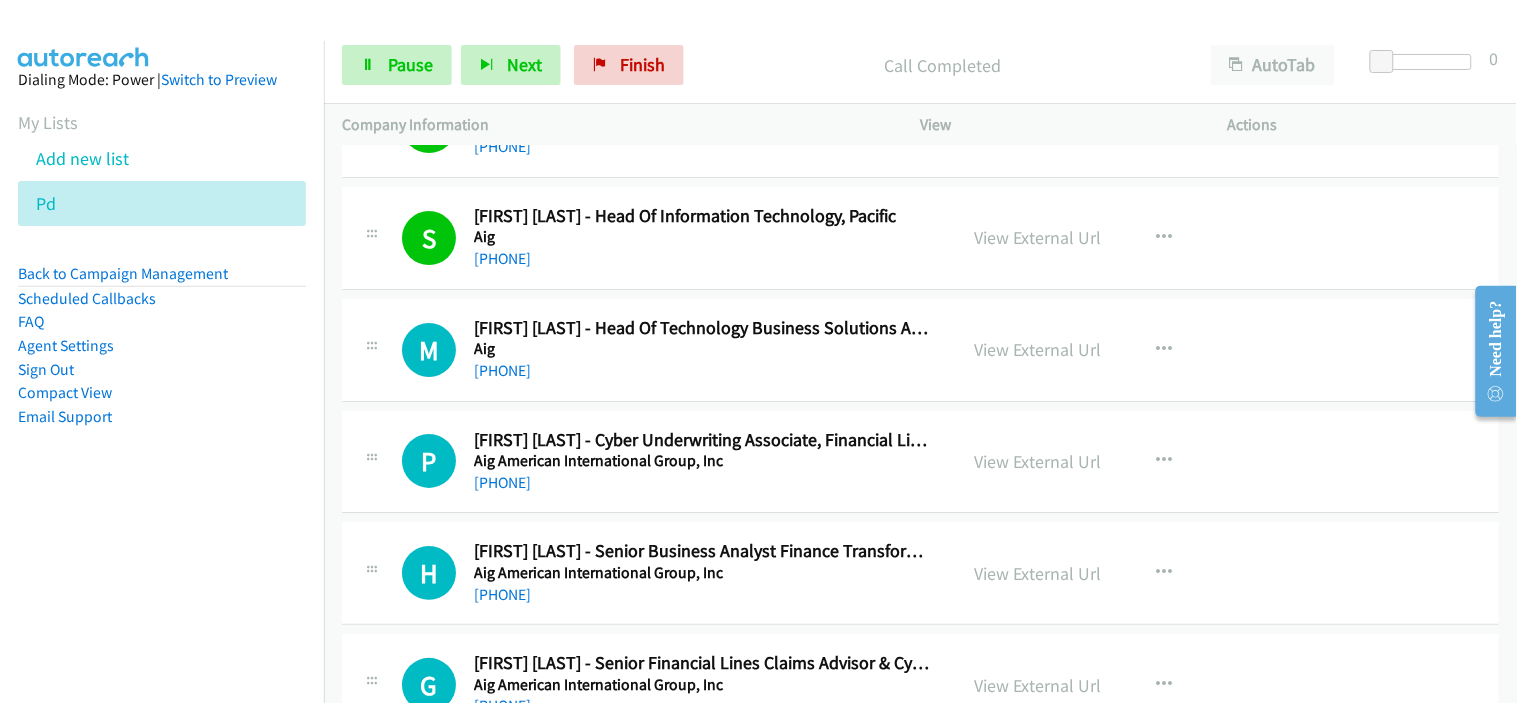 click on "M
Callback Scheduled
Martin Stephen - Head Of Technology Business Solutions   Apac
Aig
Australia/Sydney
+61 2 9456 7780
View External Url
View External Url
Schedule/Manage Callback
Start Calls Here
Remove from list
Add to do not call list
Reset Call Status" at bounding box center [920, 350] 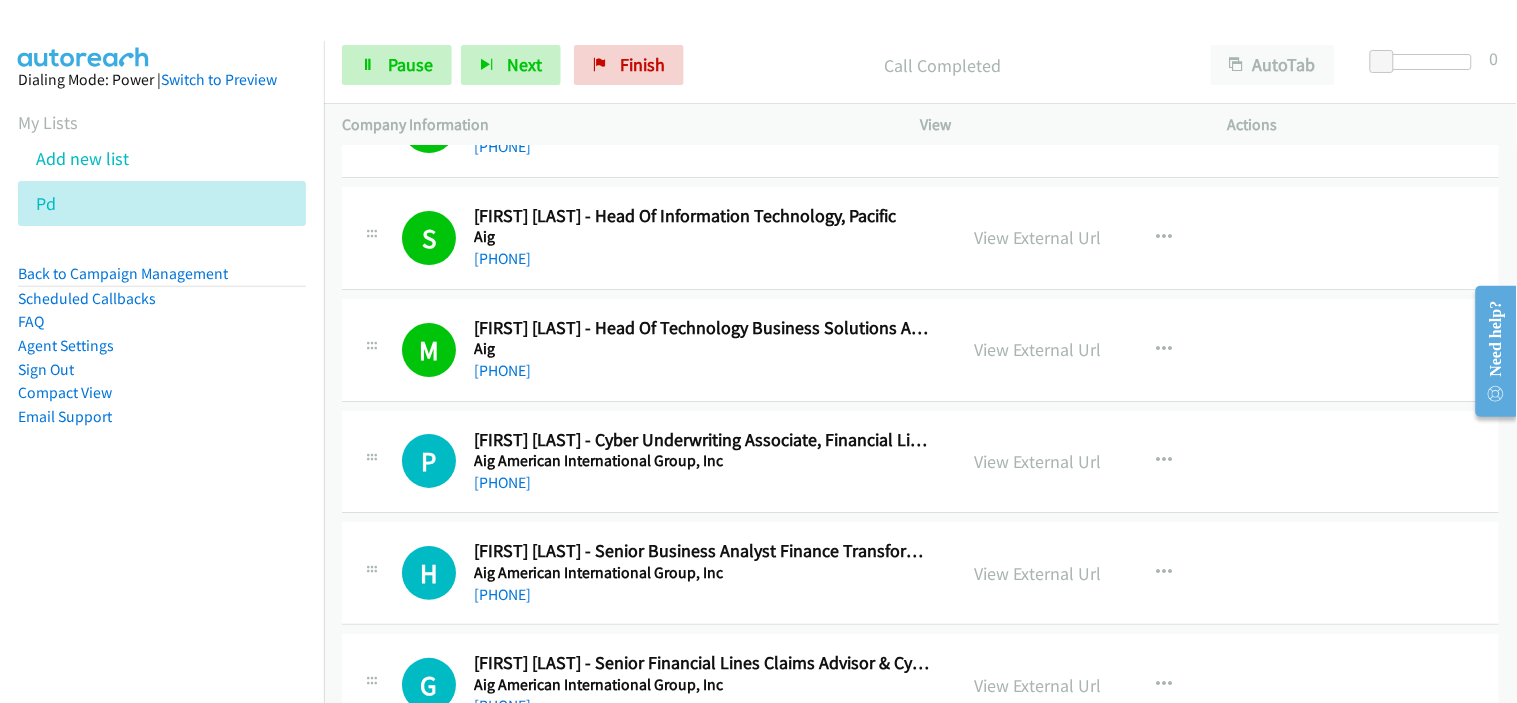 click on "P
Callback Scheduled
Phil Marks - Cyber Underwriting Associate, Financial Lines
Aig   American International Group, Inc
Australia/Sydney
+61 410 342 918
View External Url
View External Url
Schedule/Manage Callback
Start Calls Here
Remove from list
Add to do not call list
Reset Call Status" at bounding box center [920, 462] 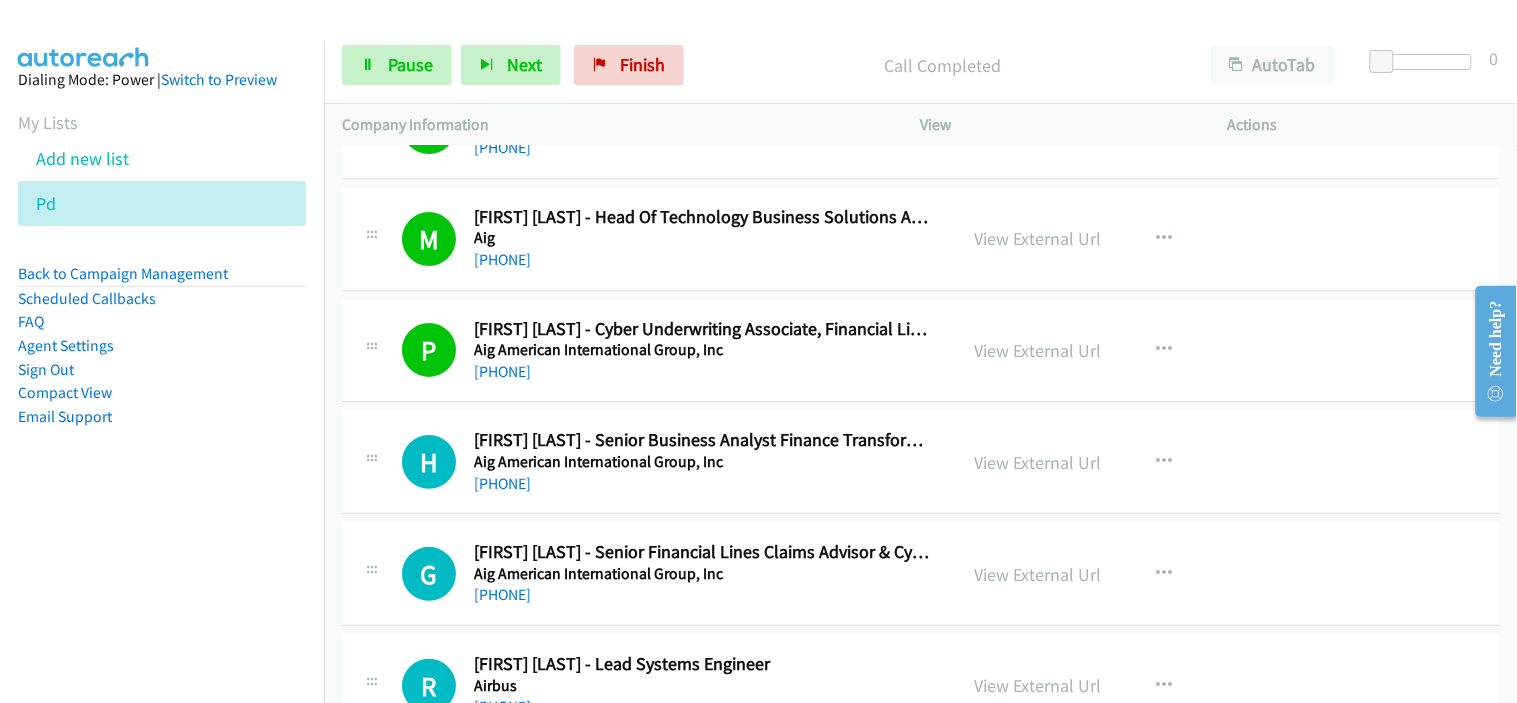 drag, startPoint x: 704, startPoint y: 494, endPoint x: 720, endPoint y: 461, distance: 36.67424 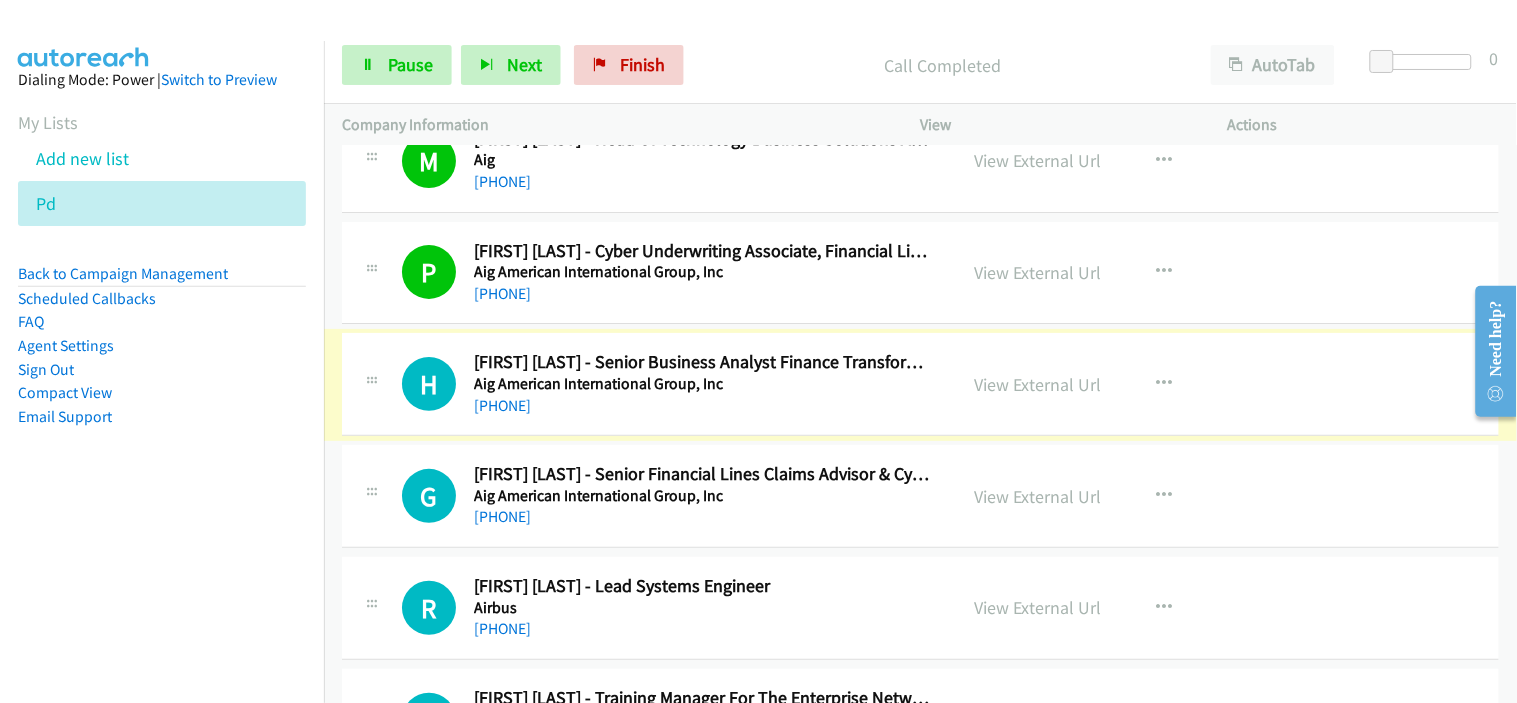 scroll, scrollTop: 5888, scrollLeft: 0, axis: vertical 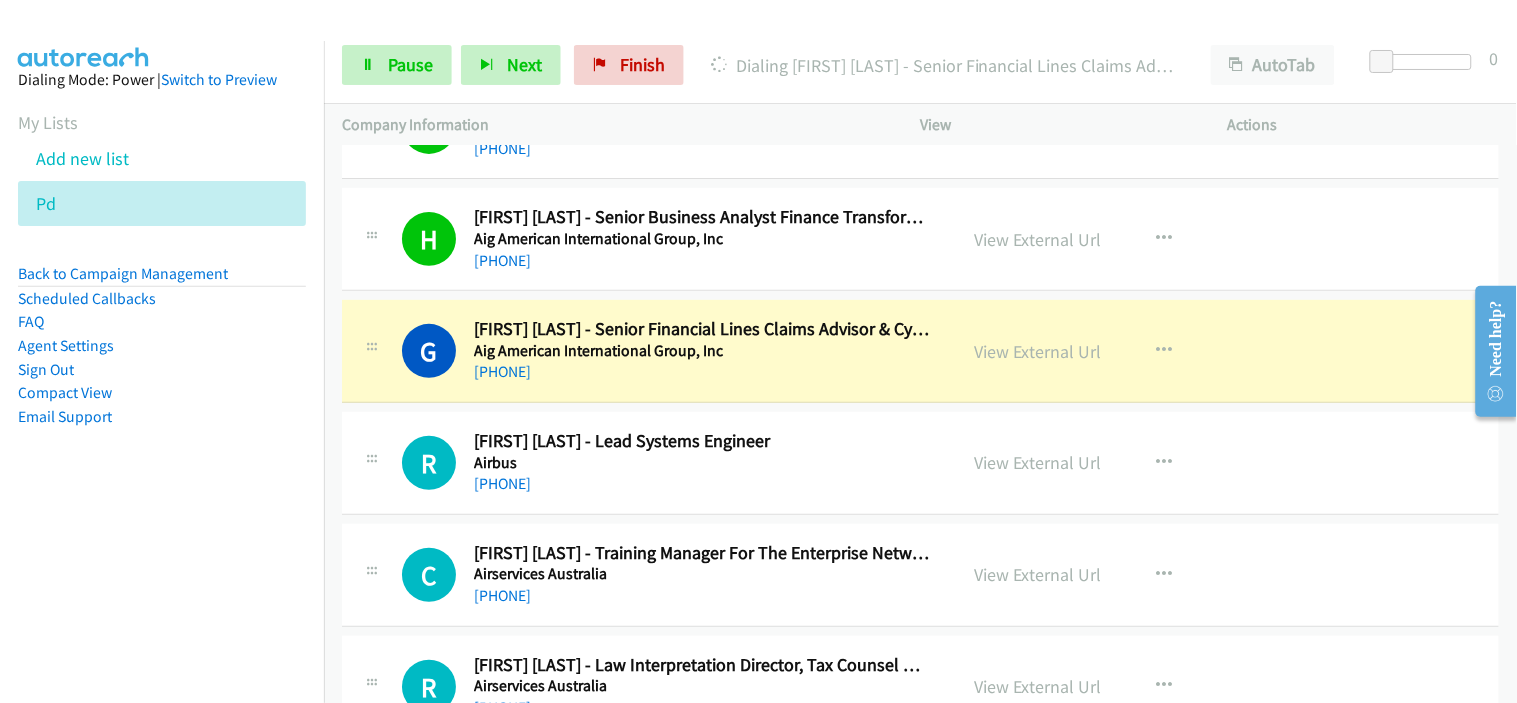 click on "R
Callback Scheduled
Rohan Glover - Lead Systems Engineer
Airbus
Australia/Sydney
+61 422 581 062
View External Url
View External Url
Schedule/Manage Callback
Start Calls Here
Remove from list
Add to do not call list
Reset Call Status" at bounding box center [920, 463] 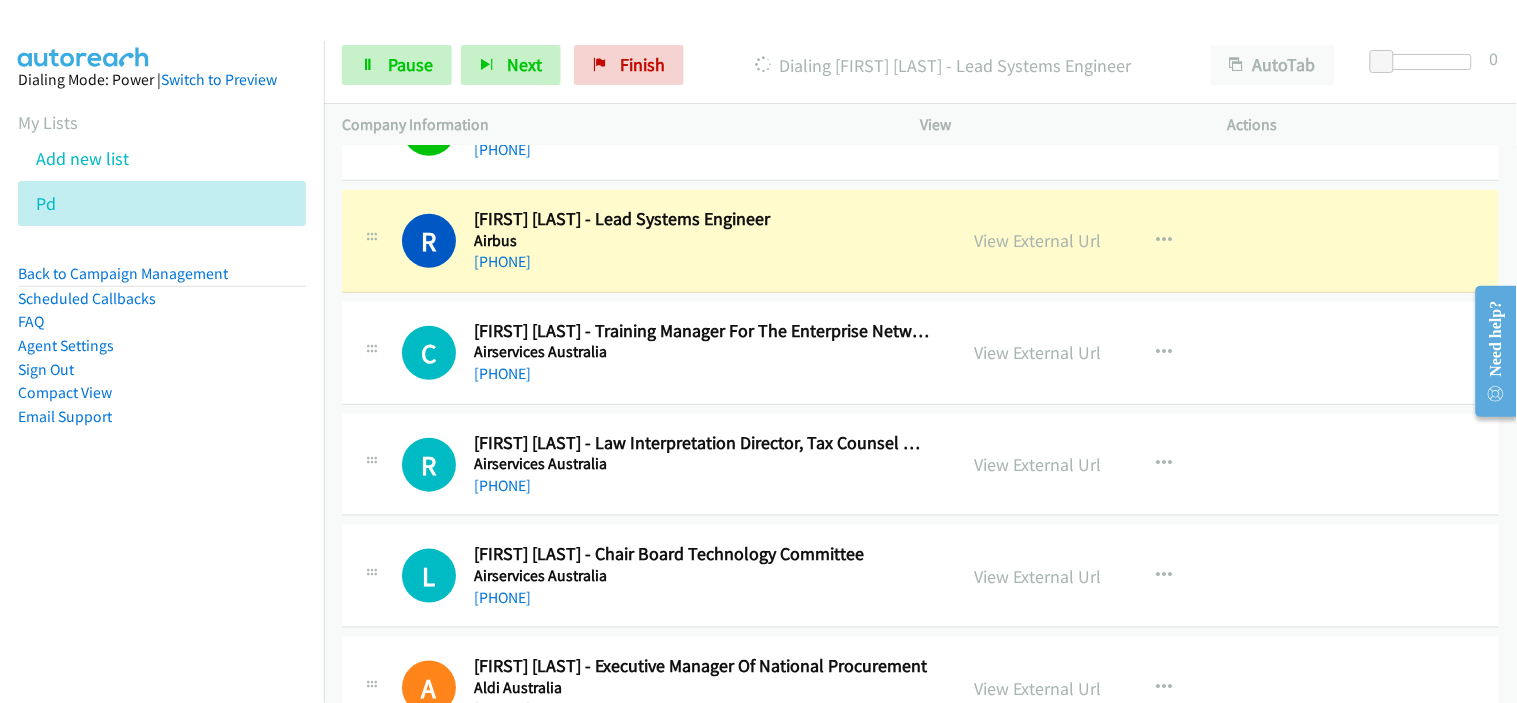scroll, scrollTop: 6111, scrollLeft: 0, axis: vertical 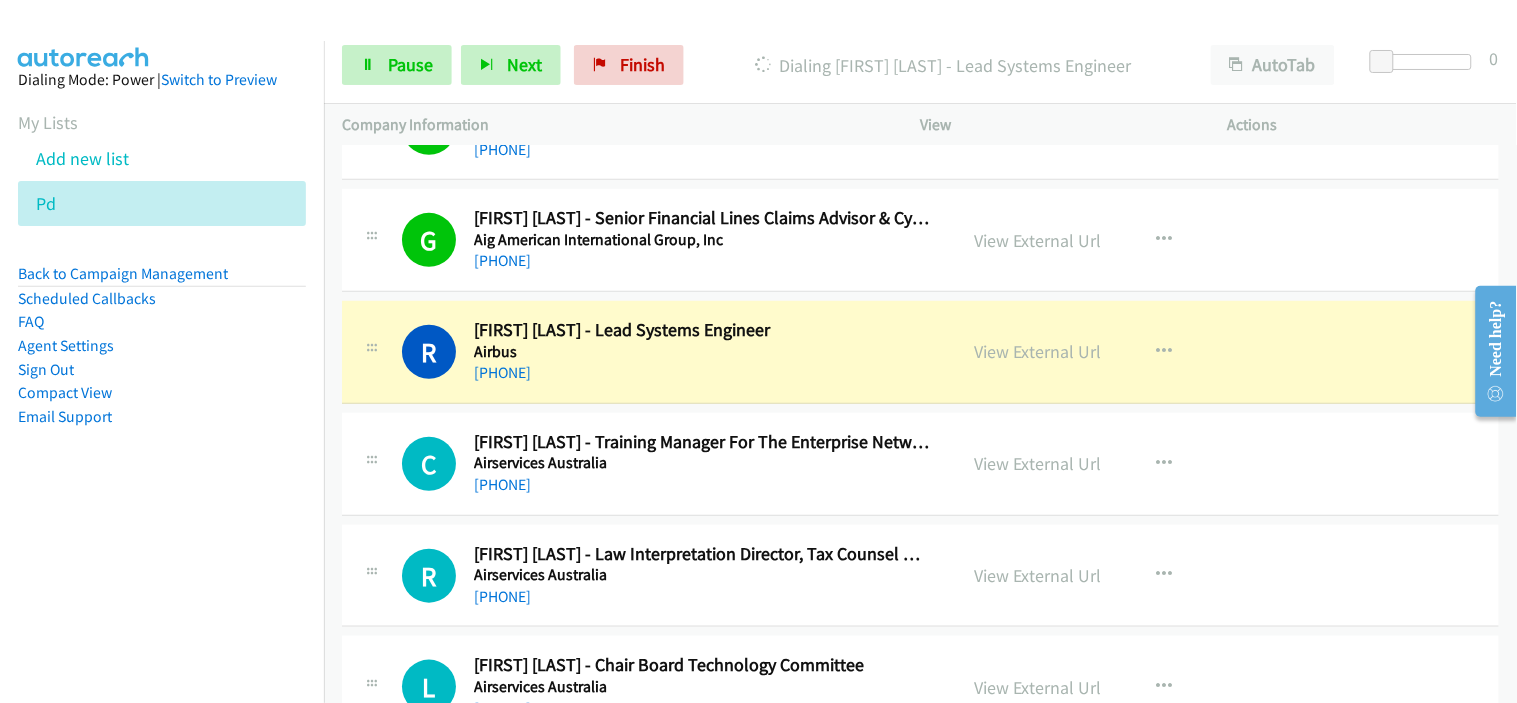 click on "+61 421 005 177" at bounding box center (702, 485) 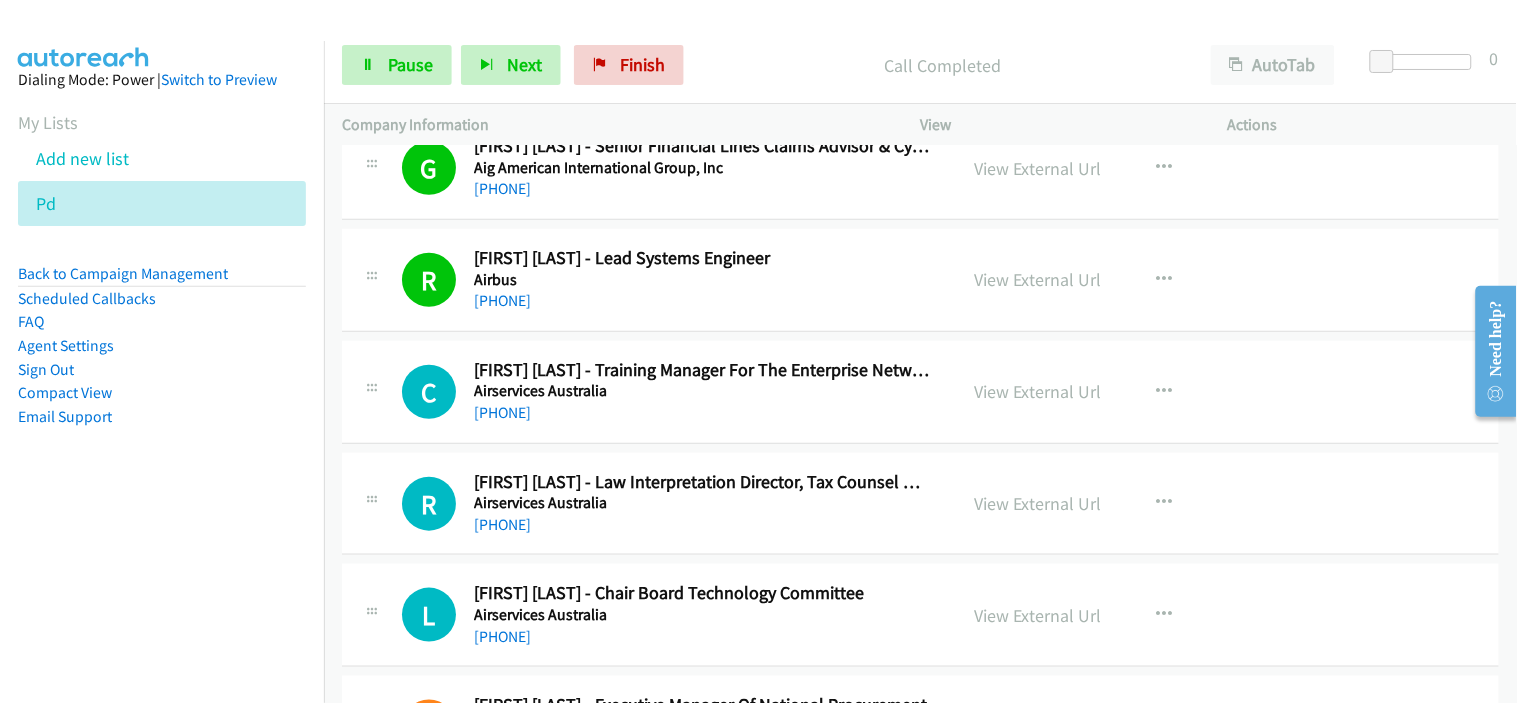 scroll, scrollTop: 6222, scrollLeft: 0, axis: vertical 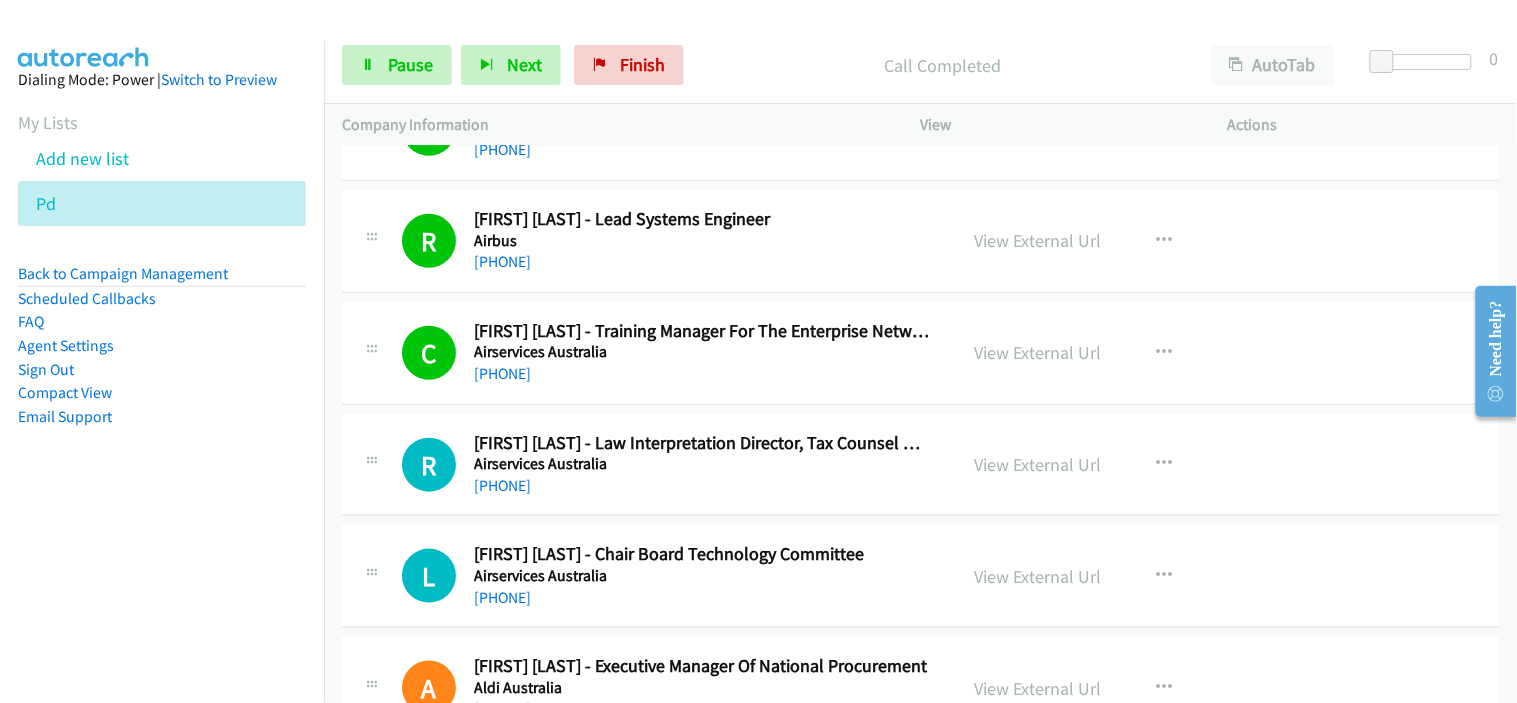 click on "R
Callback Scheduled
Renae Carter - Law Interpretation Director, Tax Counsel Network
Airservices Australia
Australia/Sydney
+61 429 157 176
View External Url
View External Url
Schedule/Manage Callback
Start Calls Here
Remove from list
Add to do not call list
Reset Call Status" at bounding box center [920, 465] 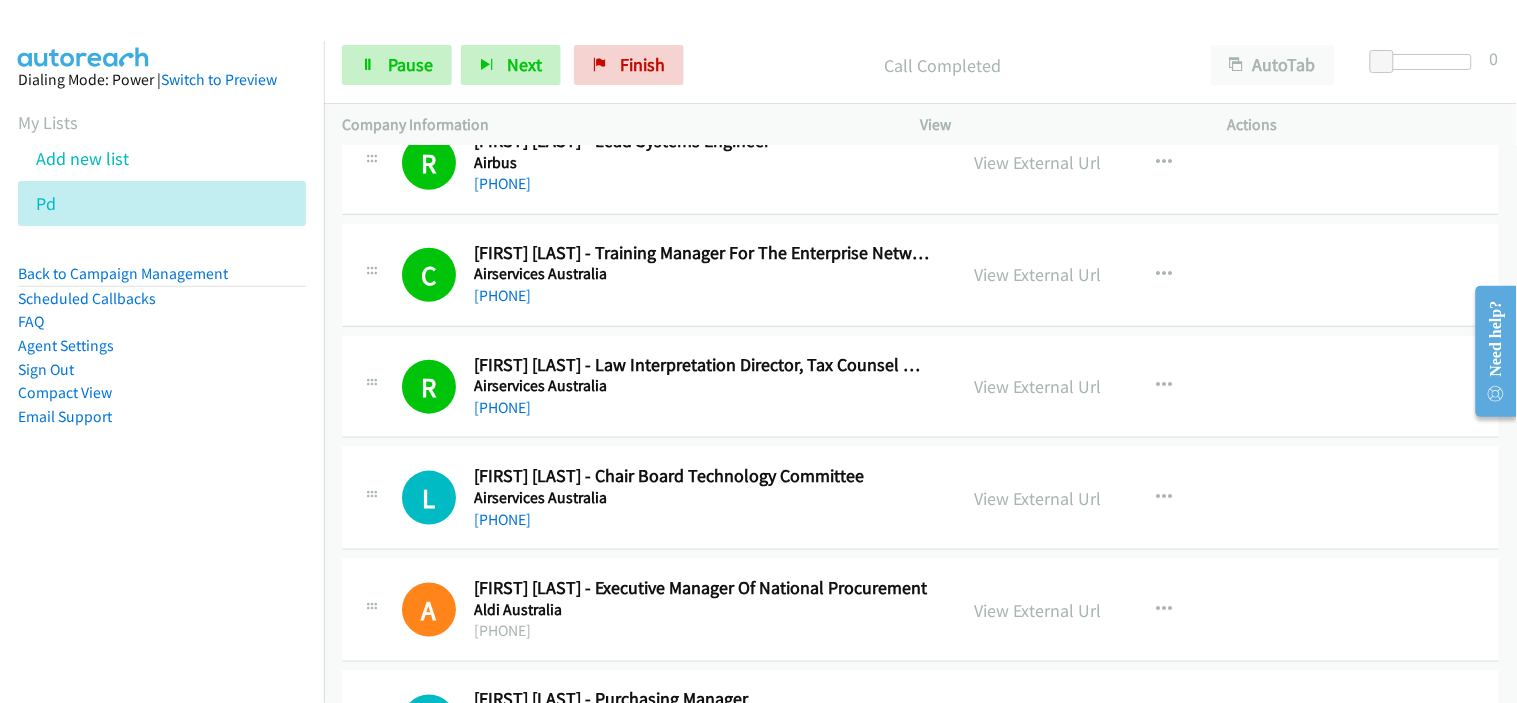 scroll, scrollTop: 6333, scrollLeft: 0, axis: vertical 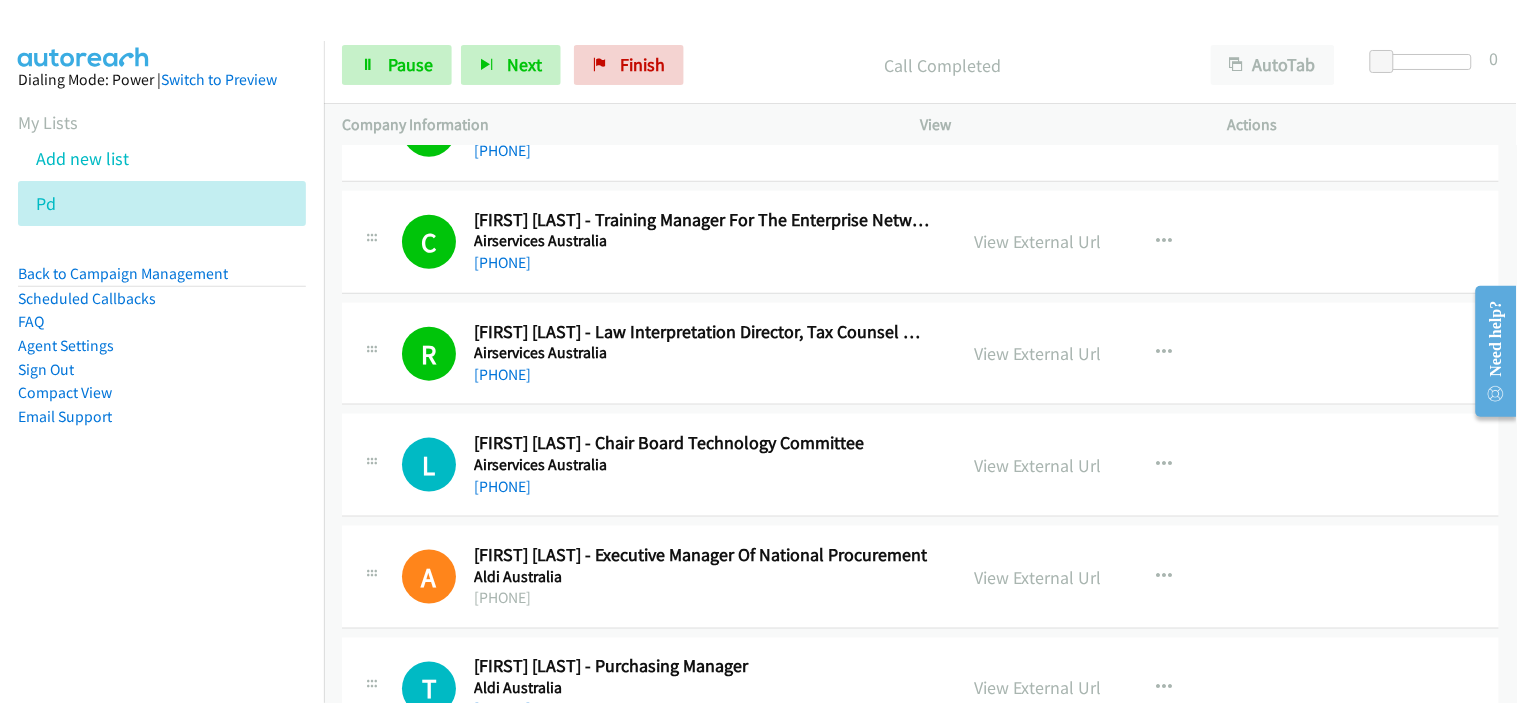click on "+61 409 701 712" at bounding box center (702, 487) 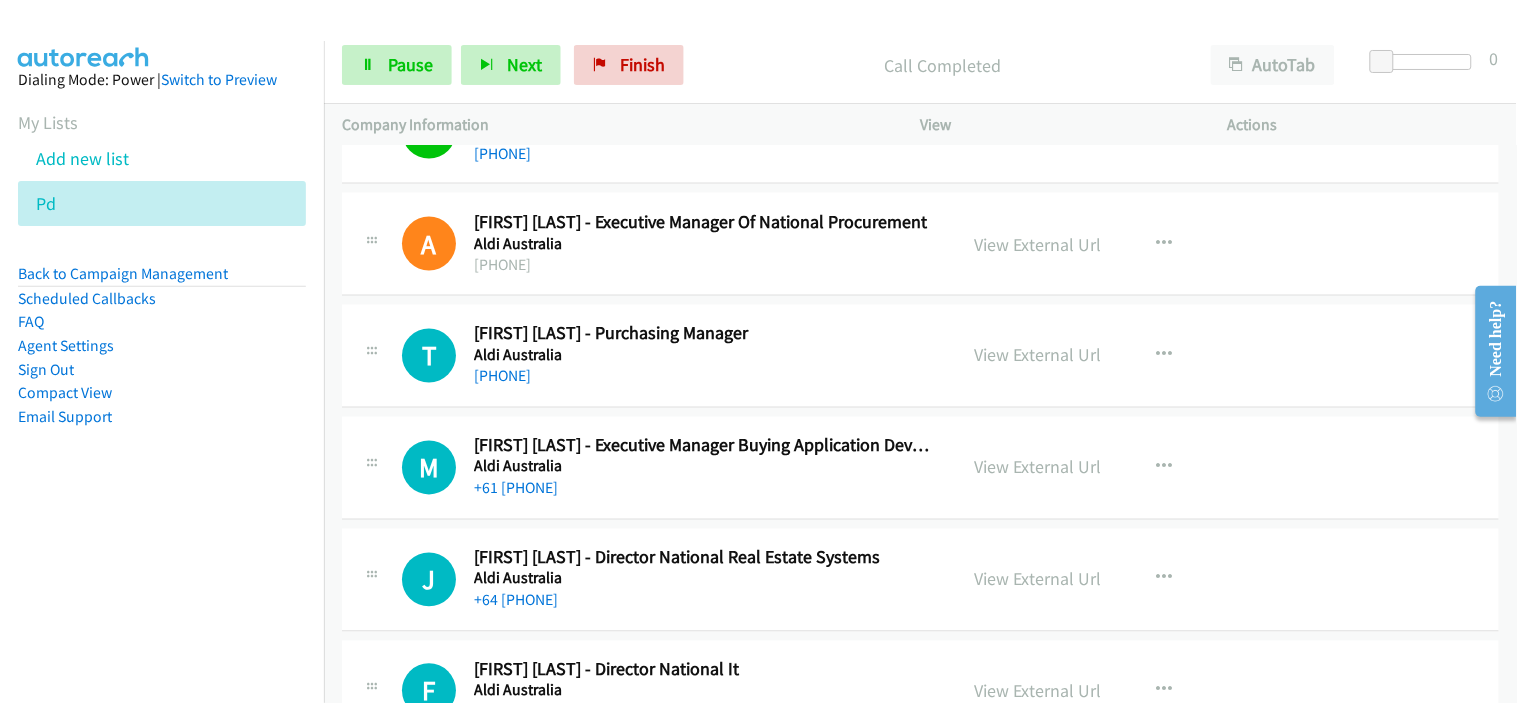 scroll, scrollTop: 6777, scrollLeft: 0, axis: vertical 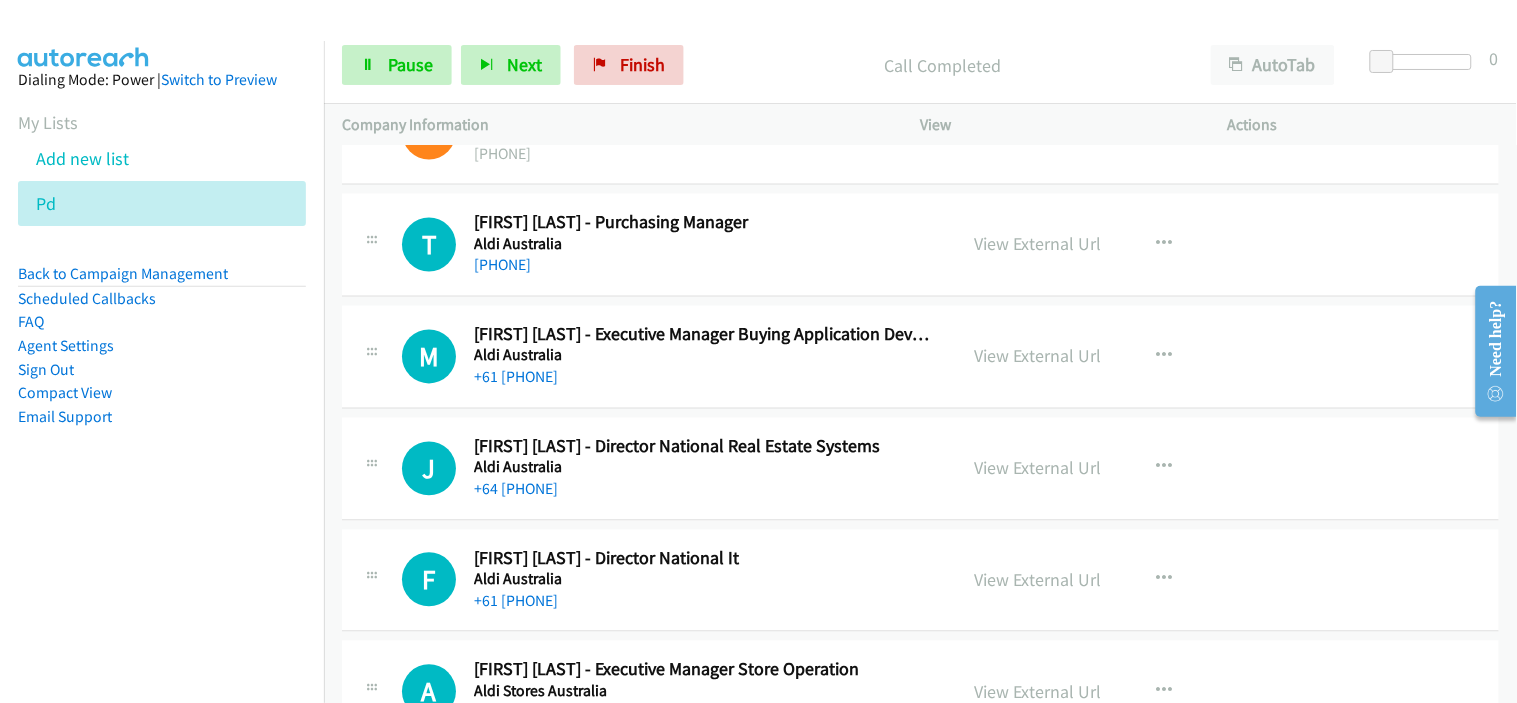 click on "+61 410 468 405" at bounding box center (702, 378) 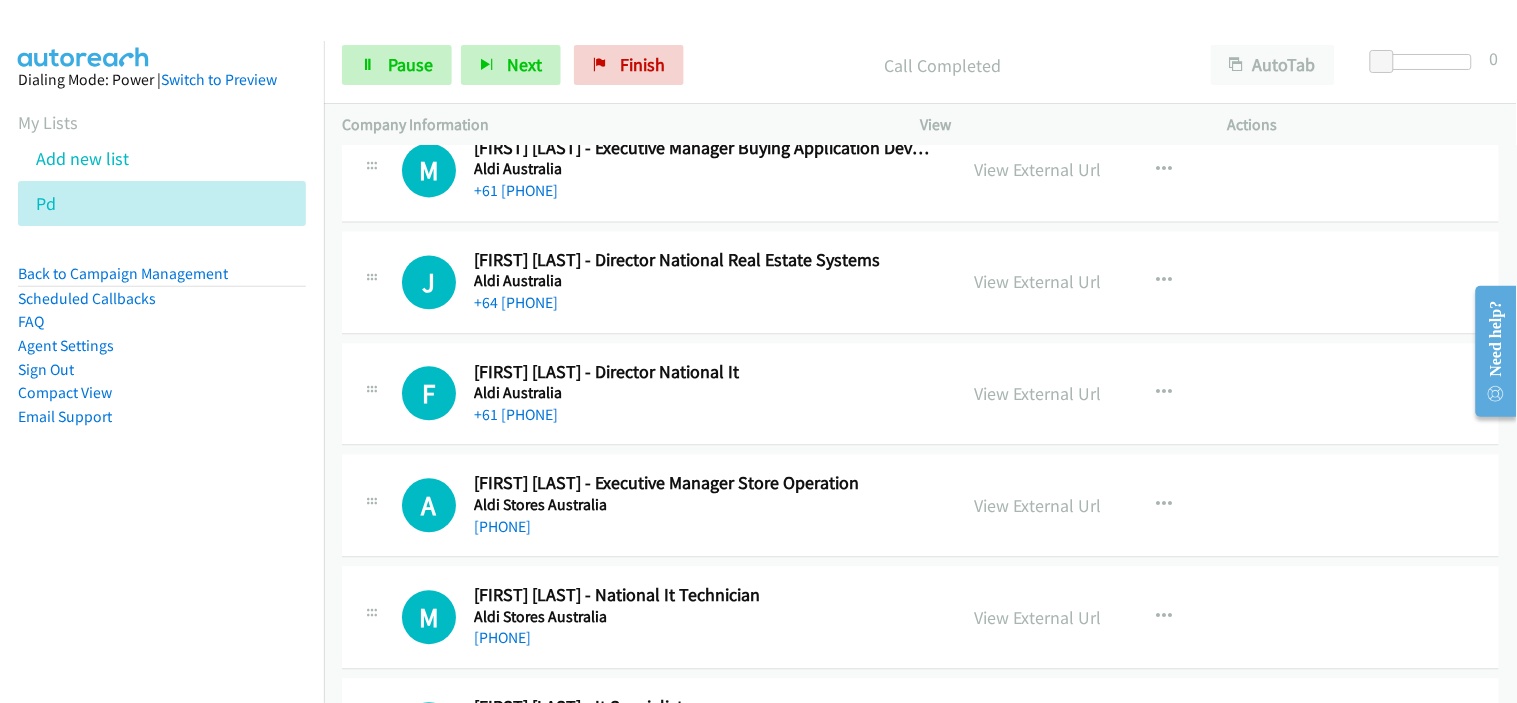 scroll, scrollTop: 7000, scrollLeft: 0, axis: vertical 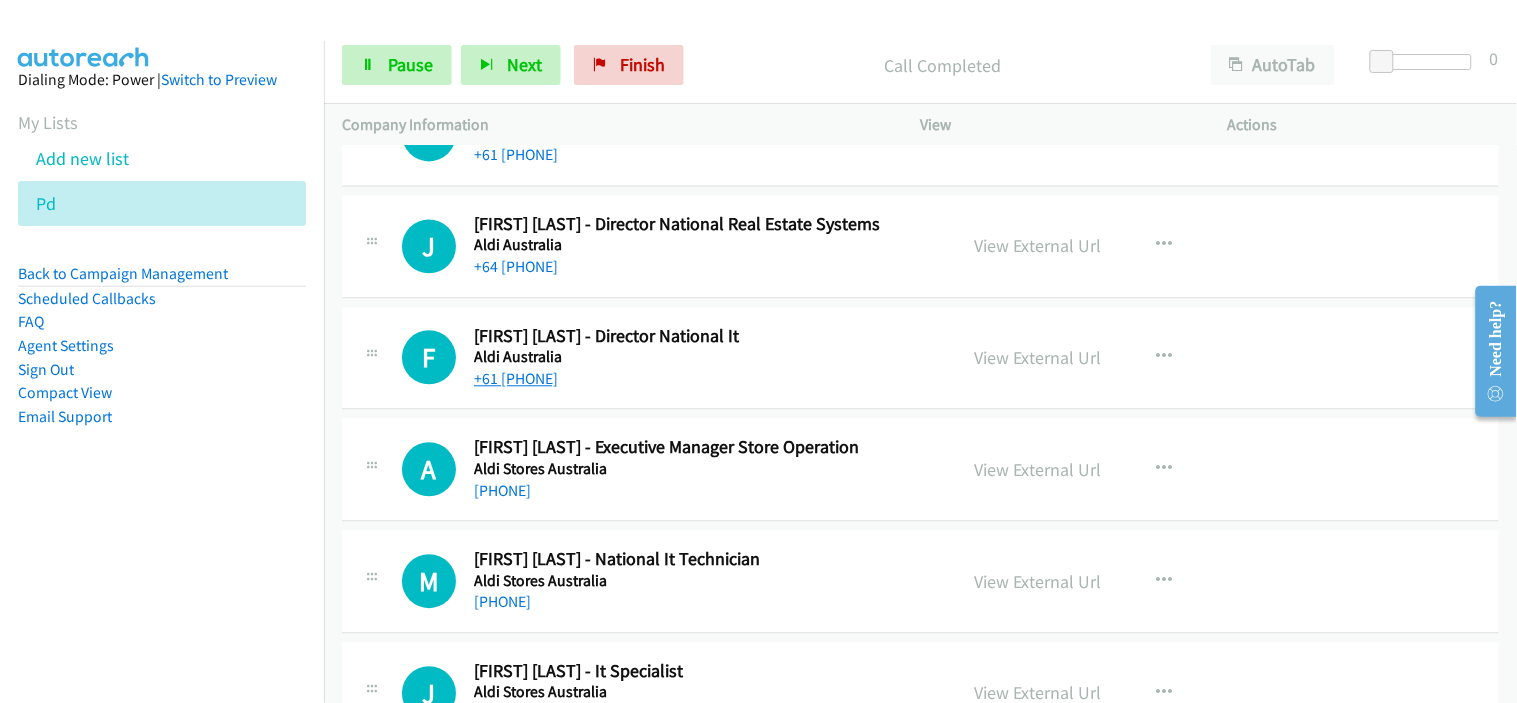 click on "+61 438 408 561" at bounding box center (516, 378) 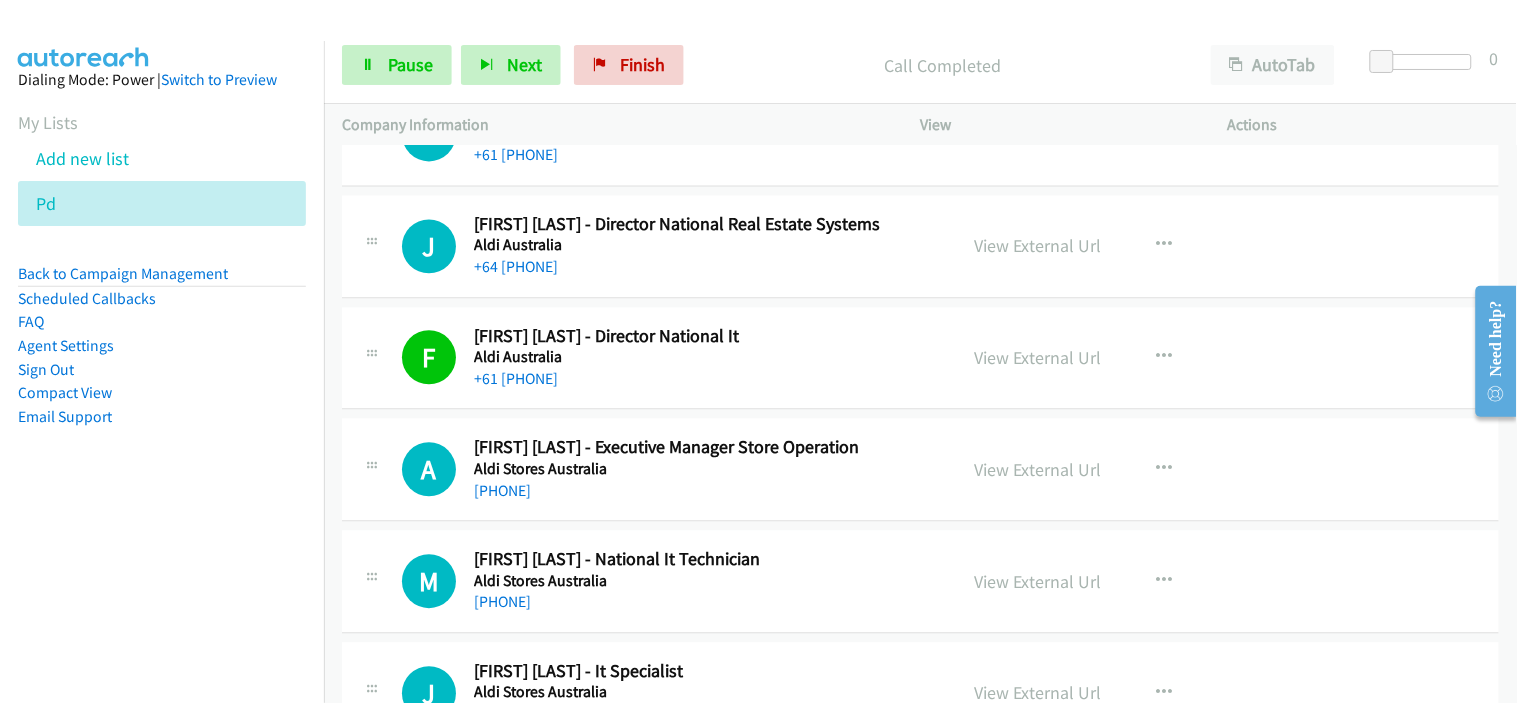 click on "+61 406 746 336" at bounding box center (702, 491) 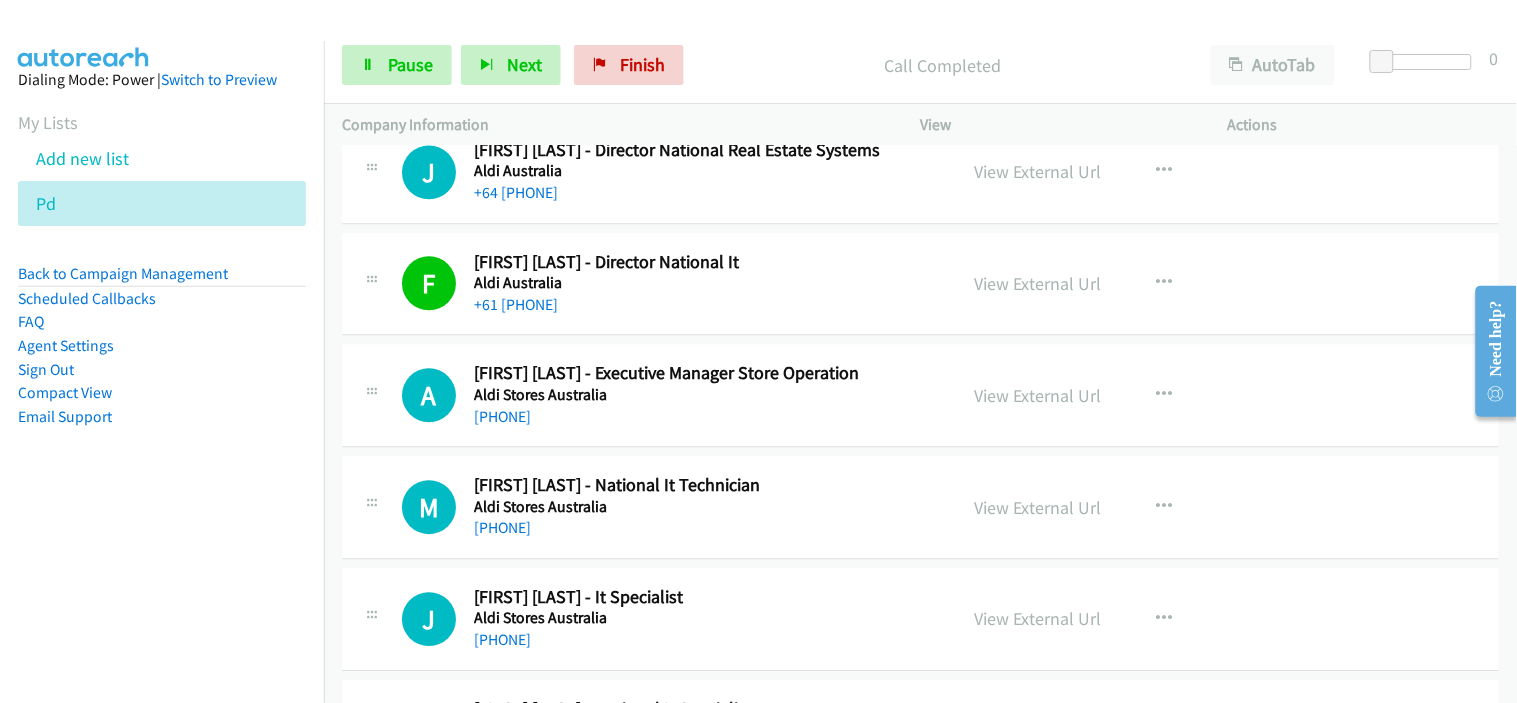 scroll, scrollTop: 7111, scrollLeft: 0, axis: vertical 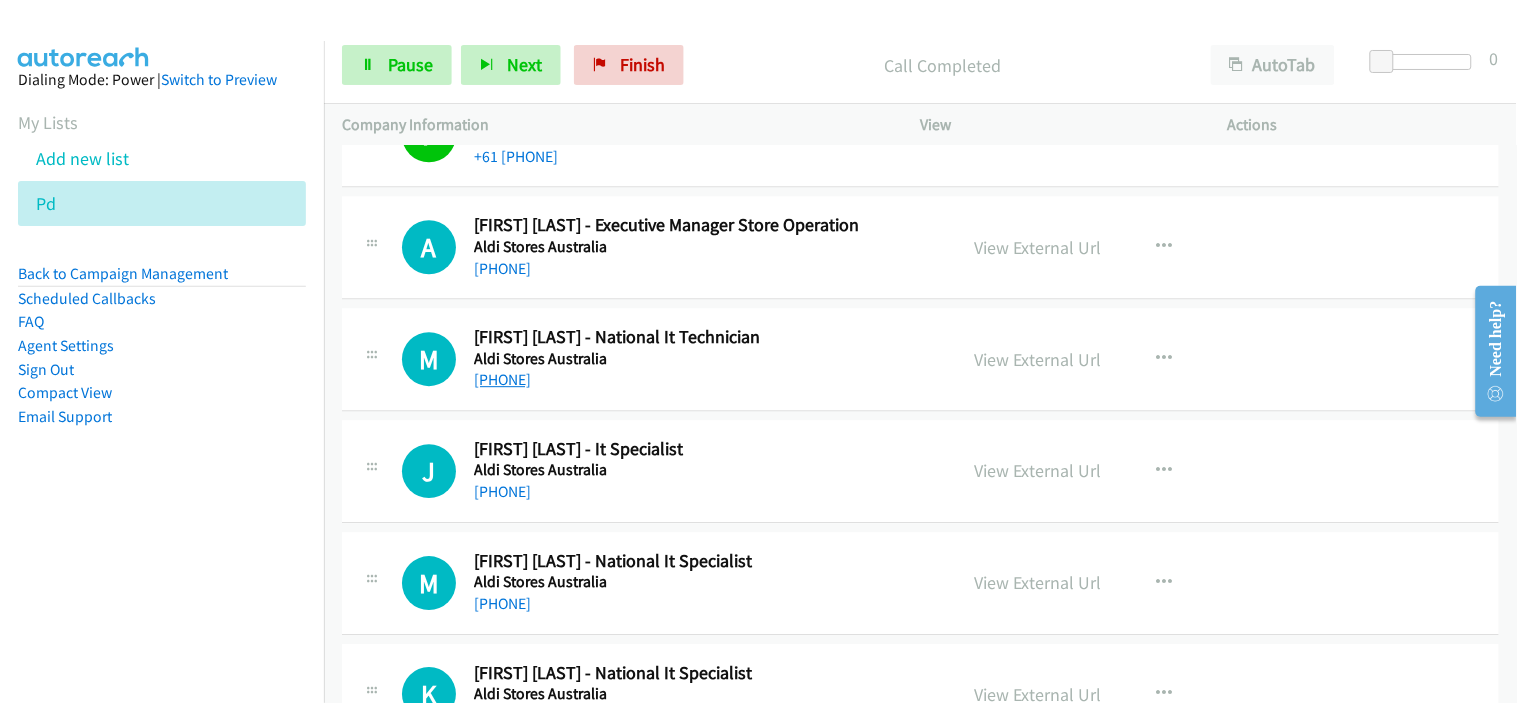 click on "+61 422 191 404" at bounding box center [502, 379] 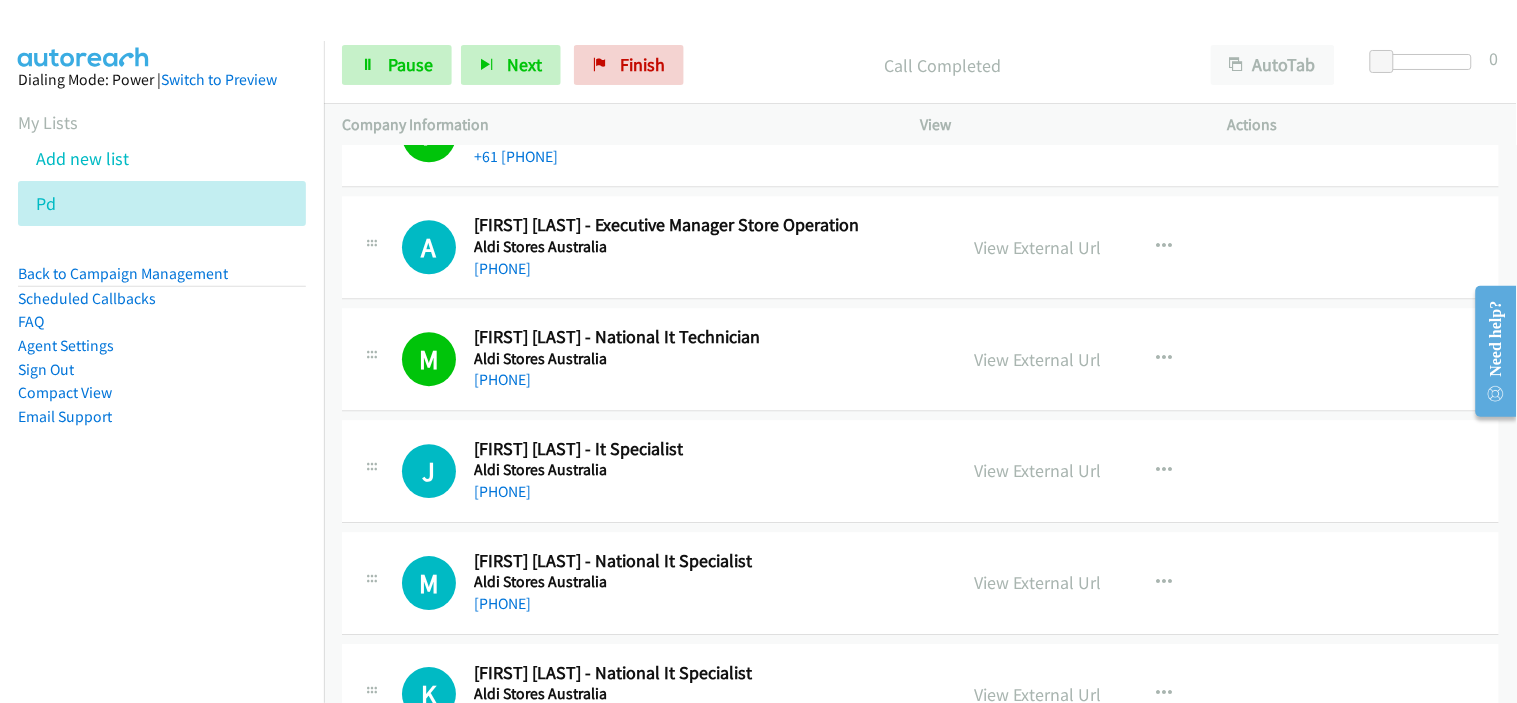 click on "J
Callback Scheduled
Josh Hulbert - It Specialist
Aldi Stores Australia
Australia/Sydney
+61 403 042 367
View External Url
View External Url
Schedule/Manage Callback
Start Calls Here
Remove from list
Add to do not call list
Reset Call Status" at bounding box center (920, 471) 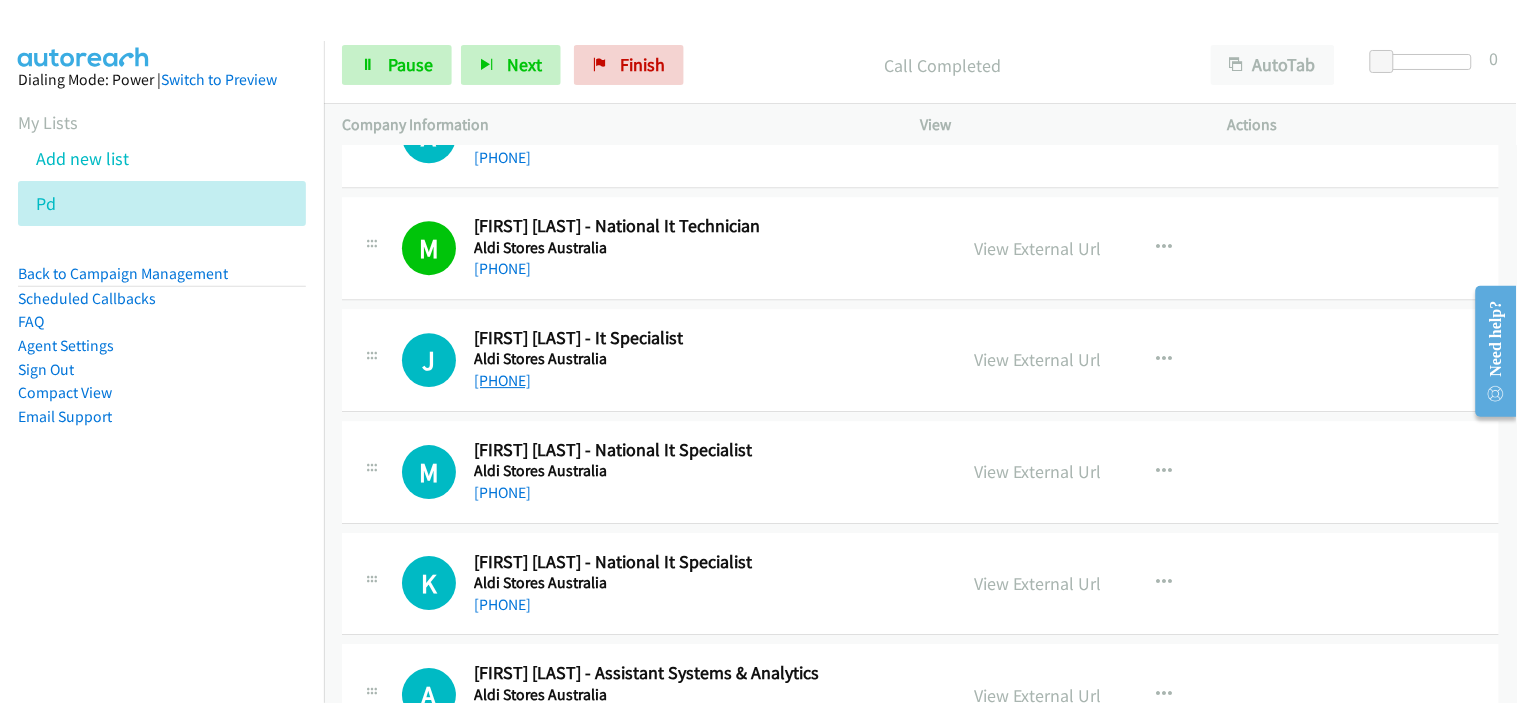 click on "+61 403 042 367" at bounding box center (502, 380) 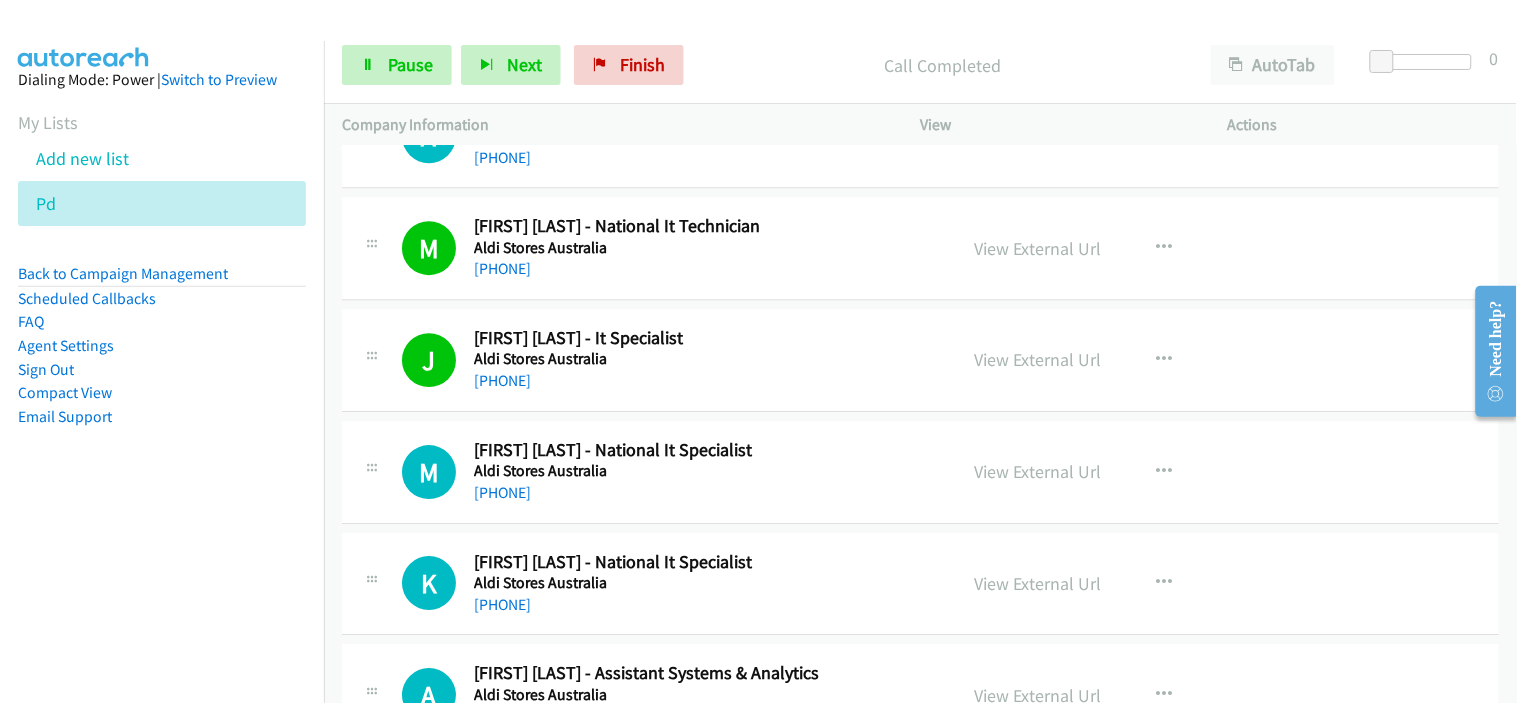 click on "+61 2 9675 9474" at bounding box center (702, 493) 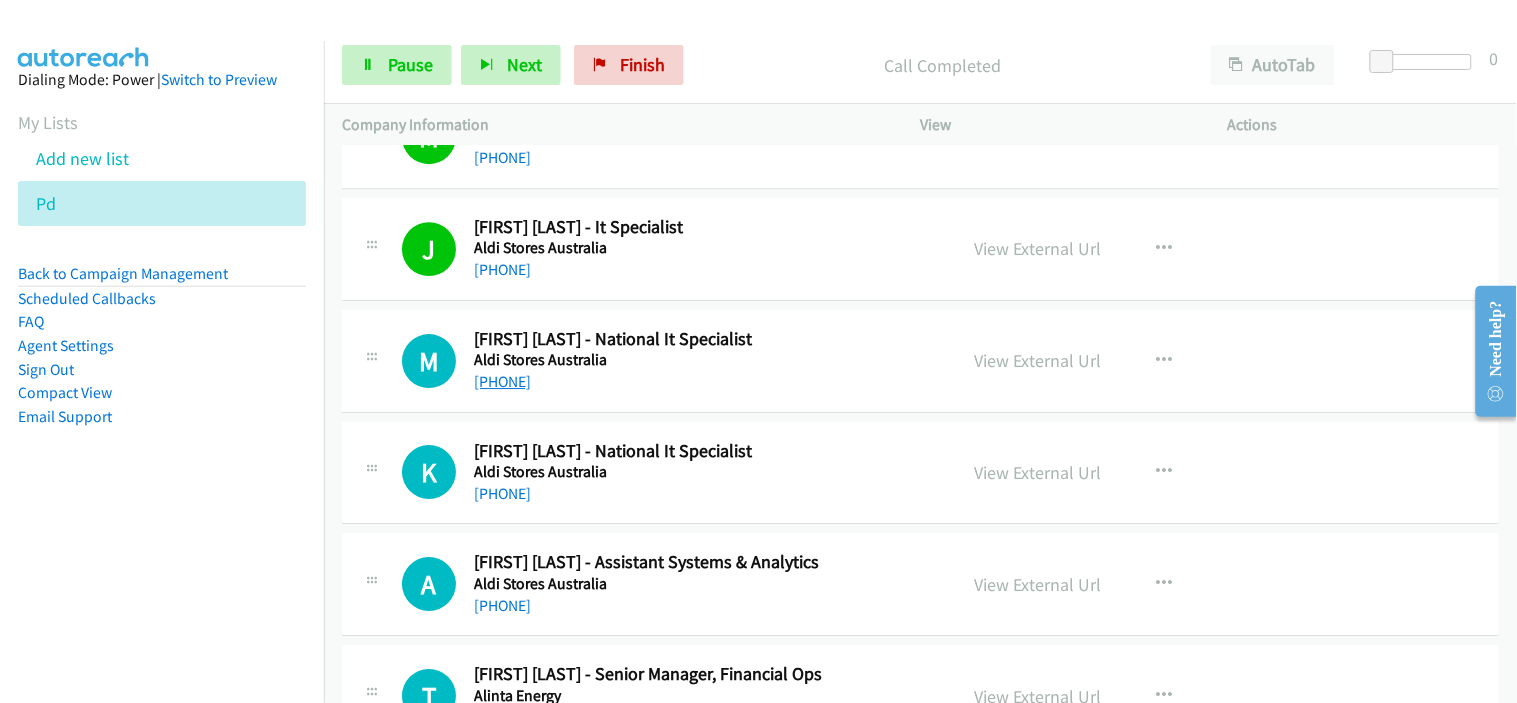 click on "+61 2 9675 9474" at bounding box center [502, 381] 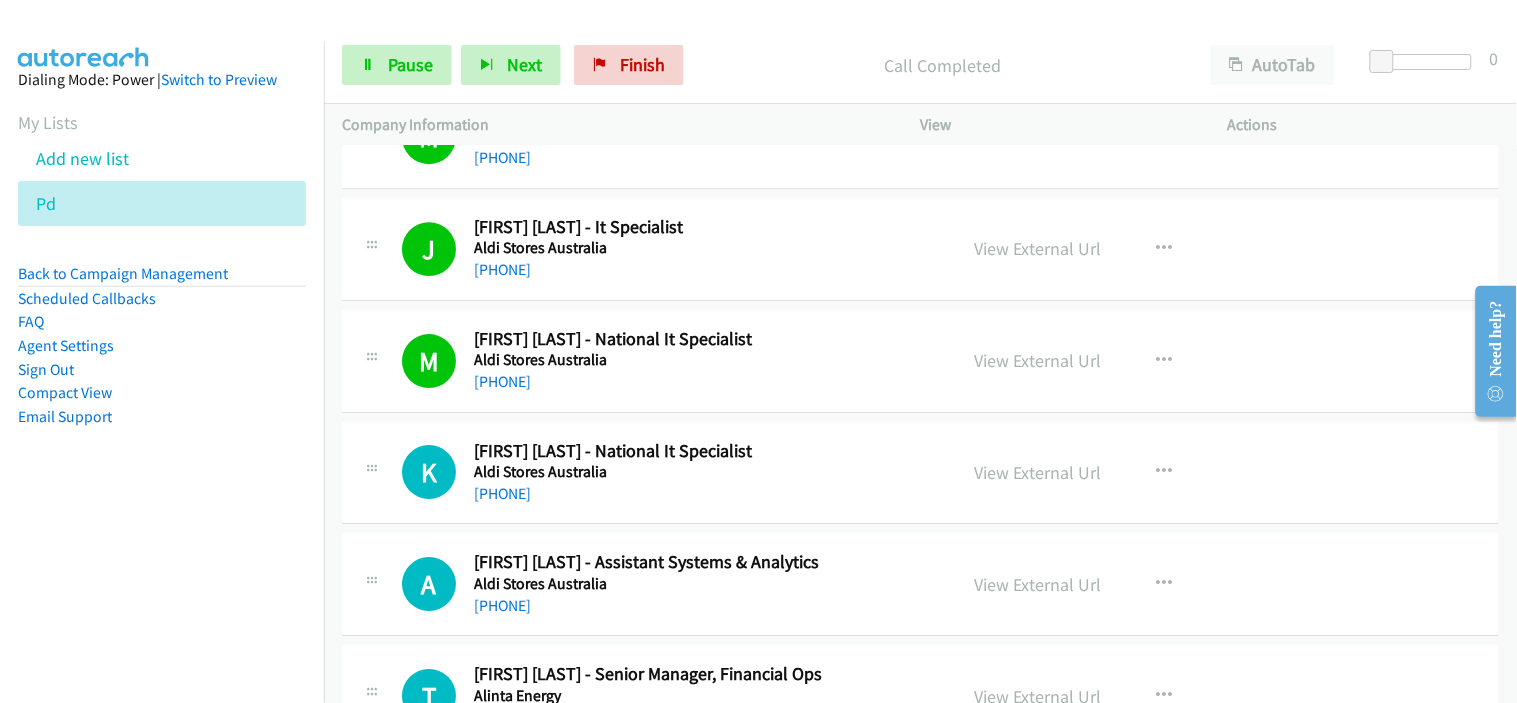 click on "+61 430 147 981" at bounding box center (702, 494) 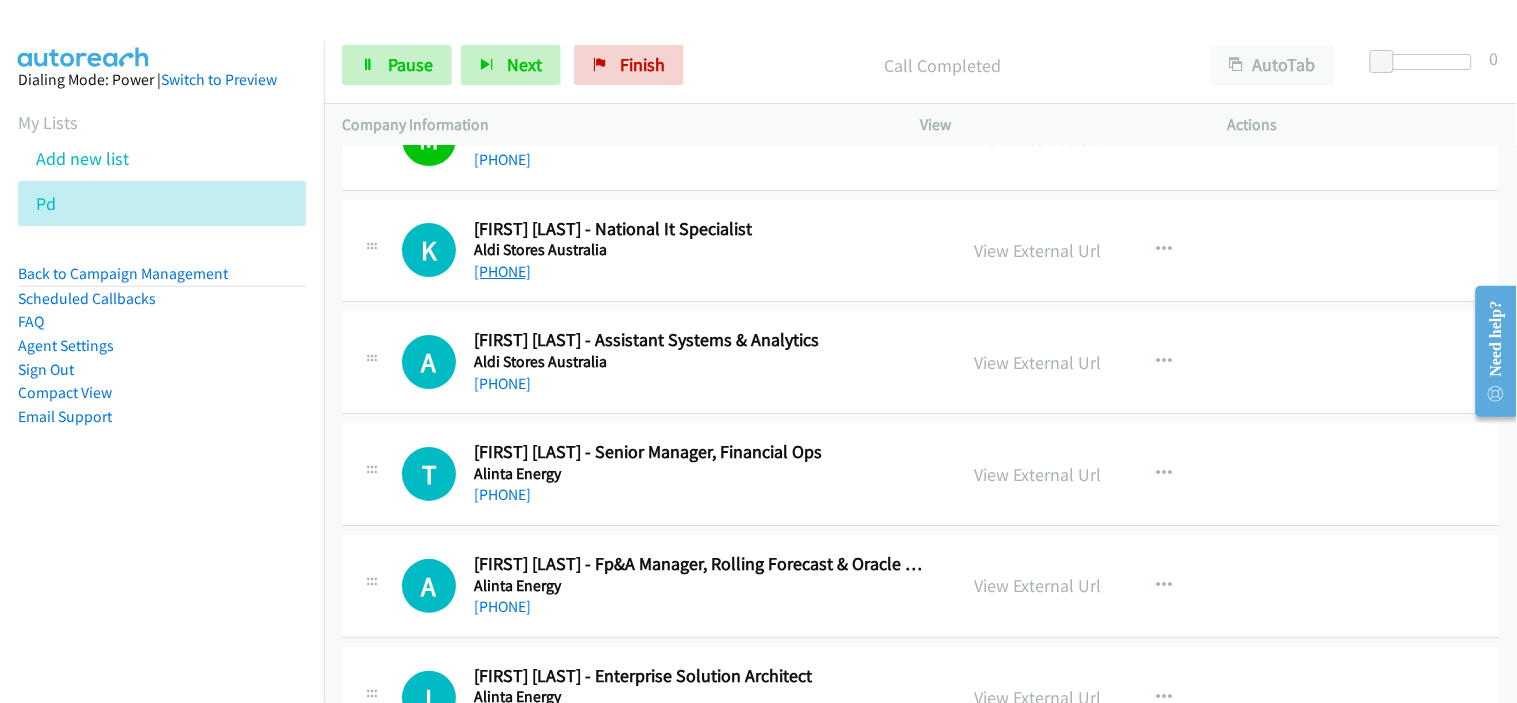 click on "+61 430 147 981" at bounding box center (502, 271) 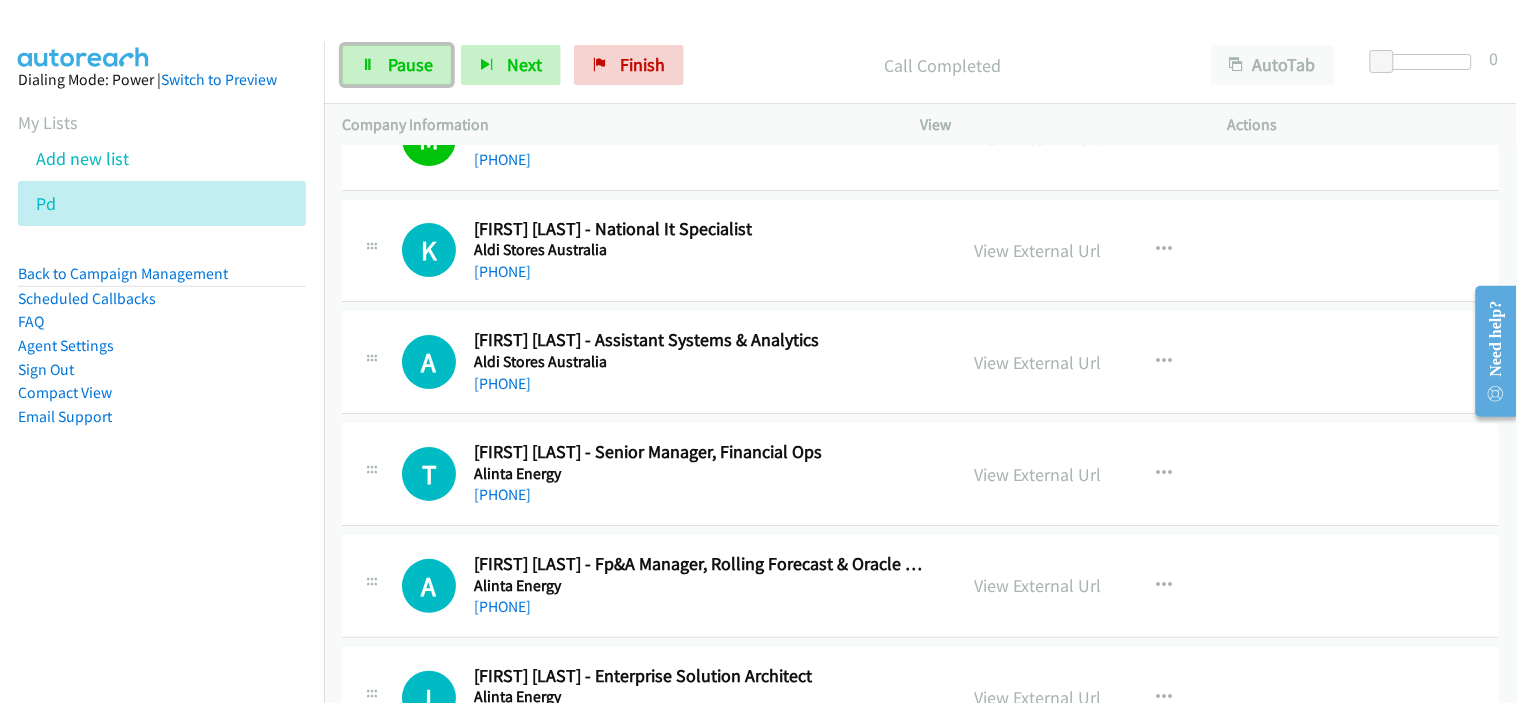 click on "Pause" at bounding box center [397, 65] 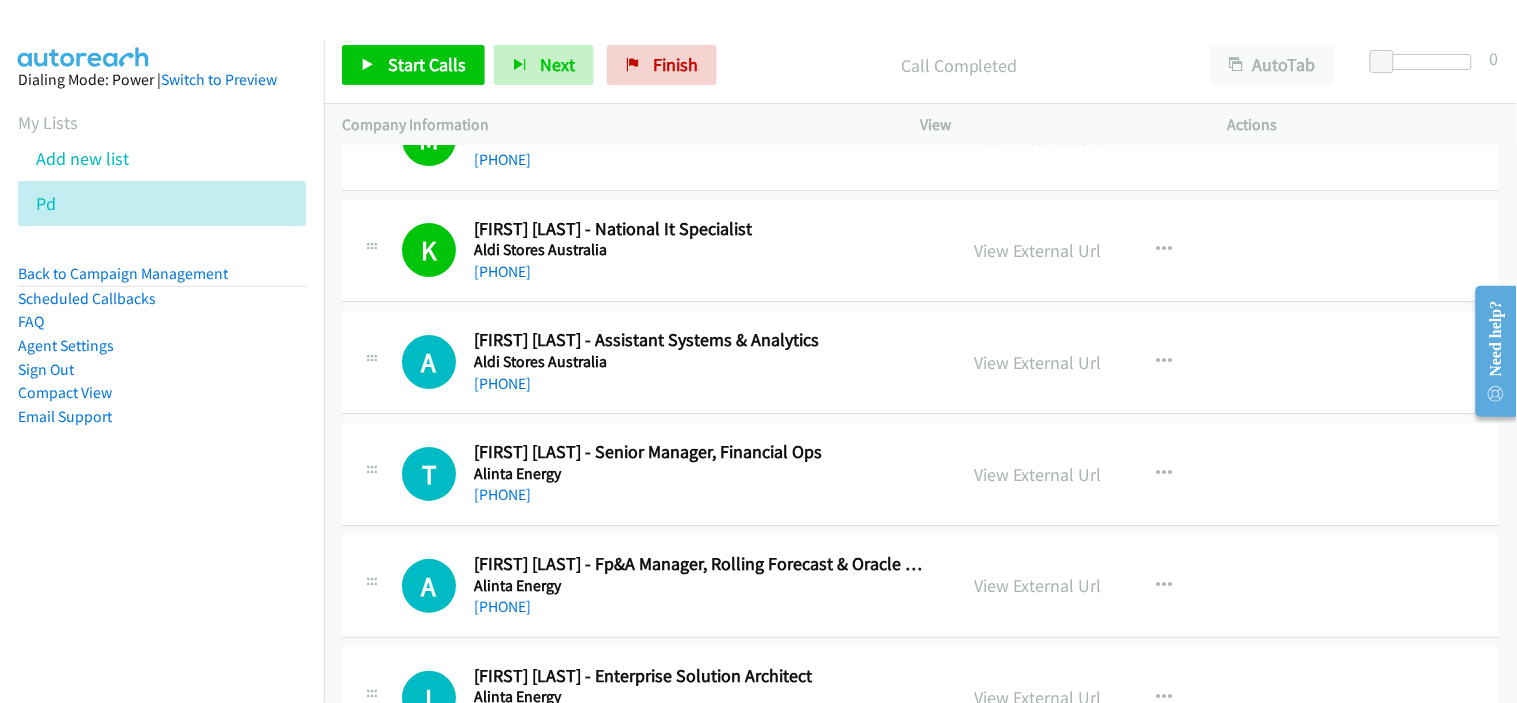 click on "K
Callback Scheduled
Kuna Kunaratnam - National It Specialist
Aldi Stores Australia
Australia/Sydney
+61 430 147 981
View External Url
View External Url
Schedule/Manage Callback
Start Calls Here
Remove from list
Add to do not call list
Reset Call Status" at bounding box center [920, 251] 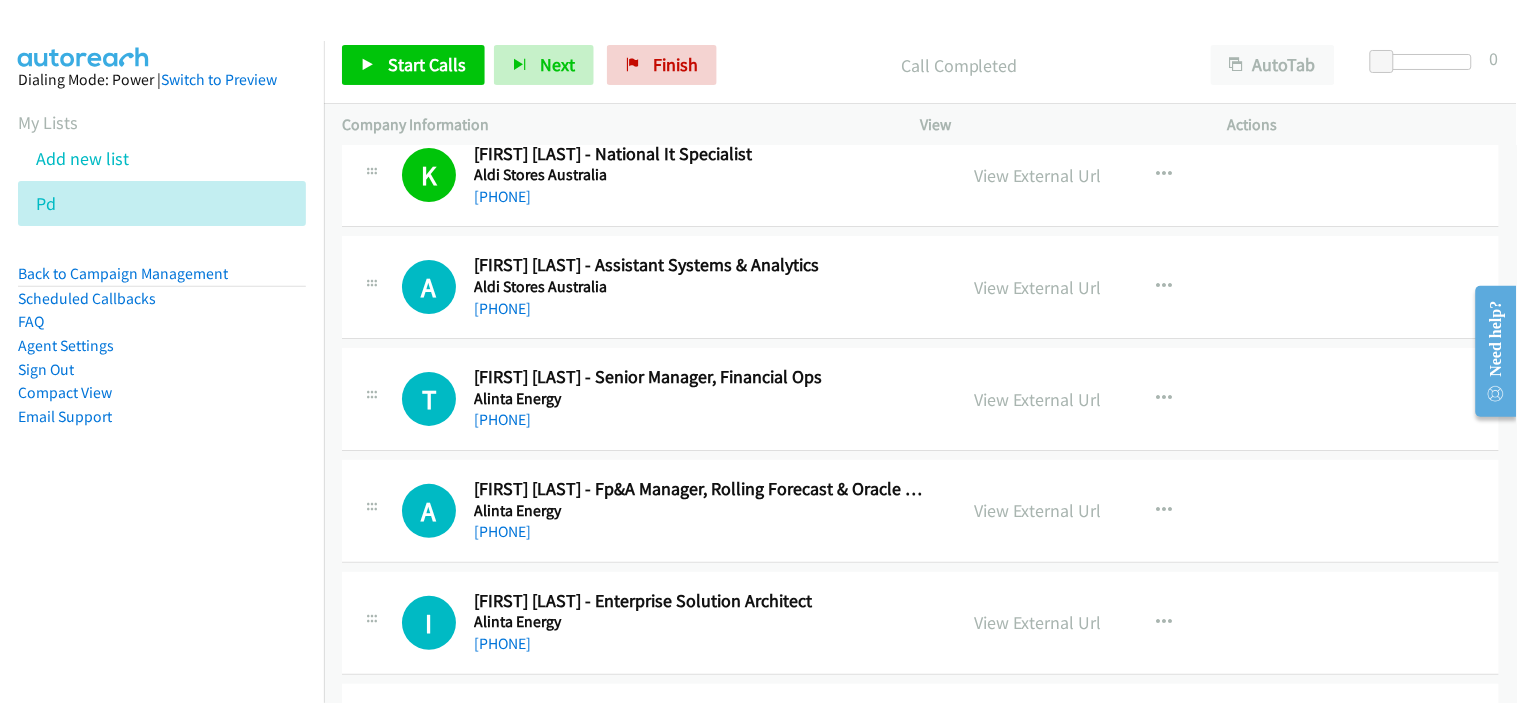 scroll, scrollTop: 7777, scrollLeft: 0, axis: vertical 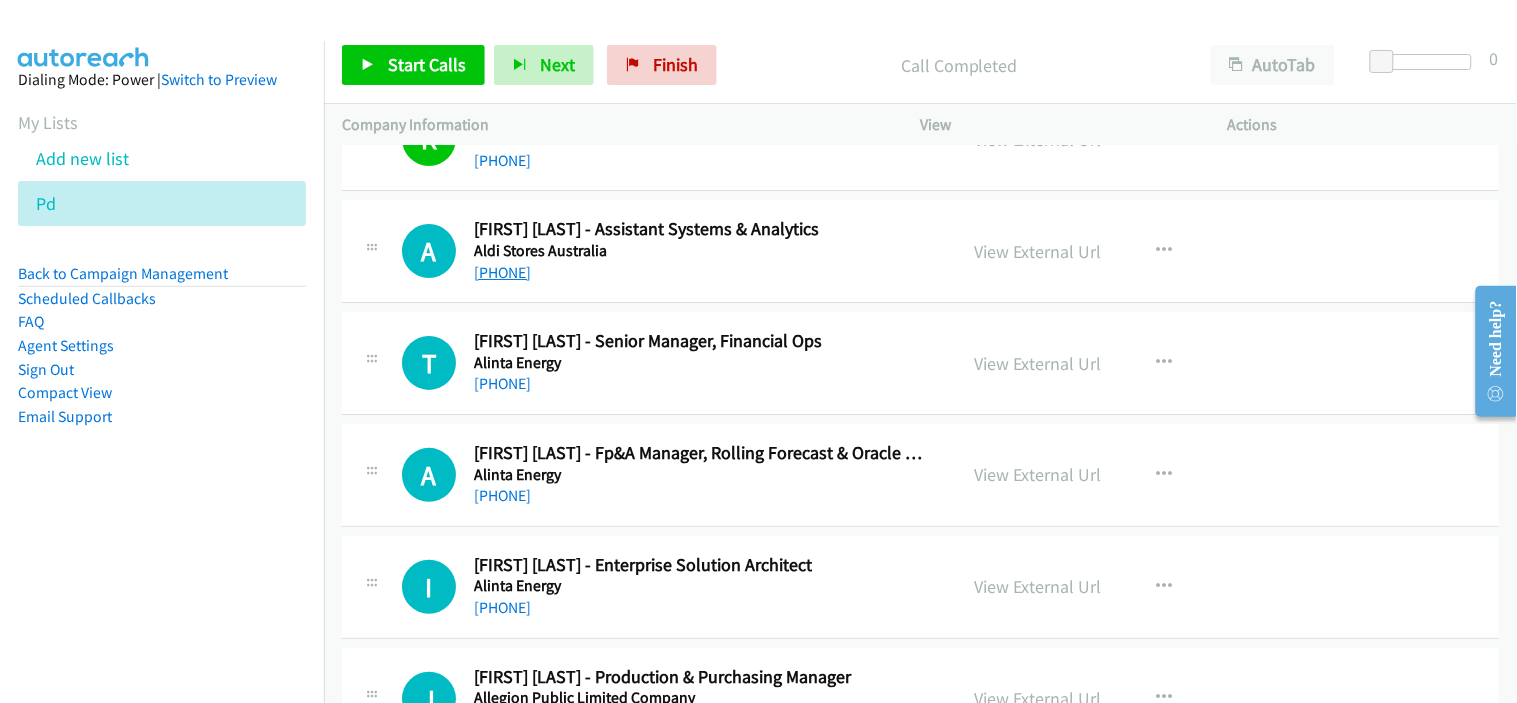 click on "+61 459 783 311" at bounding box center [502, 272] 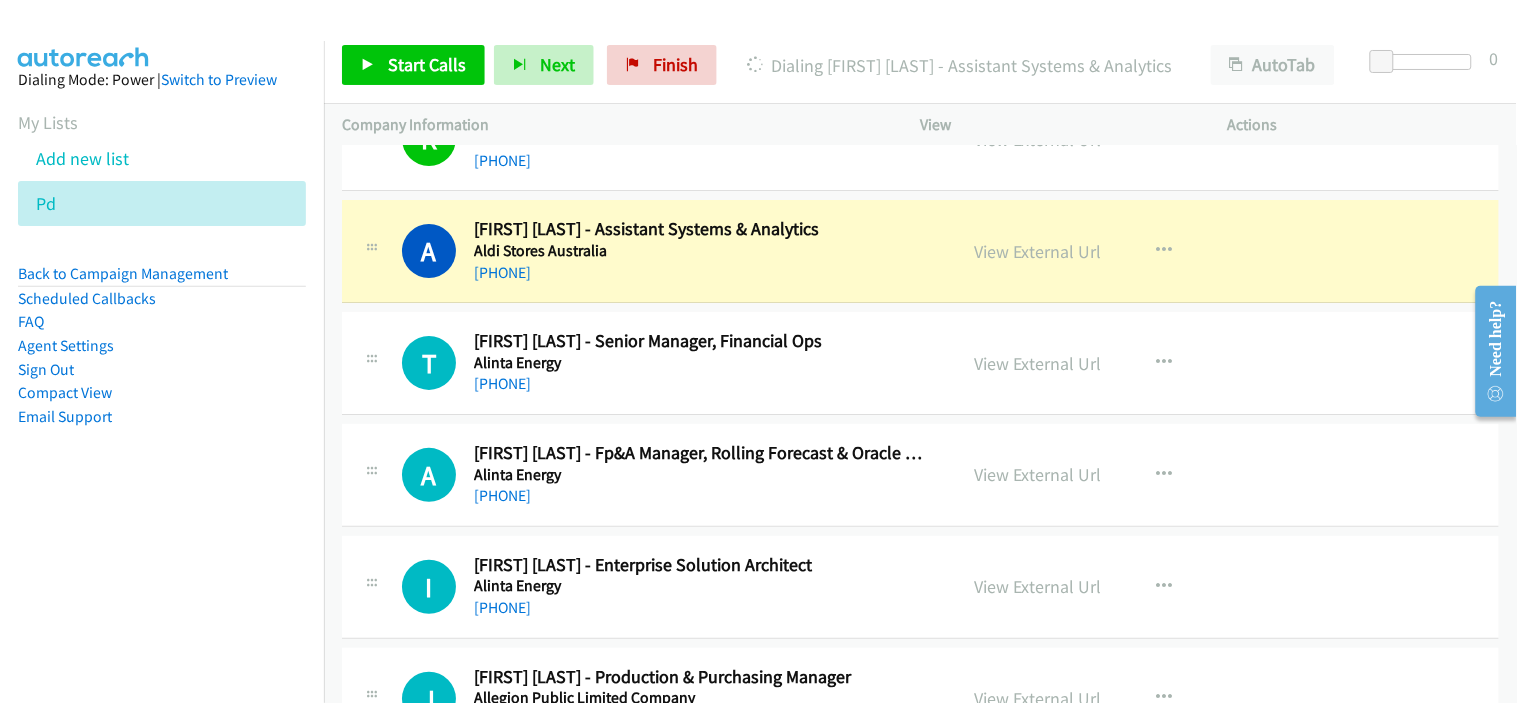 click on "+61 459 783 311" at bounding box center (702, 273) 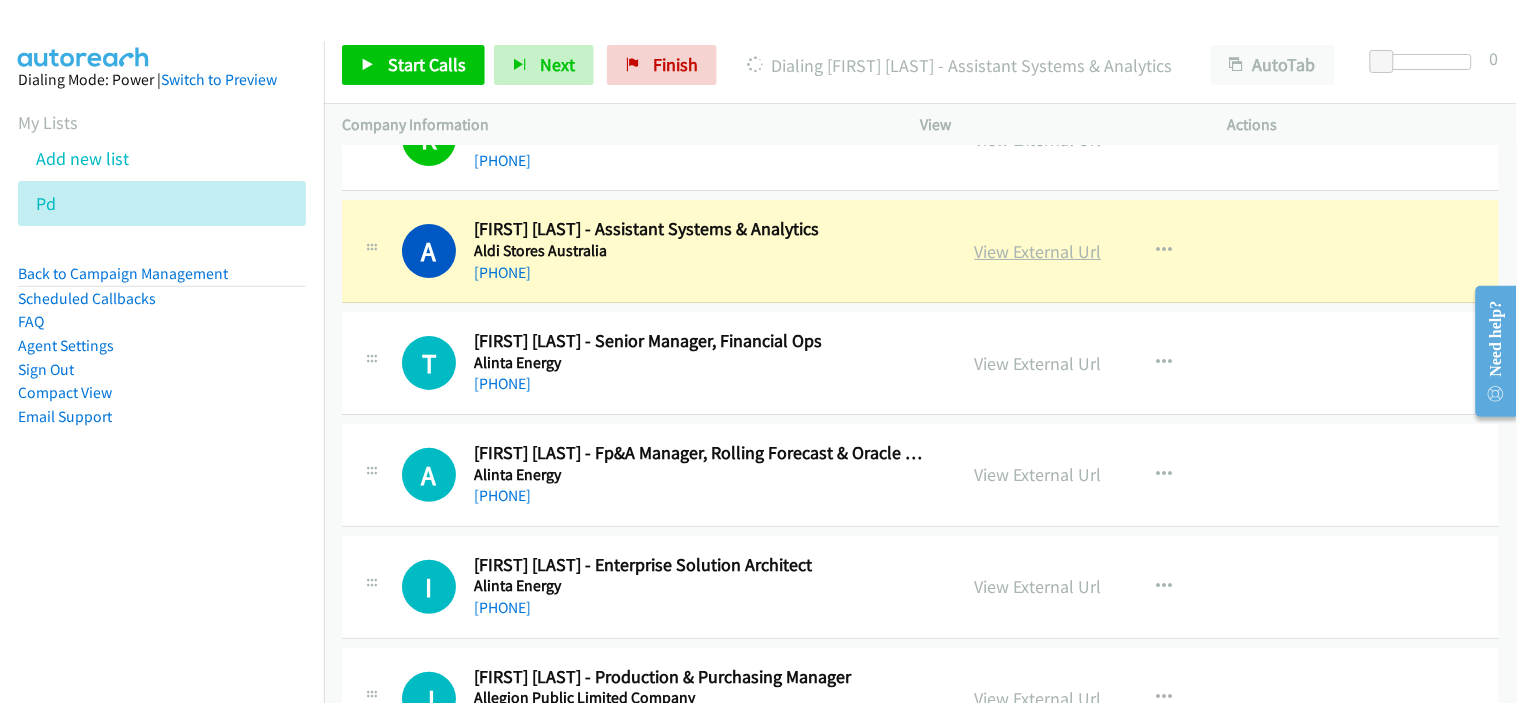 click on "View External Url" at bounding box center (1038, 251) 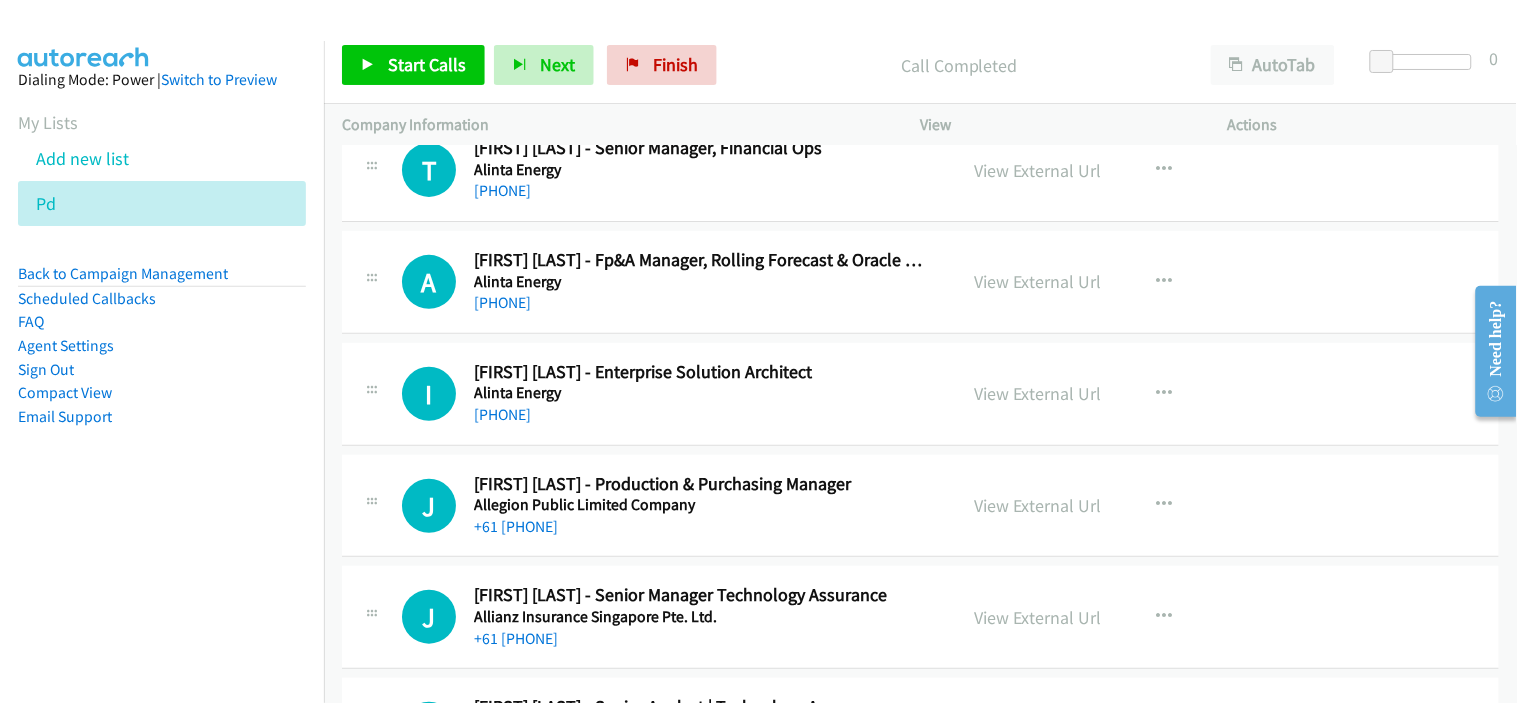scroll, scrollTop: 8000, scrollLeft: 0, axis: vertical 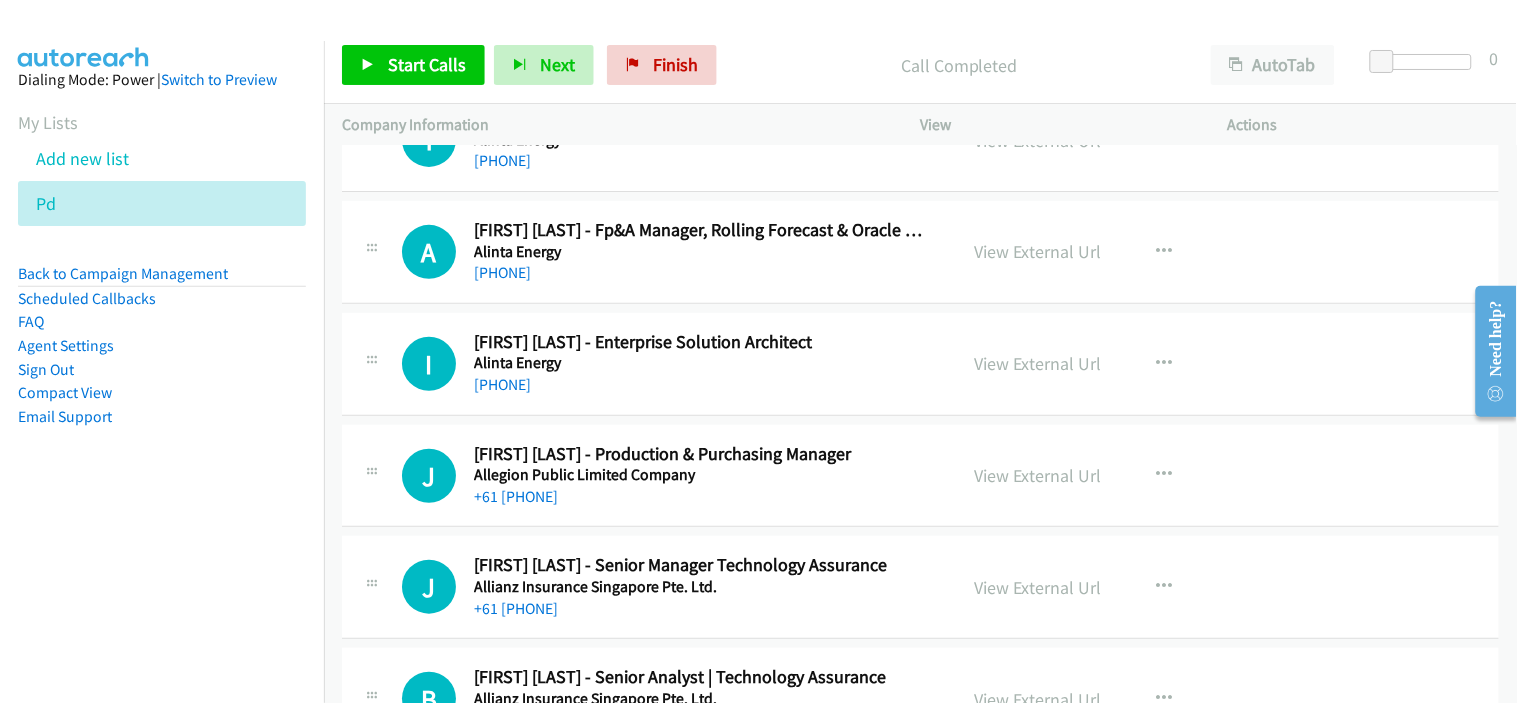 click on "+61 401 776 738" at bounding box center (702, 385) 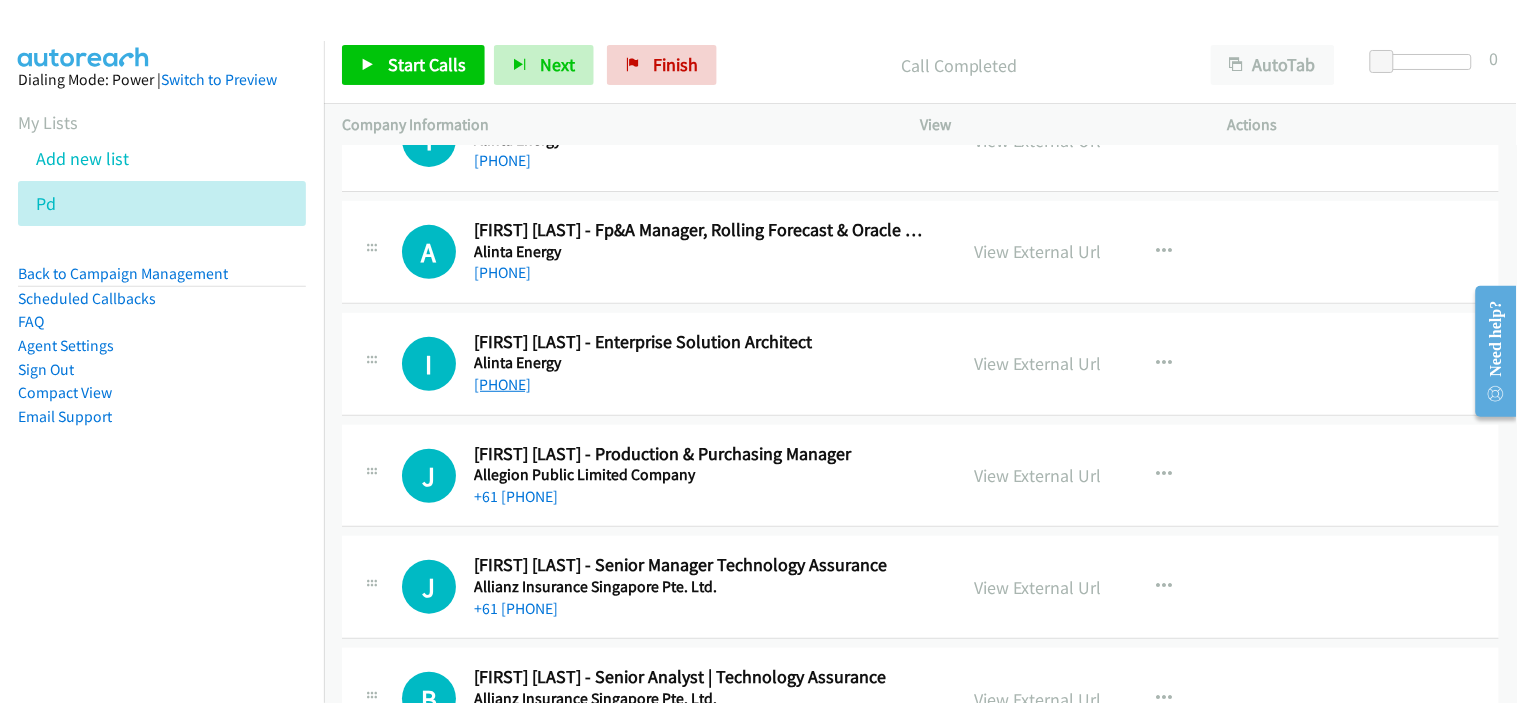 click on "+61 401 776 738" at bounding box center (502, 384) 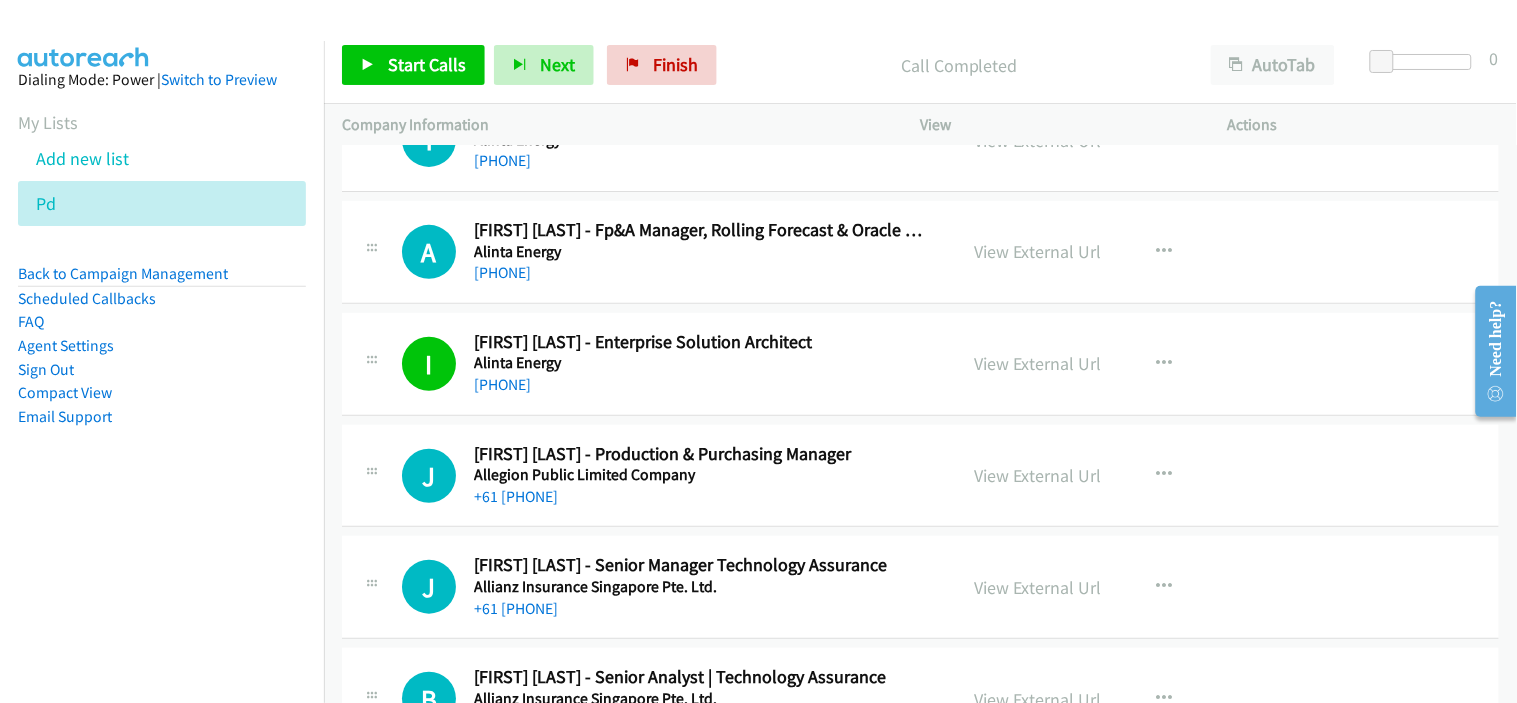 click on "I
Callback Scheduled
Ian Ashe - Enterprise Solution Architect
Alinta Energy
Australia/Sydney
+61 401 776 738
View External Url
View External Url
Schedule/Manage Callback
Start Calls Here
Remove from list
Add to do not call list
Reset Call Status" at bounding box center (920, 364) 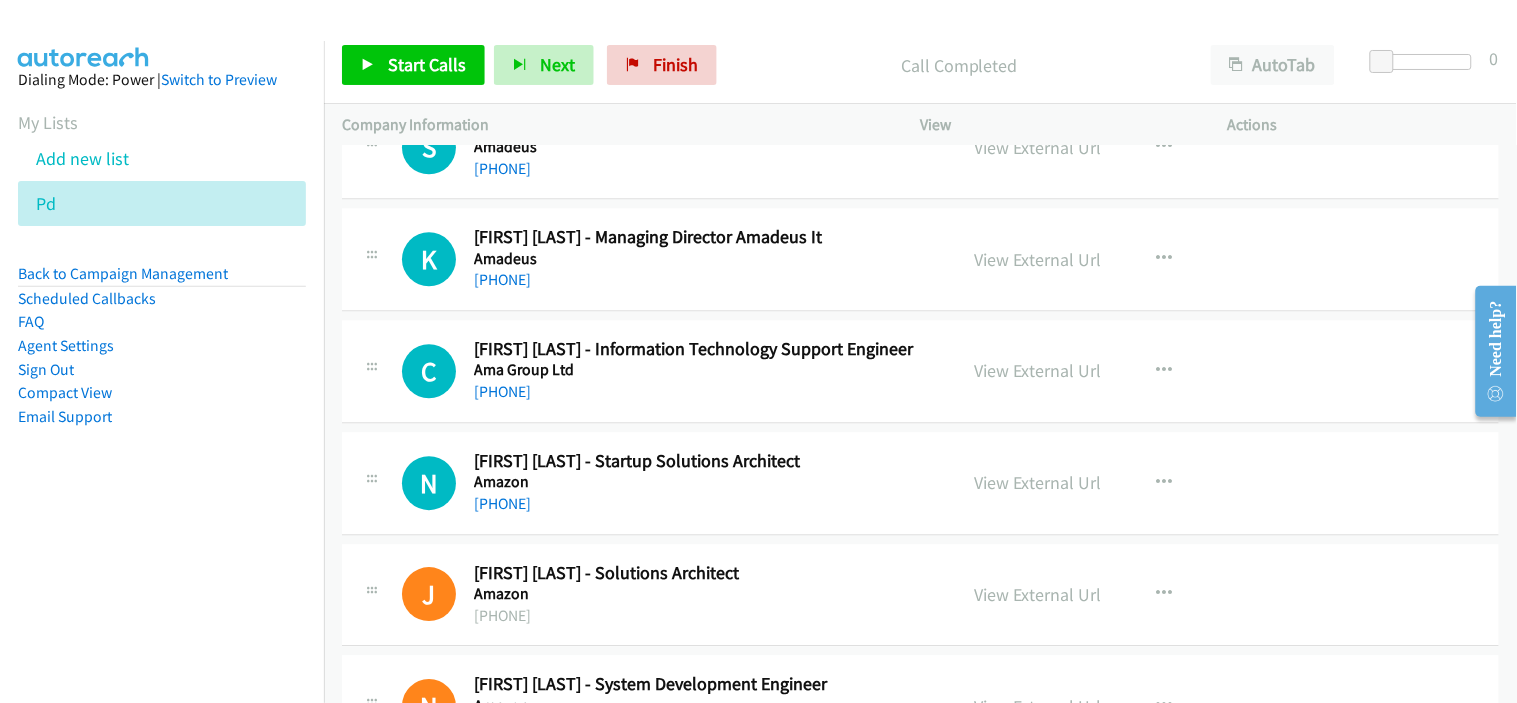 scroll, scrollTop: 9222, scrollLeft: 0, axis: vertical 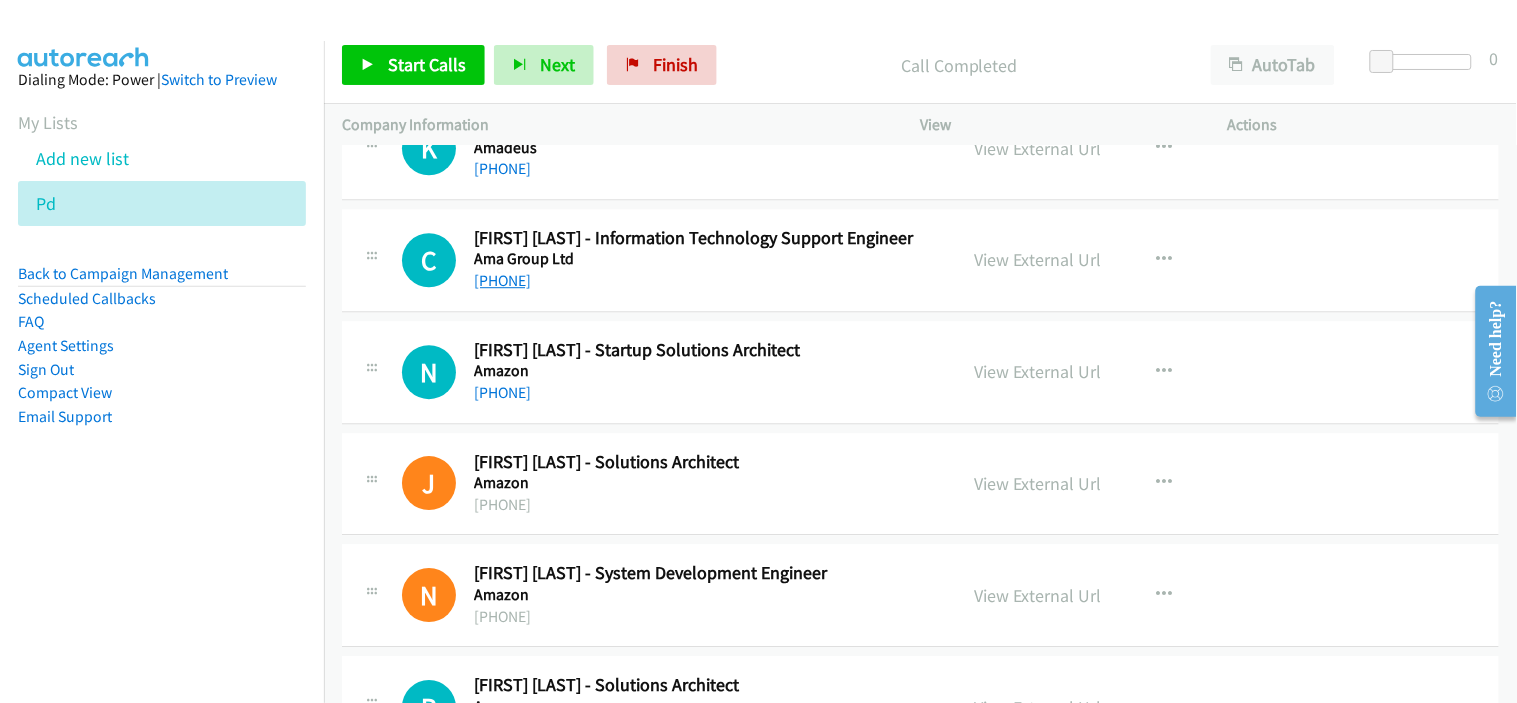 click on "+61 448 038 325" at bounding box center [502, 280] 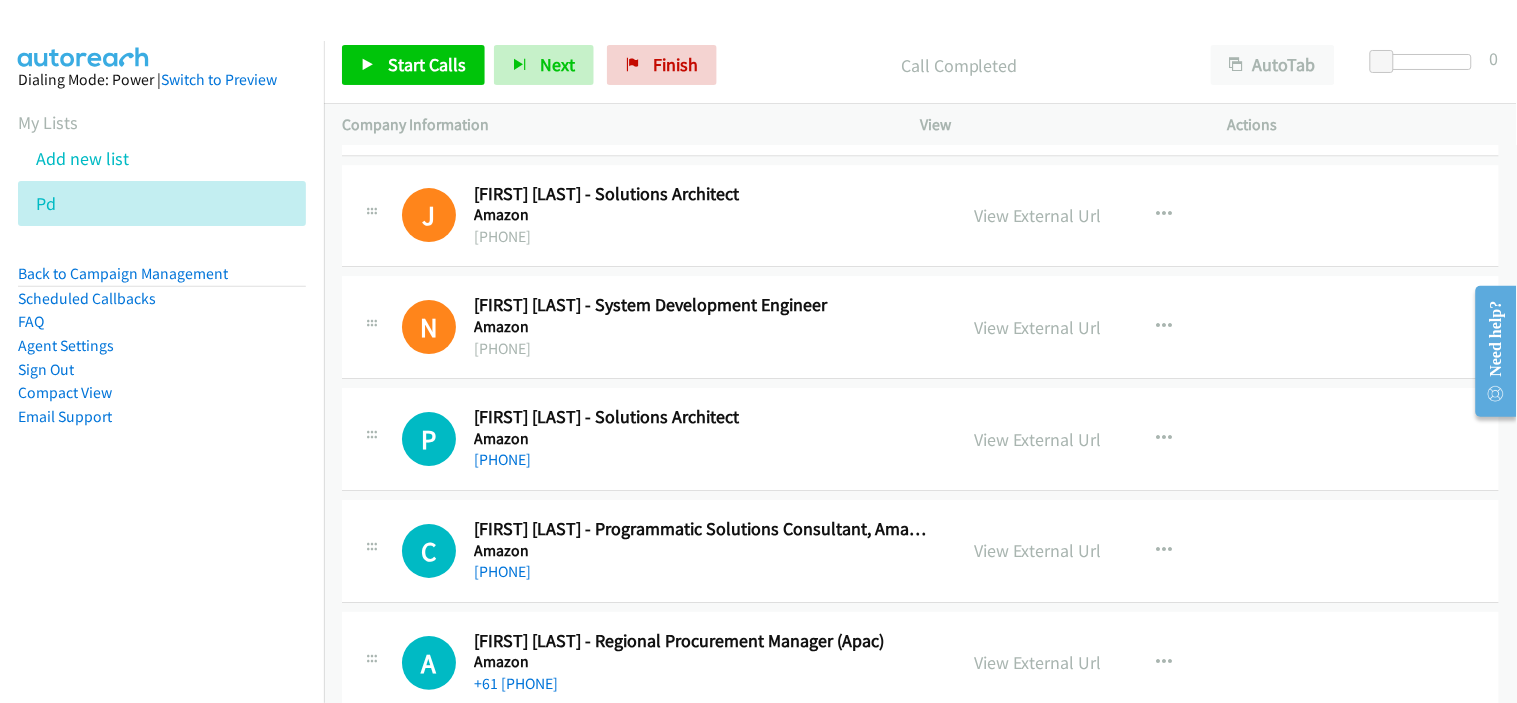 scroll, scrollTop: 9555, scrollLeft: 0, axis: vertical 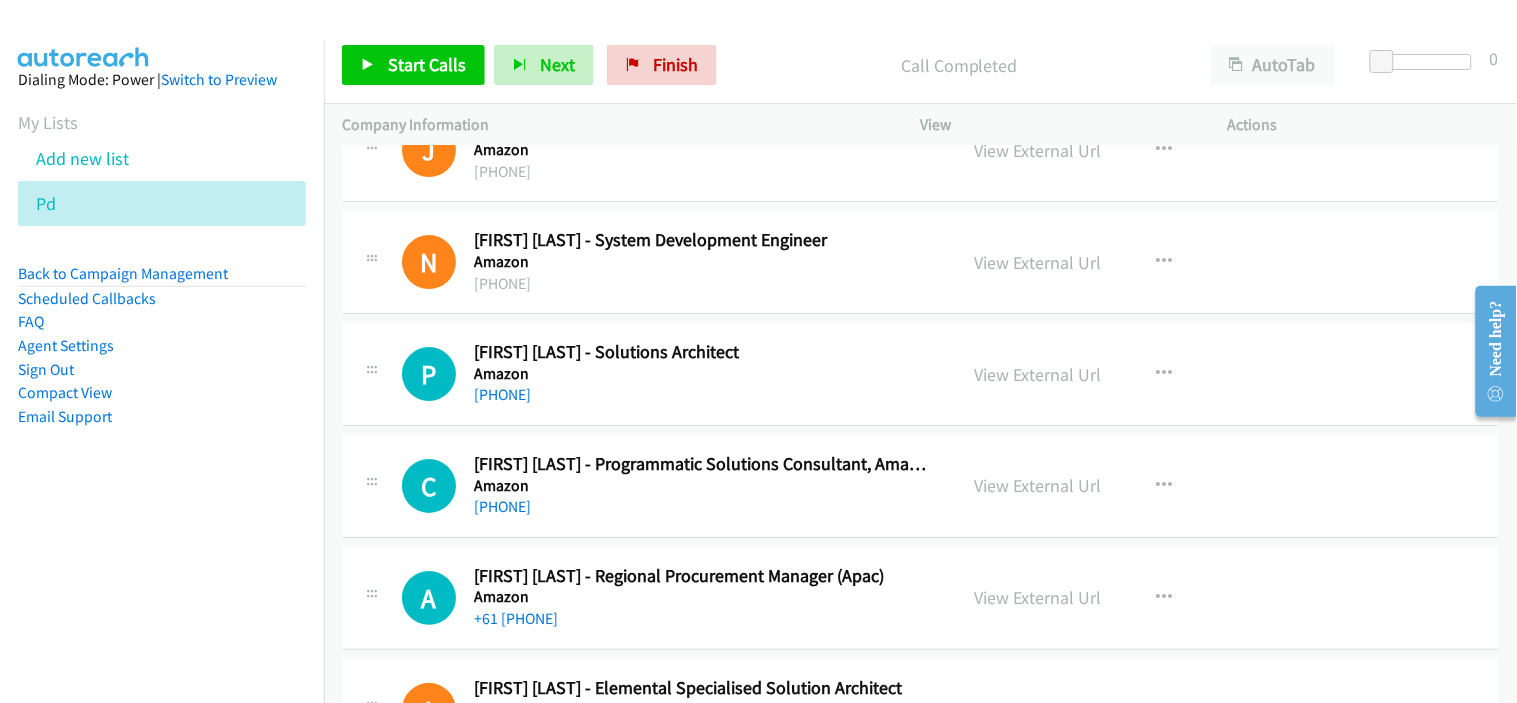 click on "+64 27 376 7756" at bounding box center [702, 395] 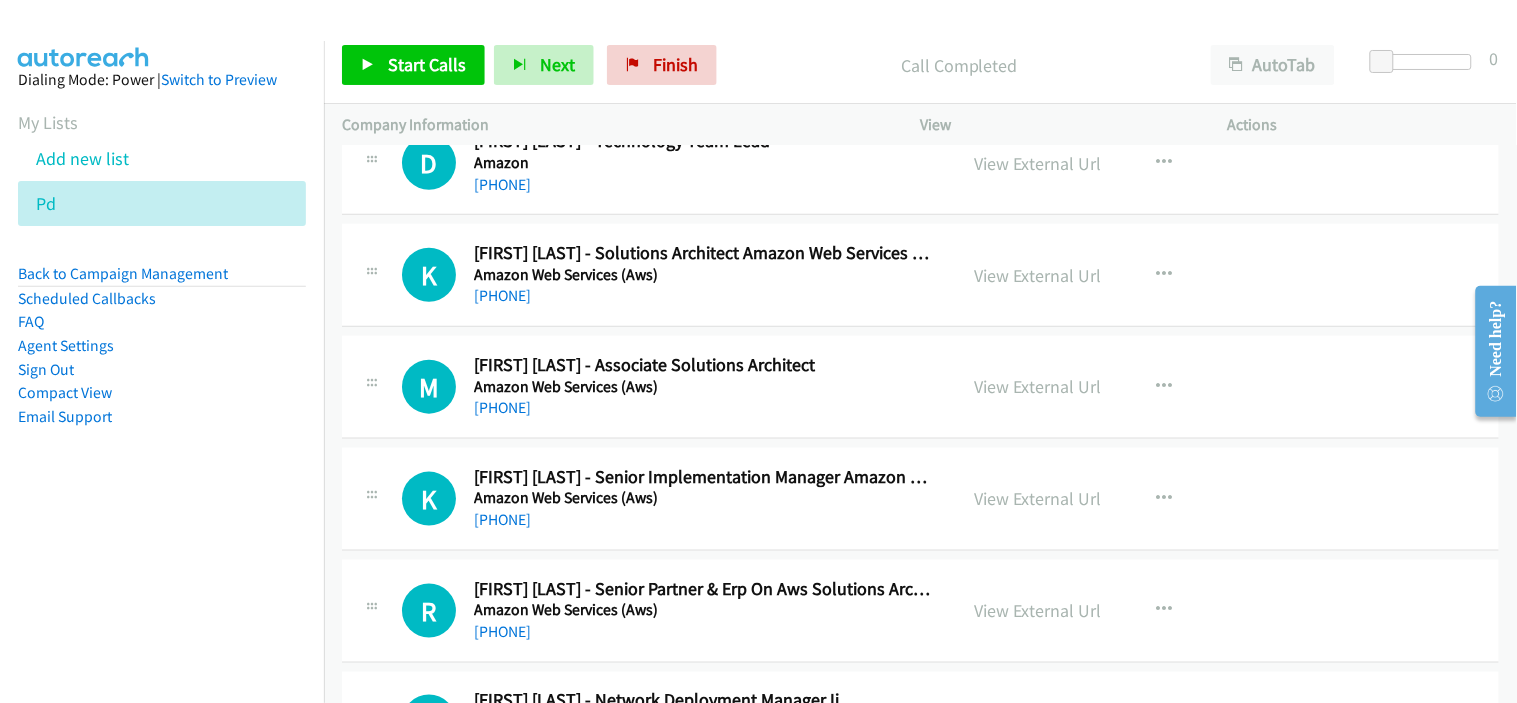 scroll, scrollTop: 10222, scrollLeft: 0, axis: vertical 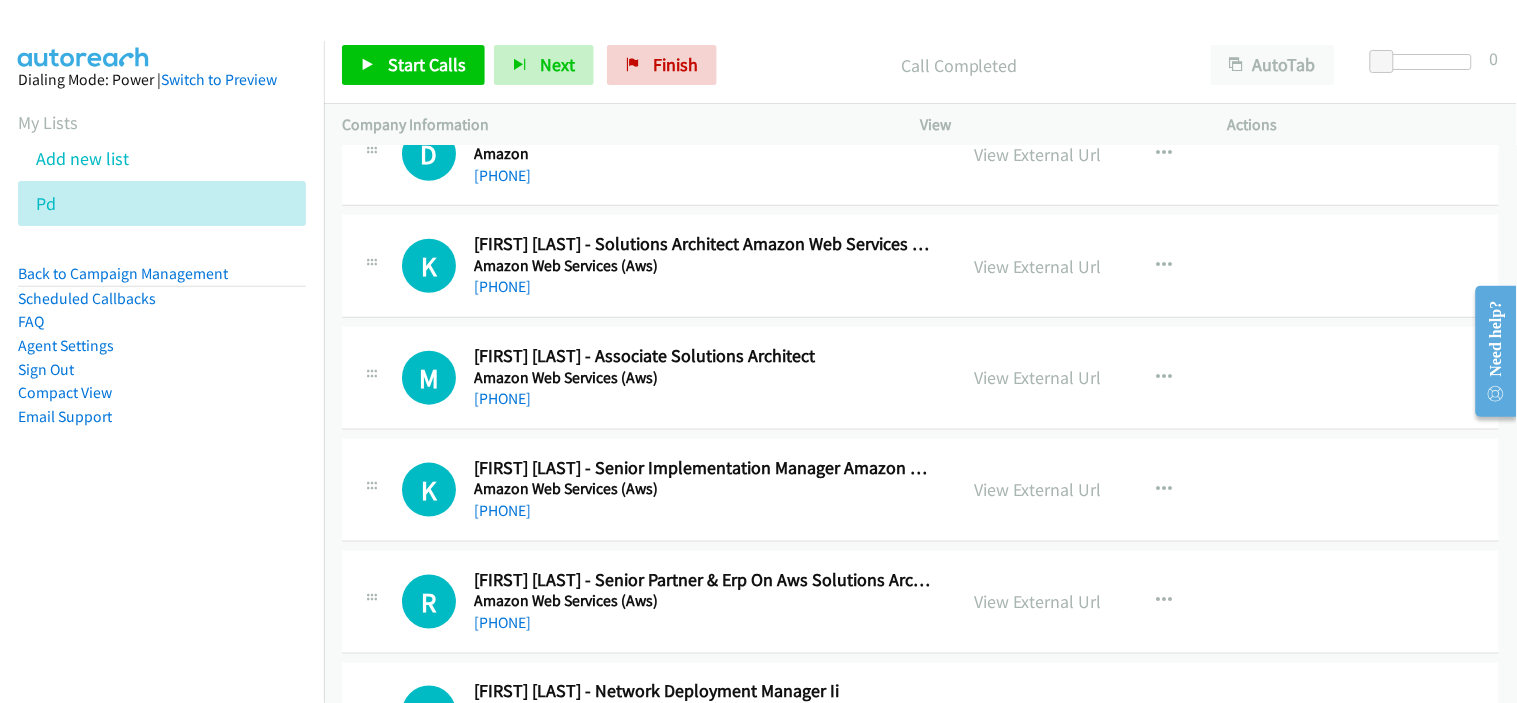 click on "M
Callback Scheduled
Maxwell Lee - Associate Solutions Architect
Amazon Web Services (Aws)
Australia/Sydney
+61 469 960 069
View External Url
View External Url
Schedule/Manage Callback
Start Calls Here
Remove from list
Add to do not call list
Reset Call Status" at bounding box center [920, 378] 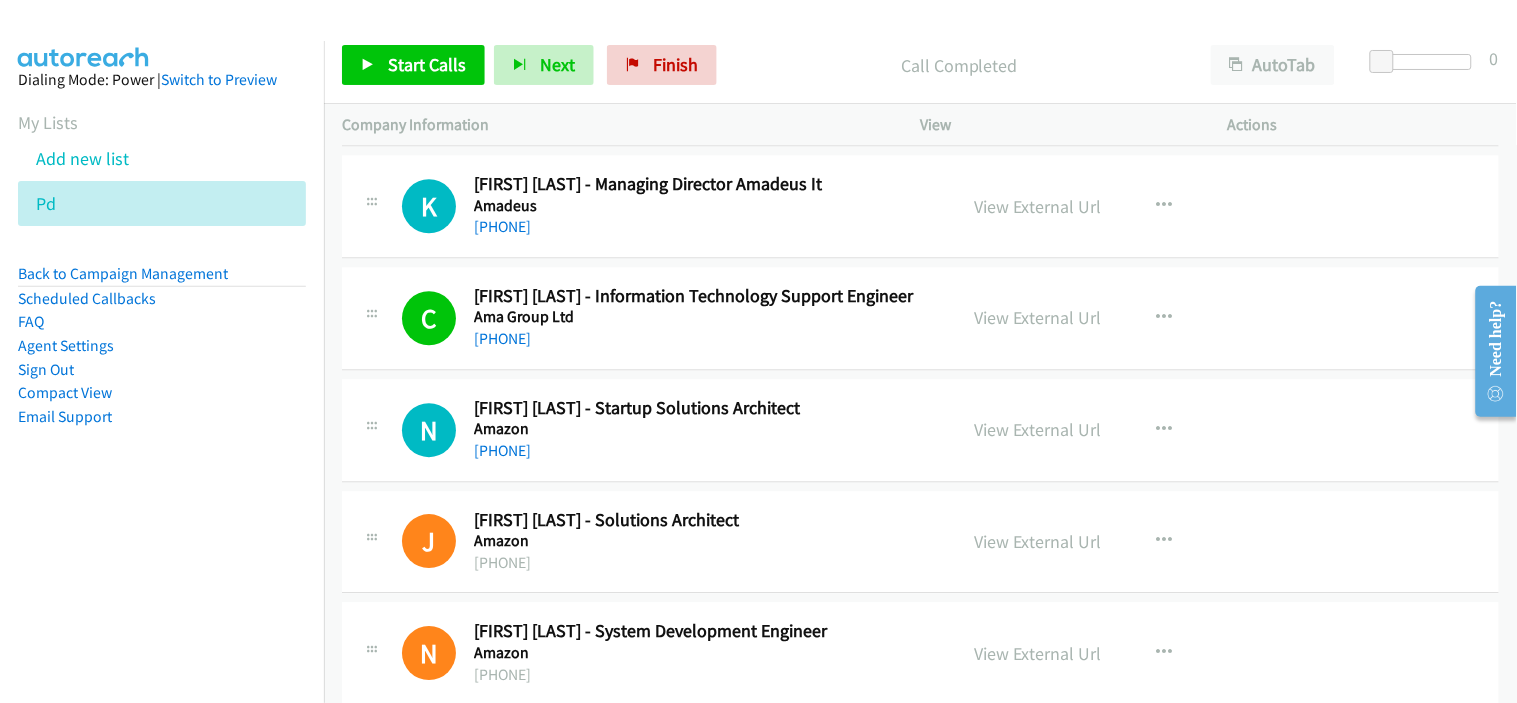 scroll, scrollTop: 8942, scrollLeft: 0, axis: vertical 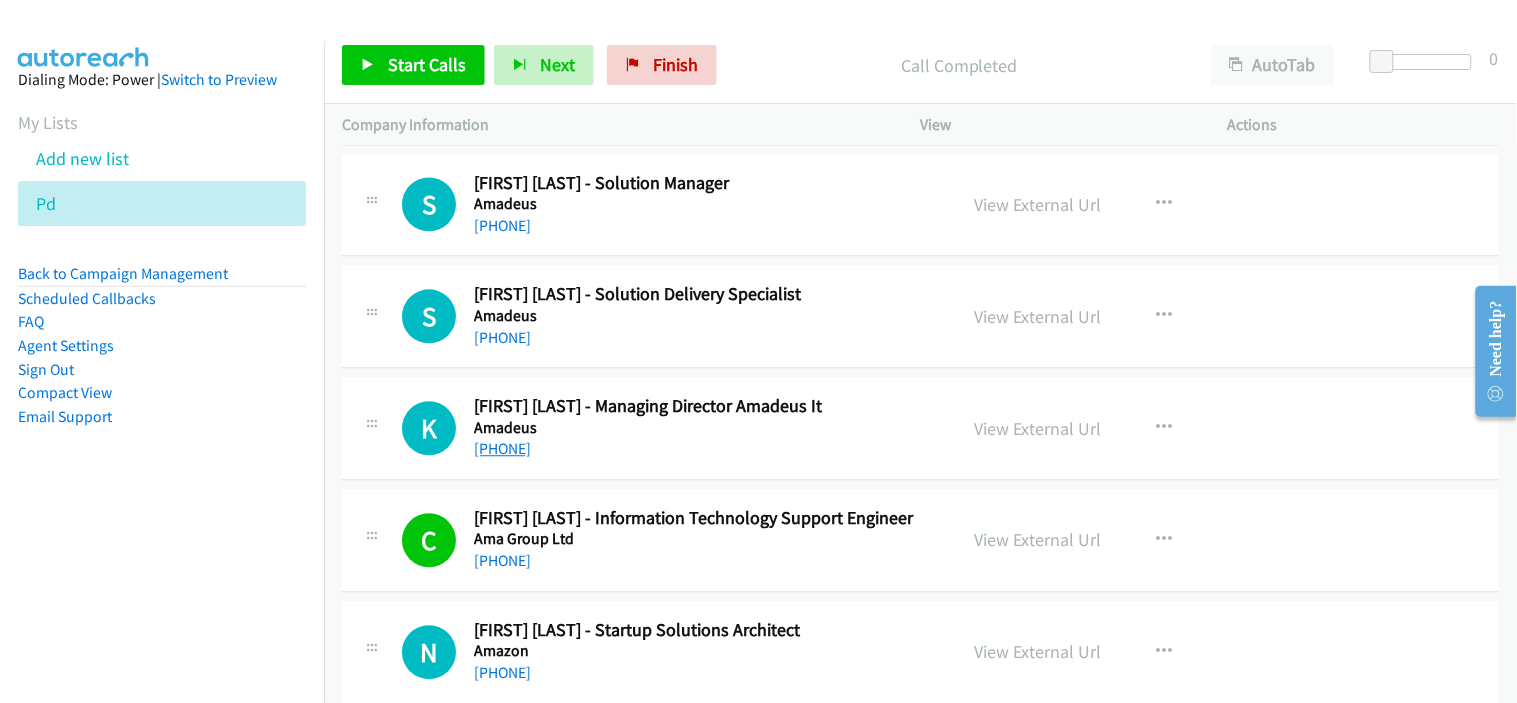 click on "+61 413 035 115" at bounding box center [502, 448] 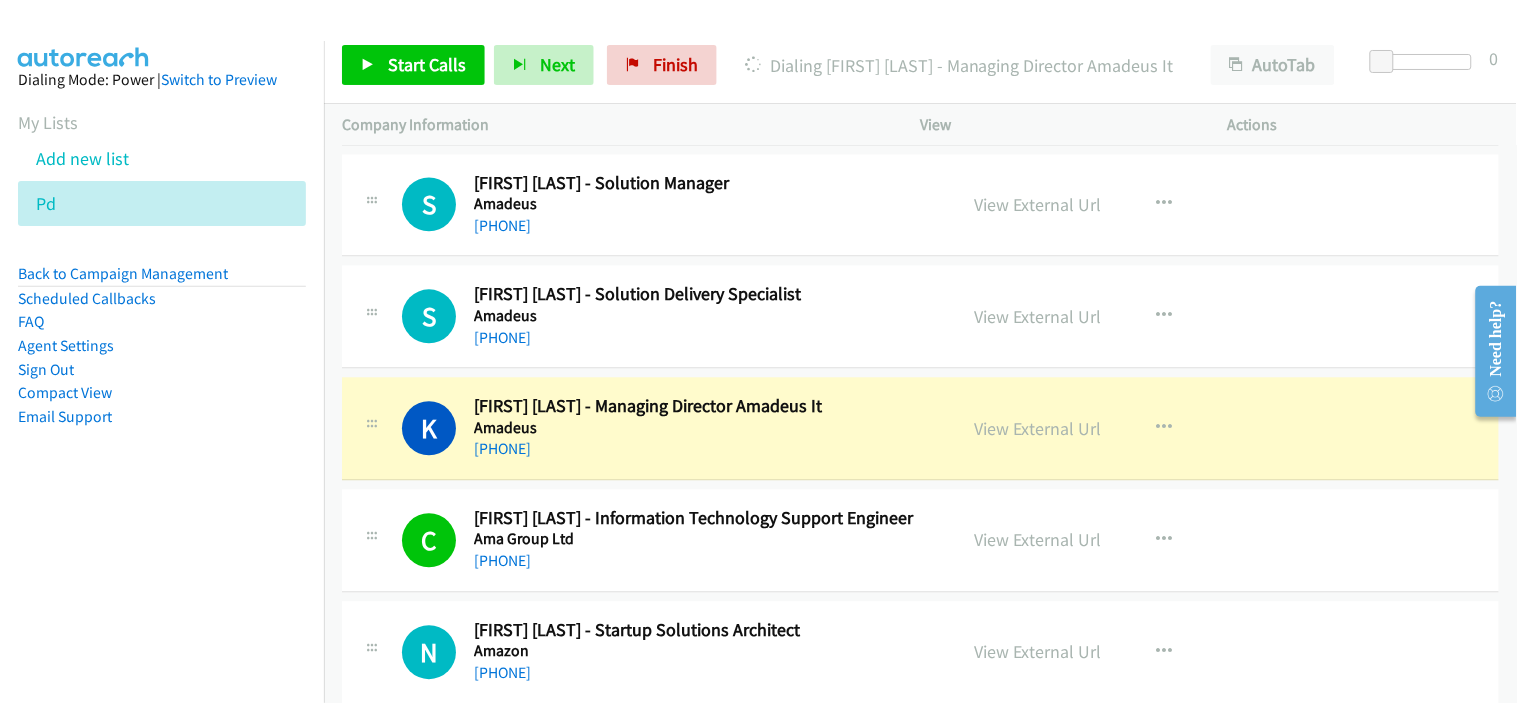 click on "S
Callback Scheduled
Susan Halim - Solution Delivery Specialist
Amadeus
Australia/Sydney
+61 2 9903 3144
View External Url
View External Url
Schedule/Manage Callback
Start Calls Here
Remove from list
Add to do not call list
Reset Call Status" at bounding box center [920, 316] 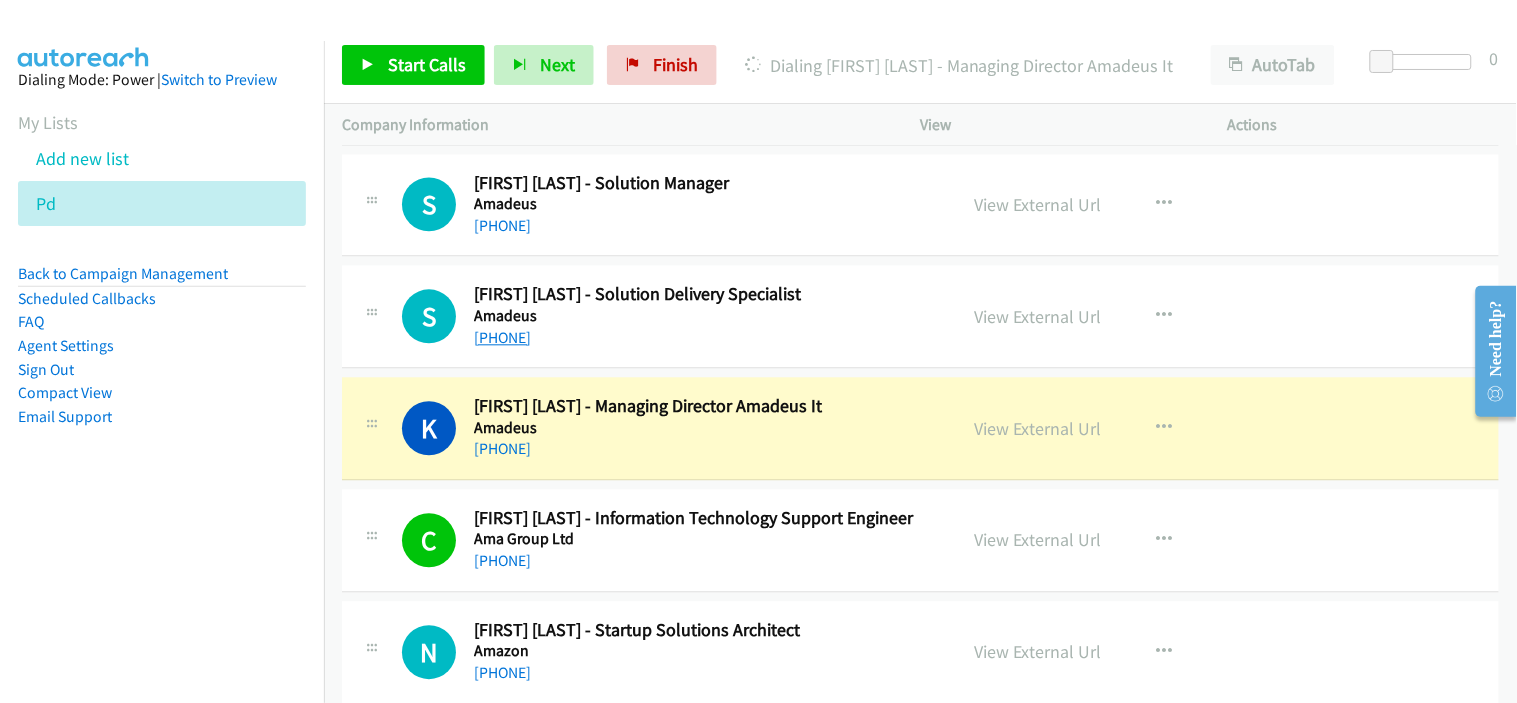 click on "+61 2 9903 3144" at bounding box center (502, 337) 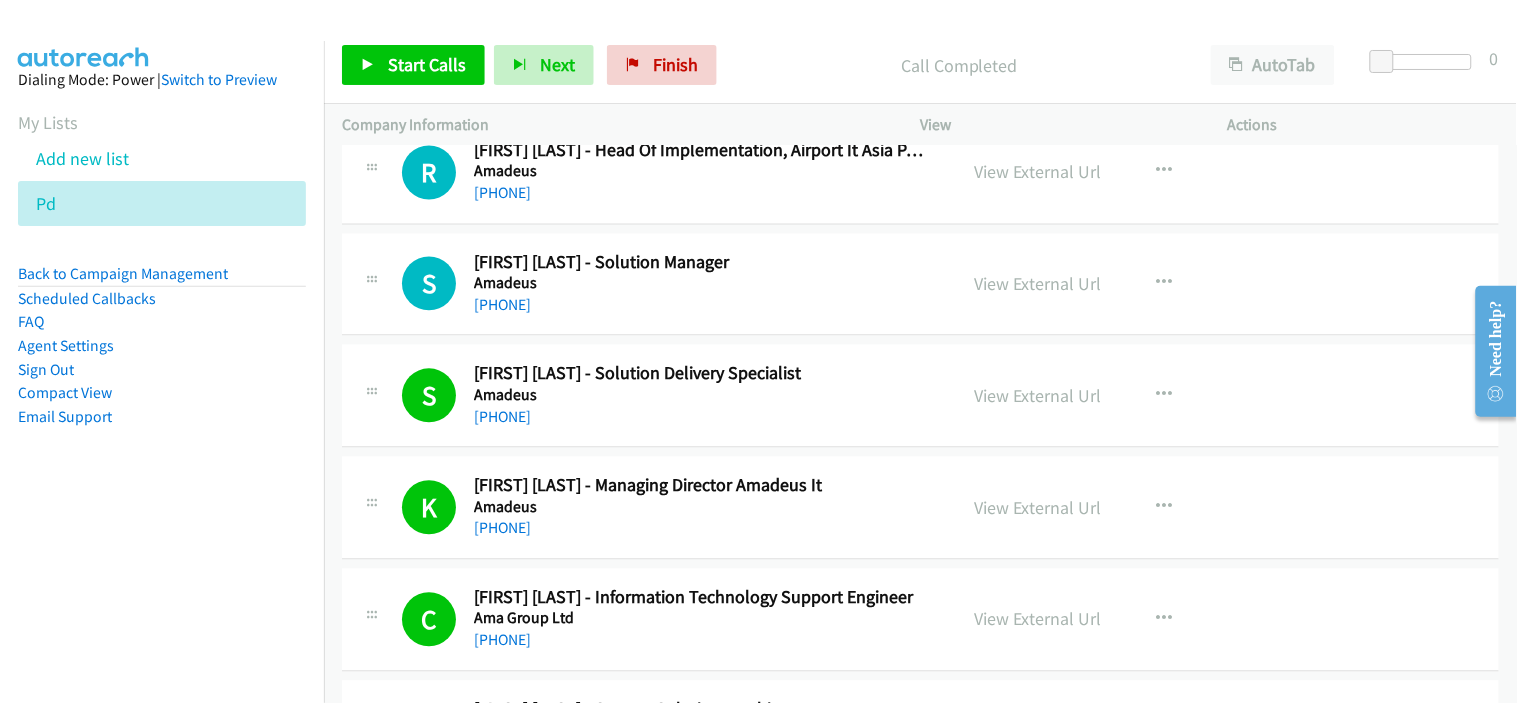 scroll, scrollTop: 8720, scrollLeft: 0, axis: vertical 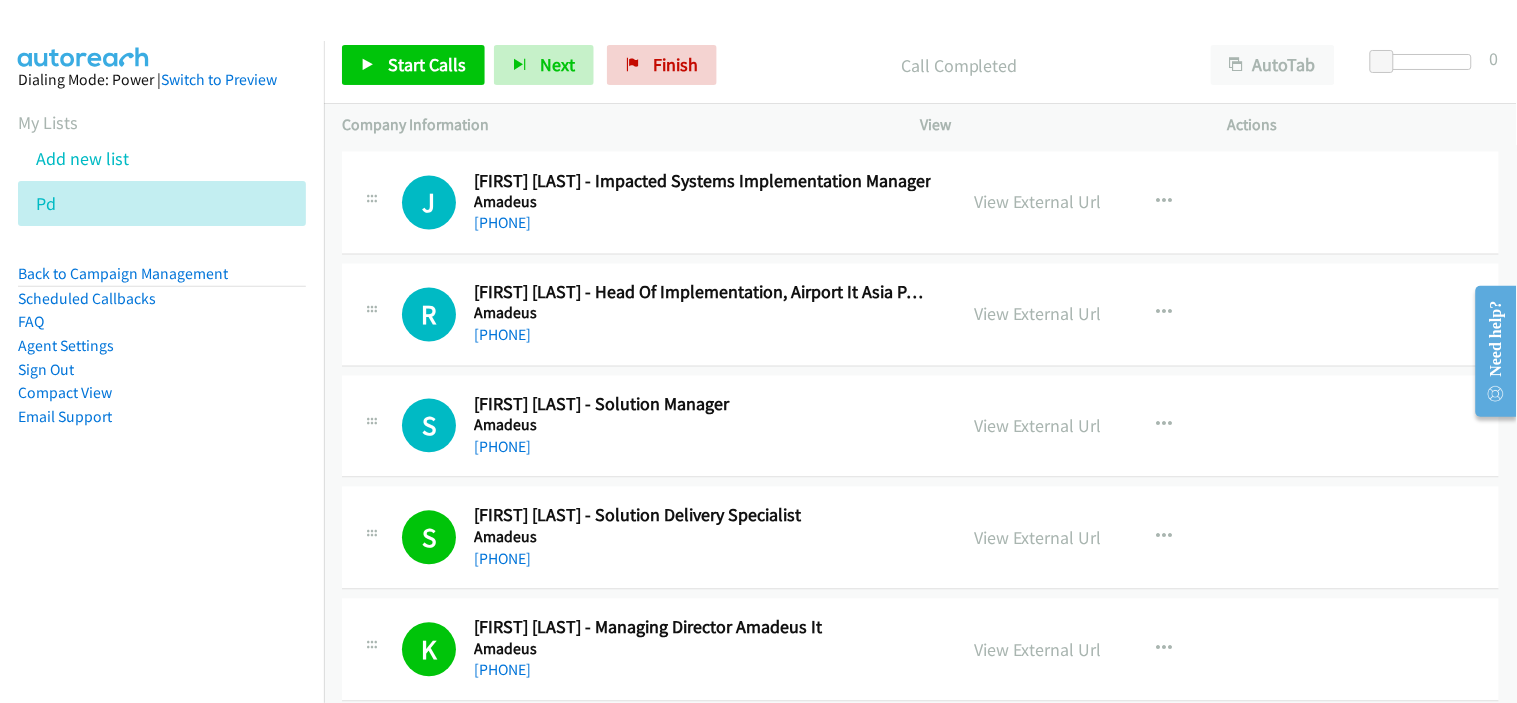 click on "R
Callback Scheduled
Rod Gibbs - Head Of Implementation, Airport It Asia Pacific
Amadeus
Australia/Sydney
+61 447 672 519
View External Url
View External Url
Schedule/Manage Callback
Start Calls Here
Remove from list
Add to do not call list
Reset Call Status" at bounding box center (920, 315) 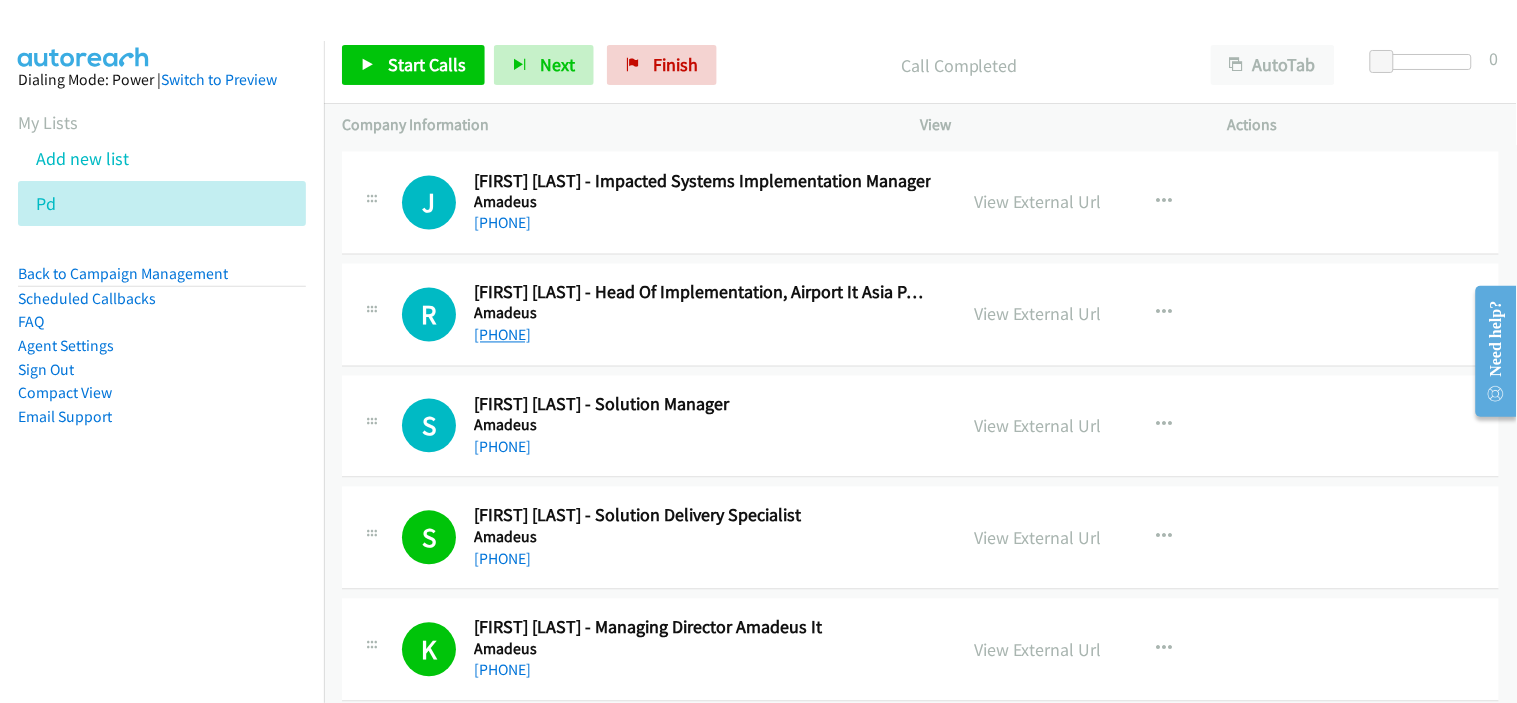 click on "+61 447 672 519" at bounding box center [502, 335] 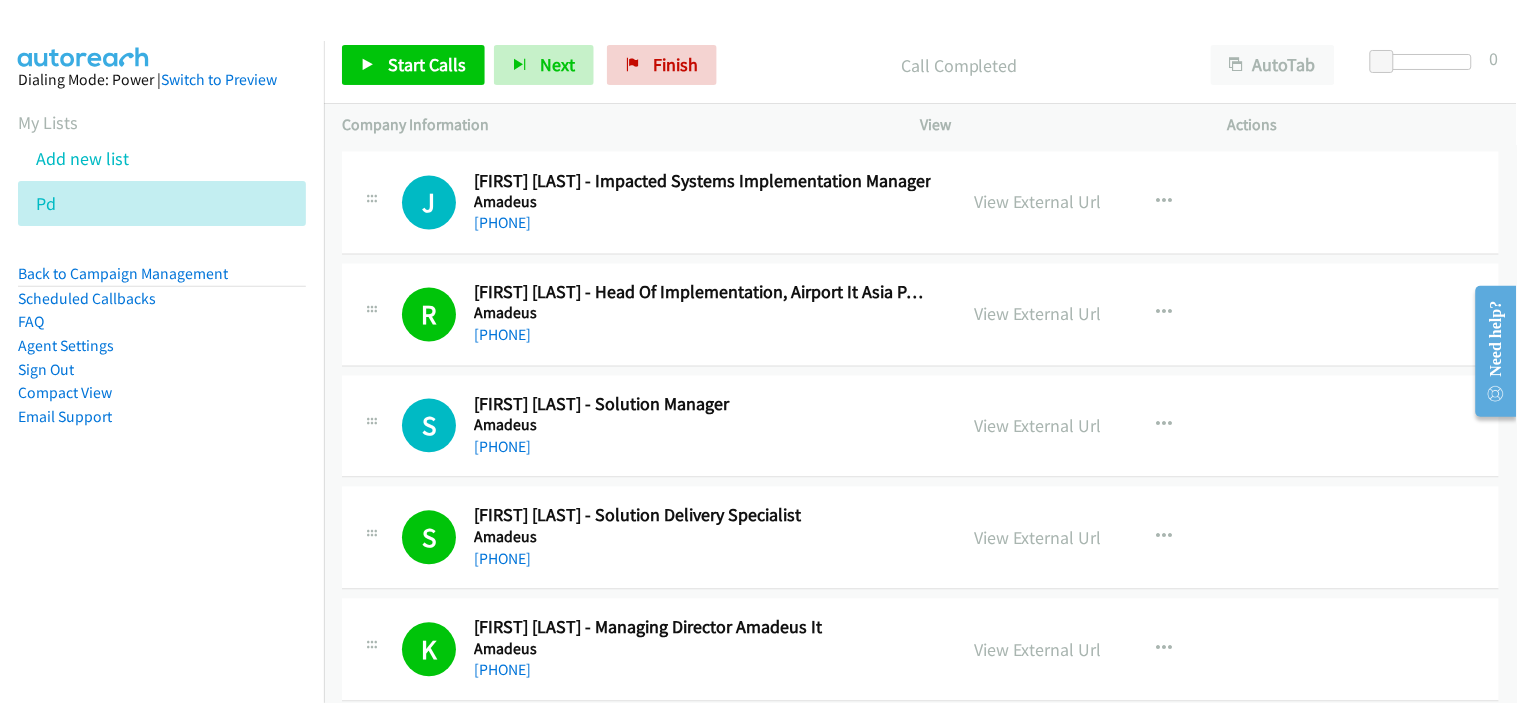 click on "J
Callback Scheduled
Jiri Valenta - Impacted Systems Implementation Manager
Amadeus
Australia/Sydney
+61 435 232 122
View External Url
View External Url
Schedule/Manage Callback
Start Calls Here
Remove from list
Add to do not call list
Reset Call Status" at bounding box center [920, 203] 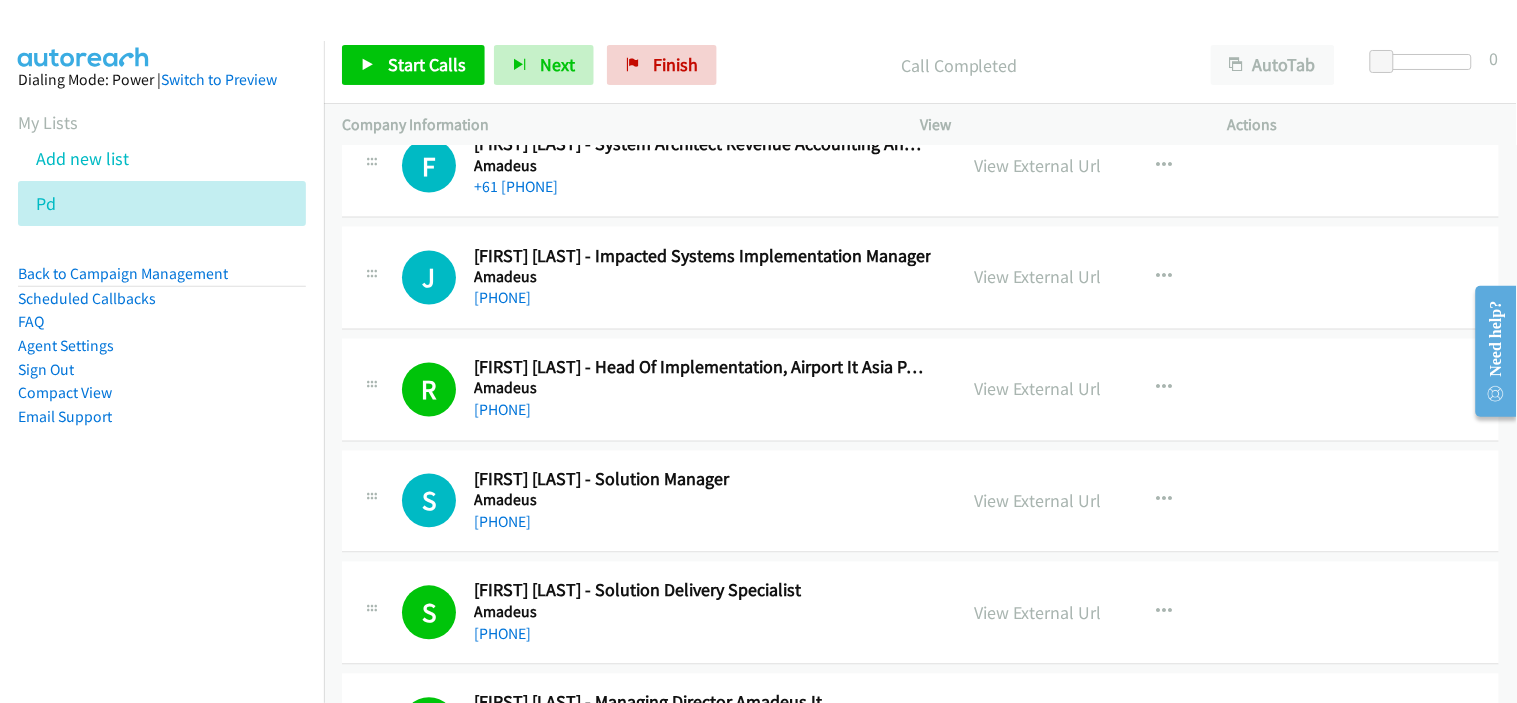 scroll, scrollTop: 8608, scrollLeft: 0, axis: vertical 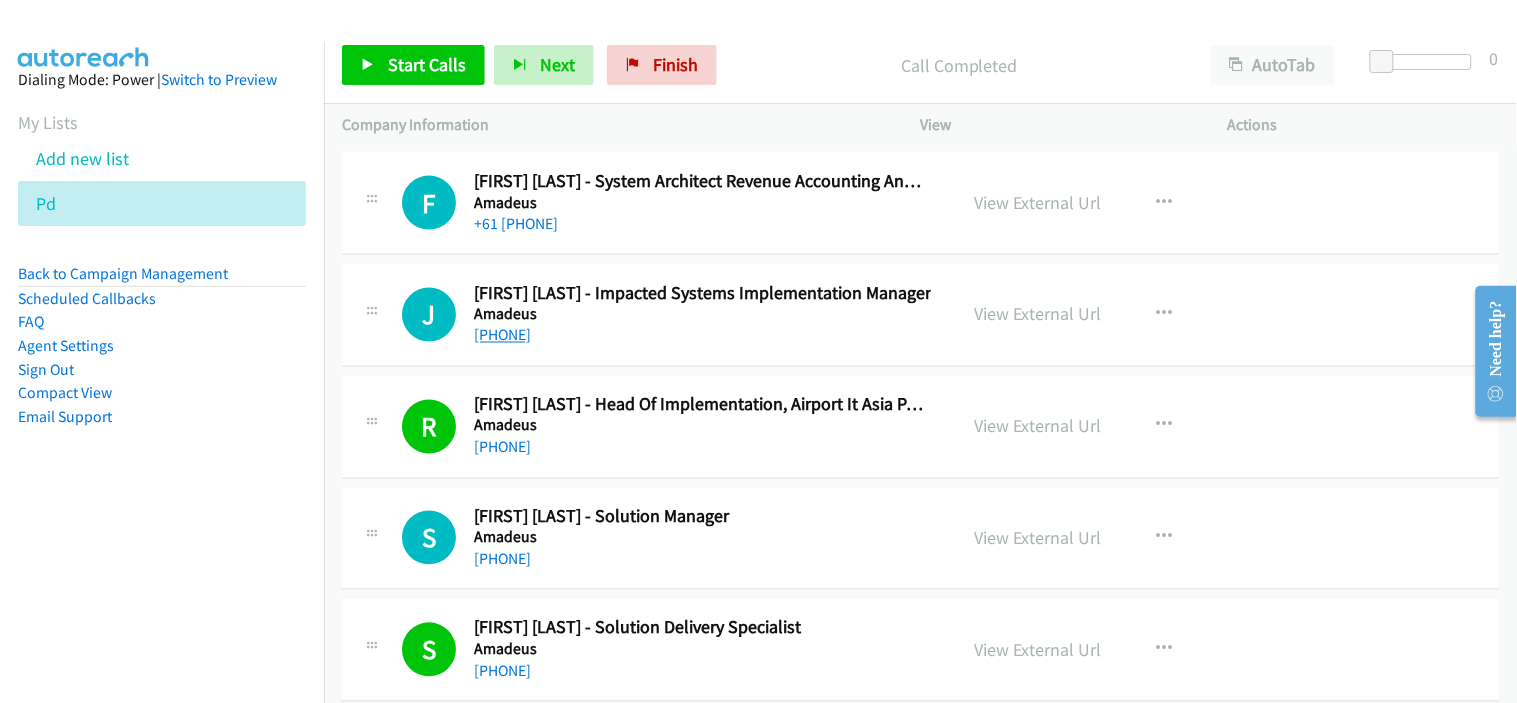 click on "+61 435 232 122" at bounding box center (502, 335) 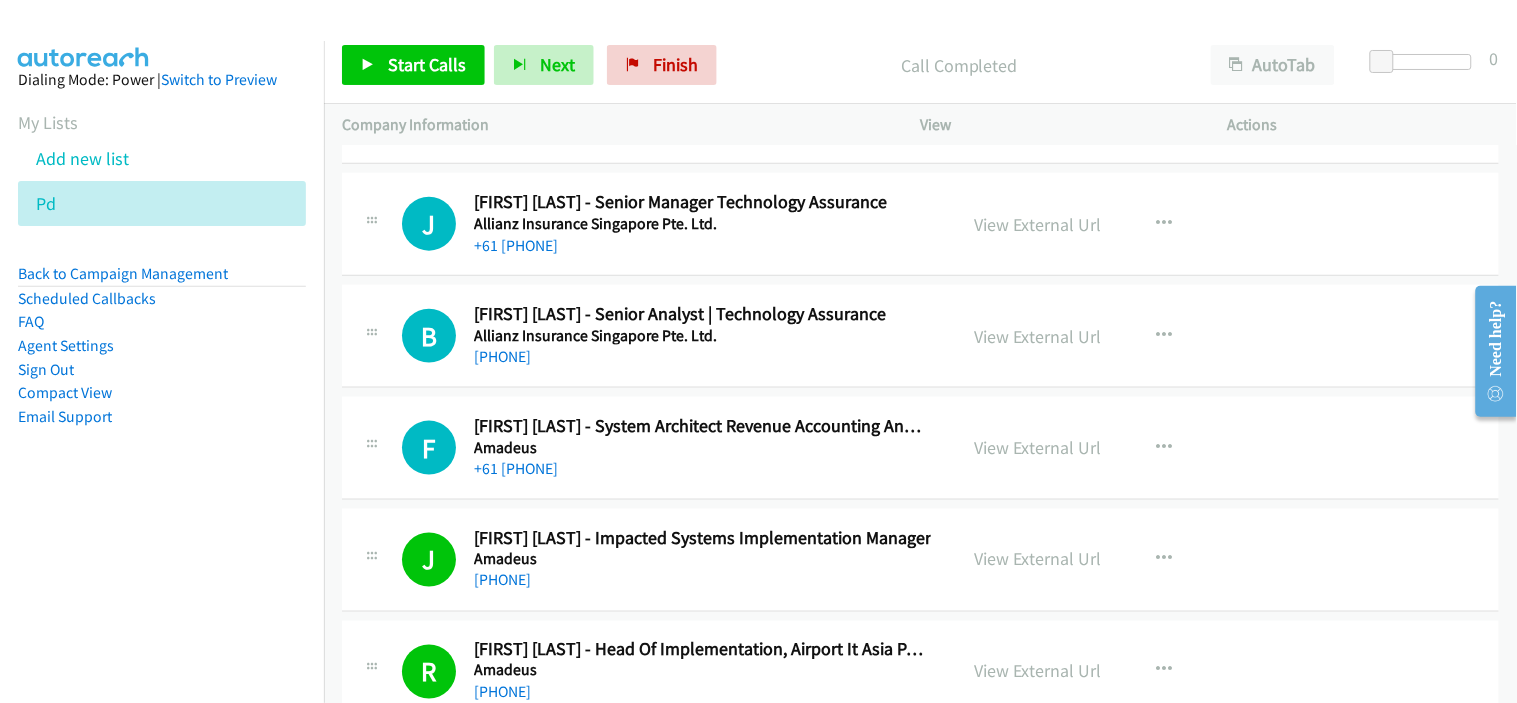 scroll, scrollTop: 8275, scrollLeft: 0, axis: vertical 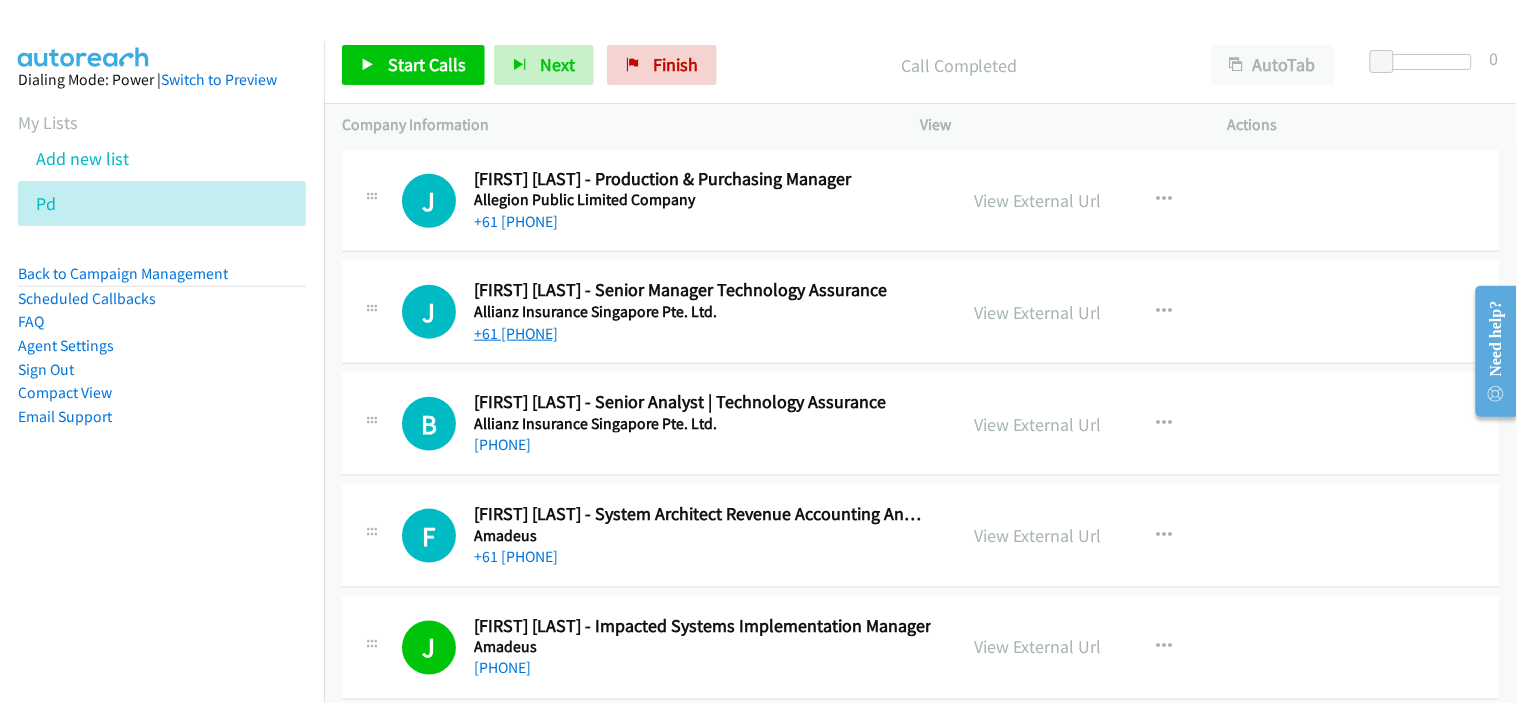 click on "+61 416 852 183" at bounding box center (516, 333) 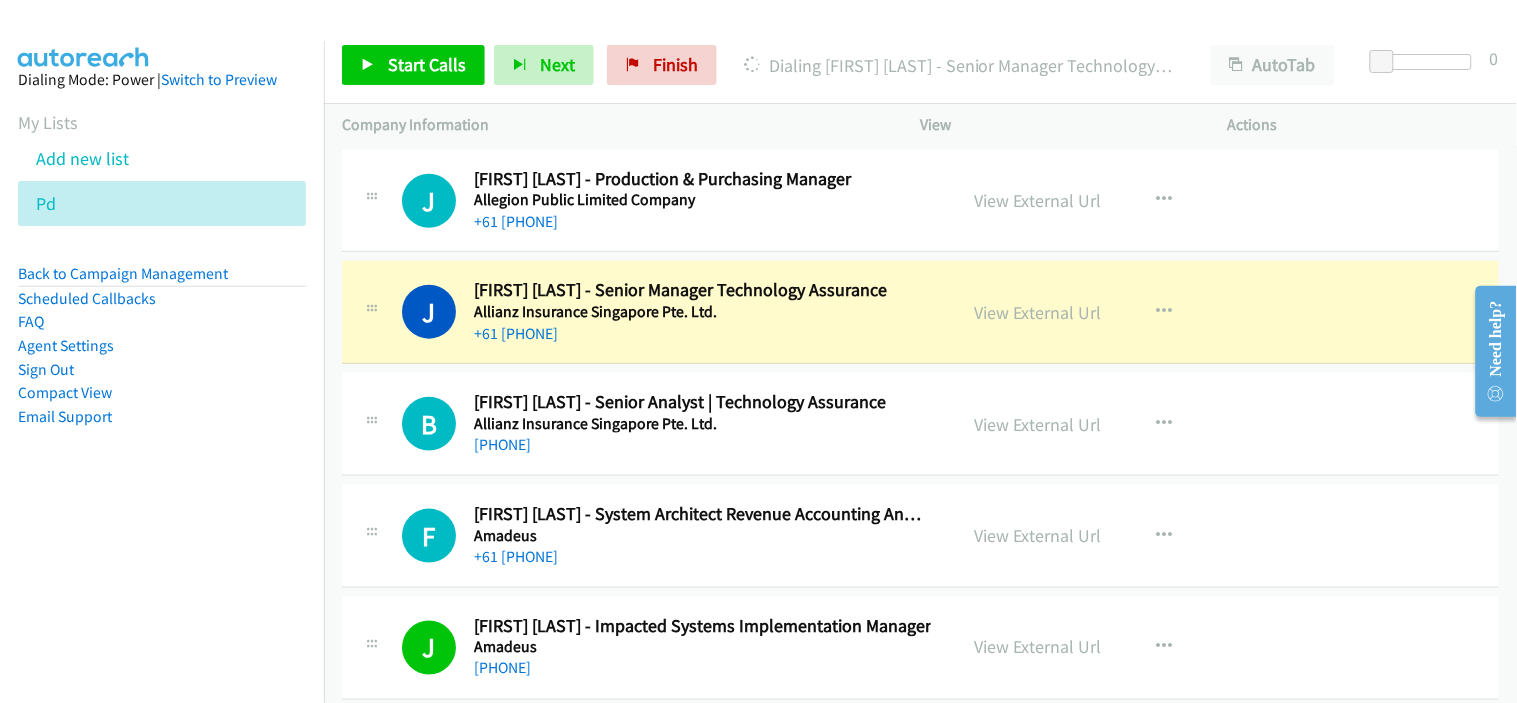 click on "B
Callback Scheduled
Billy Cai - Senior Analyst | Technology Assurance
Allianz Insurance Singapore Pte. Ltd.
Australia/Sydney
+61 404 919 374
View External Url
View External Url
Schedule/Manage Callback
Start Calls Here
Remove from list
Add to do not call list
Reset Call Status" at bounding box center [920, 424] 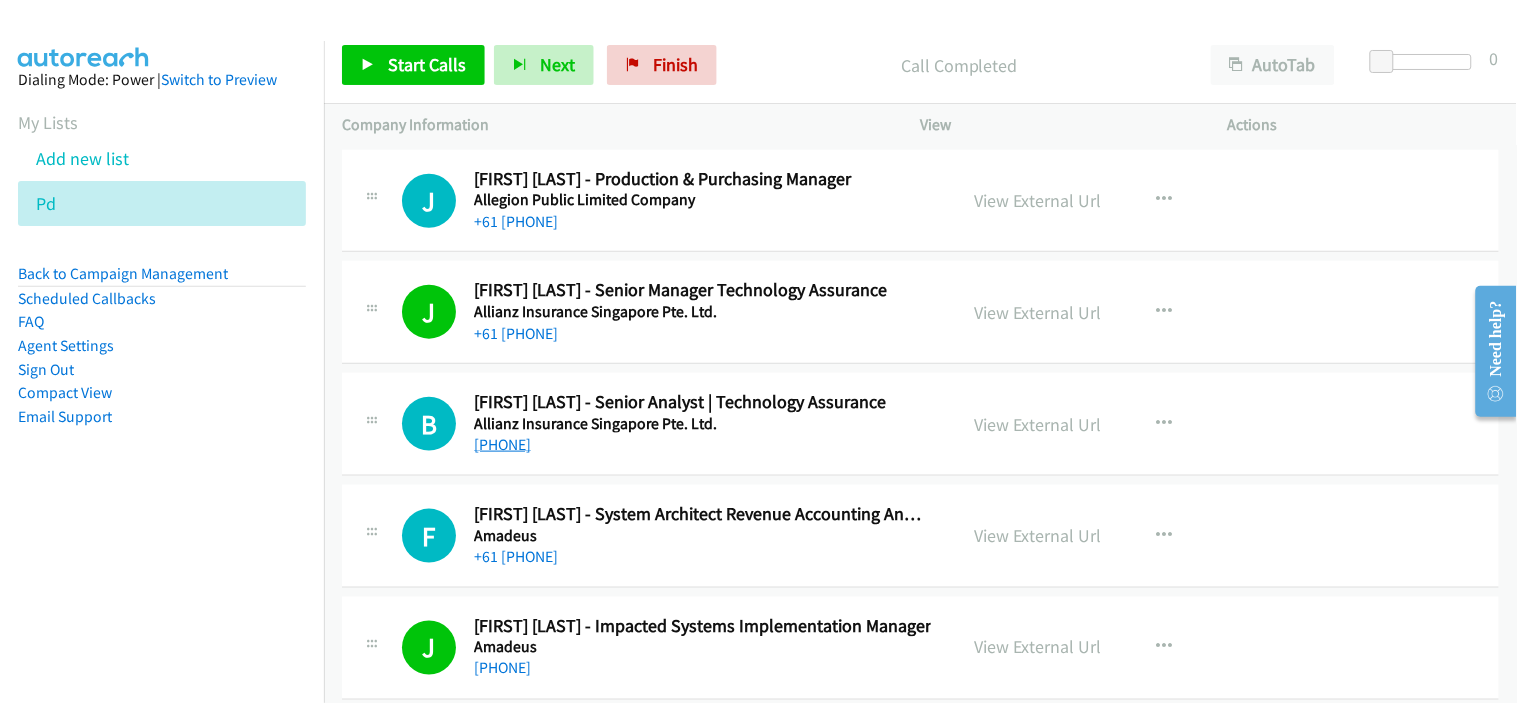 click on "+61 404 919 374" at bounding box center (502, 444) 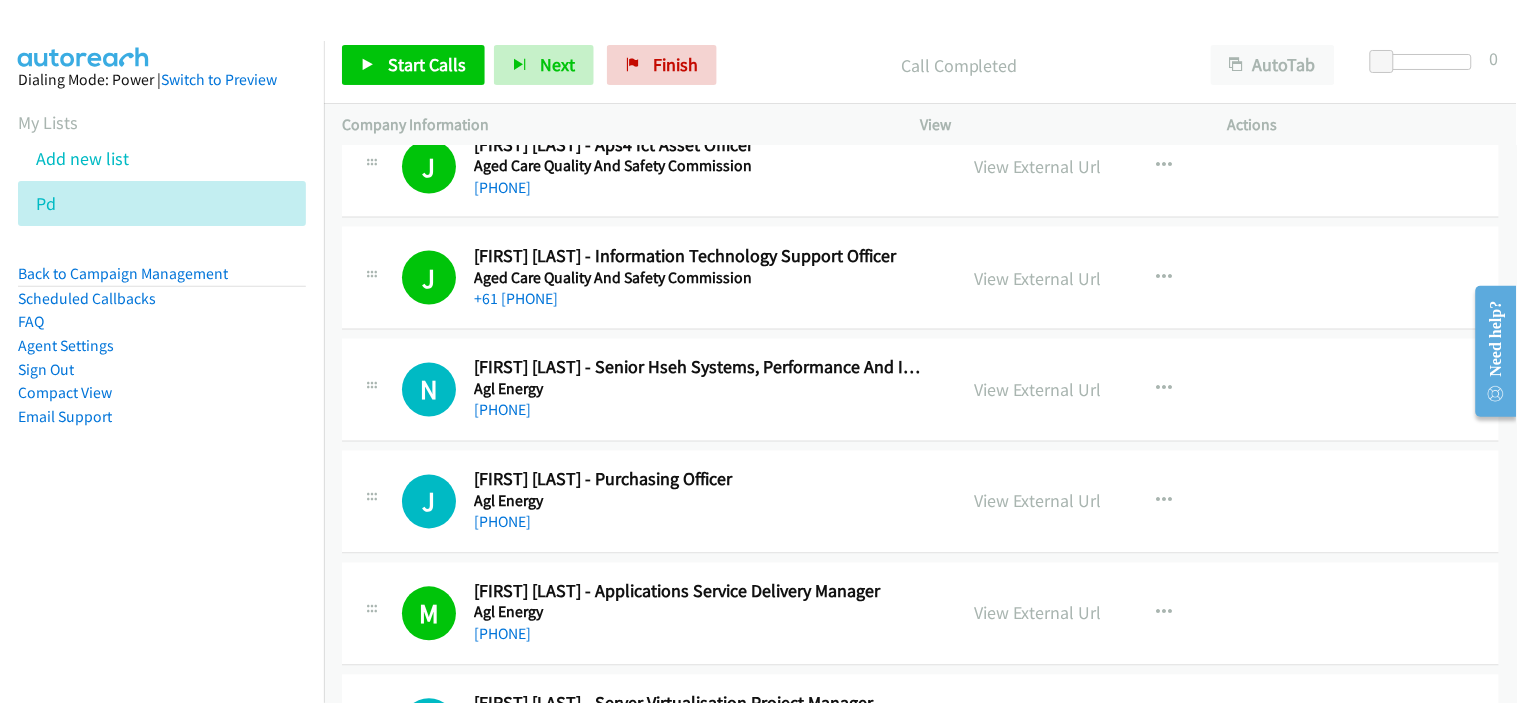 scroll, scrollTop: 4720, scrollLeft: 0, axis: vertical 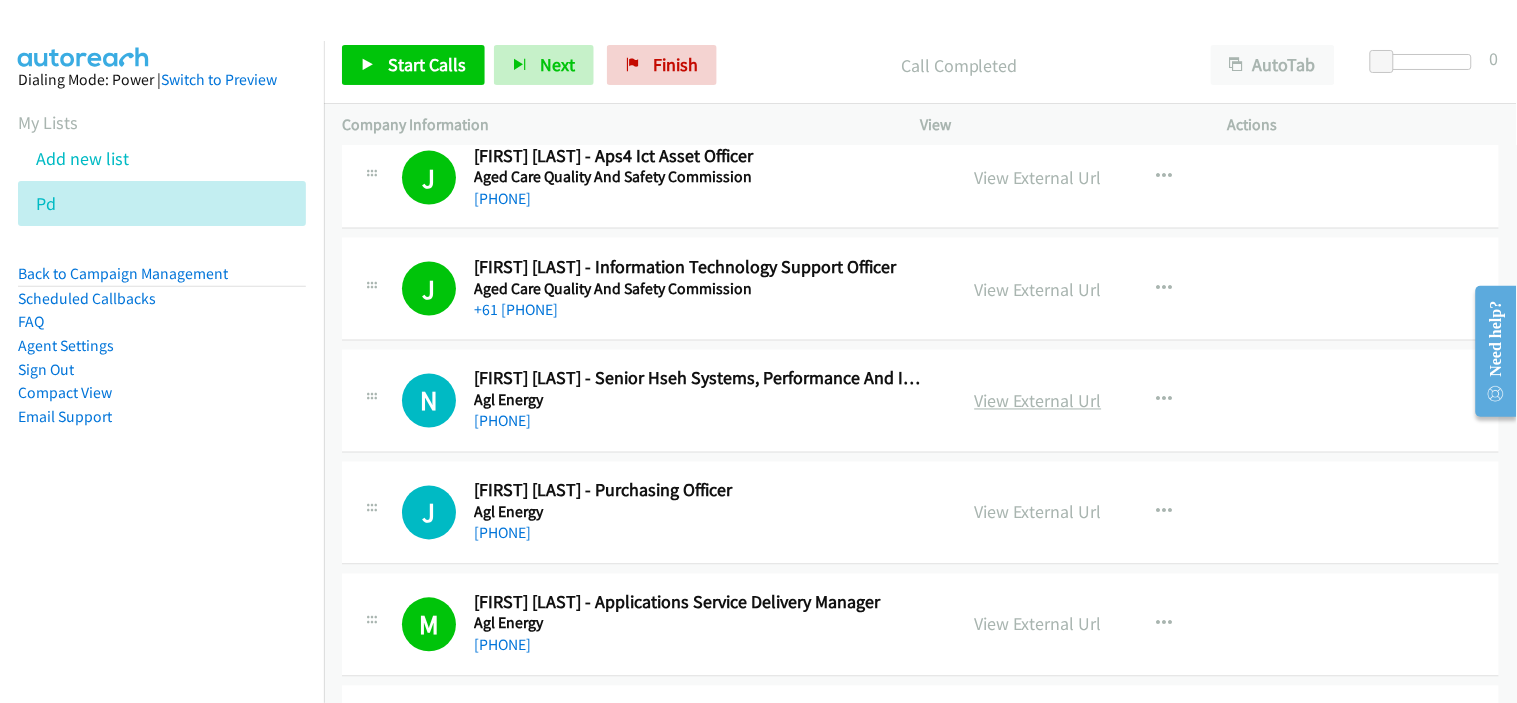 click on "View External Url" at bounding box center [1038, 401] 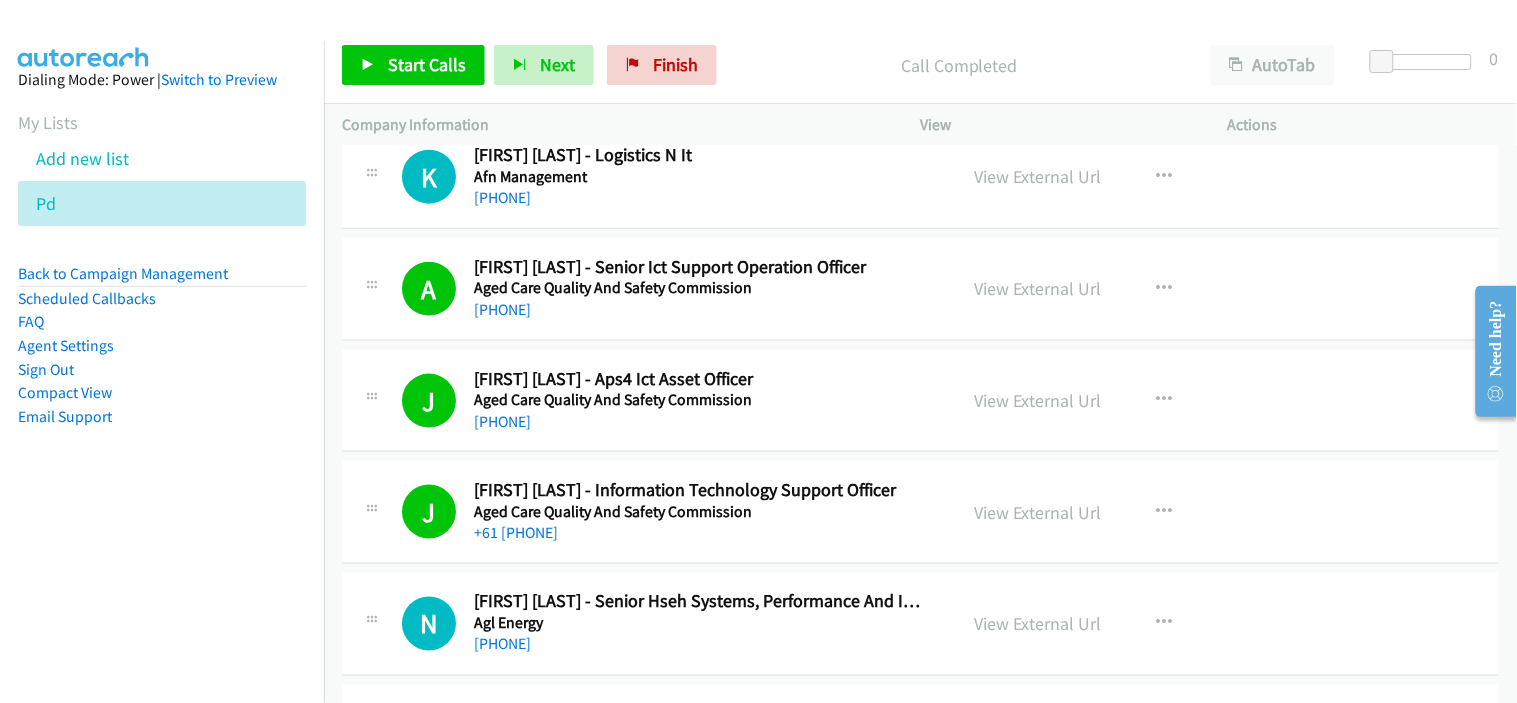scroll, scrollTop: 4164, scrollLeft: 0, axis: vertical 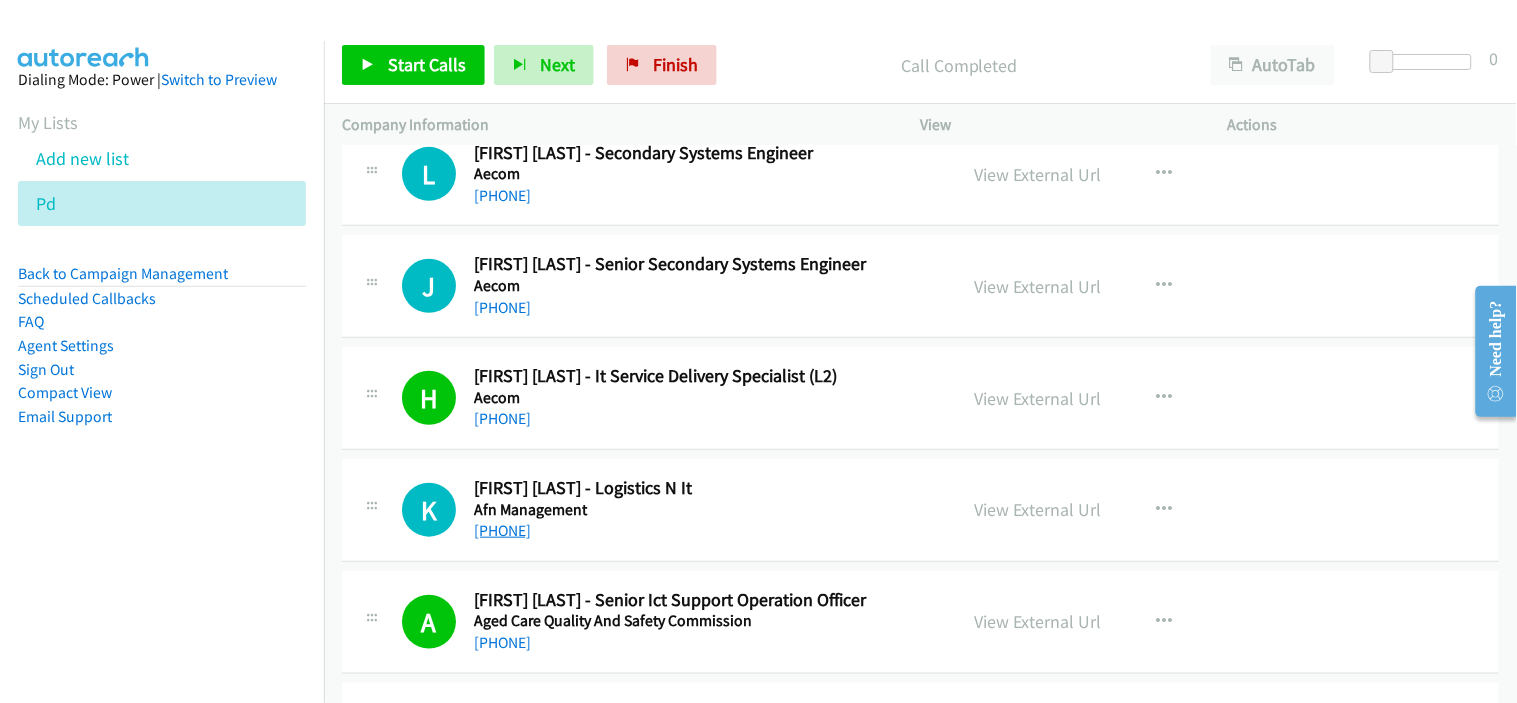 click on "+61 450 907 800" at bounding box center [502, 530] 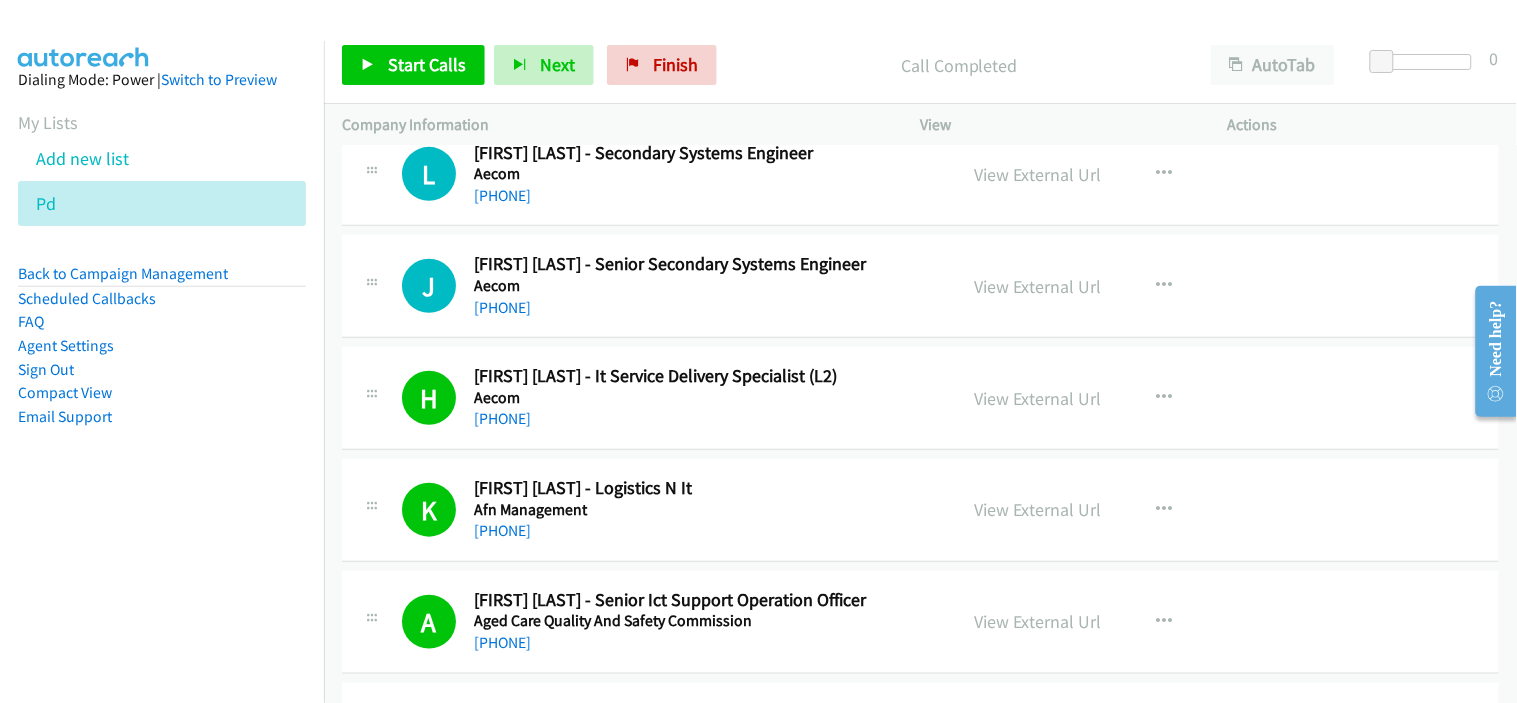 click on "+61 420 223 991" at bounding box center [702, 308] 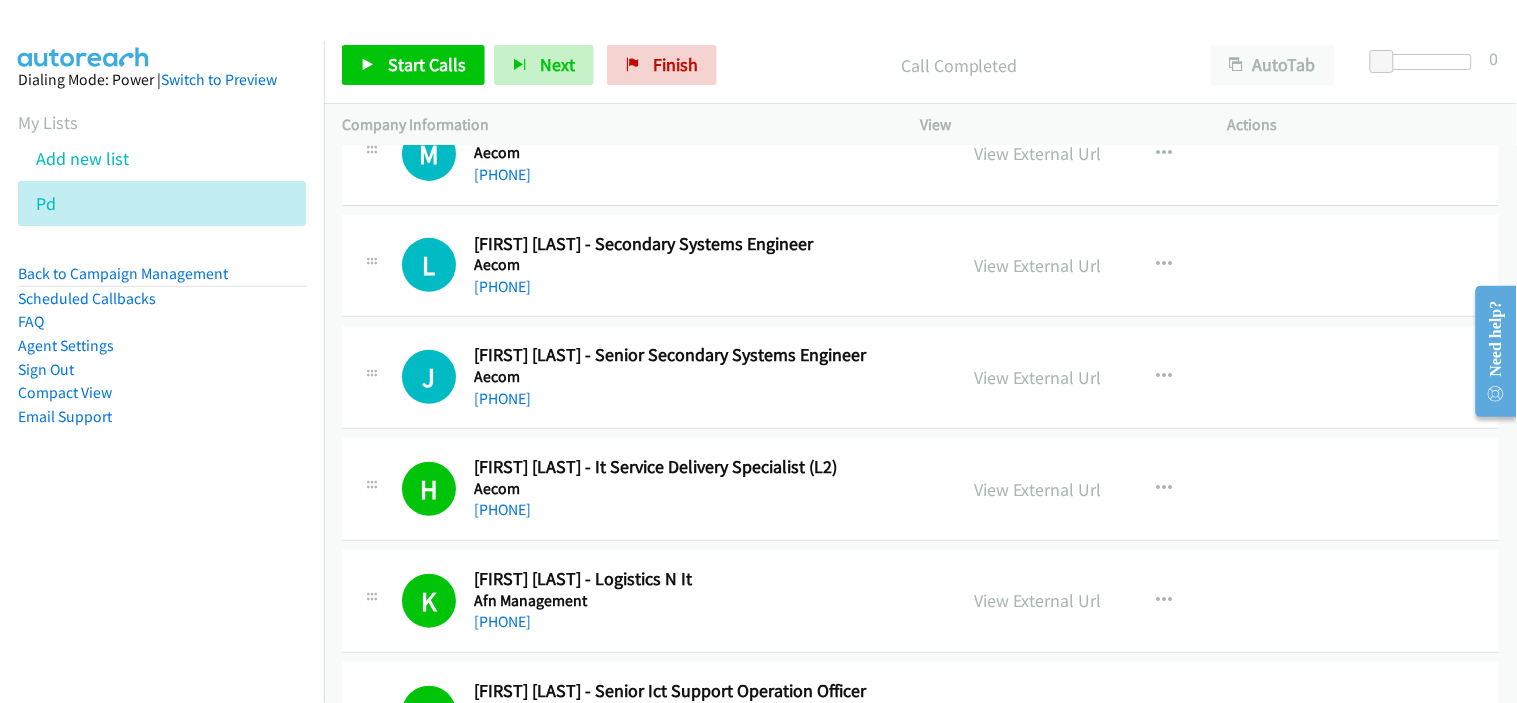 scroll, scrollTop: 4053, scrollLeft: 0, axis: vertical 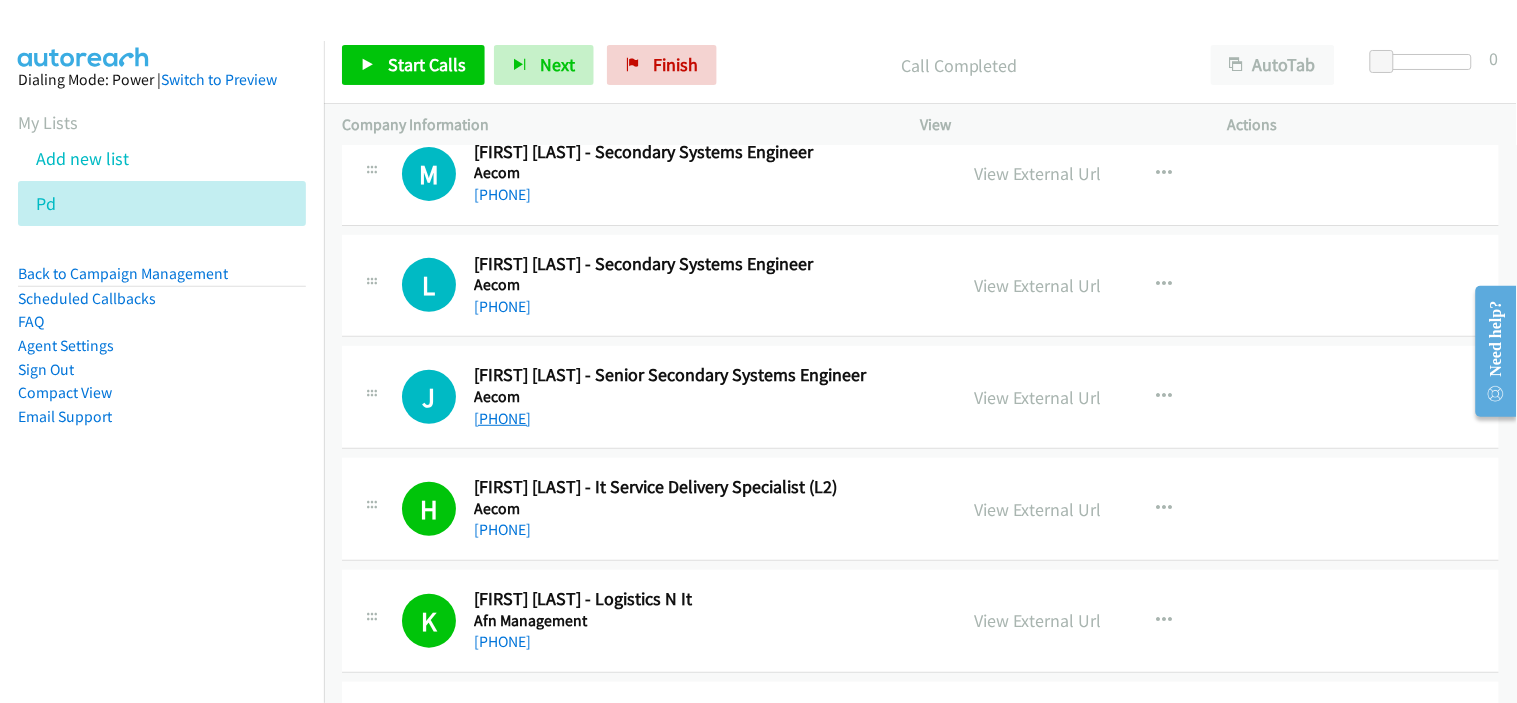 click on "+61 420 223 991" at bounding box center (502, 418) 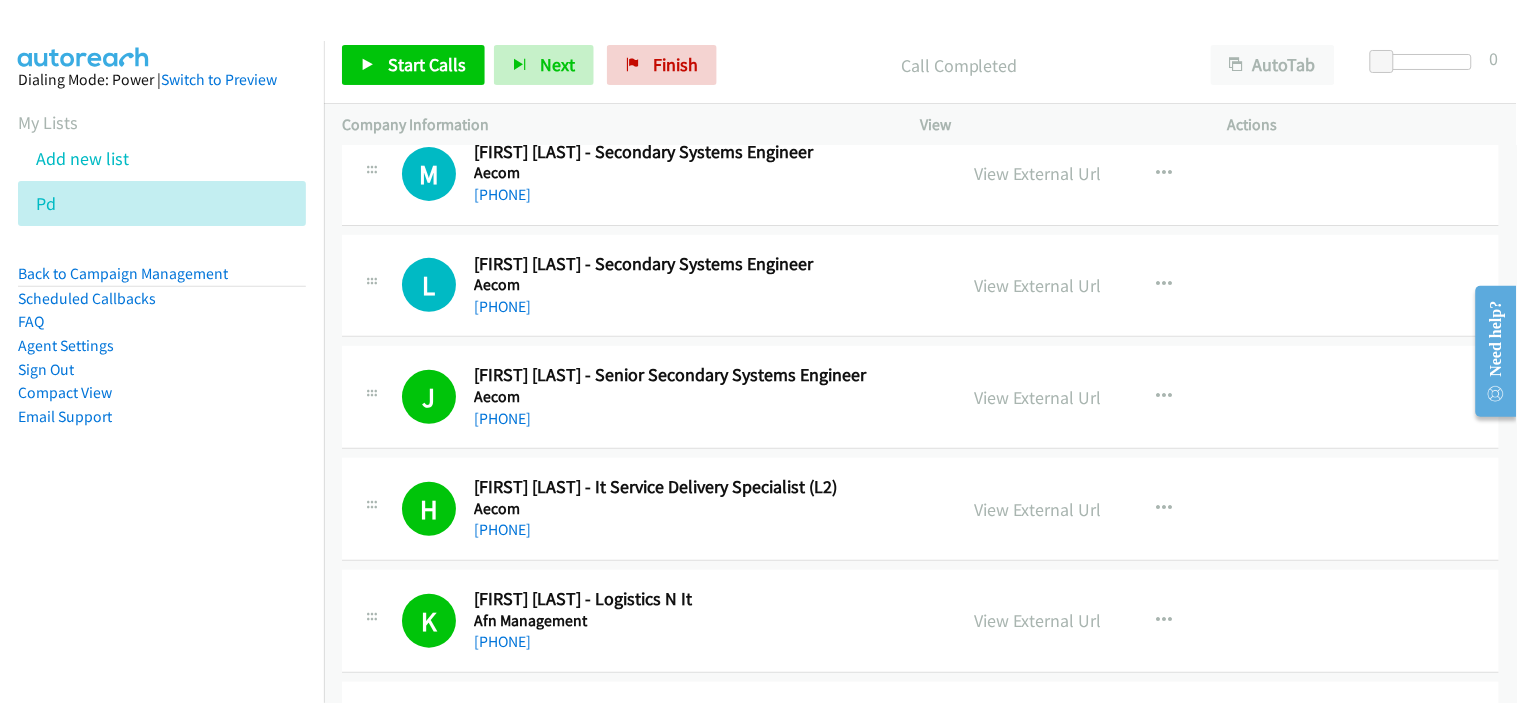 drag, startPoint x: 597, startPoint y: 308, endPoint x: 581, endPoint y: 310, distance: 16.124516 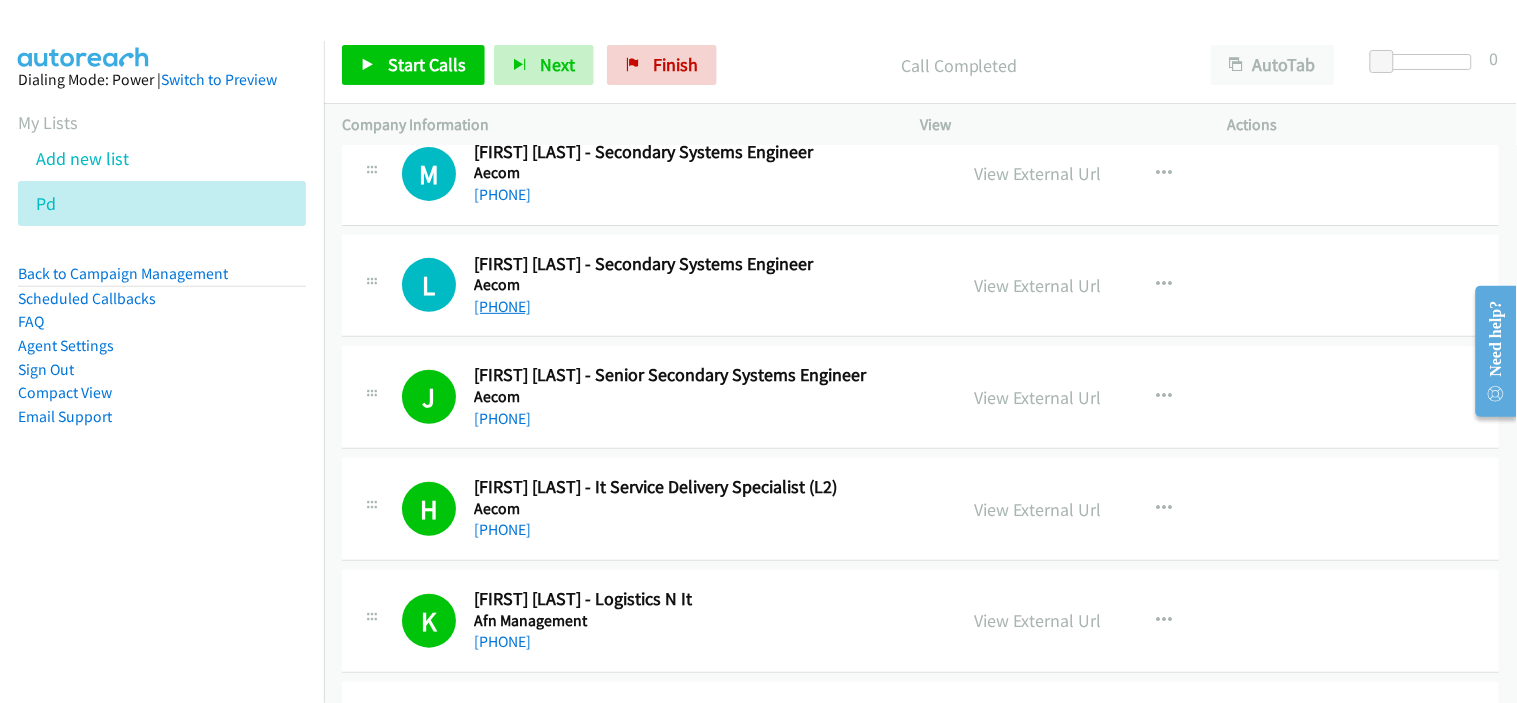click on "+61 415 999 441" at bounding box center (502, 306) 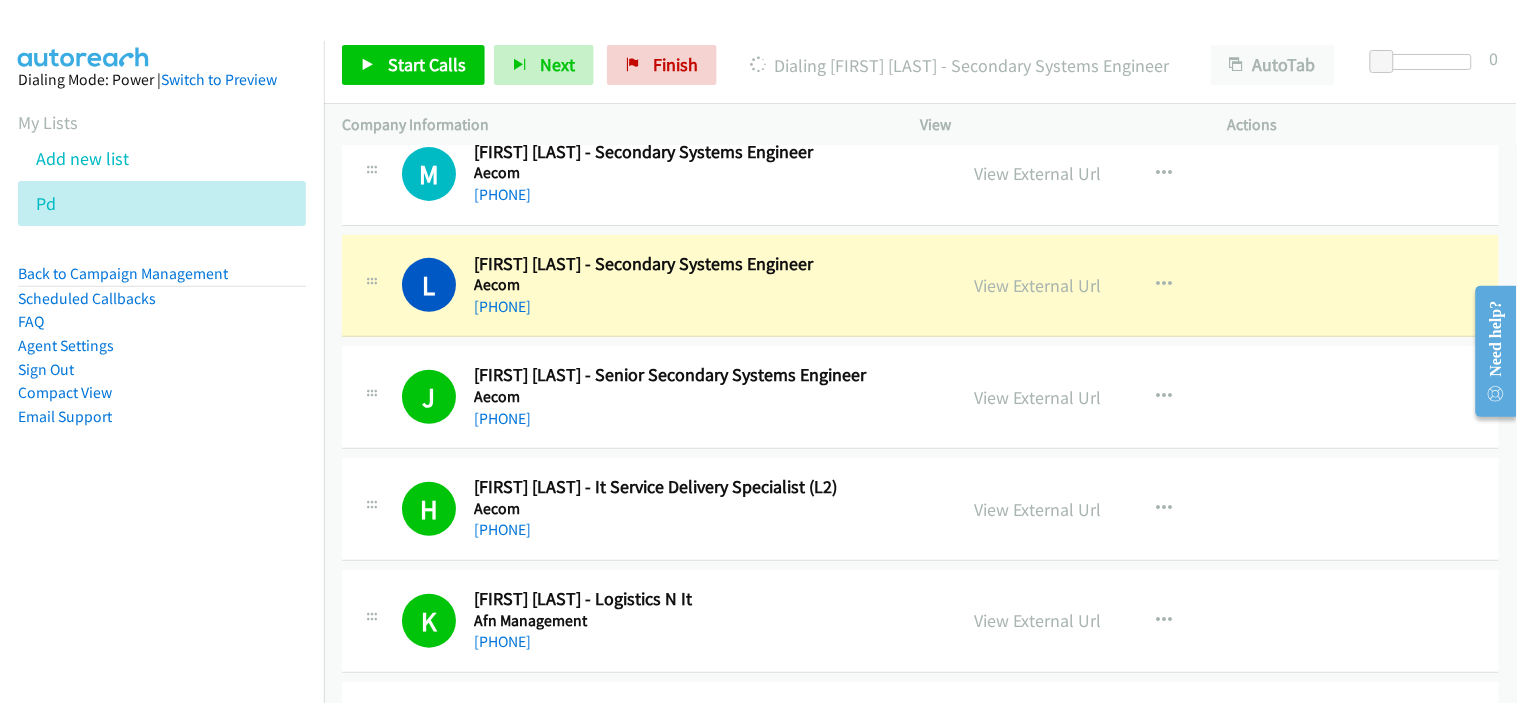 click on "+61 415 999 441" at bounding box center (702, 307) 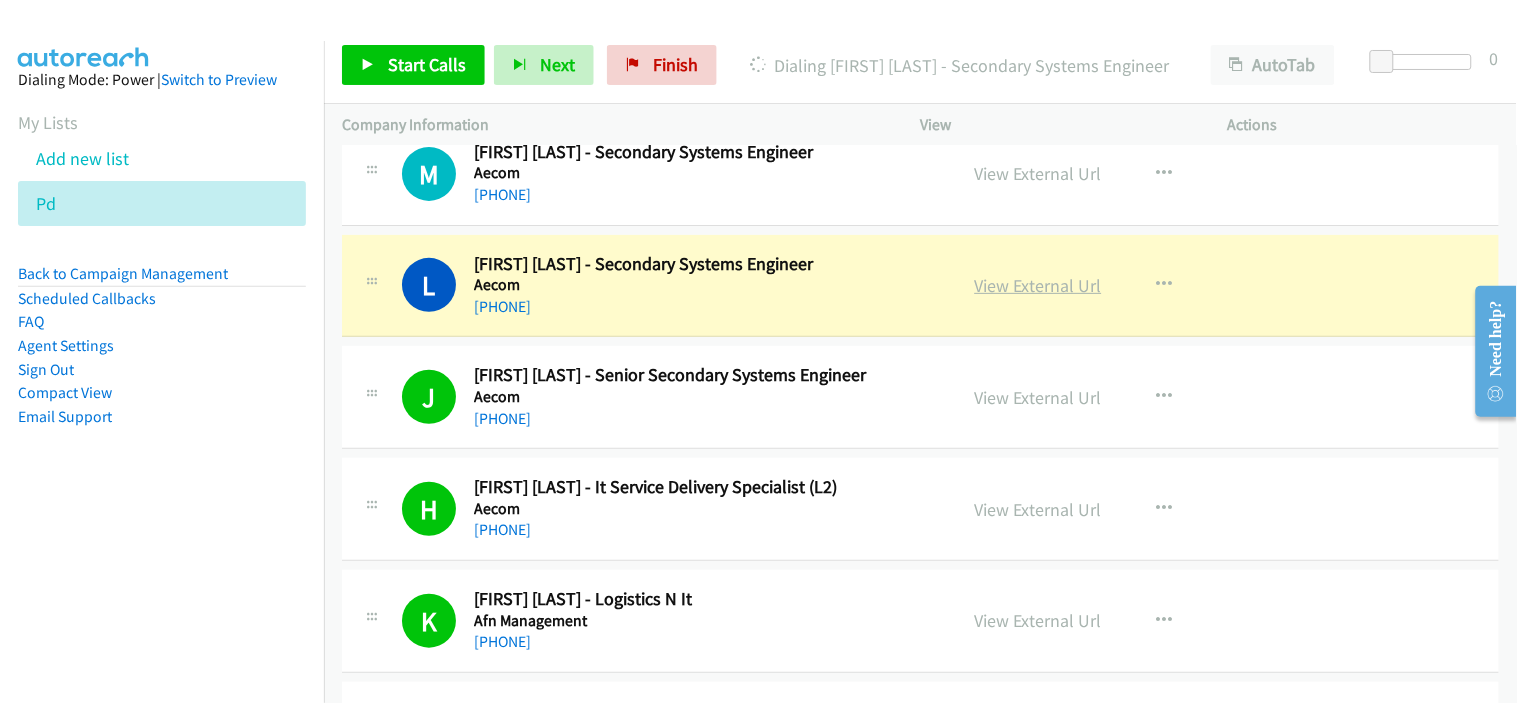 click on "View External Url" at bounding box center [1038, 285] 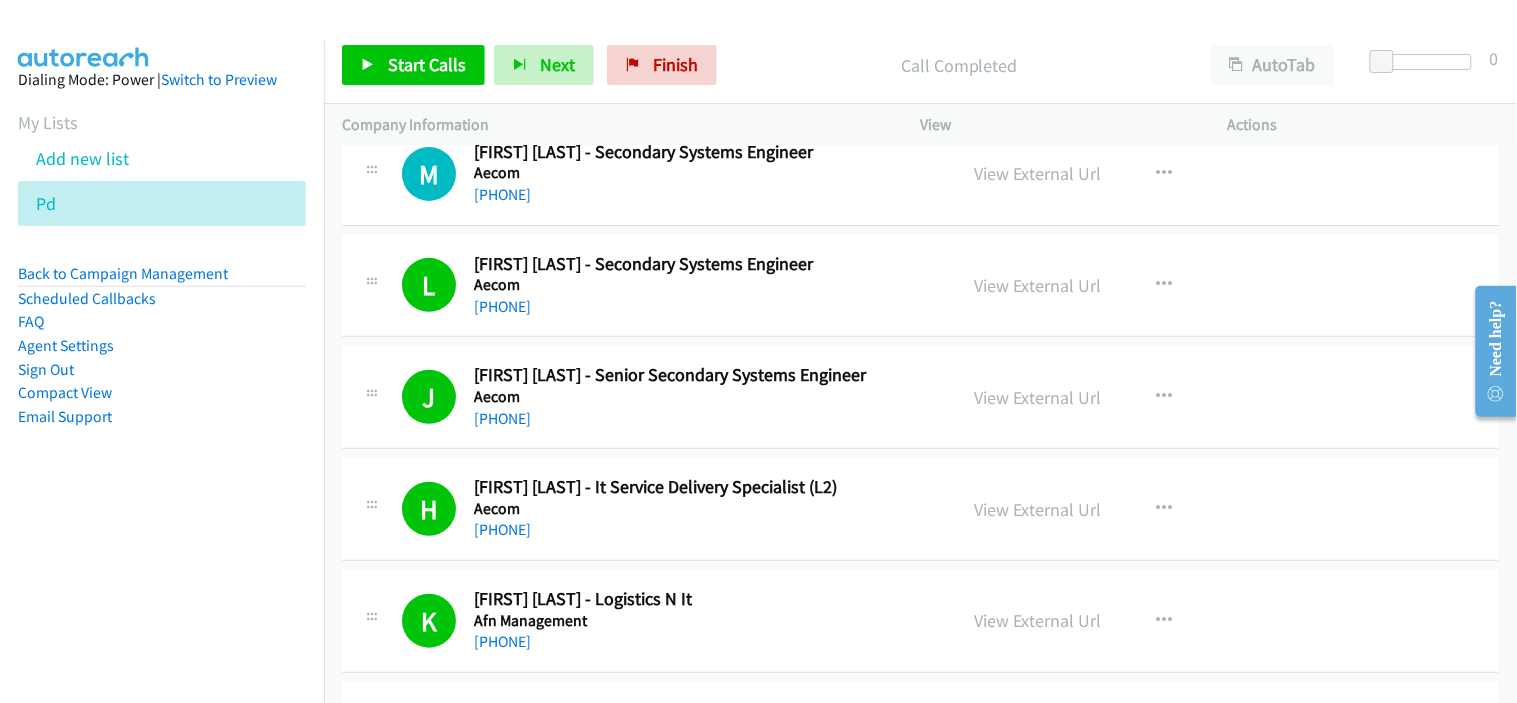 click on "+61 415 999 441" at bounding box center (702, 307) 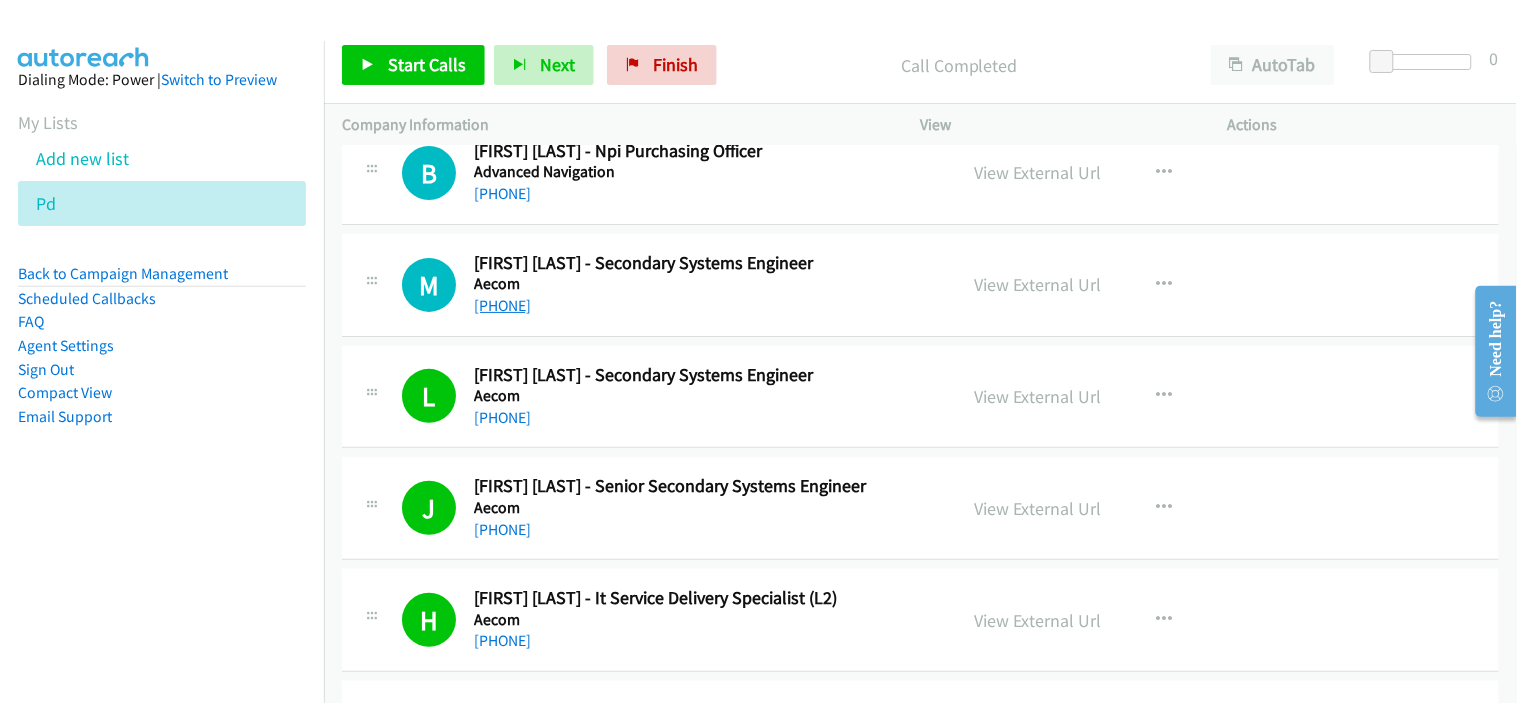 click on "+61 450 318 506" at bounding box center (502, 305) 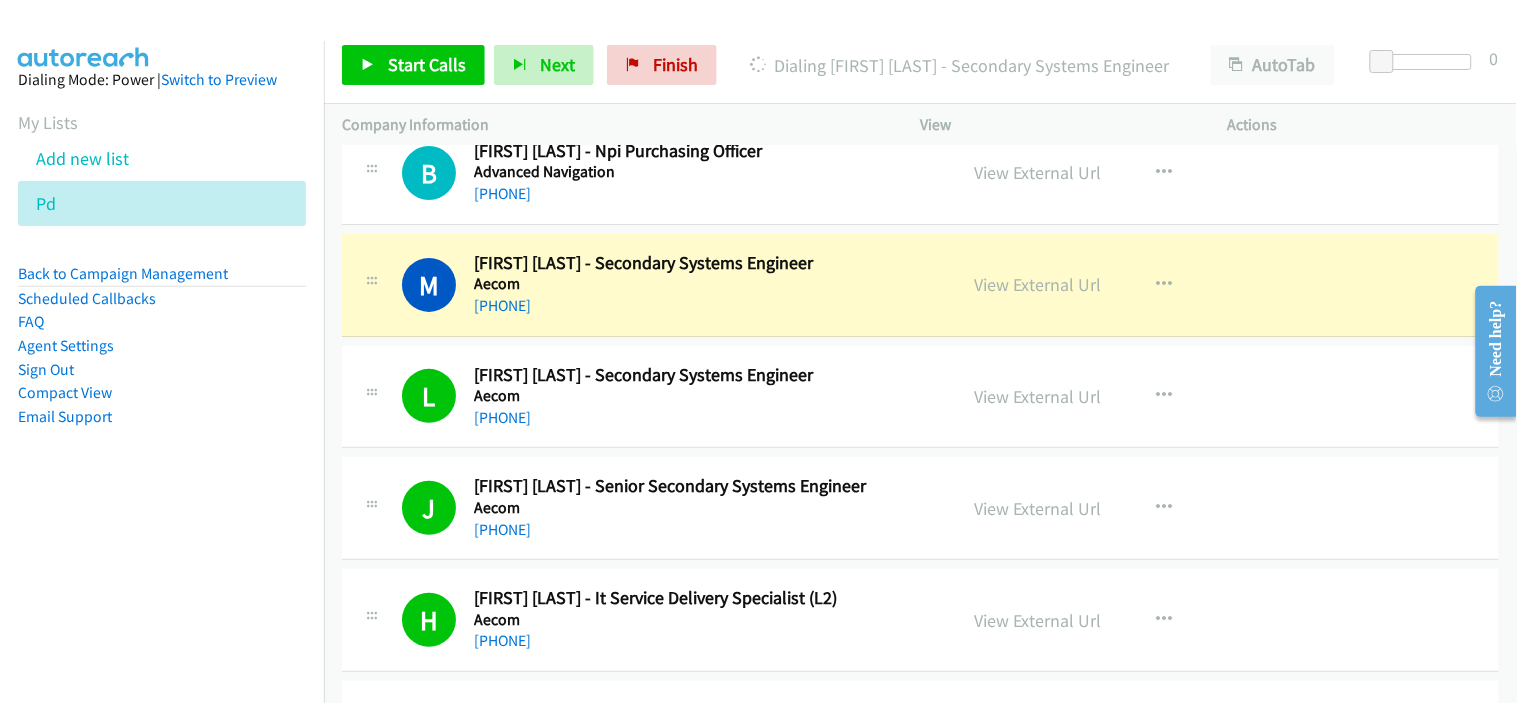 click on "+61 450 318 506" at bounding box center (702, 306) 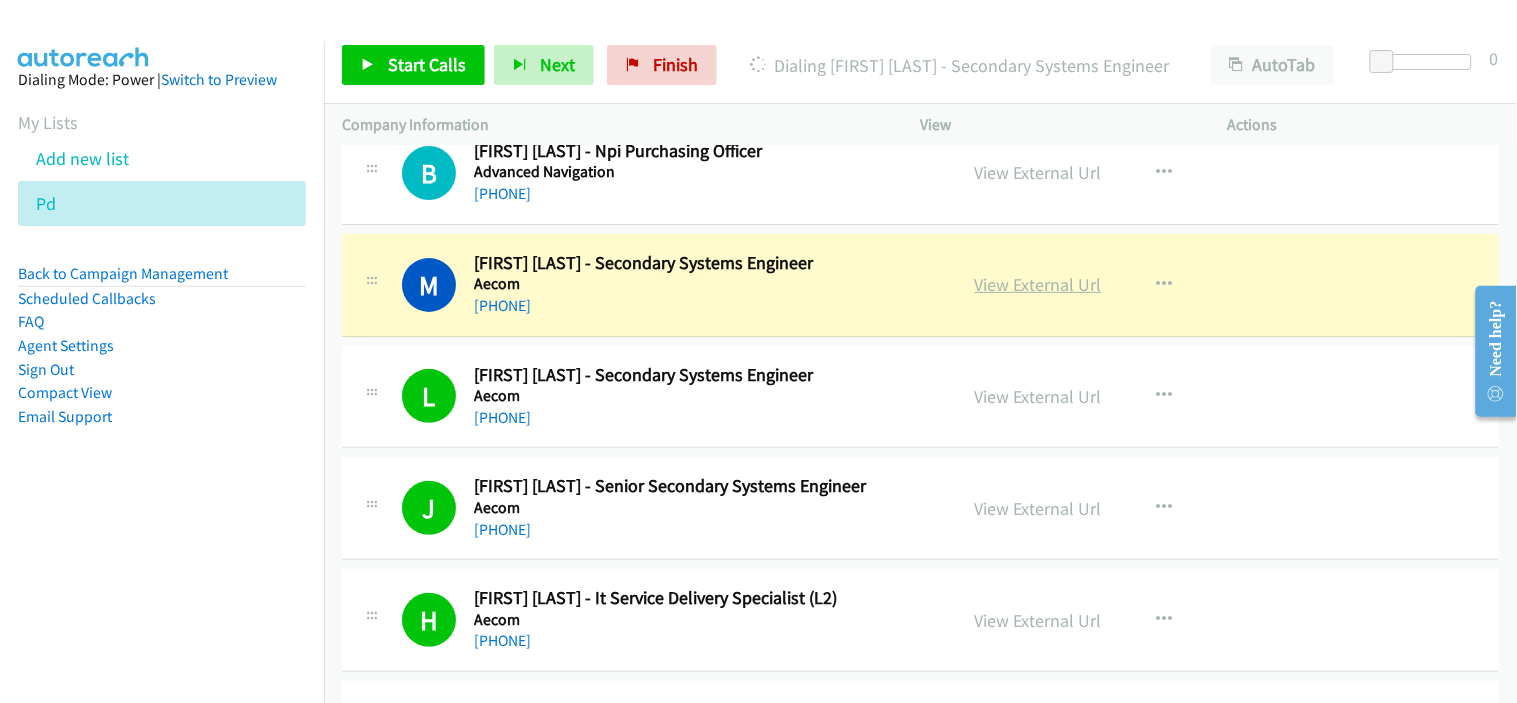 click on "View External Url" at bounding box center (1038, 284) 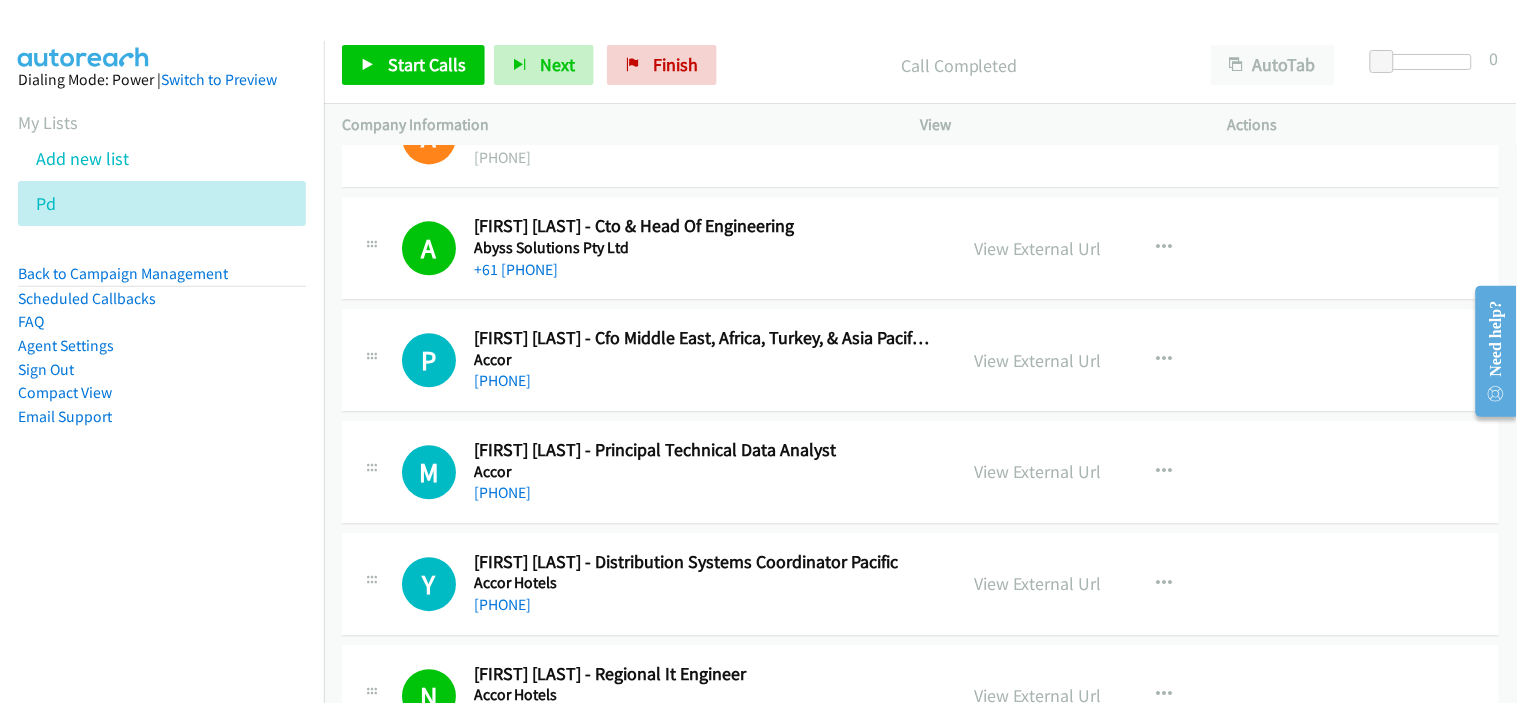 scroll, scrollTop: 1164, scrollLeft: 0, axis: vertical 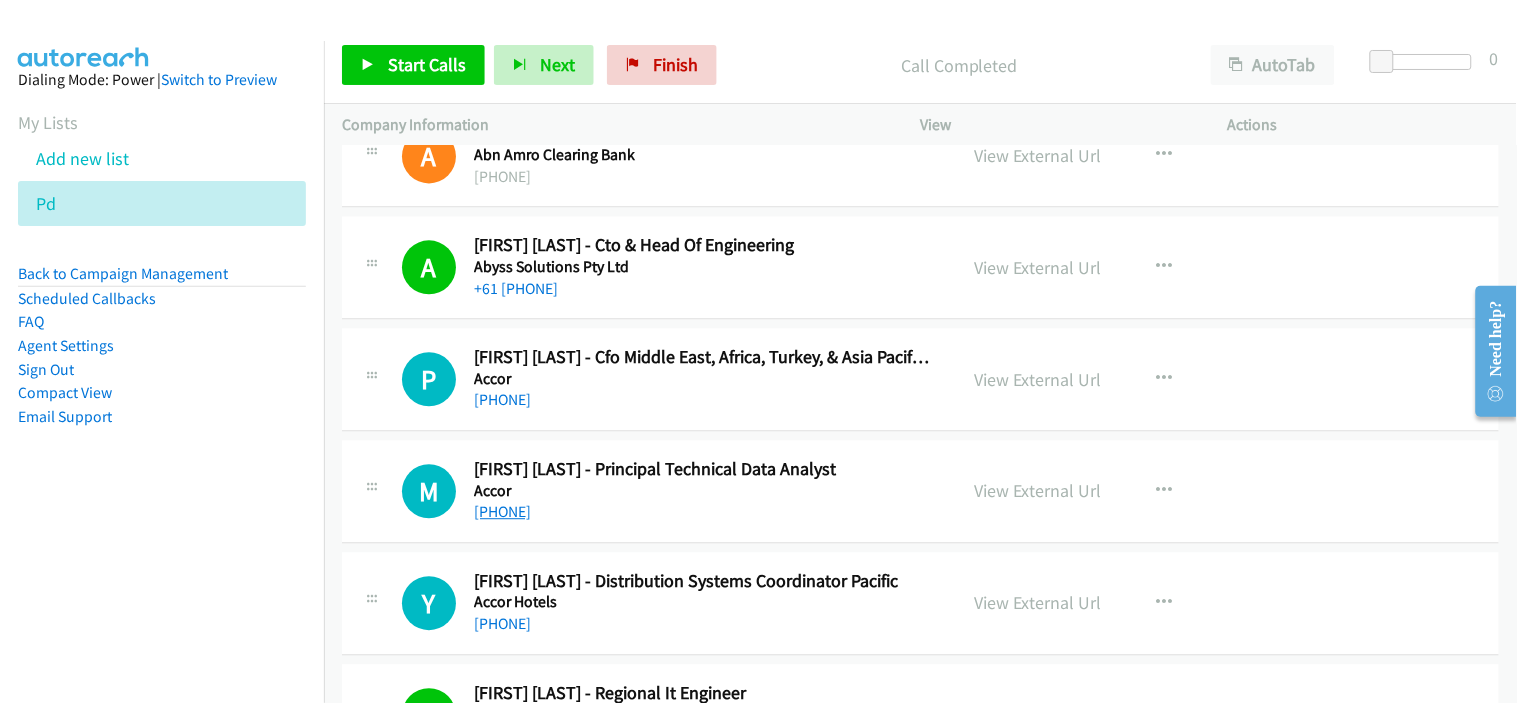 click on "+64 274 635 367" at bounding box center (502, 511) 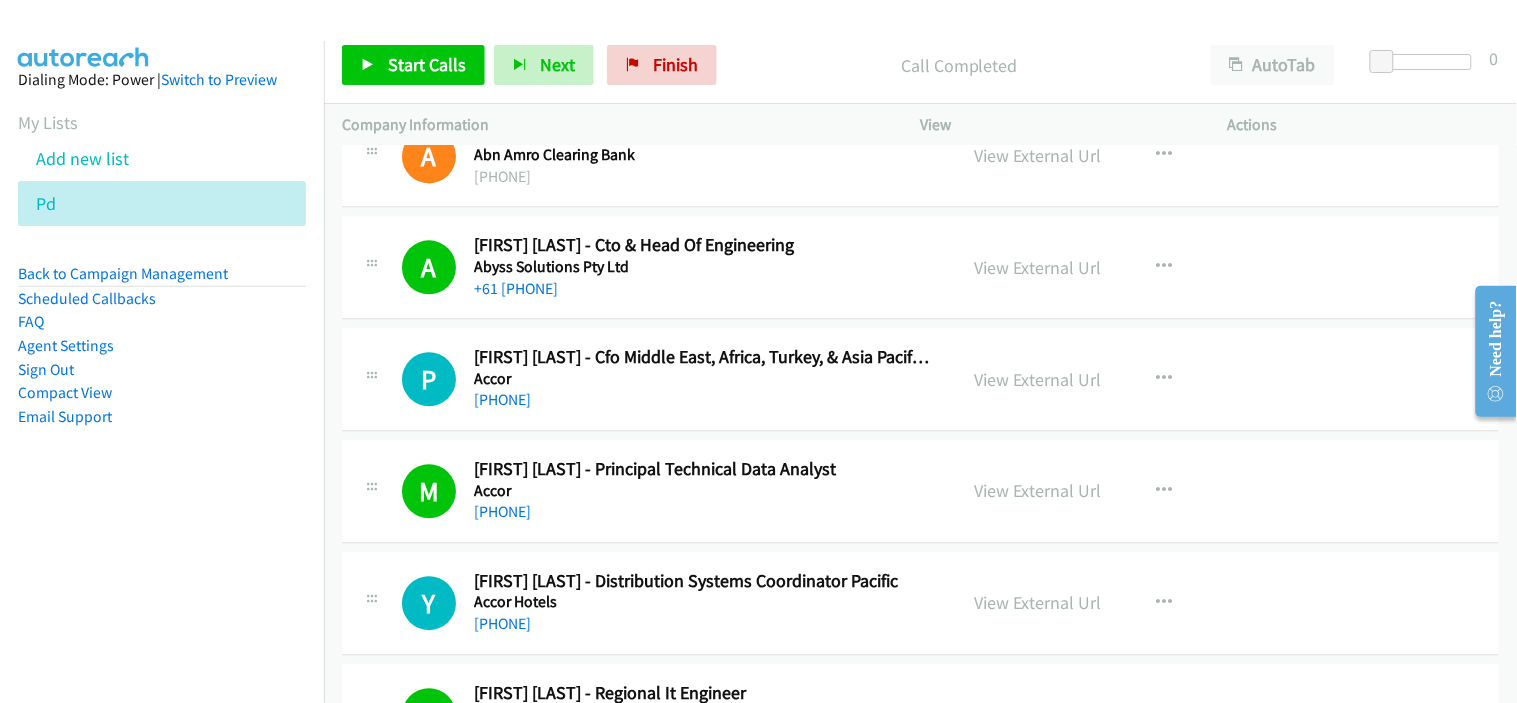click on "A
Callback Scheduled
Adam Pond - Cto & Head Of Engineering
Abyss Solutions Pty Ltd
Australia/Sydney
+61 419 686 234
View External Url
View External Url
Schedule/Manage Callback
Start Calls Here
Remove from list
Add to do not call list
Reset Call Status" at bounding box center [920, 267] 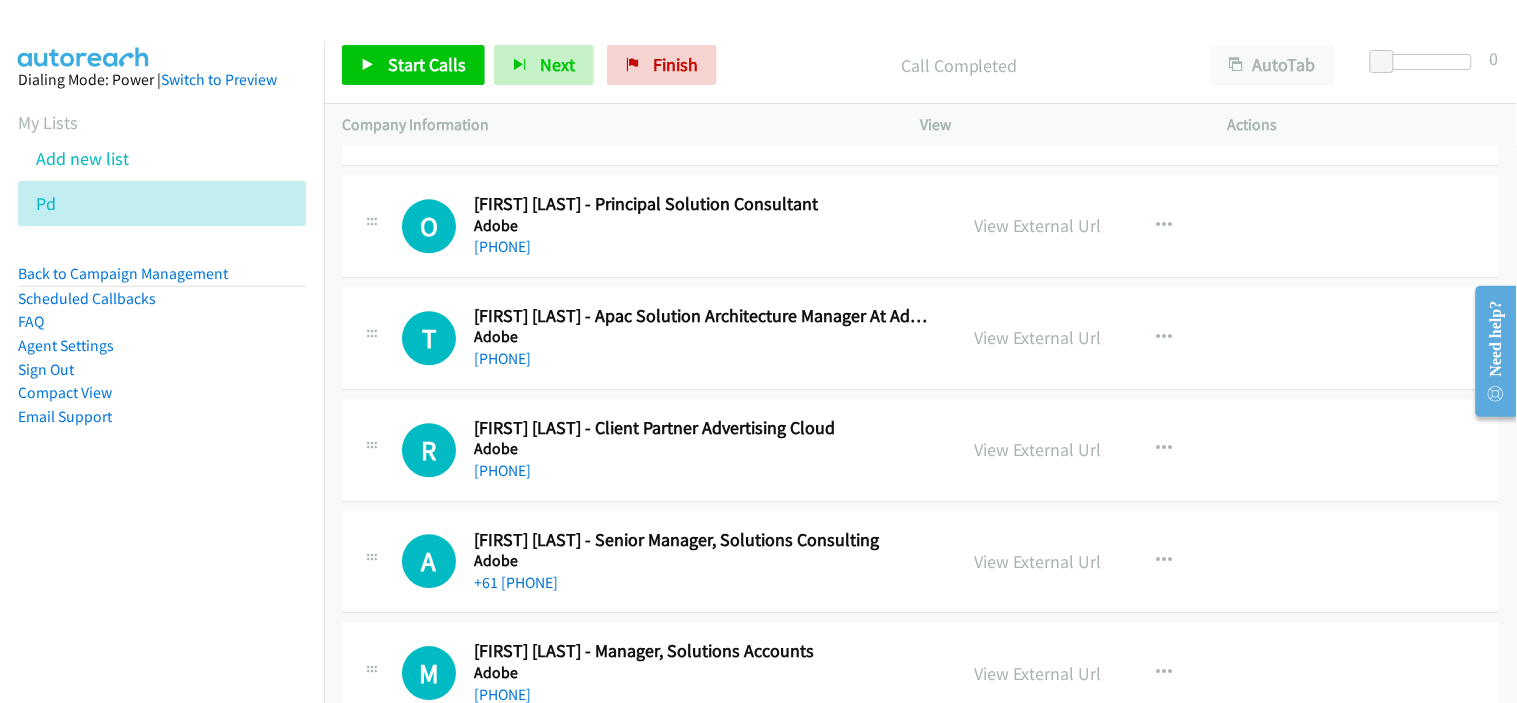 scroll, scrollTop: 3111, scrollLeft: 0, axis: vertical 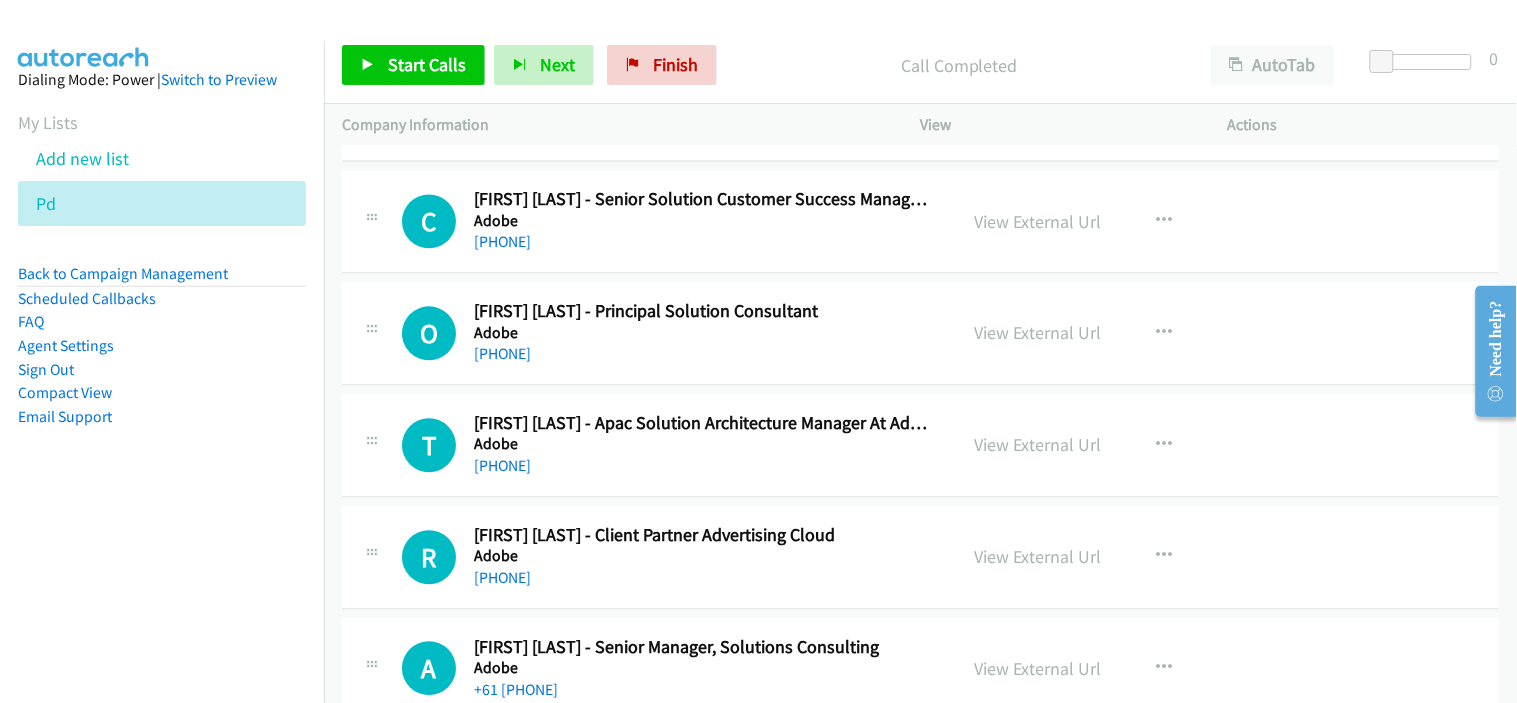 click on "C
Callback Scheduled
Camille Leclre - Senior Solution Customer Success Manager (Data, Insights And Personalisation)
Adobe
Australia/Sydney
+61 478 304 464
View External Url
View External Url
Schedule/Manage Callback
Start Calls Here
Remove from list
Add to do not call list
Reset Call Status" at bounding box center [920, 221] 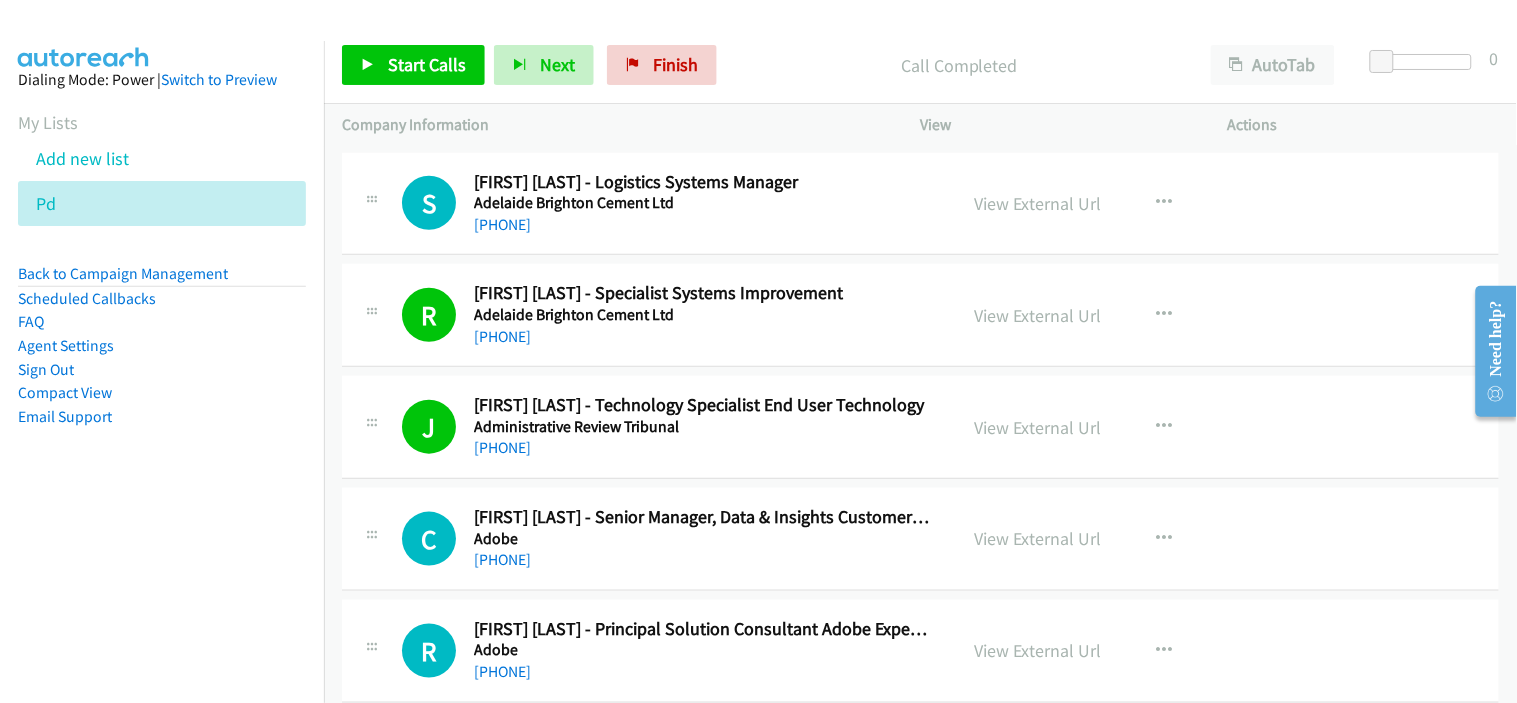 scroll, scrollTop: 2444, scrollLeft: 0, axis: vertical 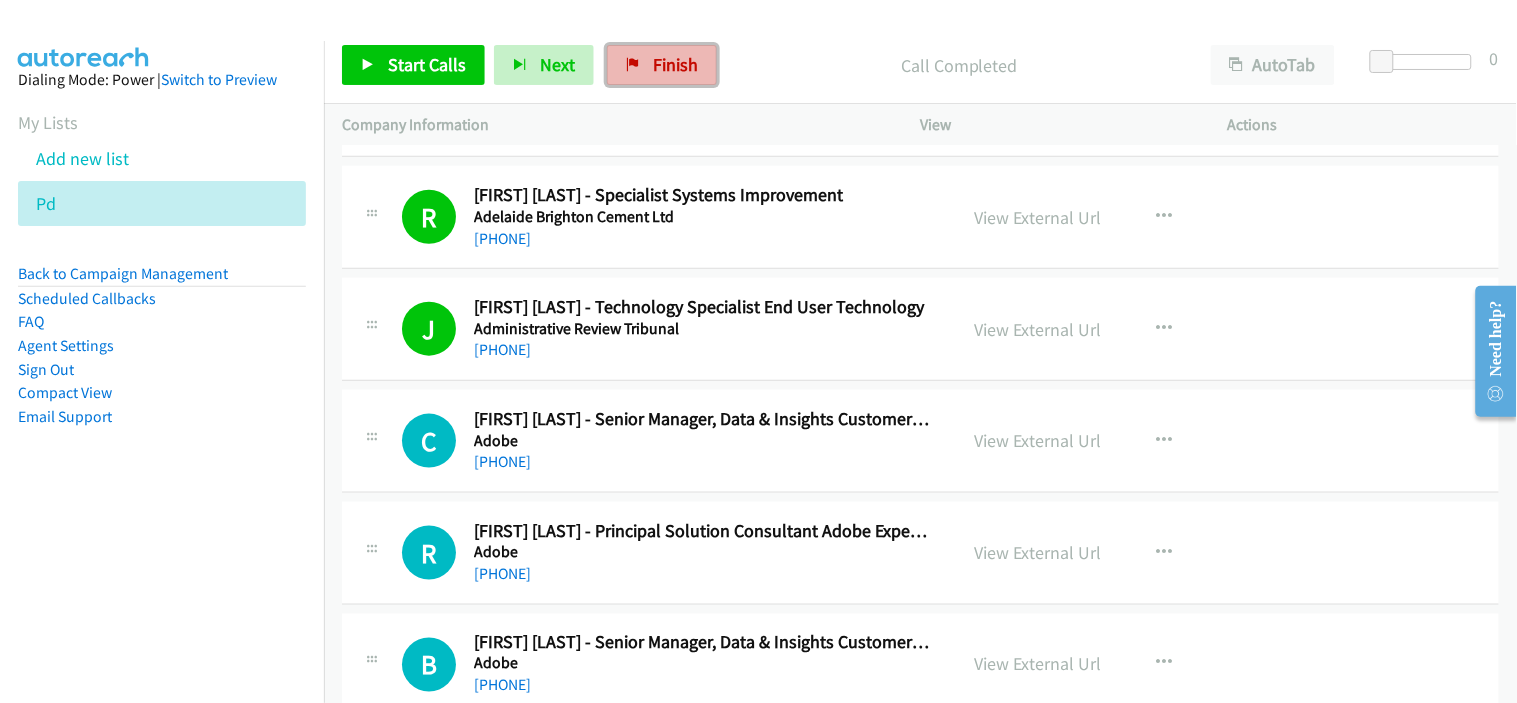click on "Finish" at bounding box center (675, 64) 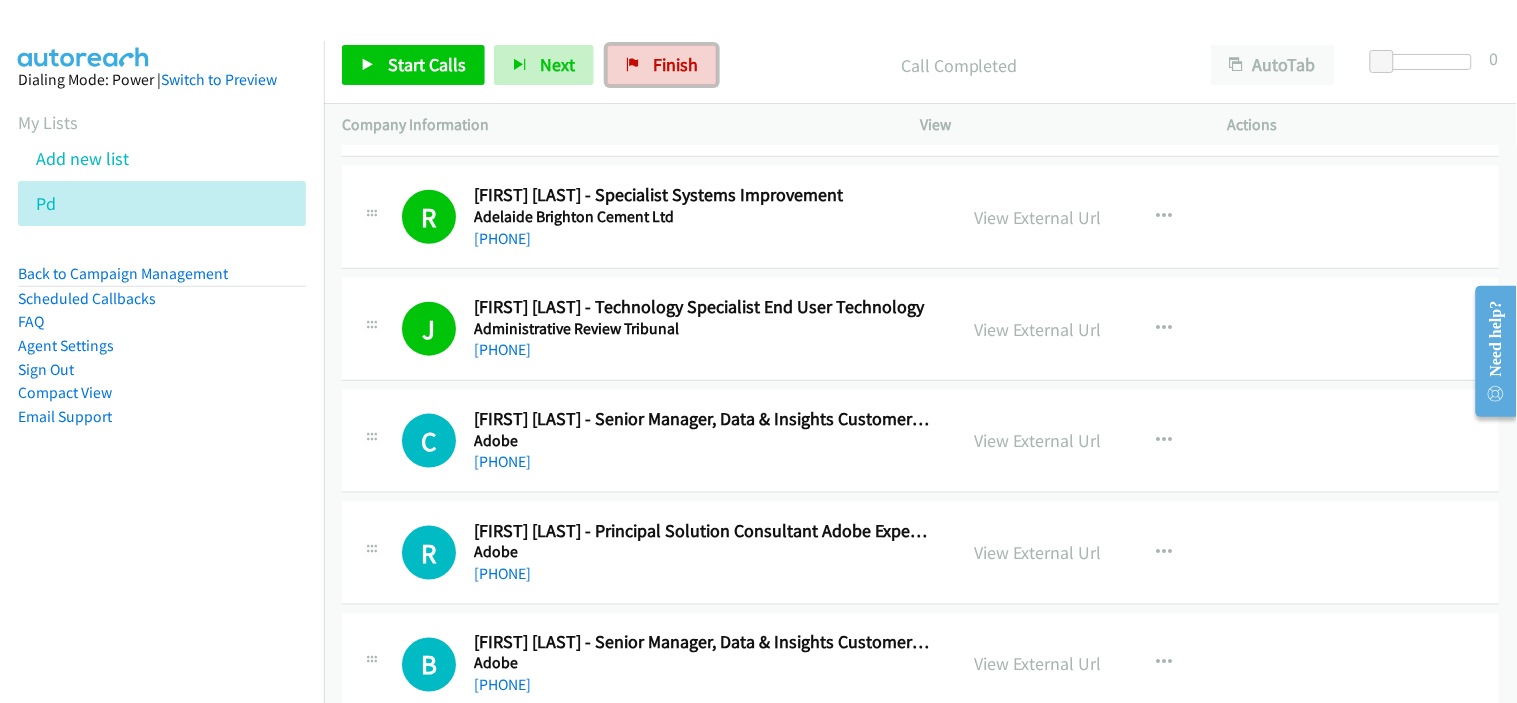 click on "Finish" at bounding box center [675, 64] 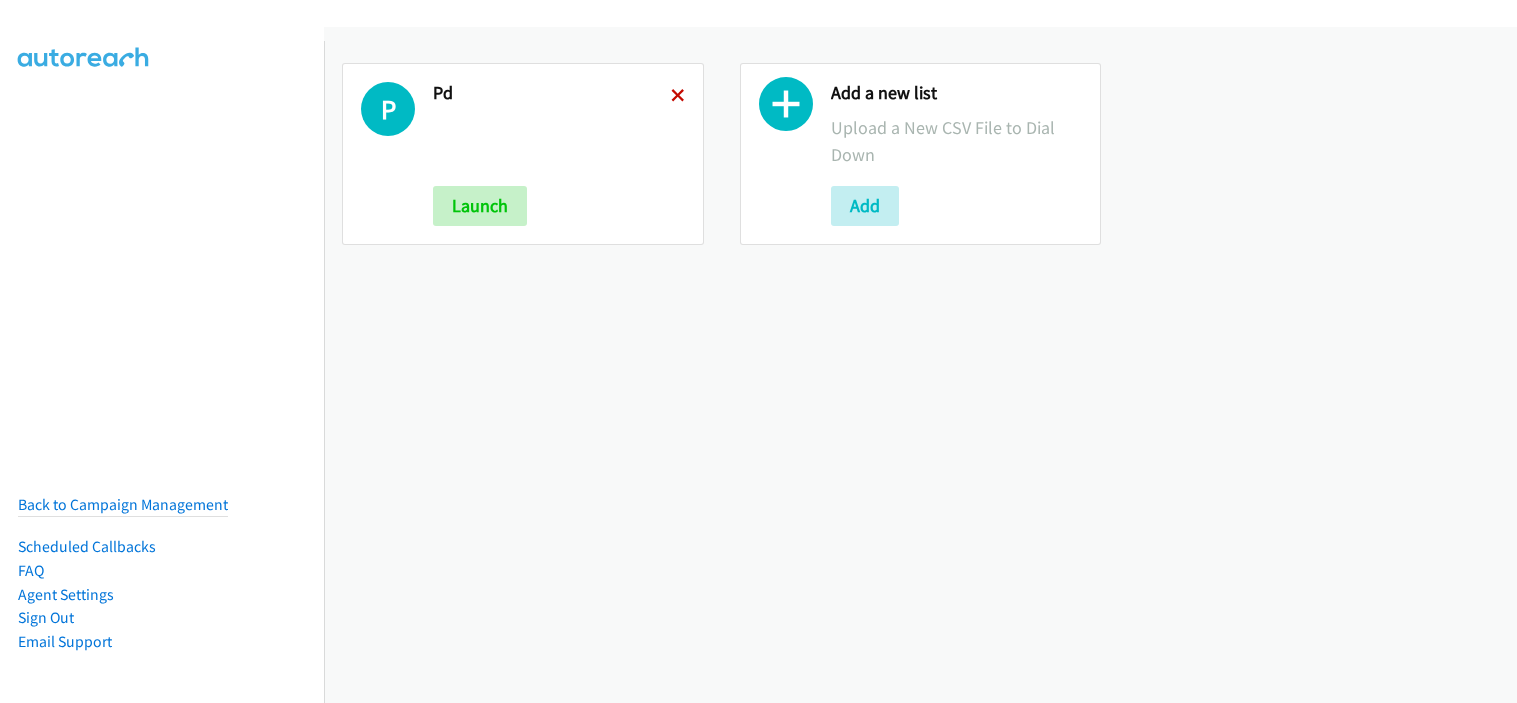 scroll, scrollTop: 0, scrollLeft: 0, axis: both 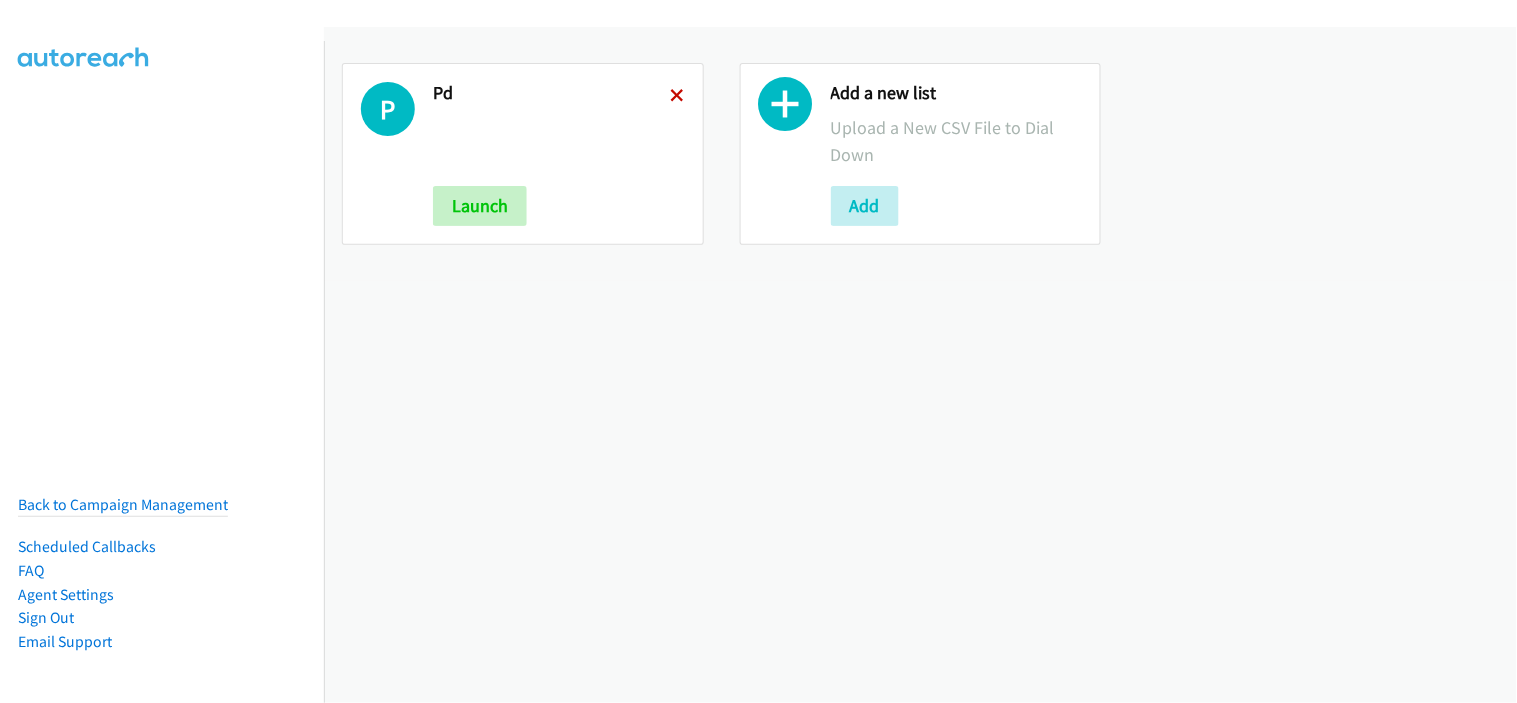 click at bounding box center [678, 97] 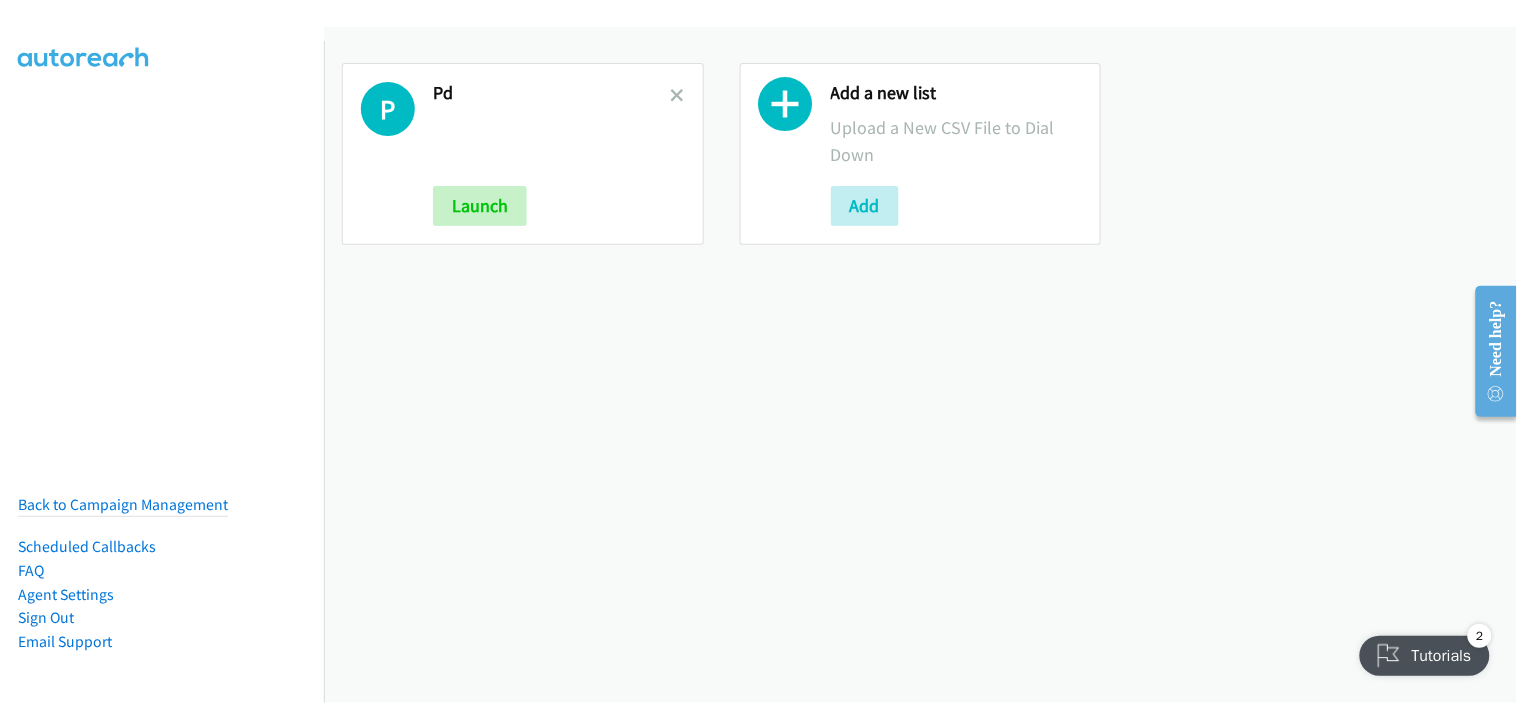 scroll, scrollTop: 0, scrollLeft: 0, axis: both 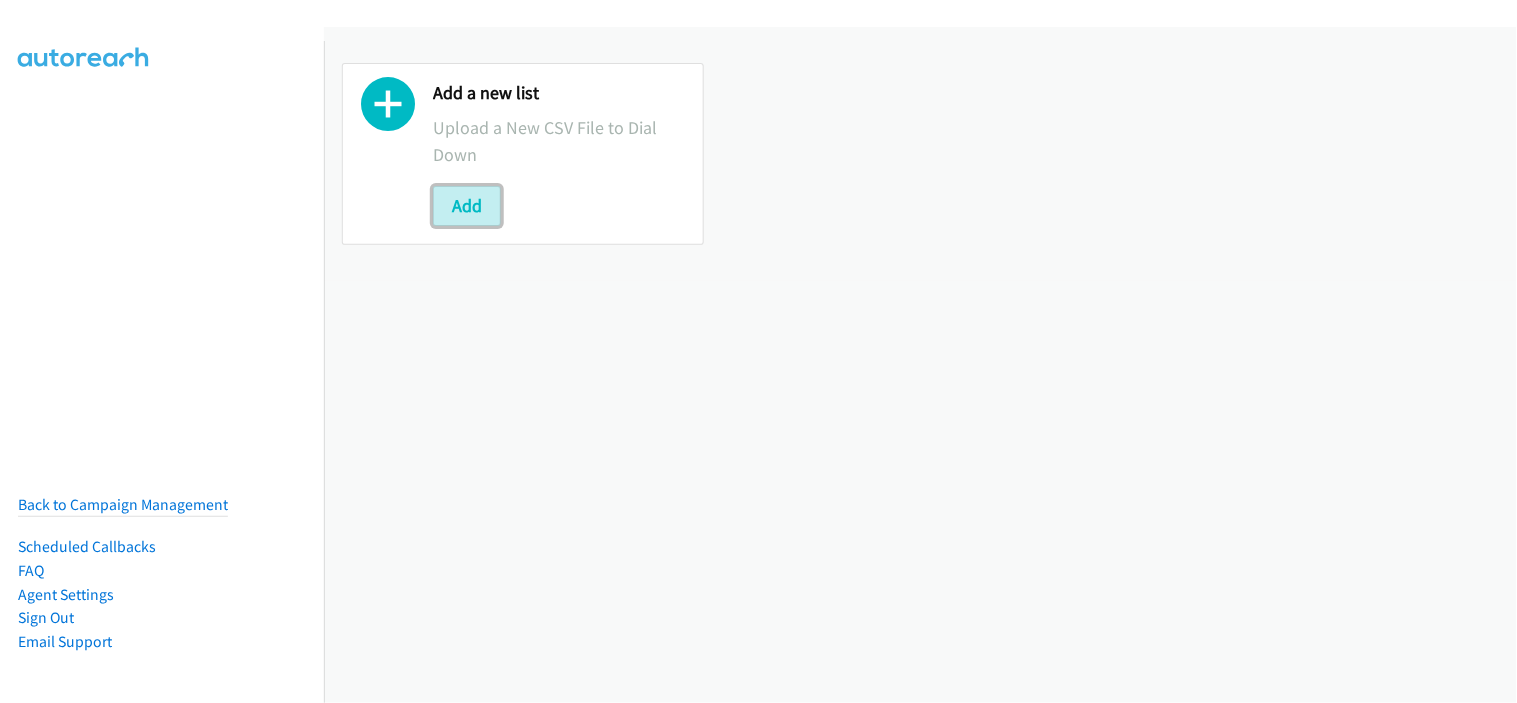 click on "Add" at bounding box center (467, 206) 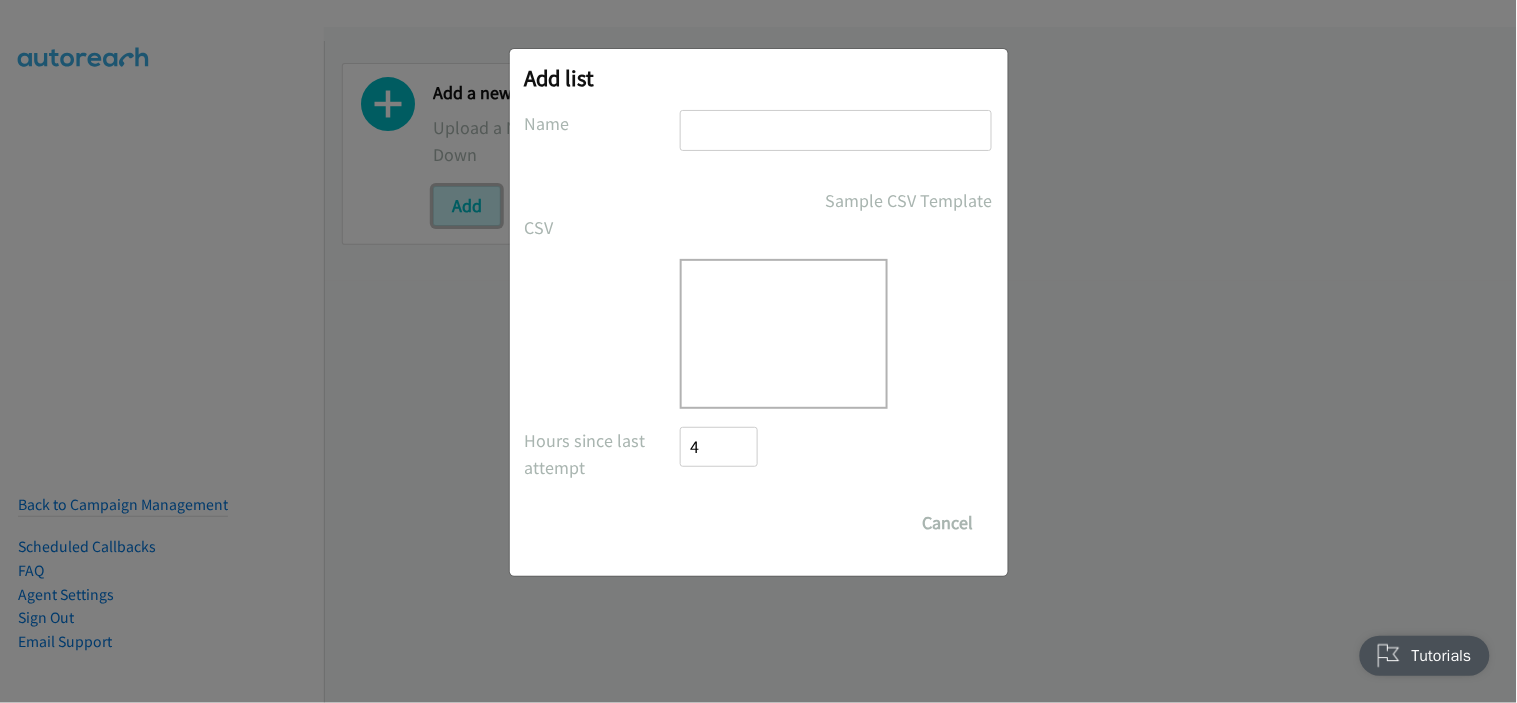 scroll, scrollTop: 0, scrollLeft: 0, axis: both 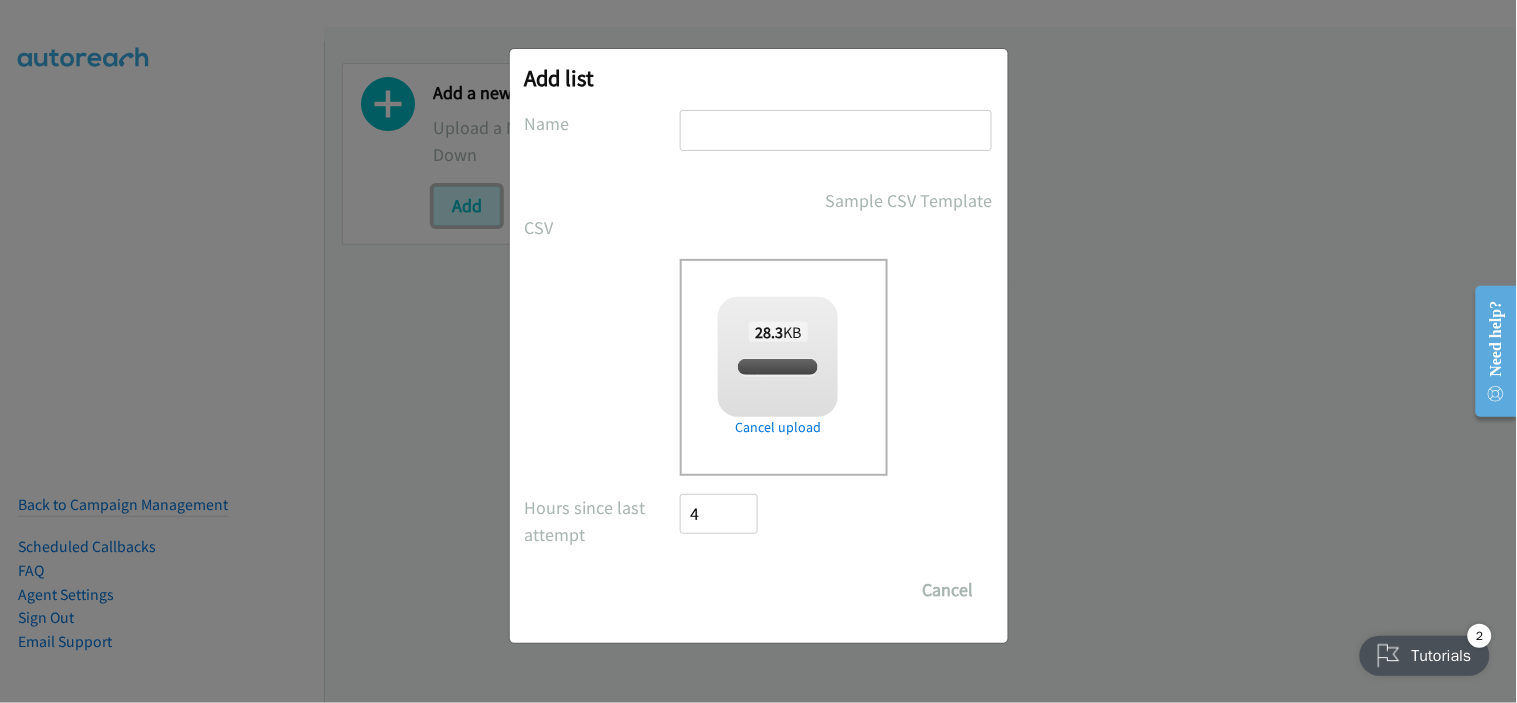 checkbox on "true" 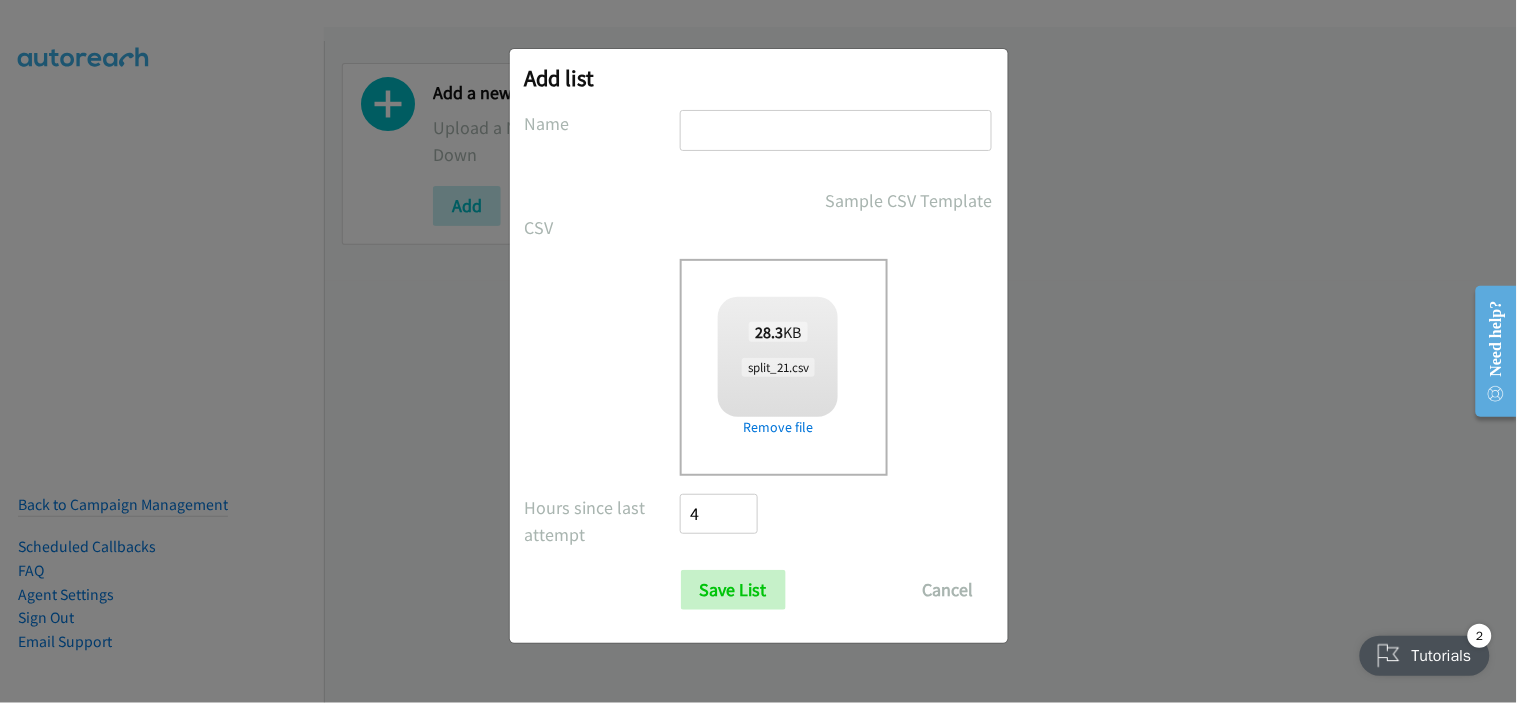 click at bounding box center (836, 130) 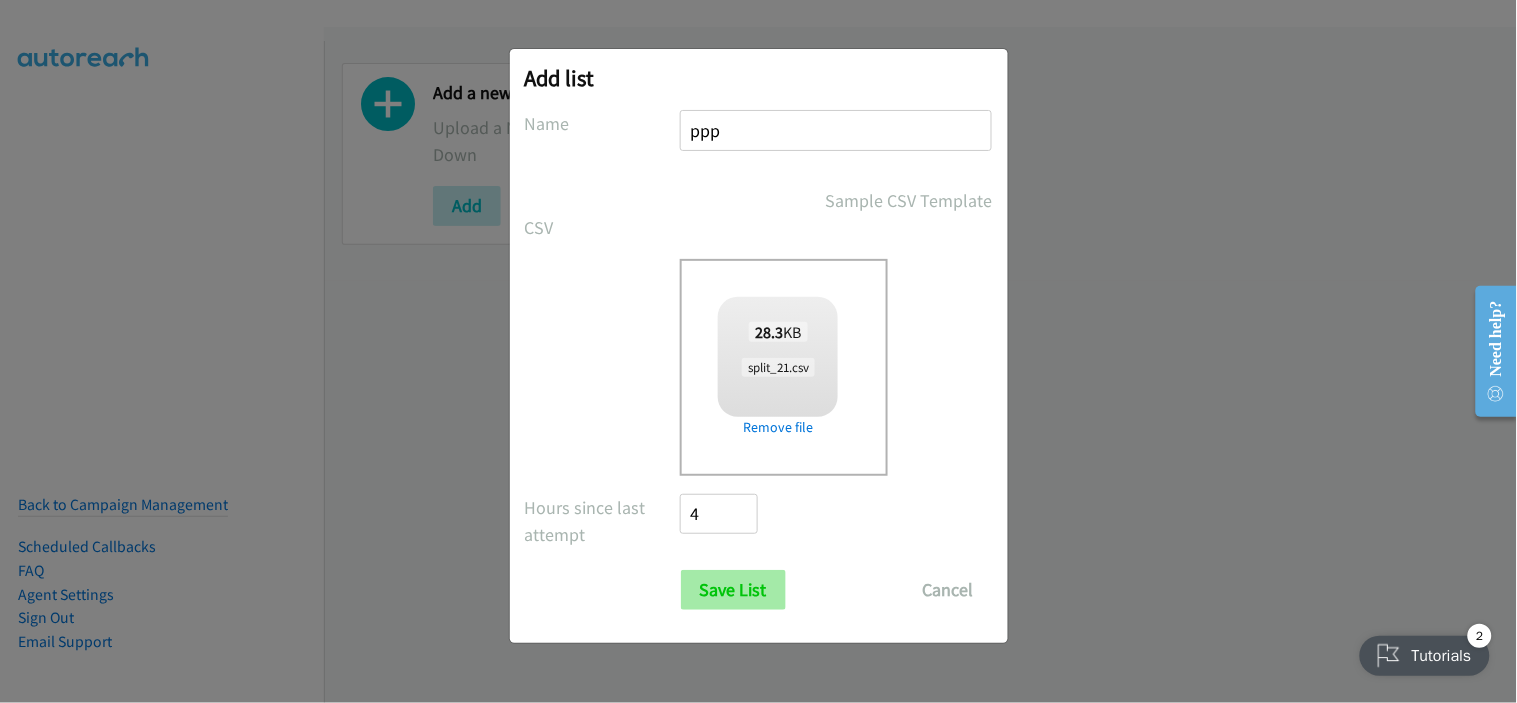 type on "ppp" 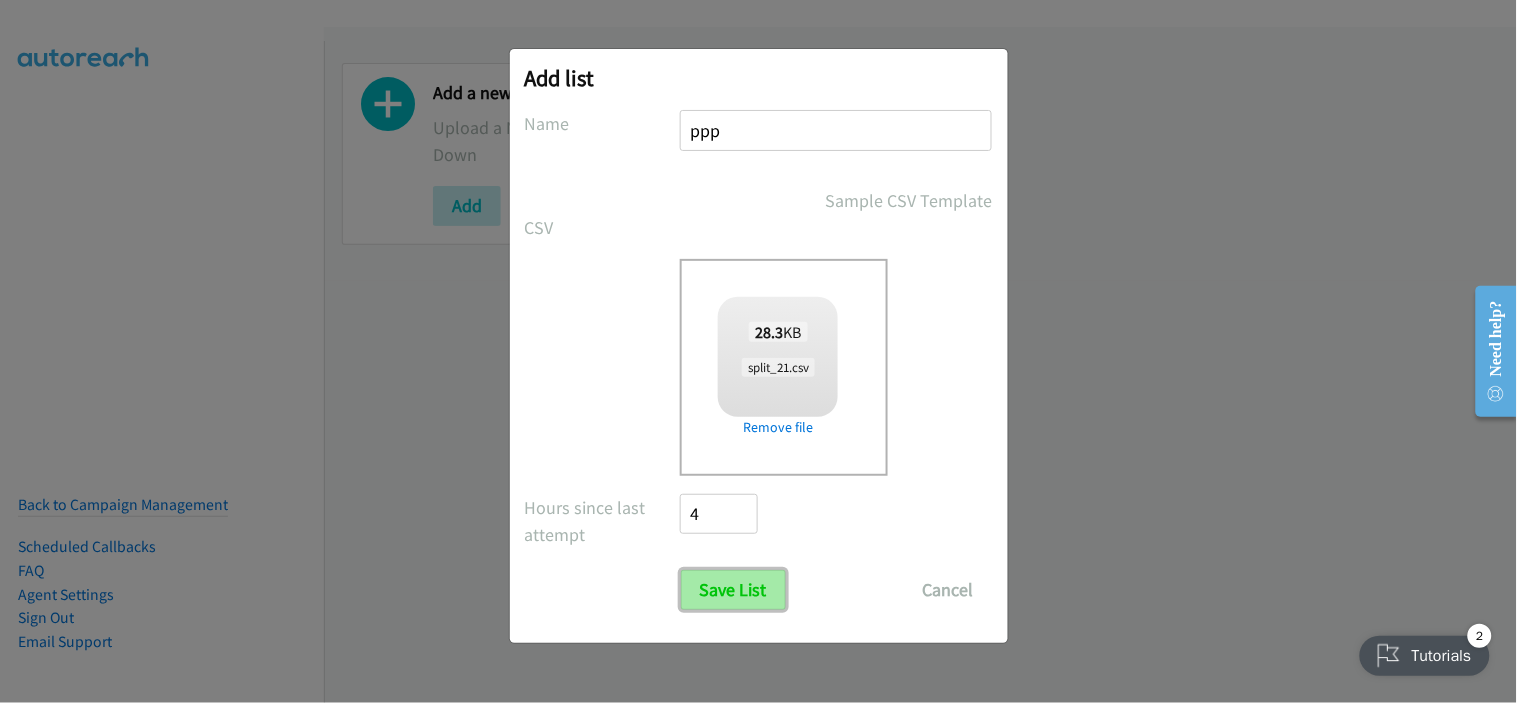 click on "Save List" at bounding box center (733, 590) 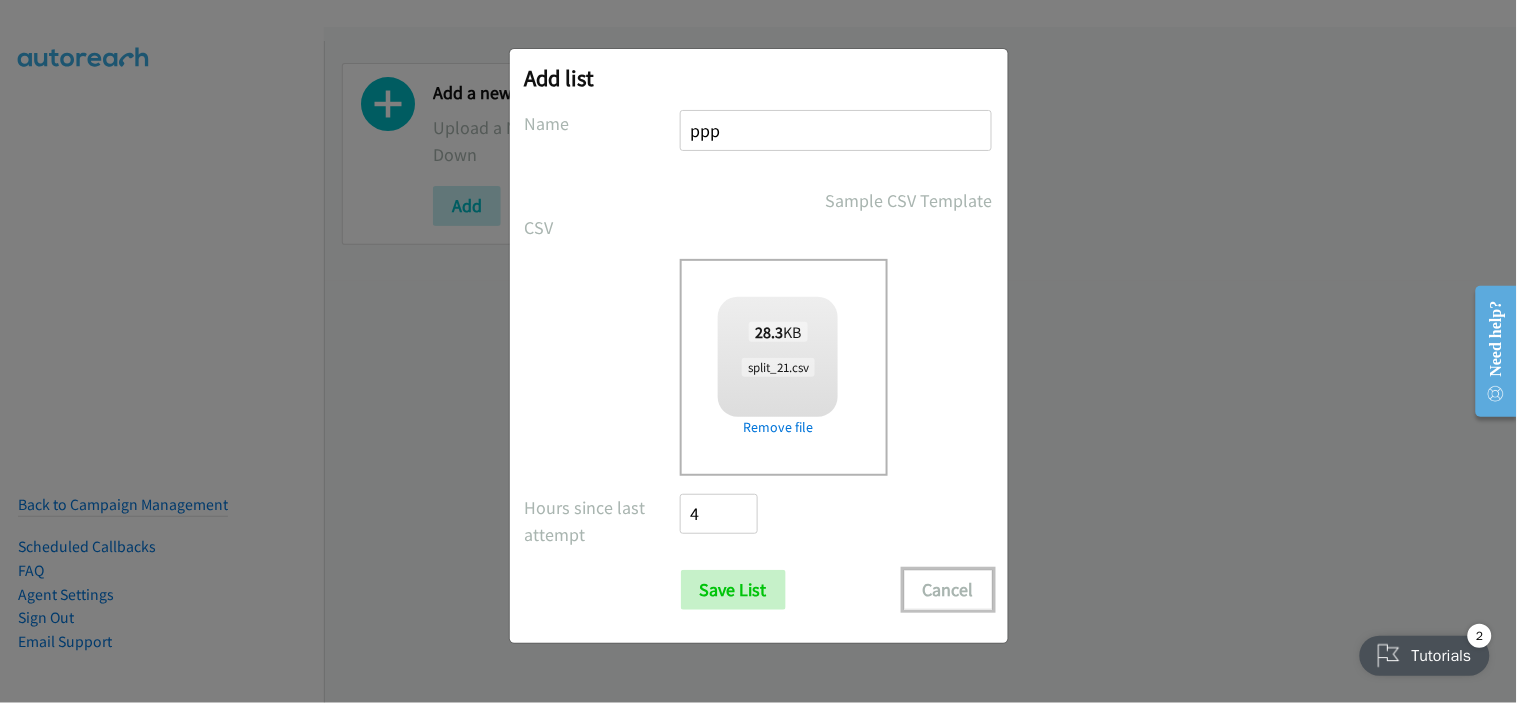 click on "Cancel" at bounding box center (948, 590) 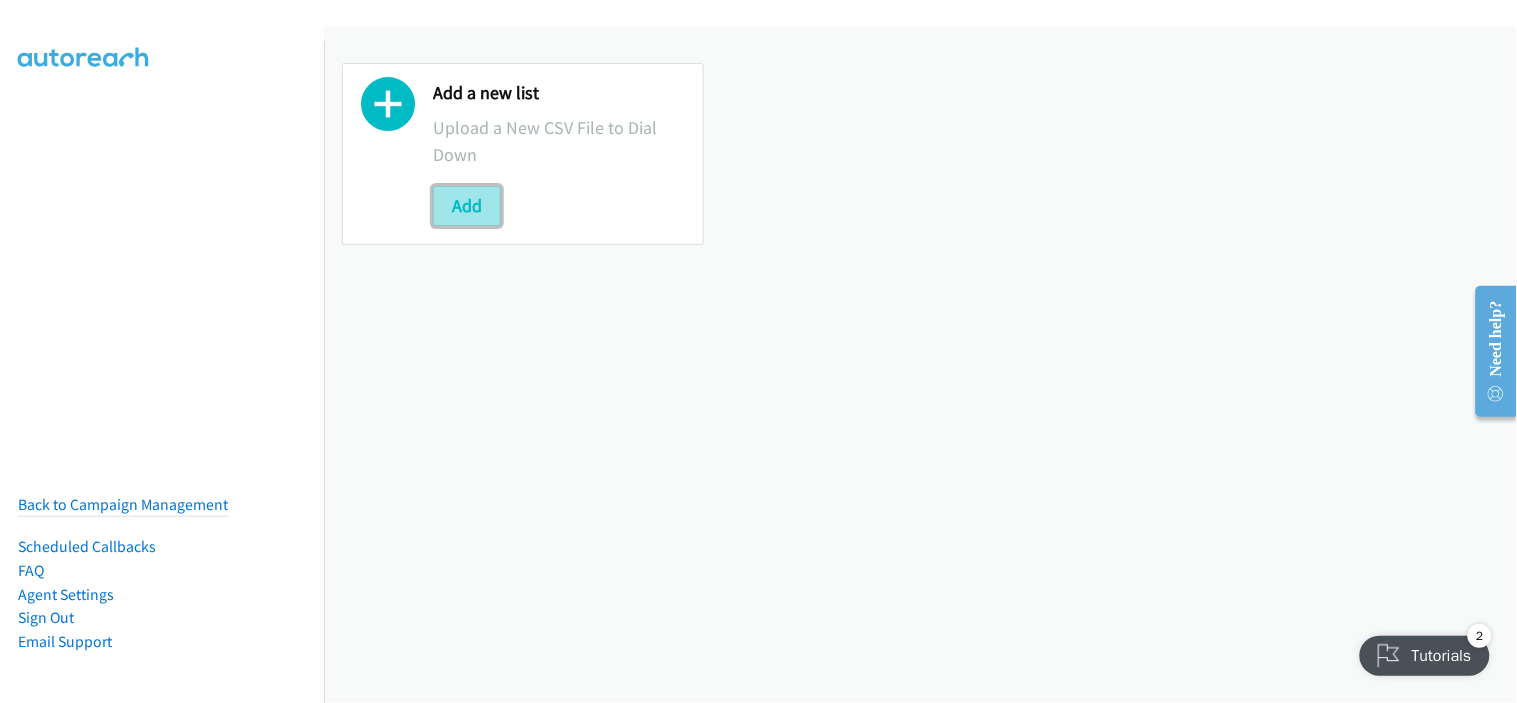 click on "Add" at bounding box center [467, 206] 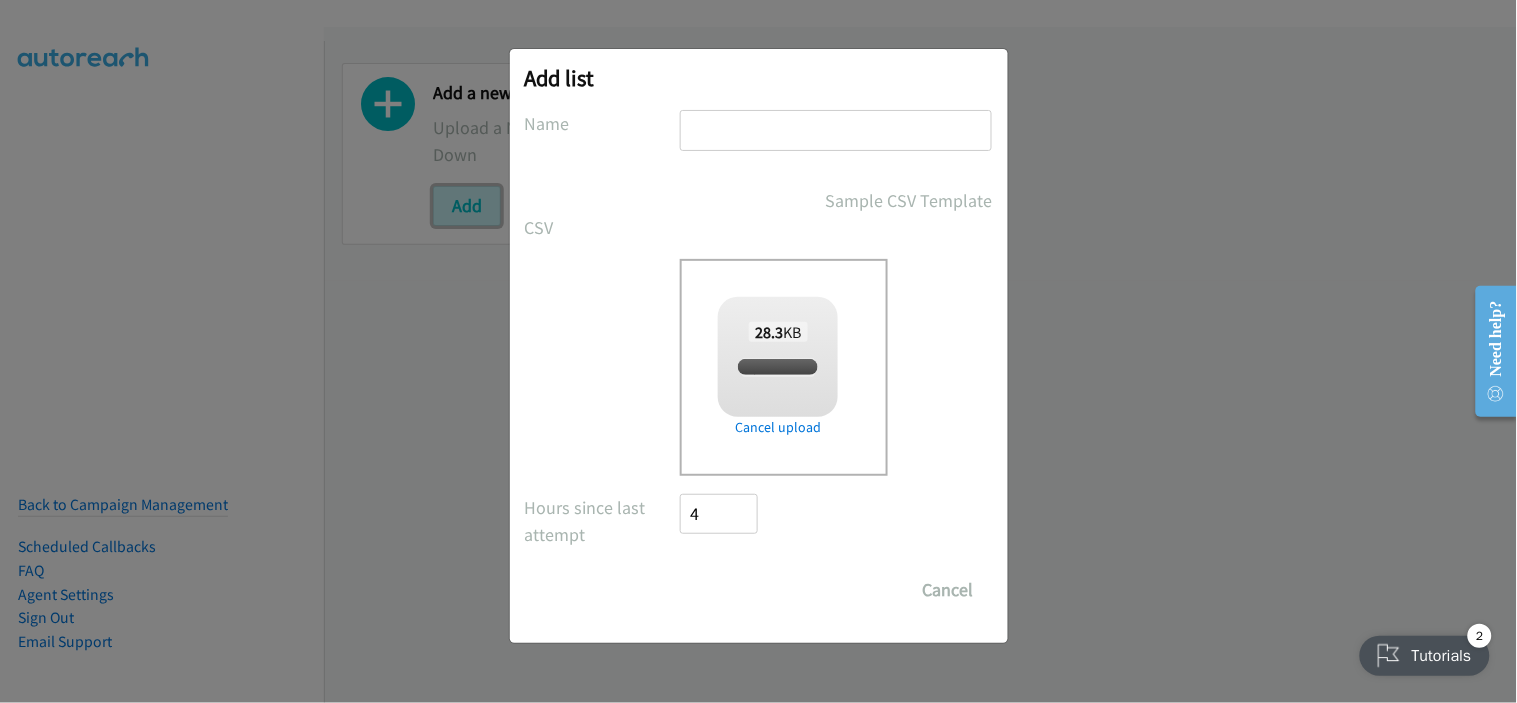 checkbox on "true" 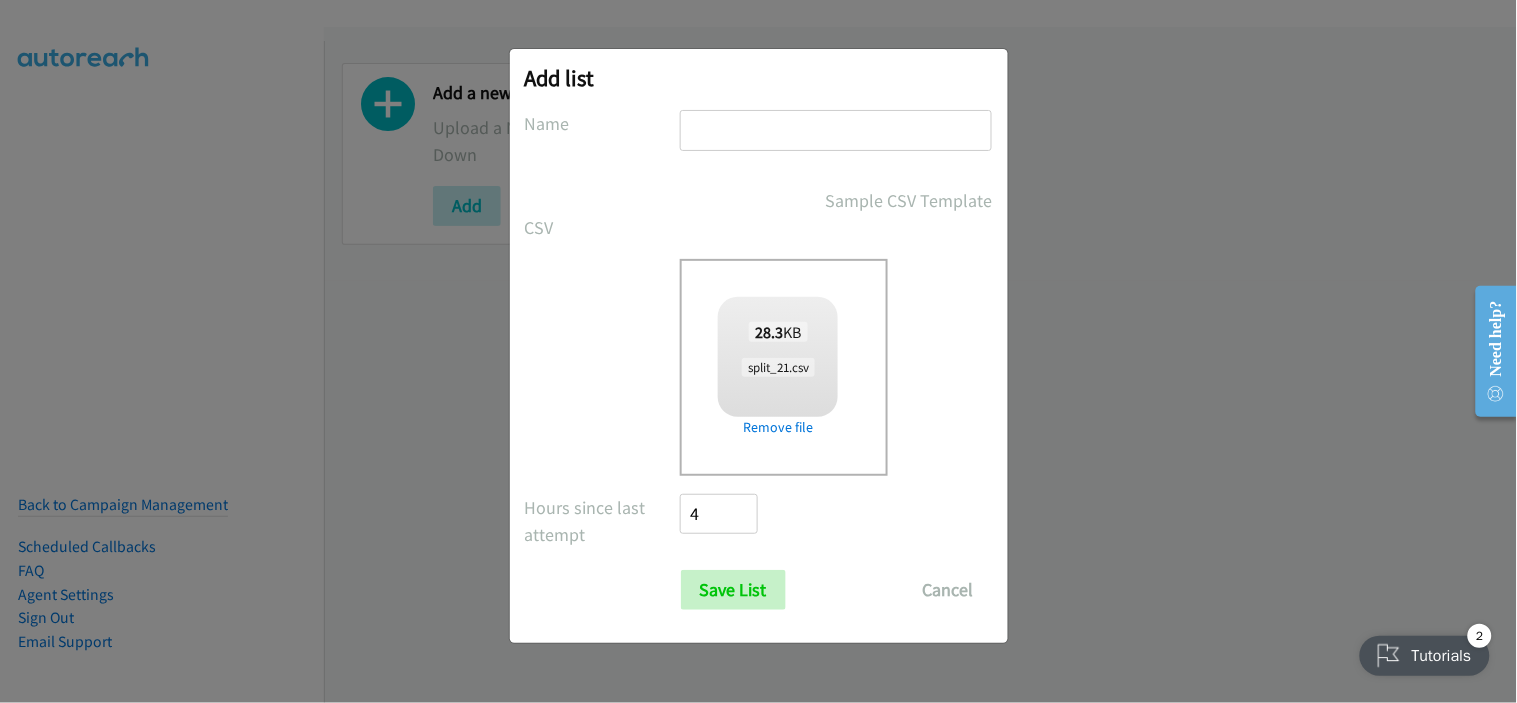 click at bounding box center [836, 130] 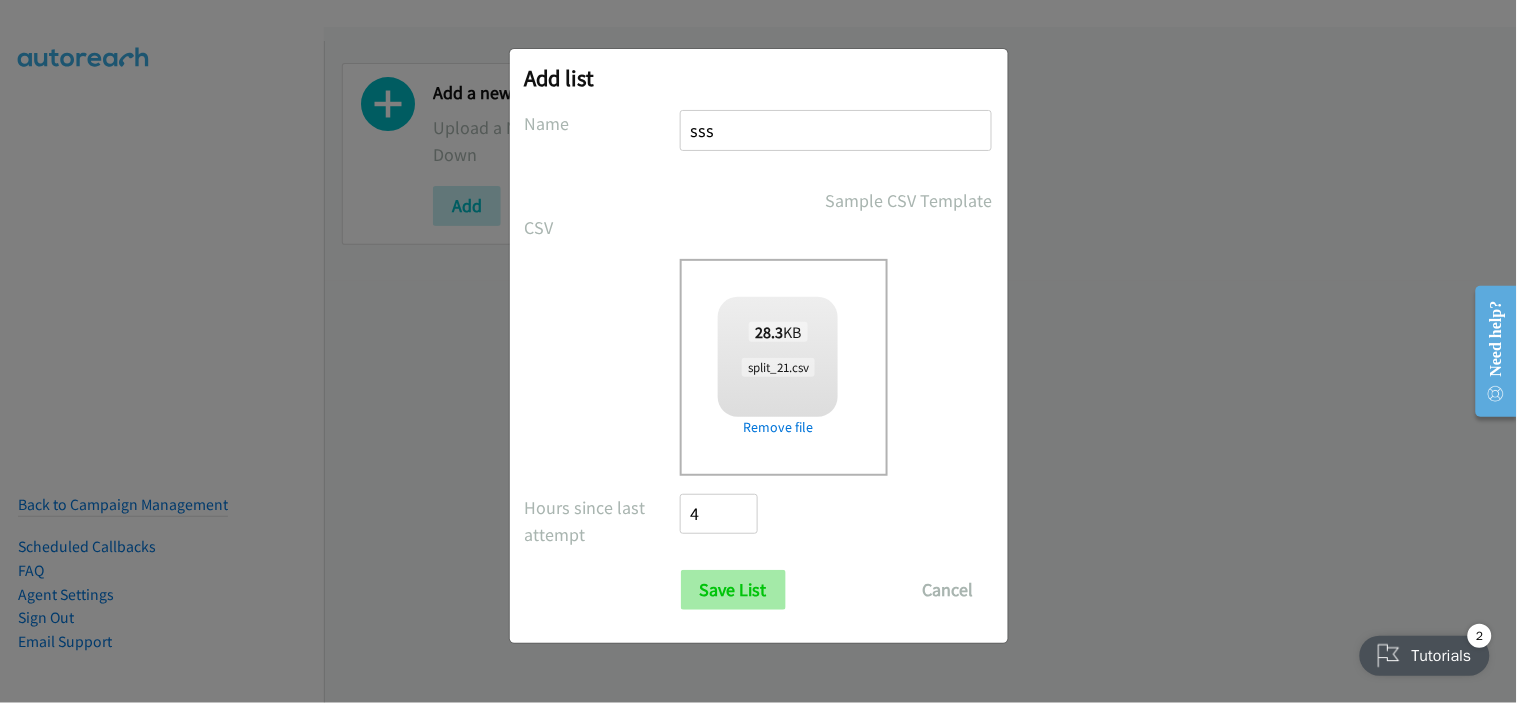 type on "sss" 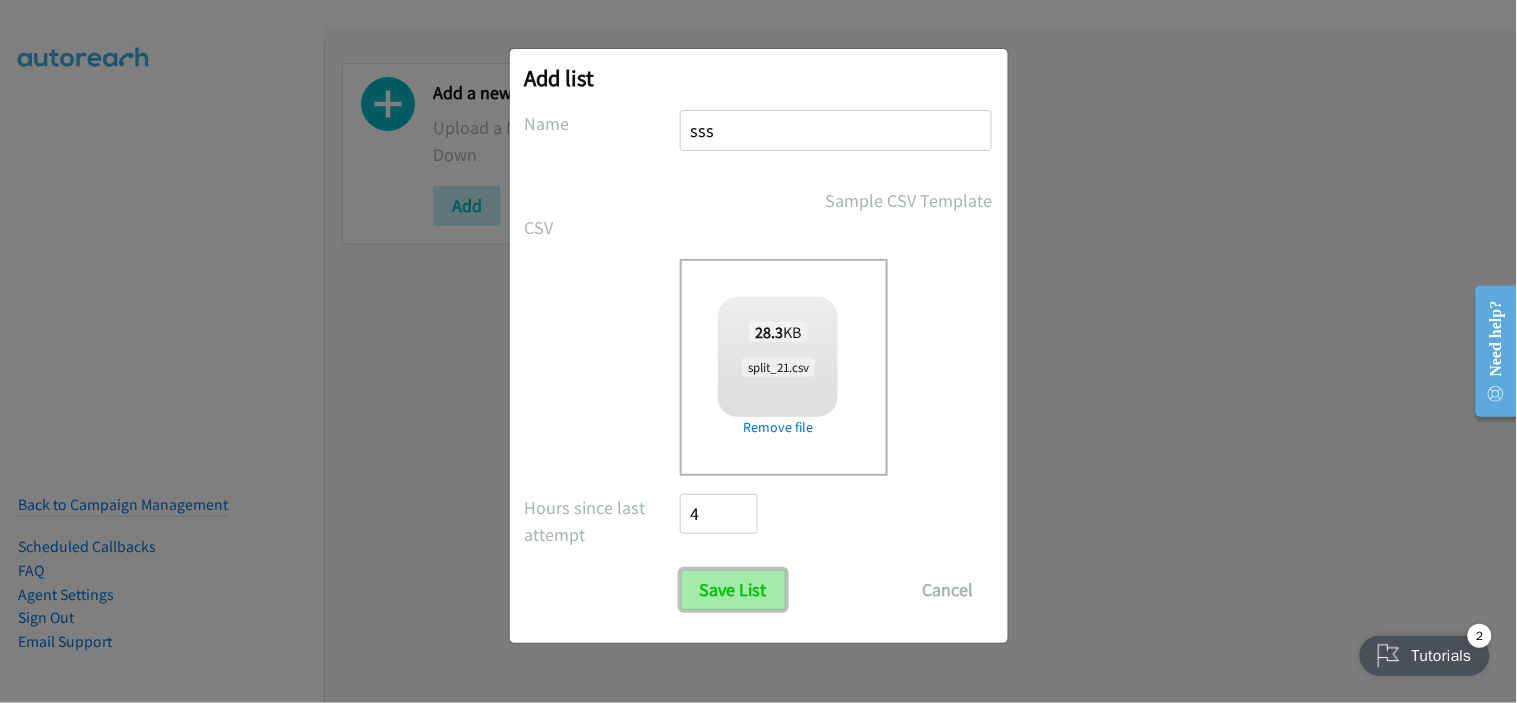 click on "Save List" at bounding box center [733, 590] 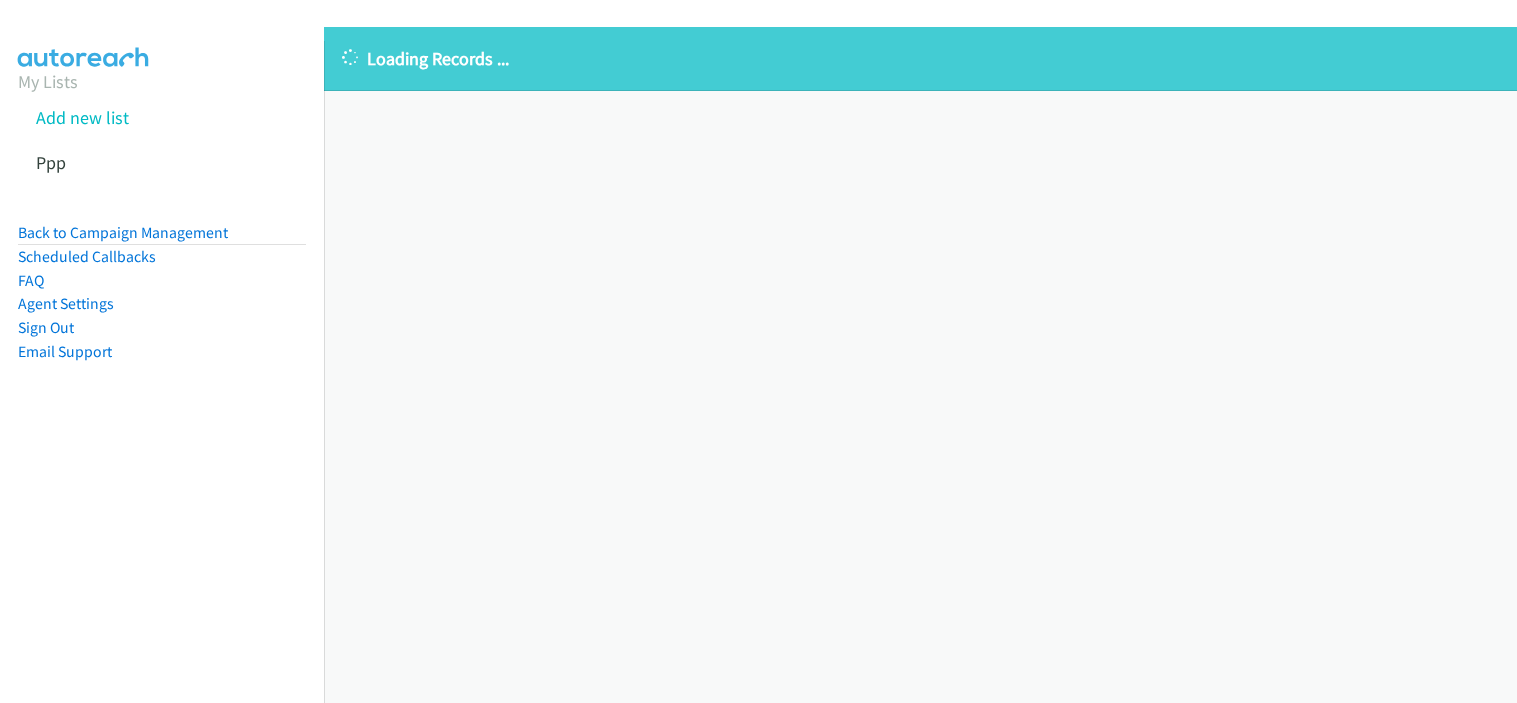 scroll, scrollTop: 0, scrollLeft: 0, axis: both 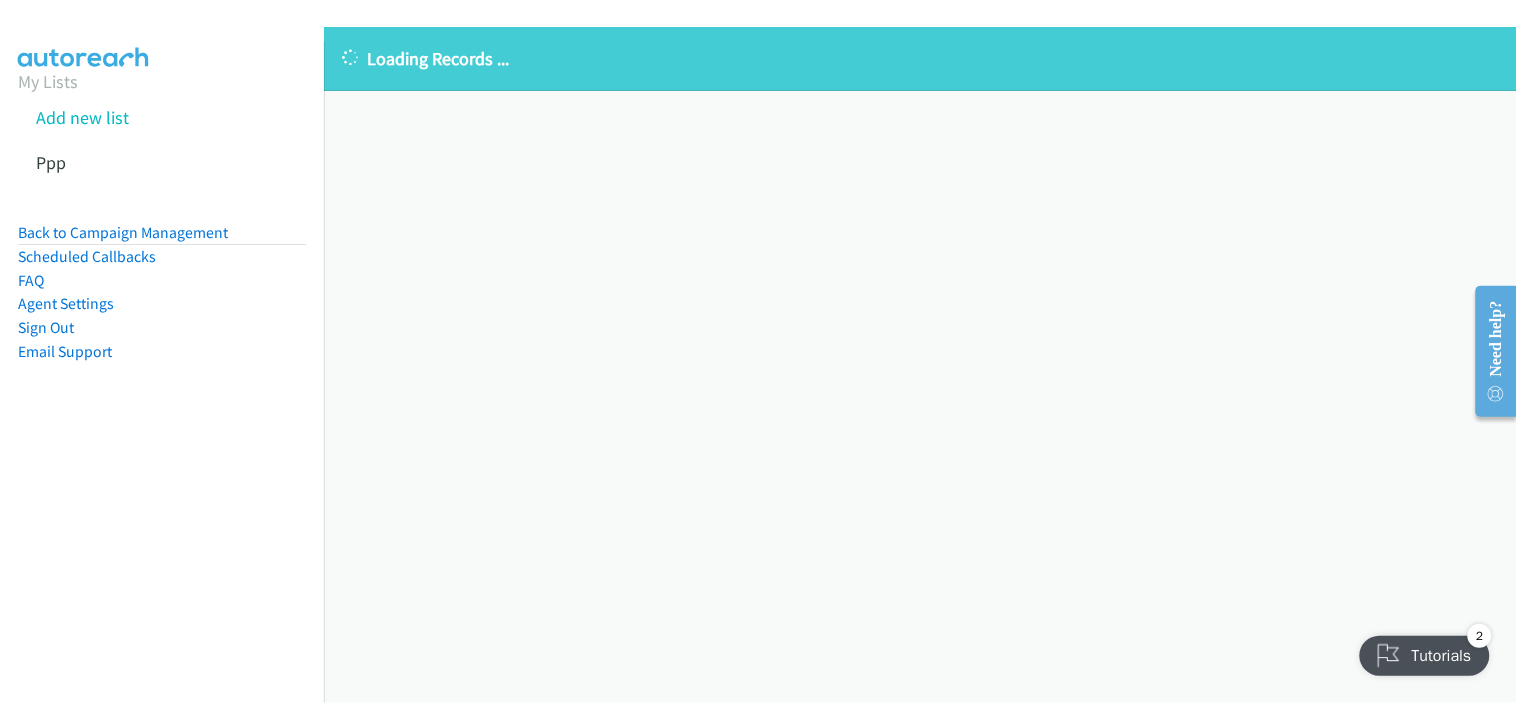 click on "Loading Records ...
Sorry, something went wrong please try again." at bounding box center (920, 365) 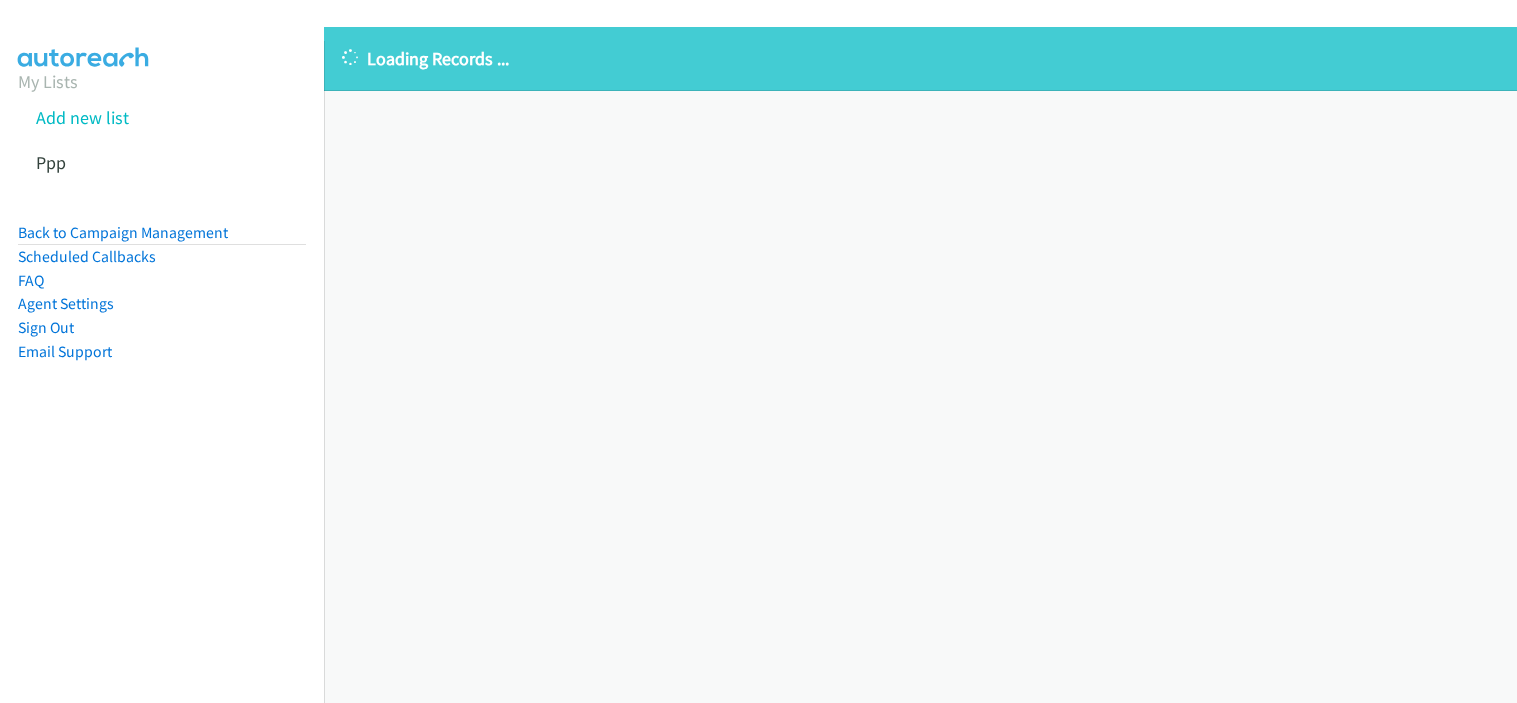 scroll, scrollTop: 0, scrollLeft: 0, axis: both 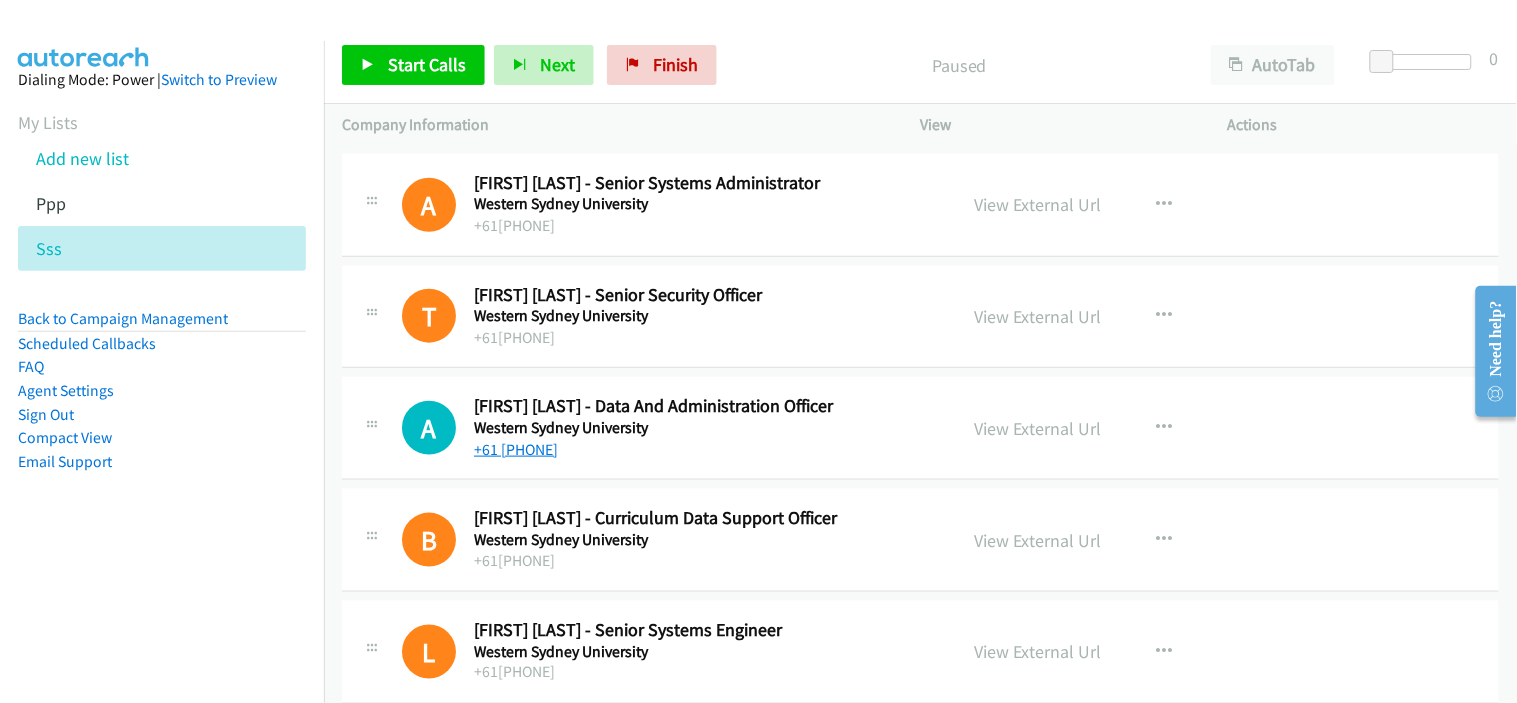 click on "+61 [PHONE]" at bounding box center (516, 449) 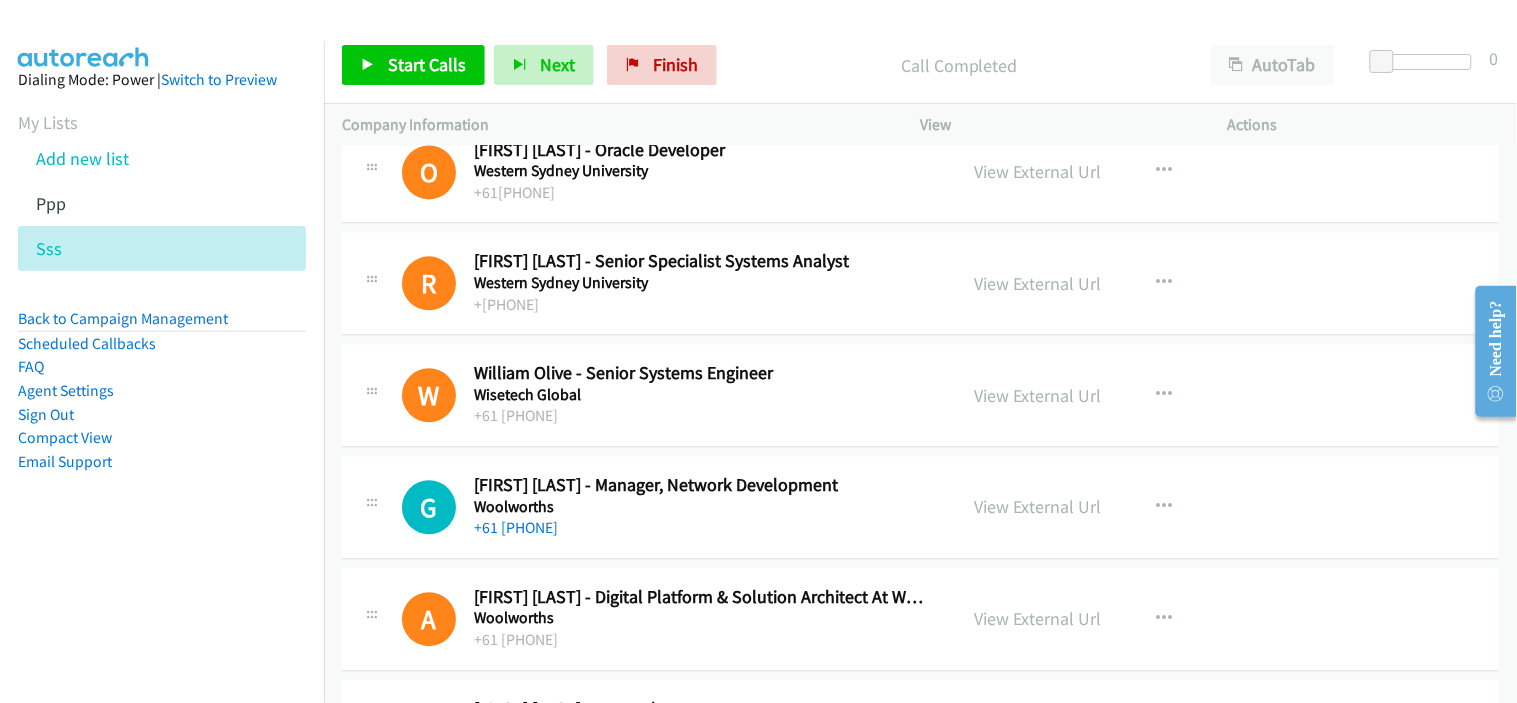 scroll, scrollTop: 1222, scrollLeft: 0, axis: vertical 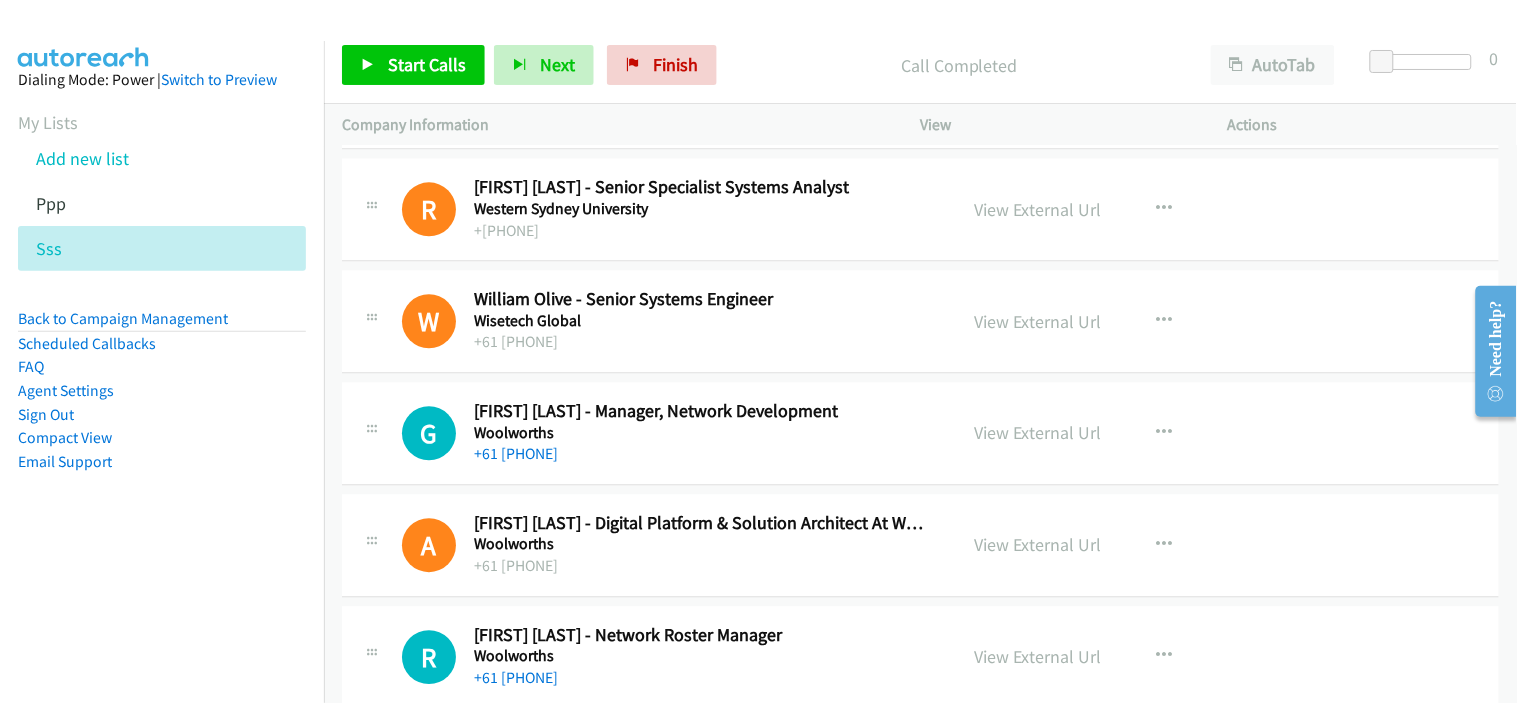 click on "G
Callback Scheduled
[FIRST] [LAST] - Manager, Network Development
Woolworths
Australia/Sydney
+61 [PHONE]
View External Url
View External Url
Schedule/Manage Callback
Start Calls Here
Remove from list
Add to do not call list
Reset Call Status" at bounding box center (920, 433) 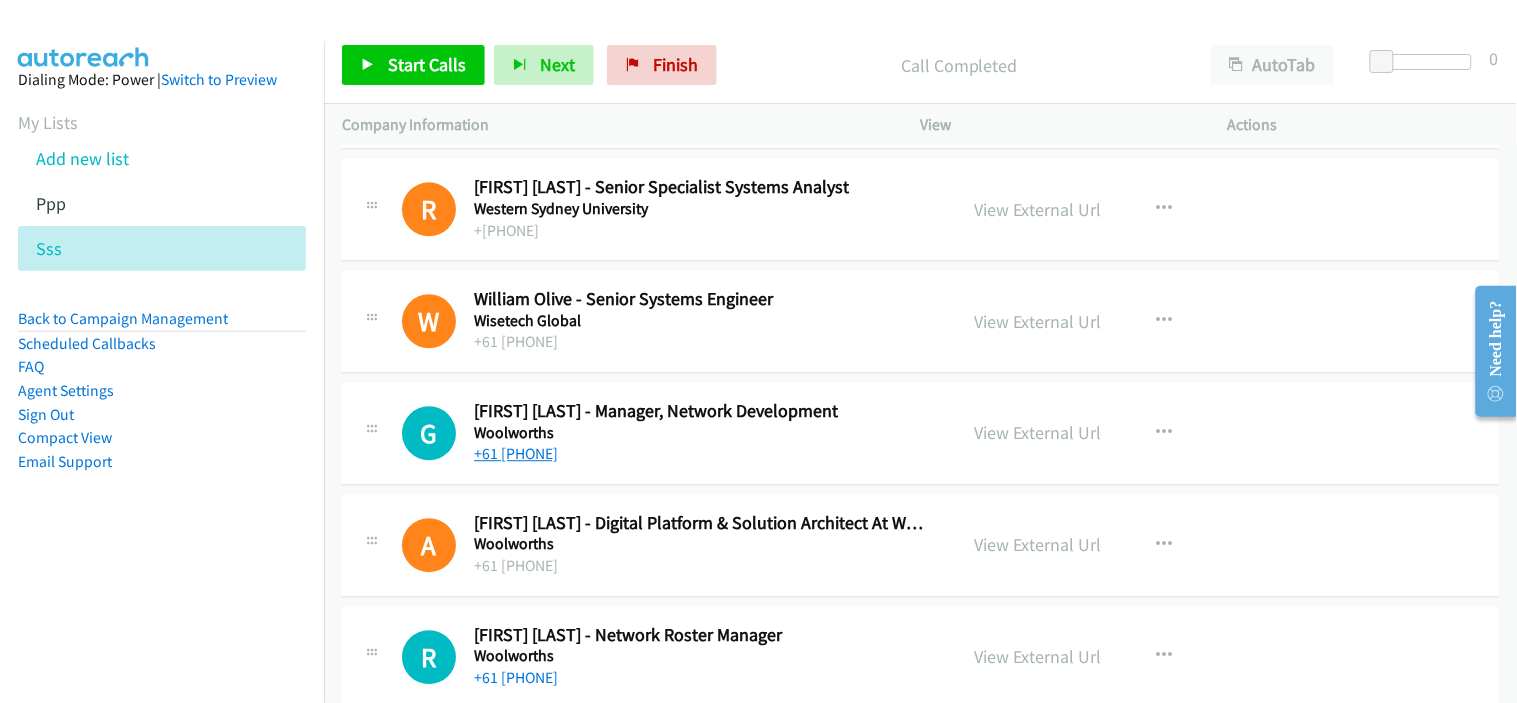 click on "+61 [PHONE]" at bounding box center (516, 453) 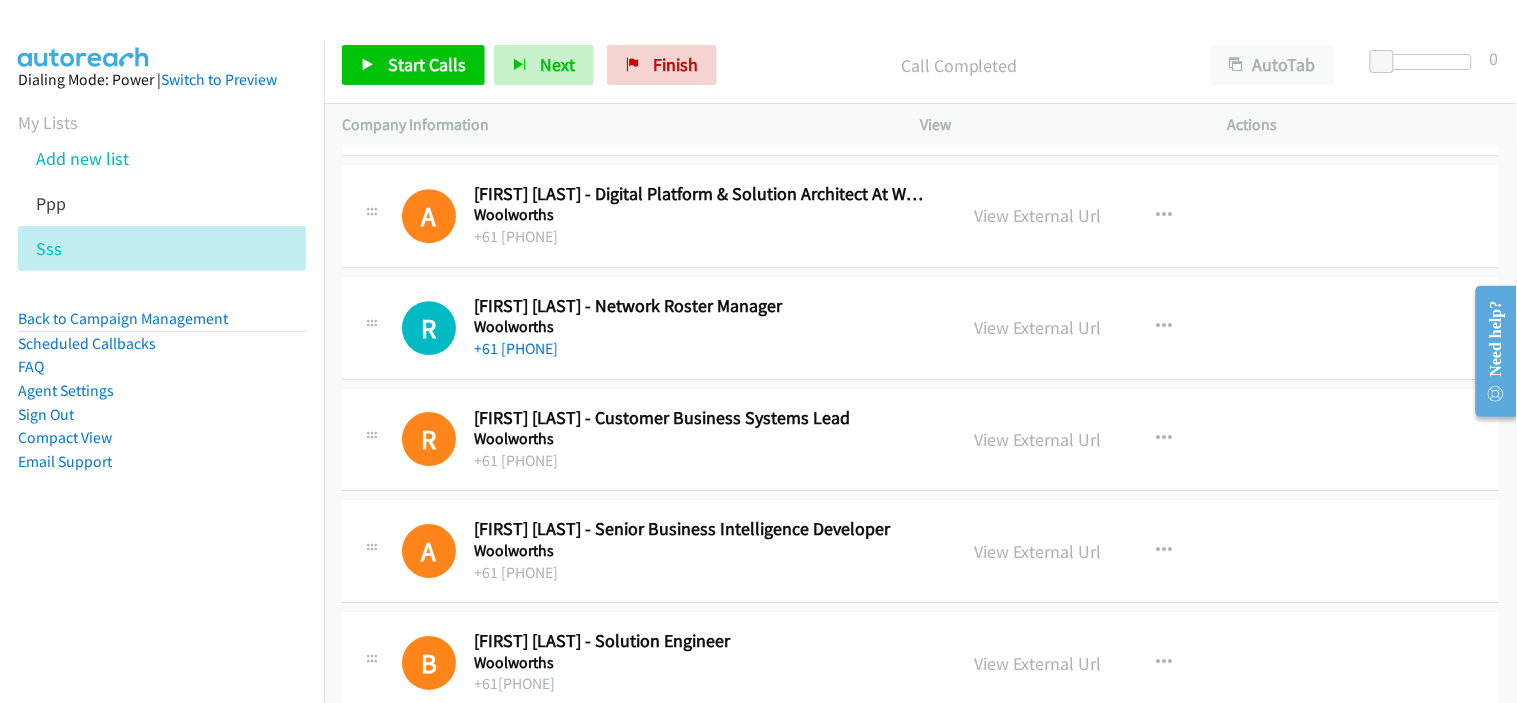scroll, scrollTop: 1555, scrollLeft: 0, axis: vertical 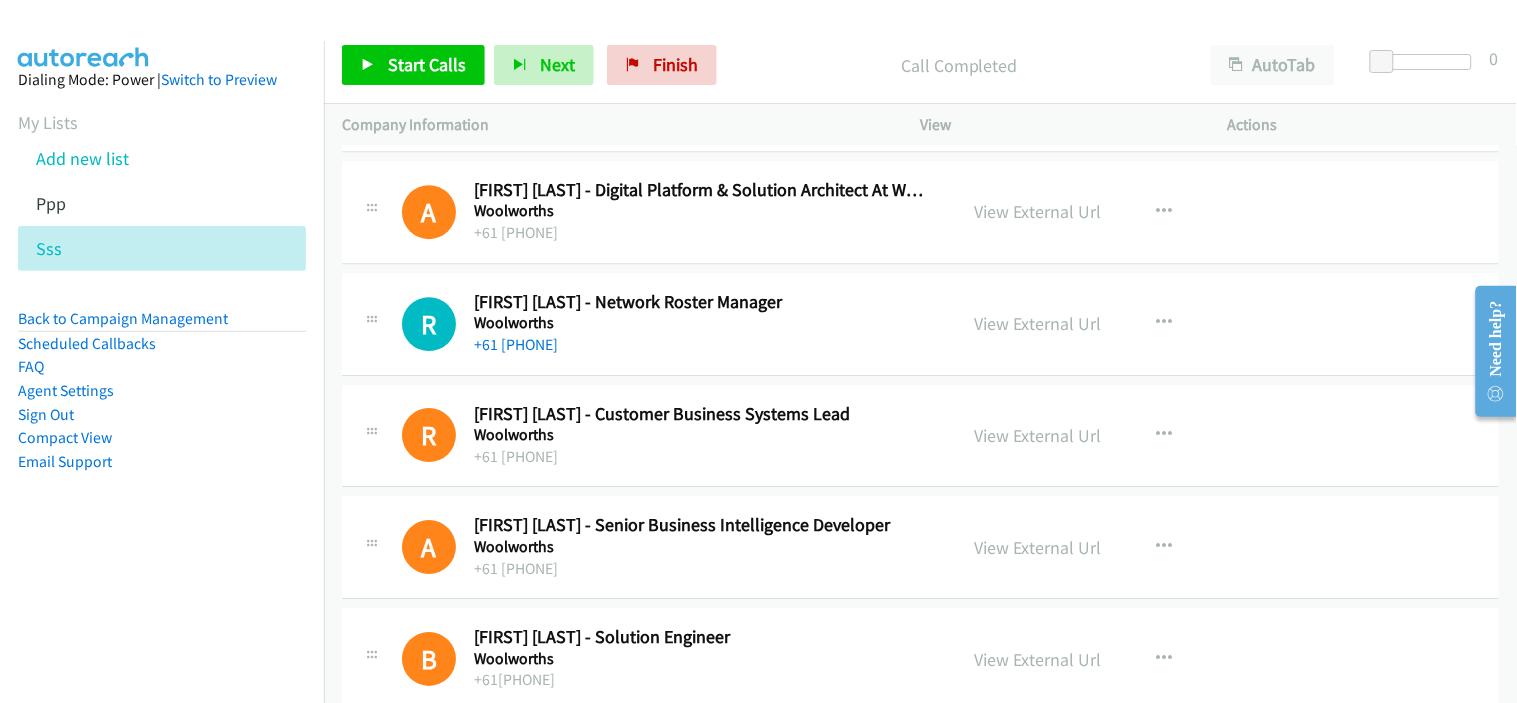click on "R
Callback Scheduled
[FIRST] [LAST] - Network Roster Manager
Woolworths
Australia/Sydney
+61 [PHONE]
View External Url
View External Url
Schedule/Manage Callback
Start Calls Here
Remove from list
Add to do not call list
Reset Call Status" at bounding box center [920, 324] 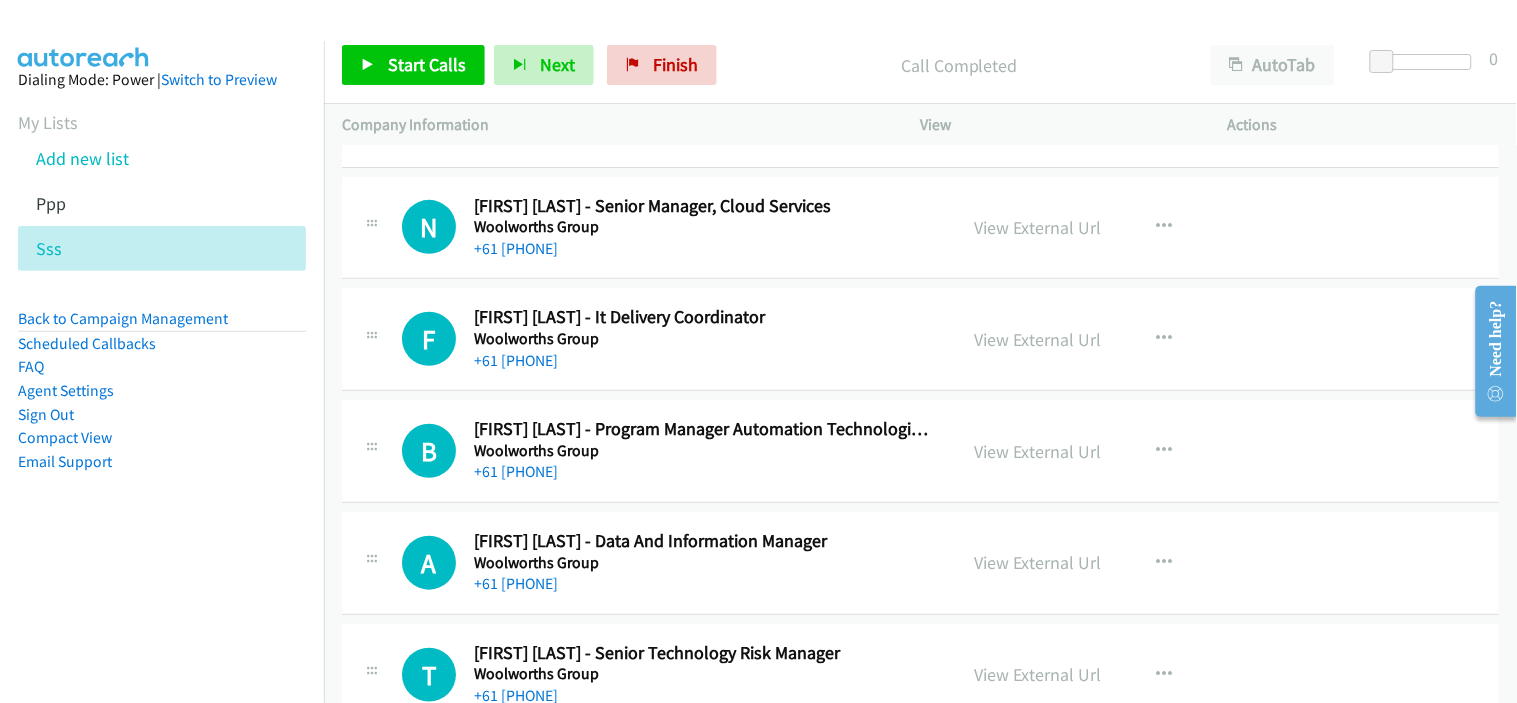 scroll, scrollTop: 4000, scrollLeft: 0, axis: vertical 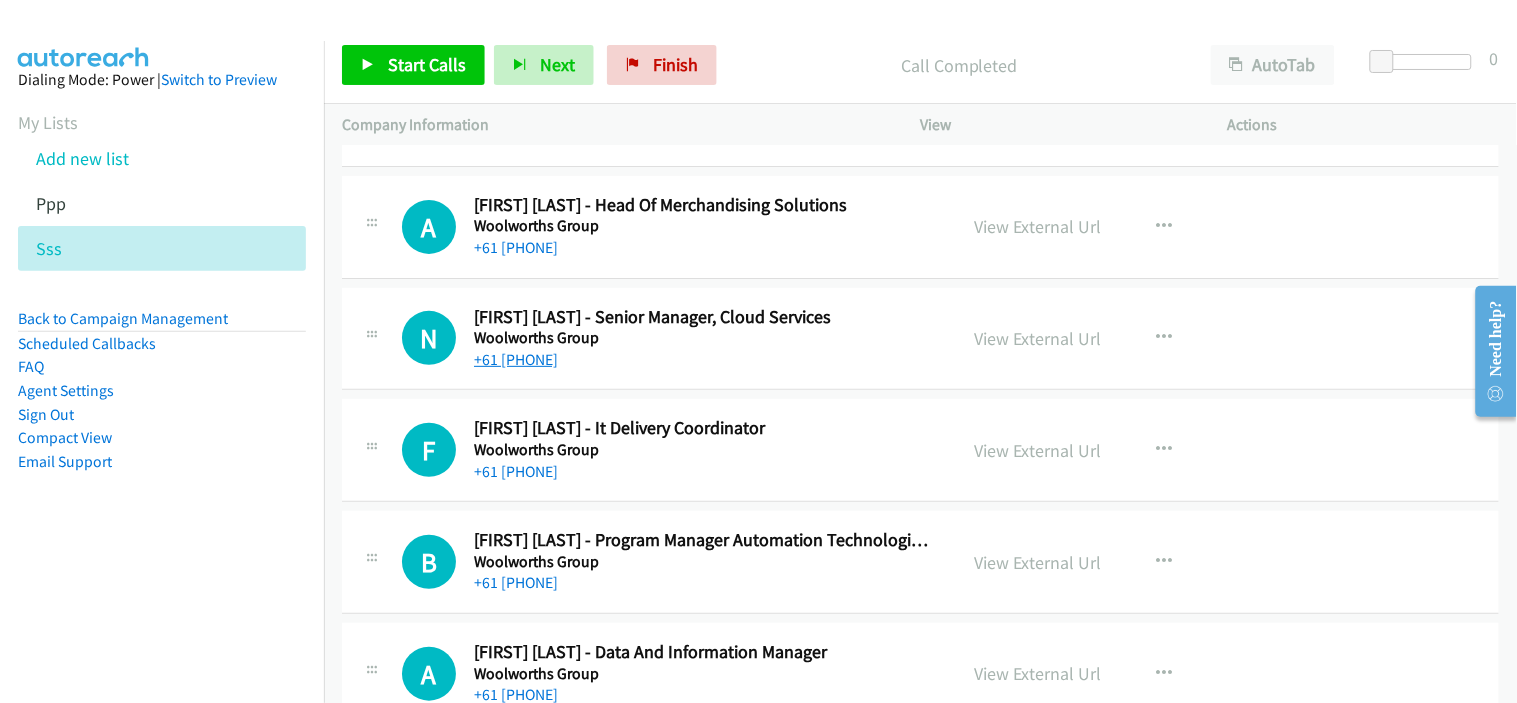 click on "+61 [PHONE]" at bounding box center [516, 359] 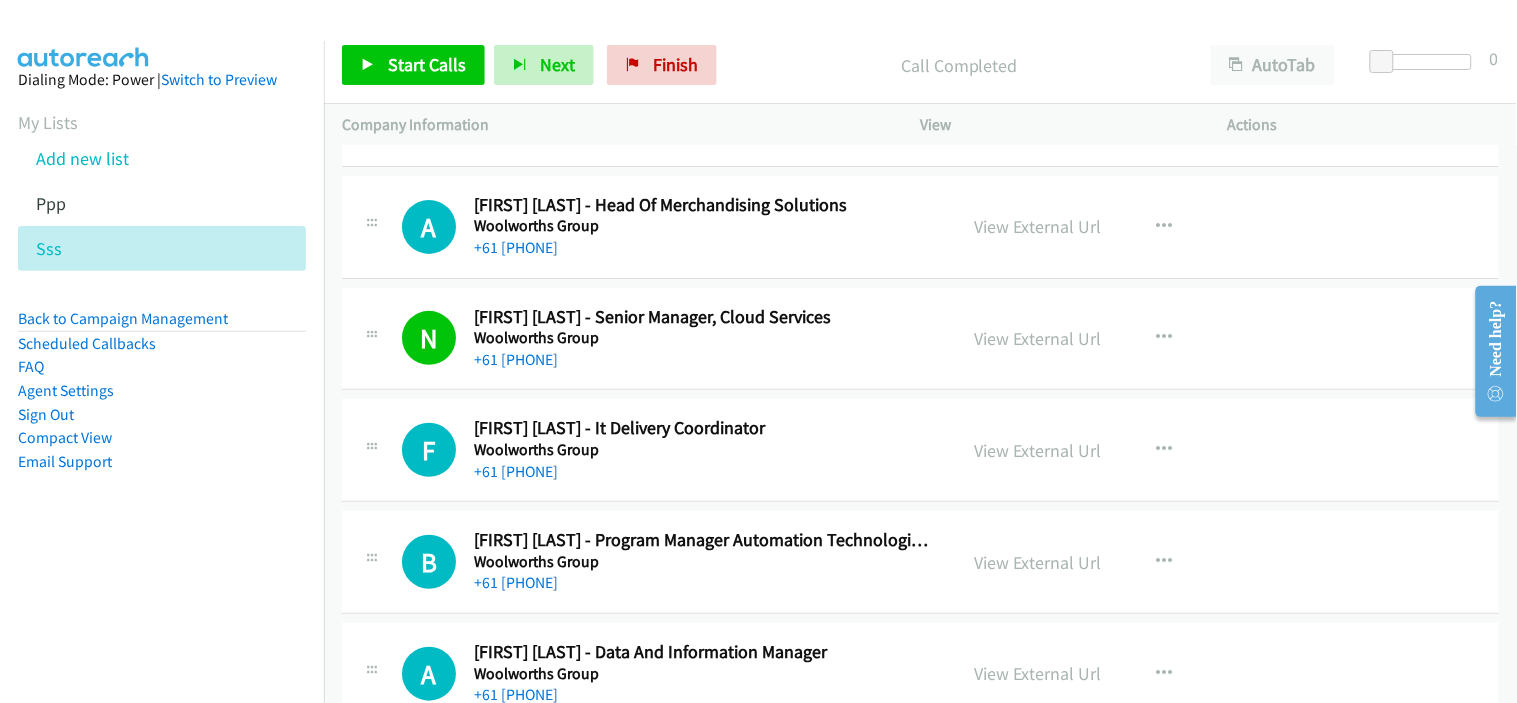 click on "+61 [PHONE]" at bounding box center [702, 472] 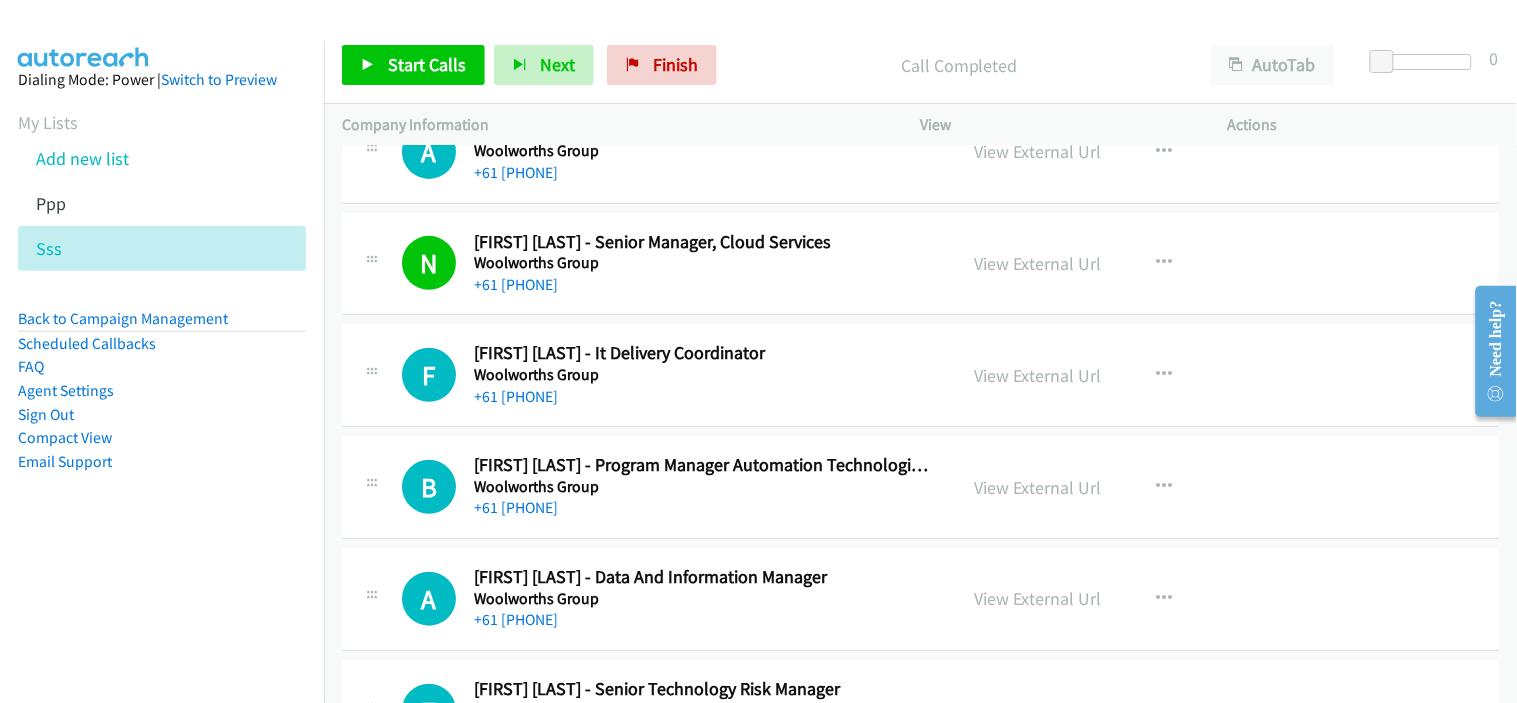 scroll, scrollTop: 4111, scrollLeft: 0, axis: vertical 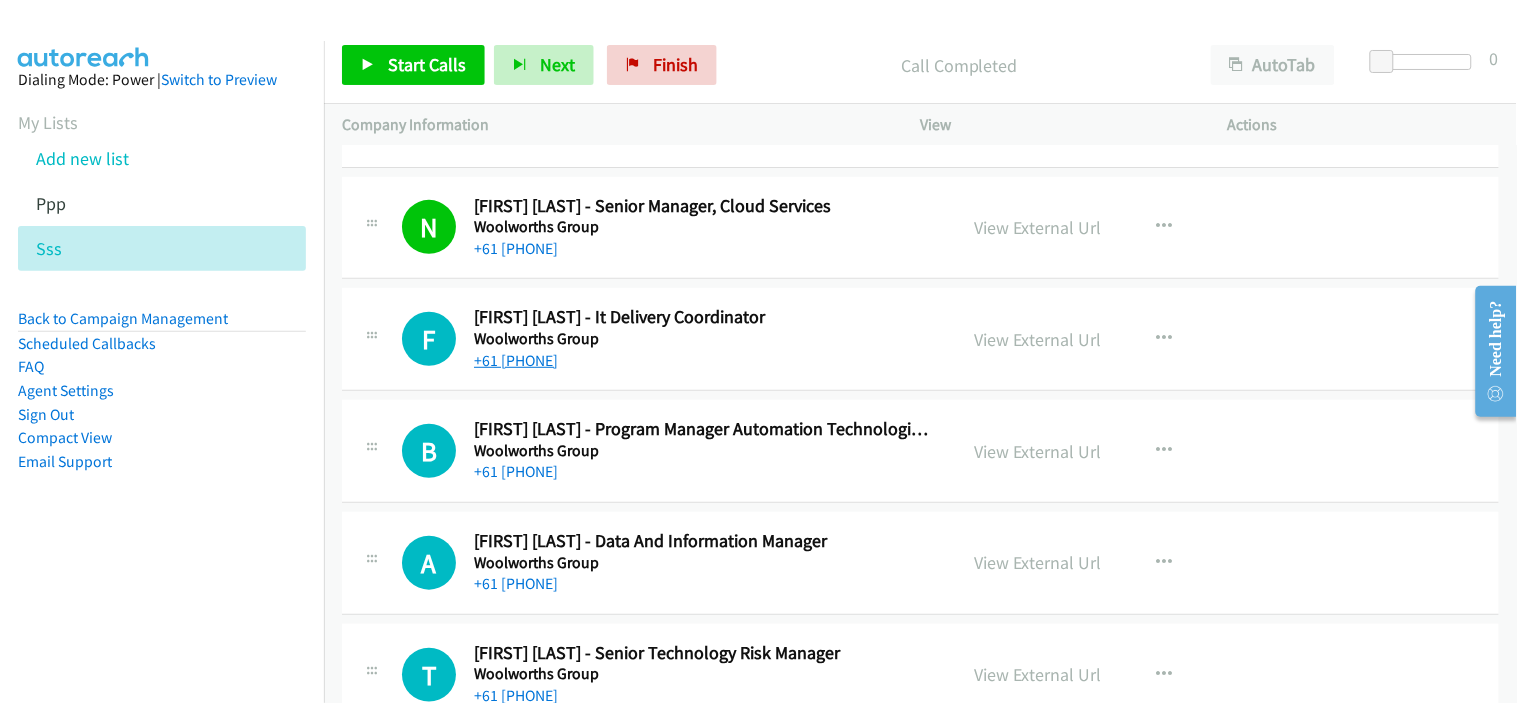 click on "+61 [PHONE]" at bounding box center (516, 360) 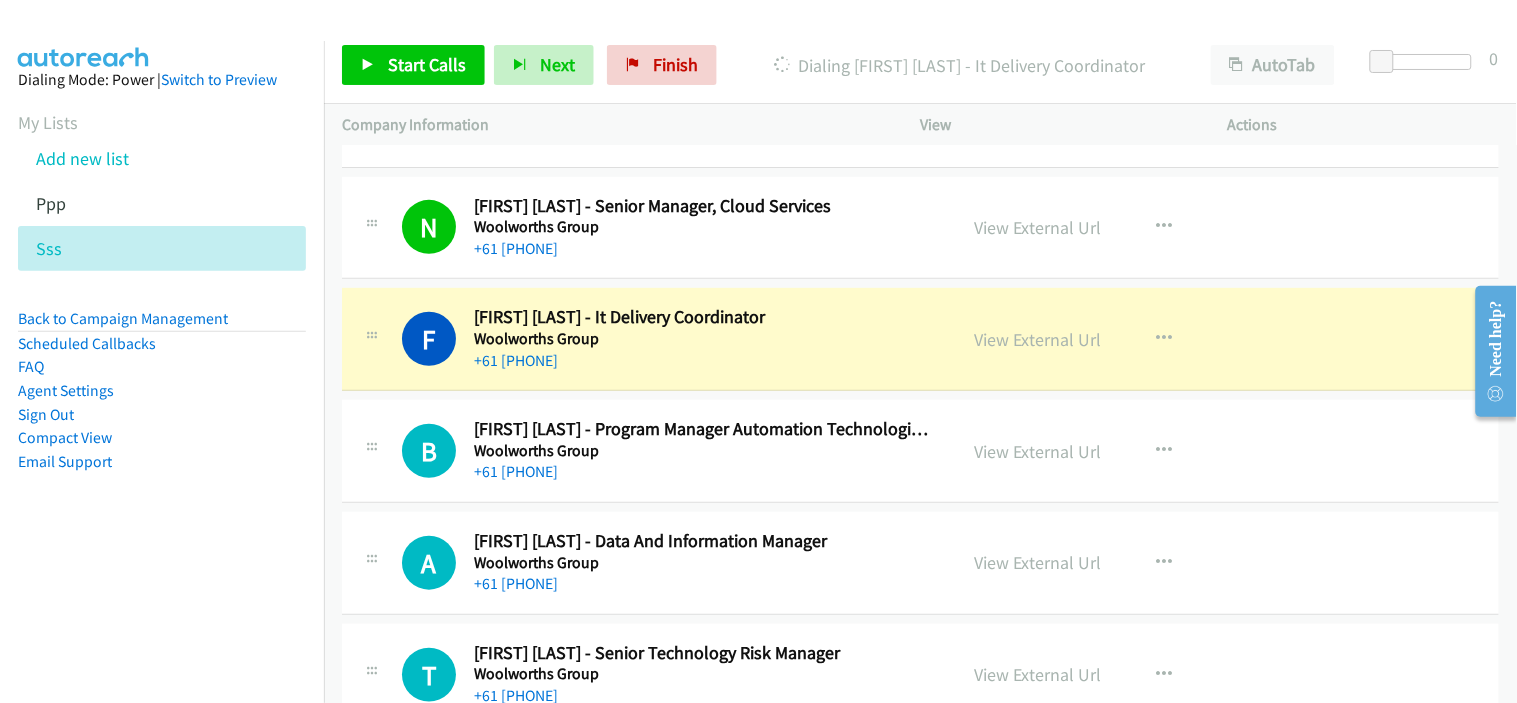click on "+61 [PHONE]" at bounding box center (702, 472) 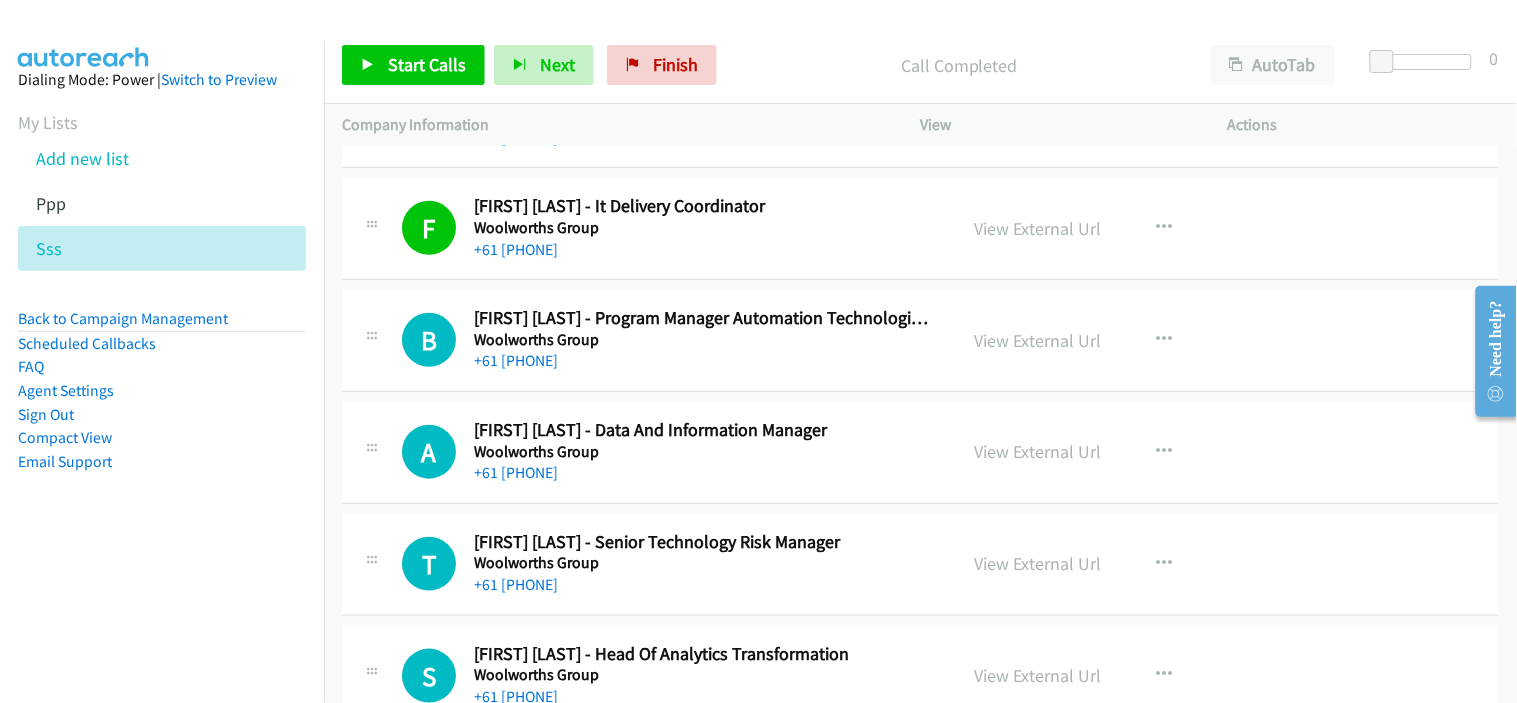 scroll, scrollTop: 4444, scrollLeft: 0, axis: vertical 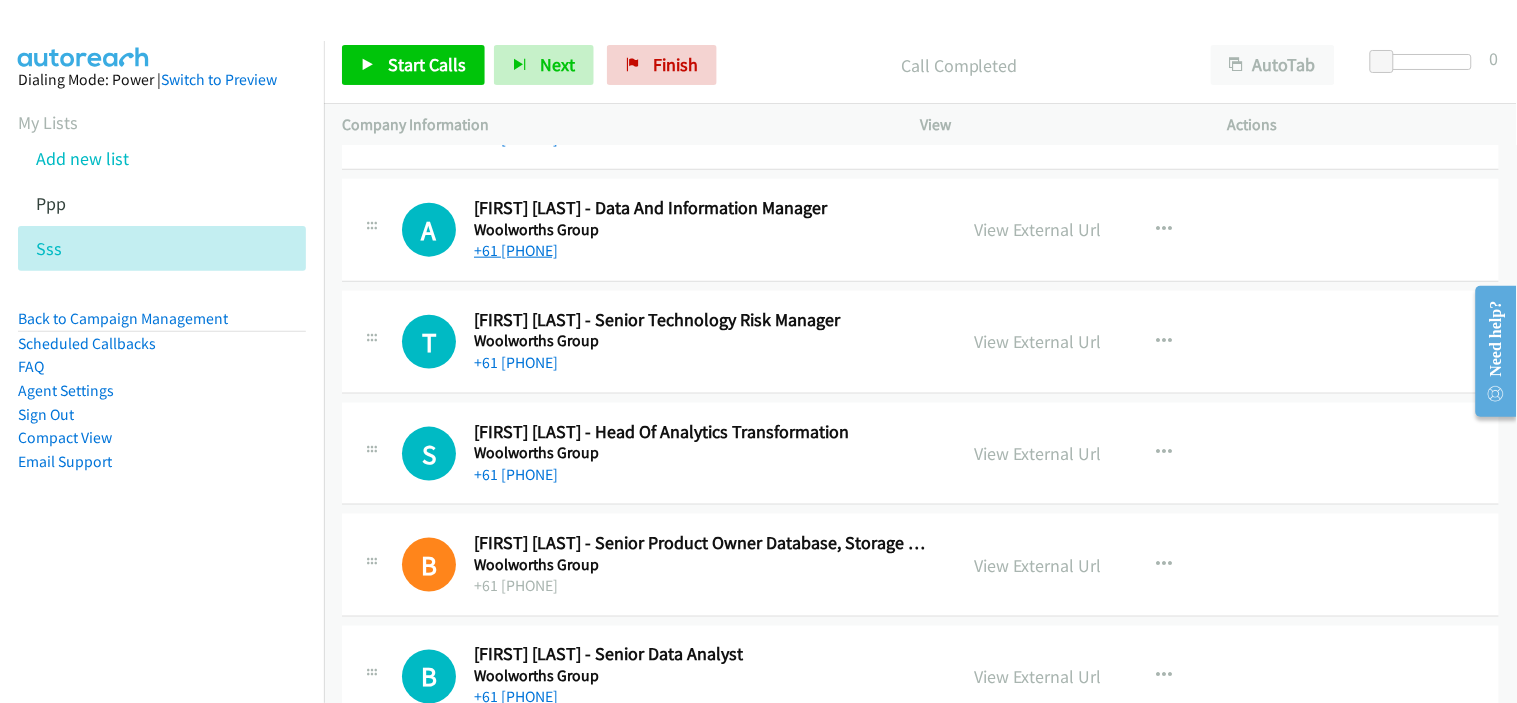 click on "+61 [PHONE]" at bounding box center (516, 250) 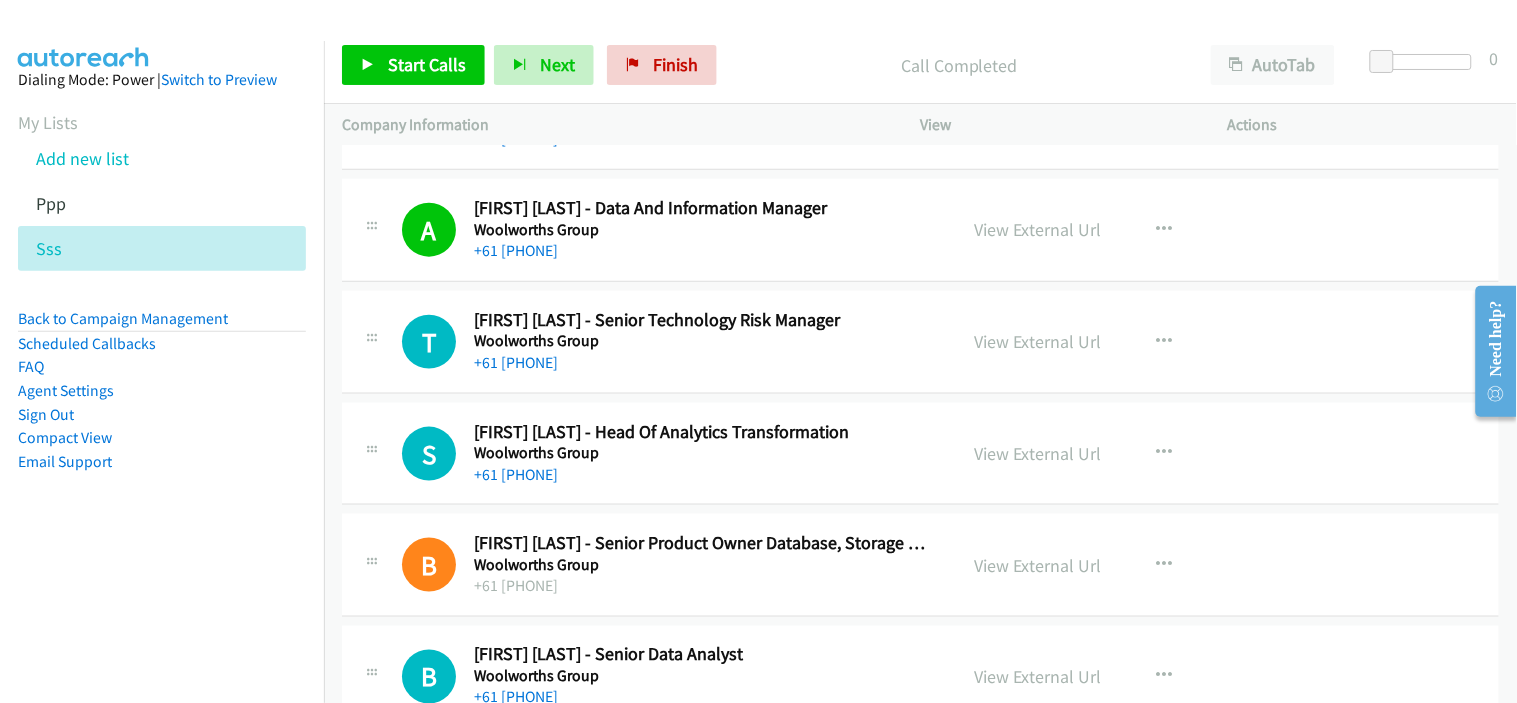 click on "+61 [PHONE]" at bounding box center (702, 475) 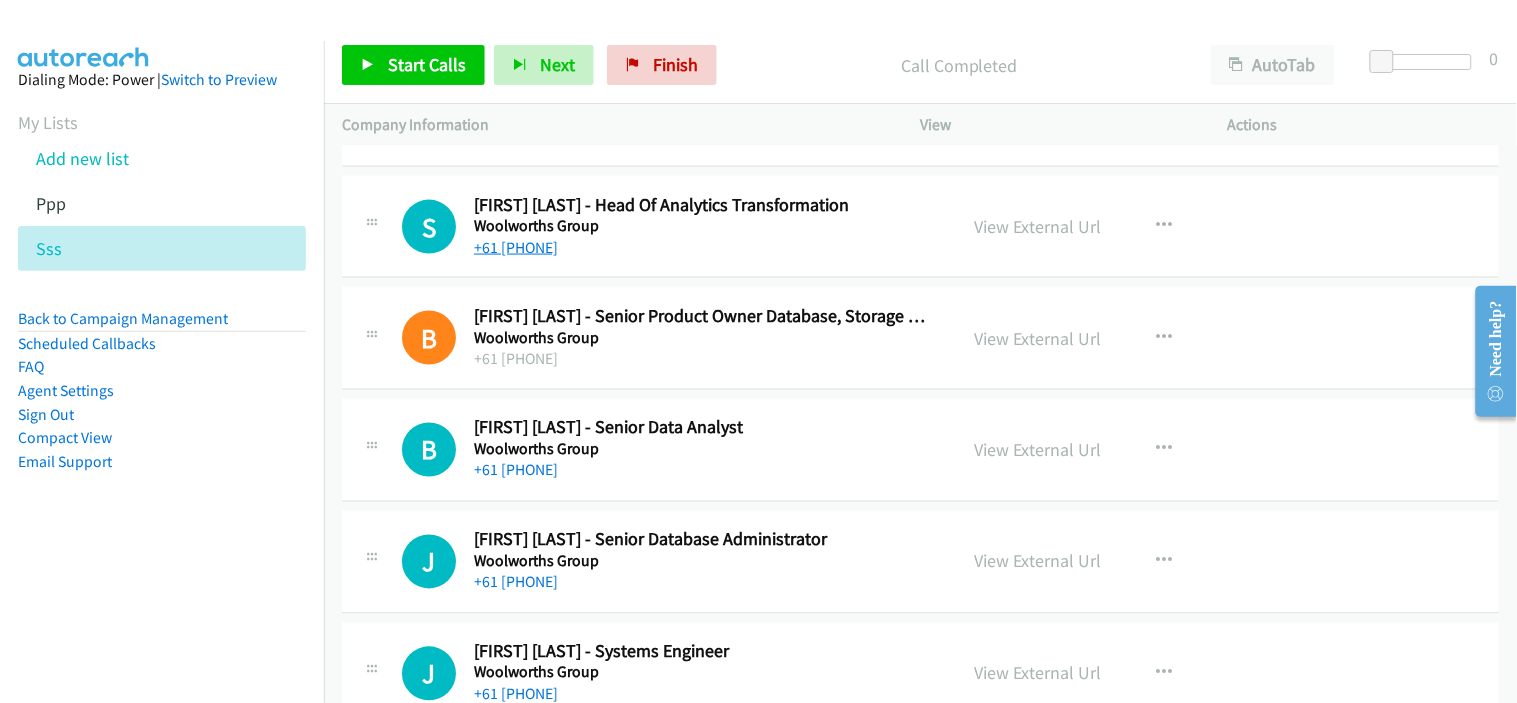 scroll, scrollTop: 4777, scrollLeft: 0, axis: vertical 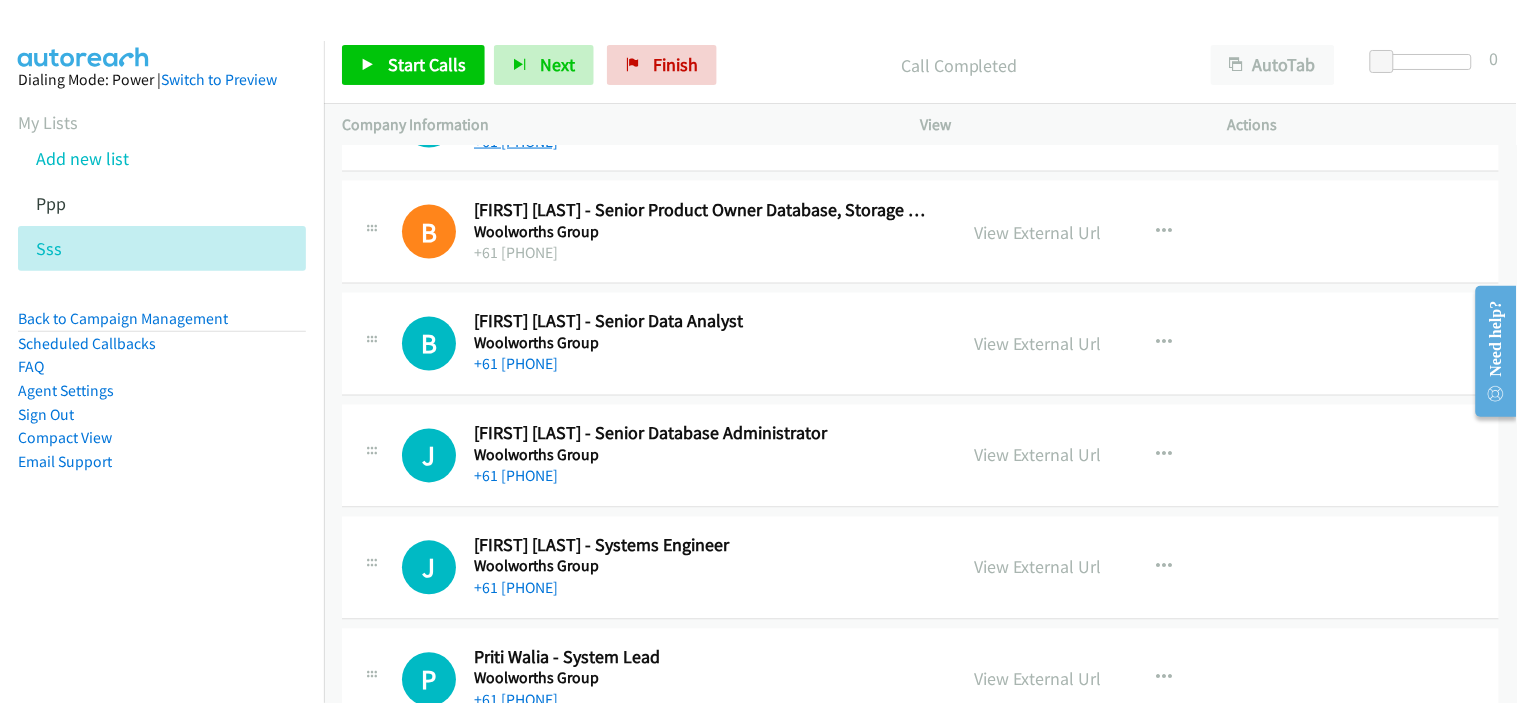 click on "+61 [PHONE]" at bounding box center (516, 364) 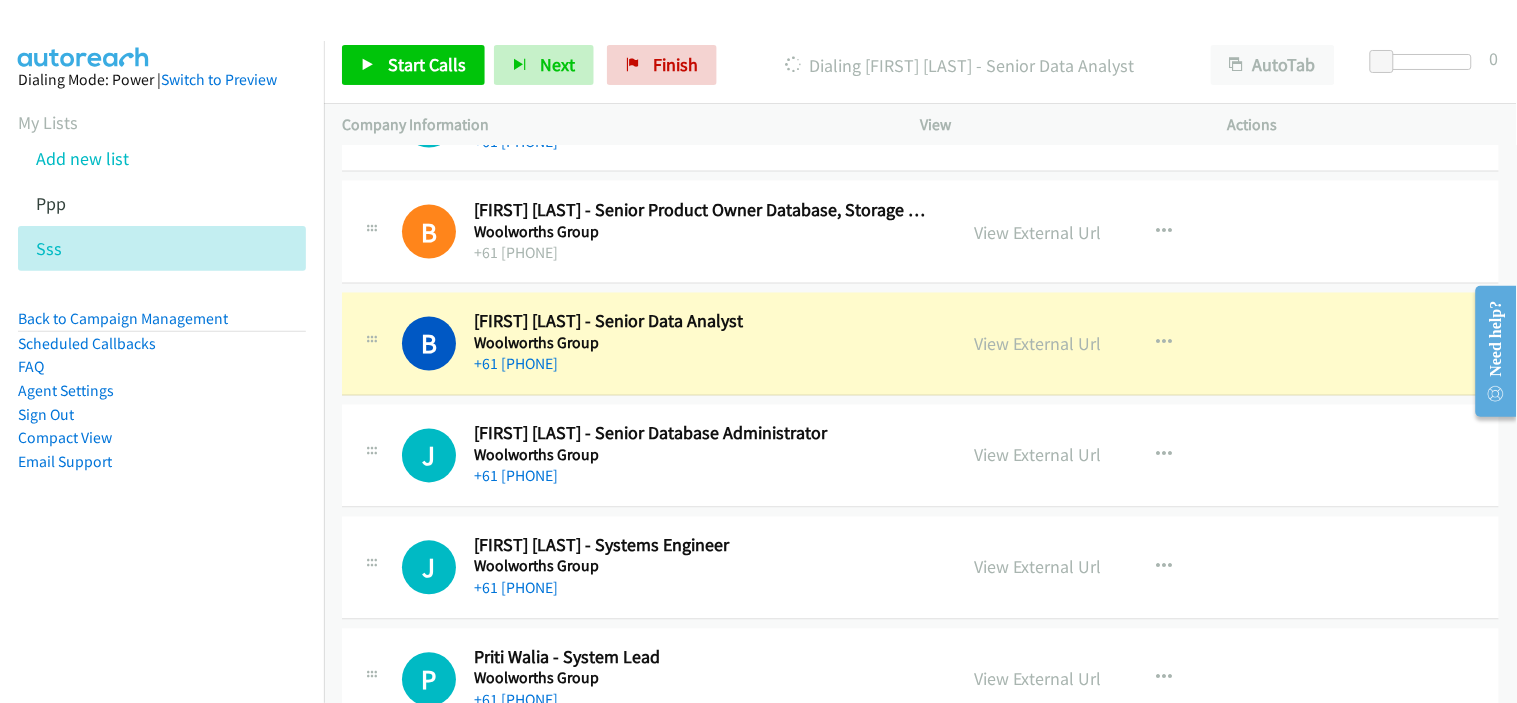 click on "+61 [PHONE]" at bounding box center [702, 477] 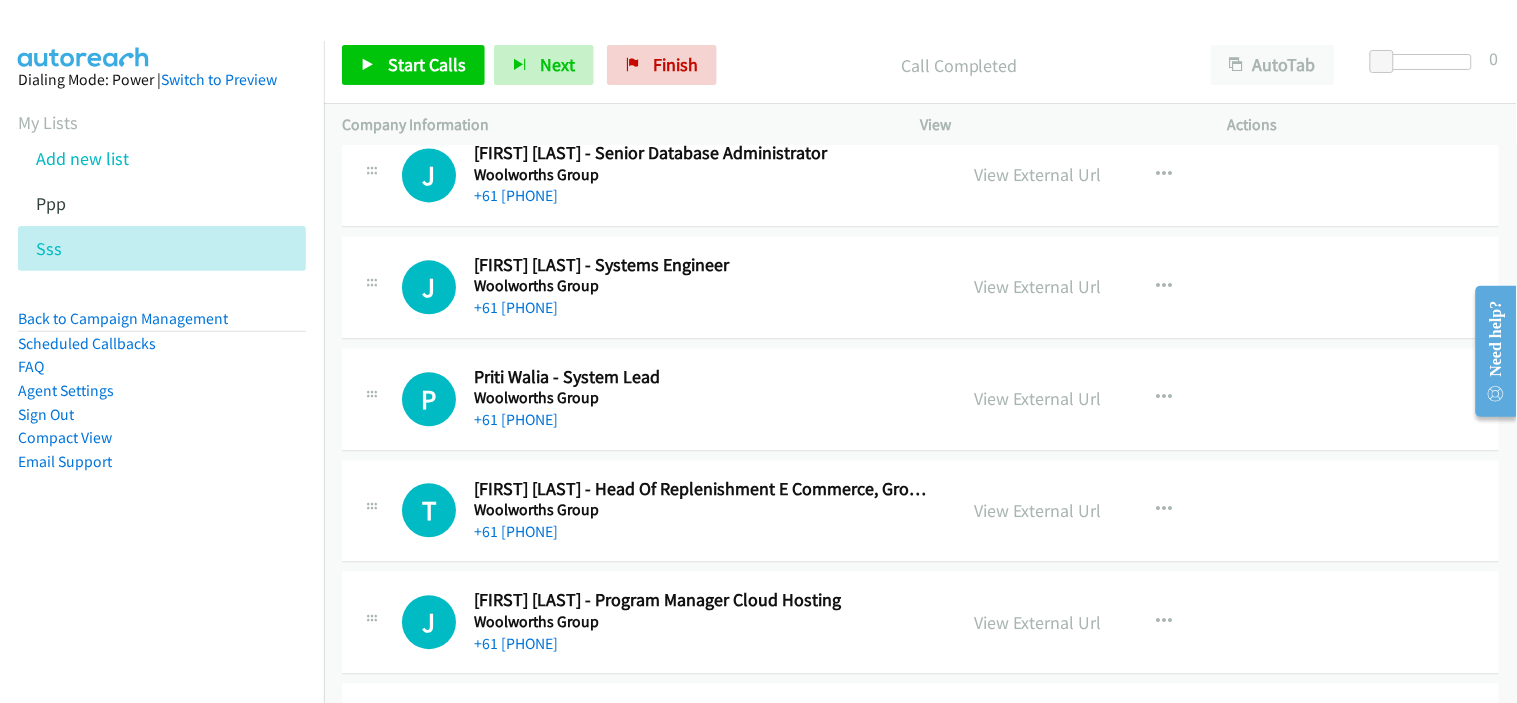 scroll, scrollTop: 5111, scrollLeft: 0, axis: vertical 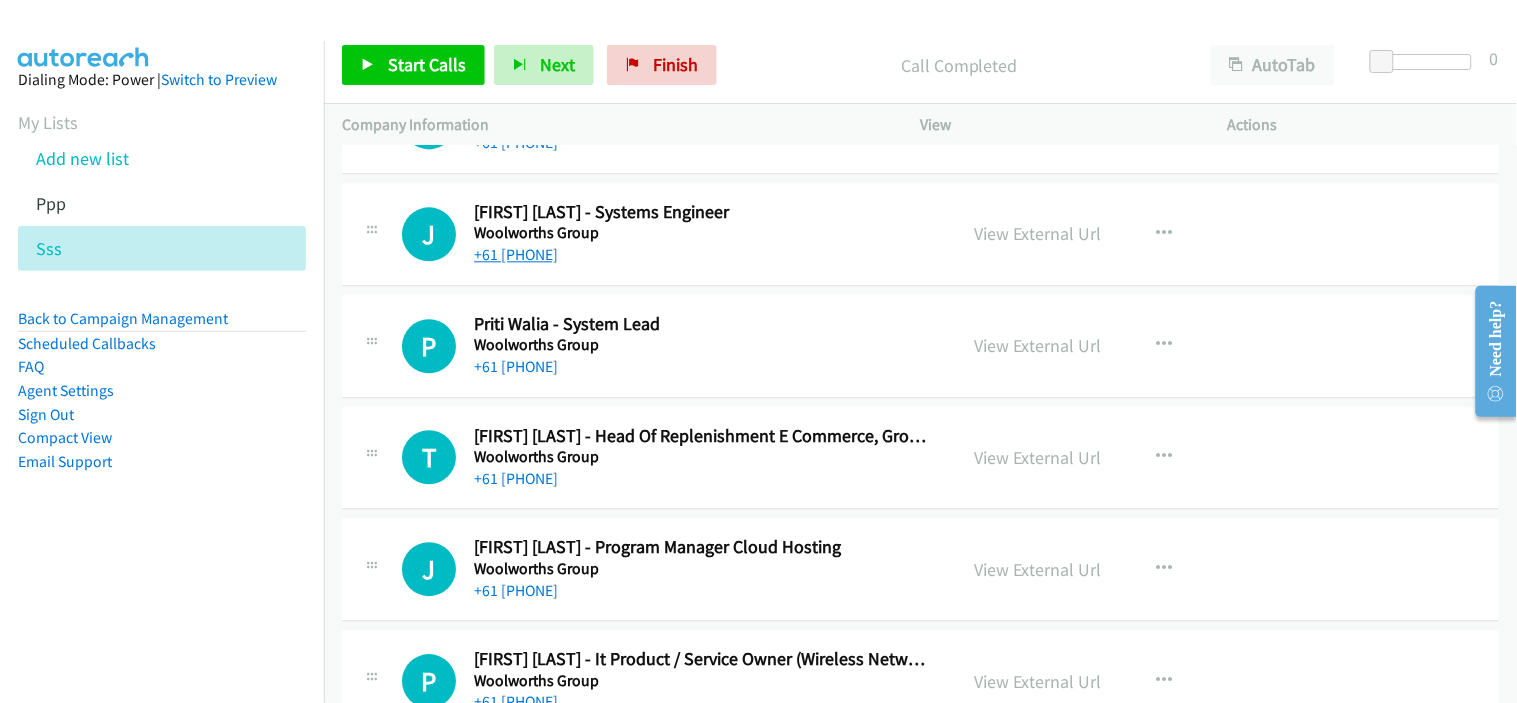 click on "+61 [PHONE]" at bounding box center (516, 254) 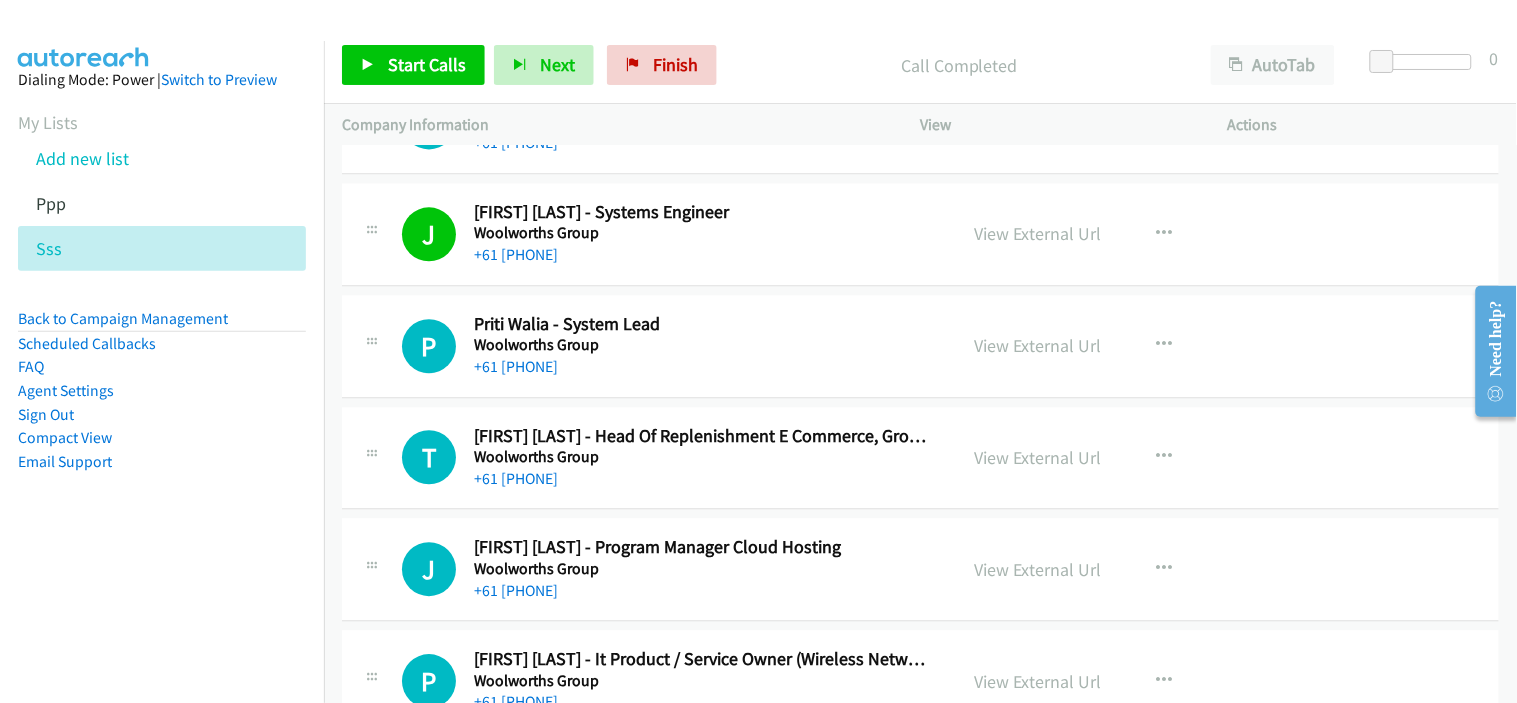 click on "+61 [PHONE]" at bounding box center [702, 479] 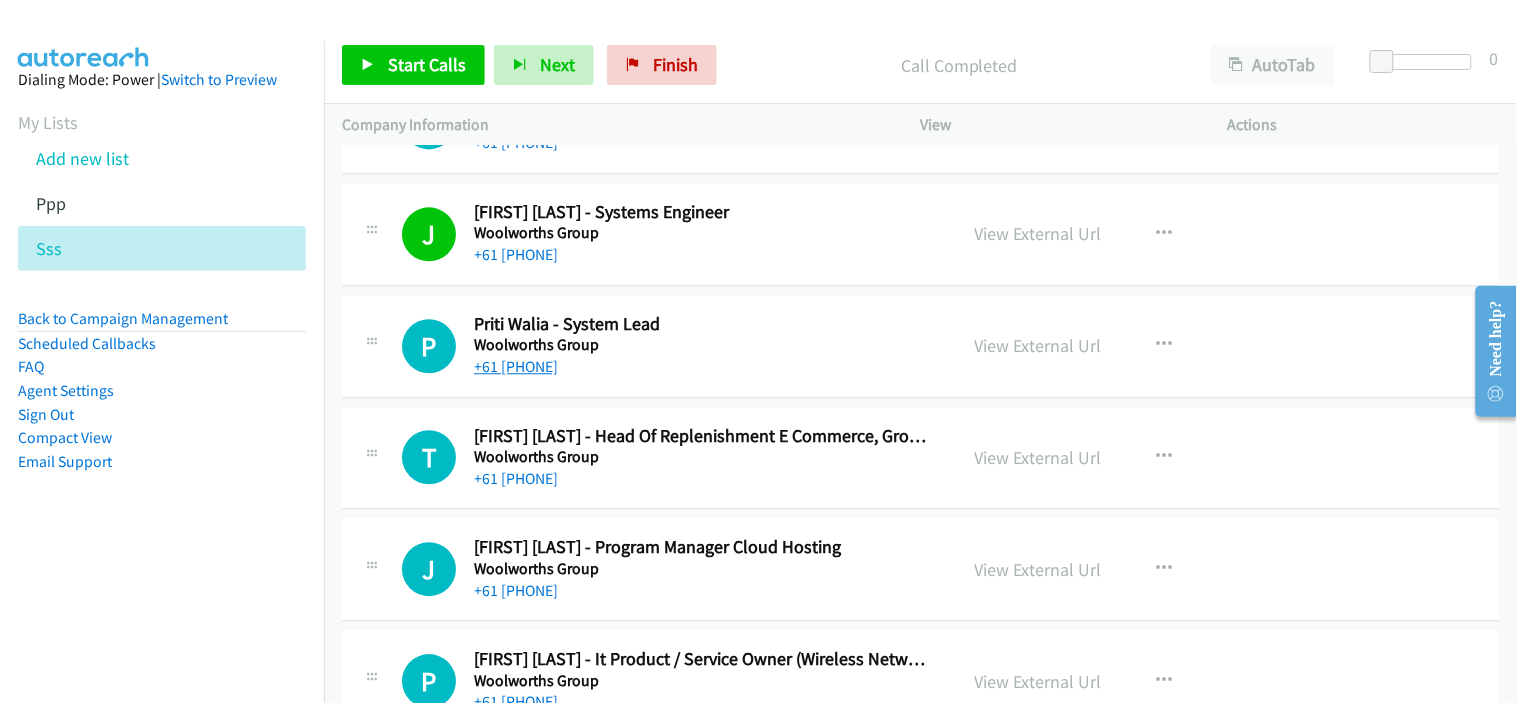 click on "+61 [PHONE]" at bounding box center [516, 366] 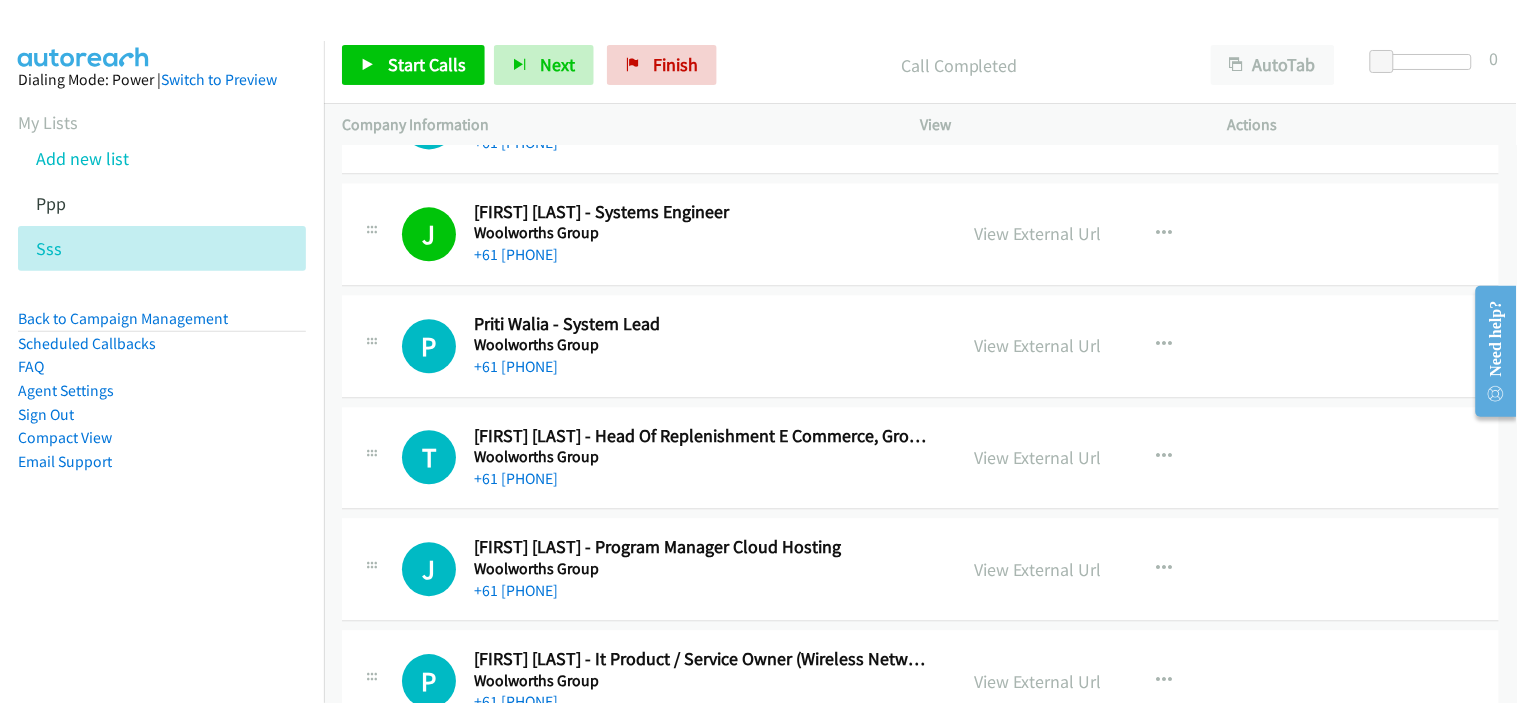 click on "+61 [PHONE]" at bounding box center (702, 367) 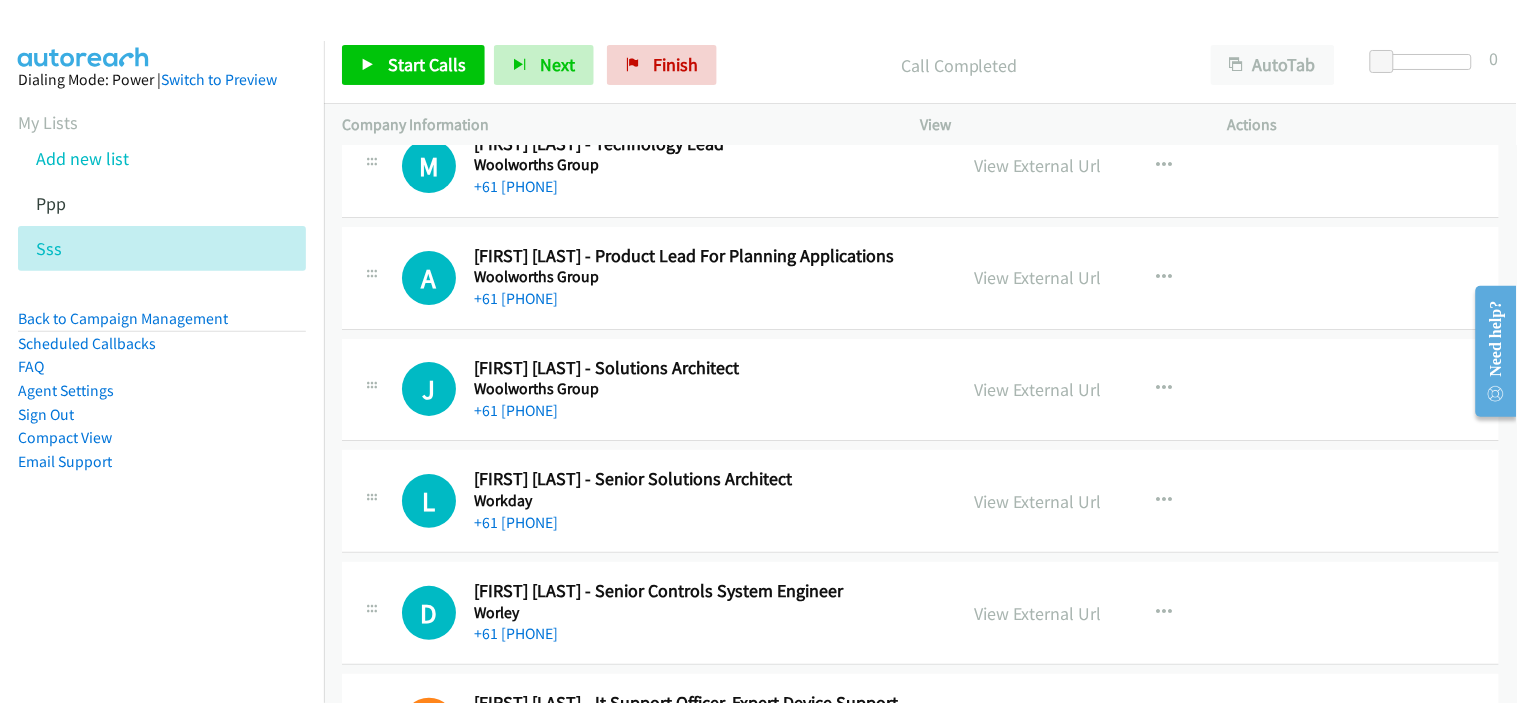 scroll, scrollTop: 5777, scrollLeft: 0, axis: vertical 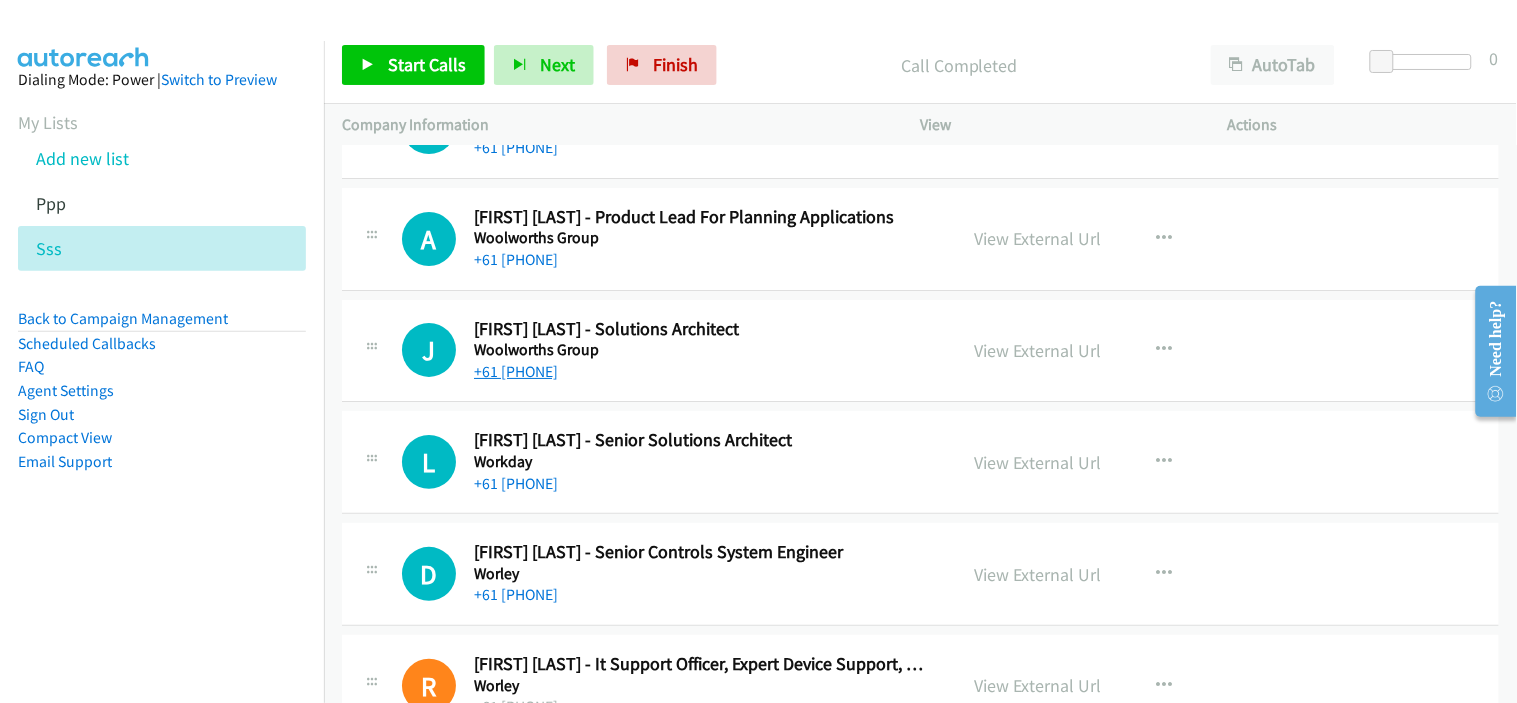 click on "+61 [PHONE]" at bounding box center (516, 371) 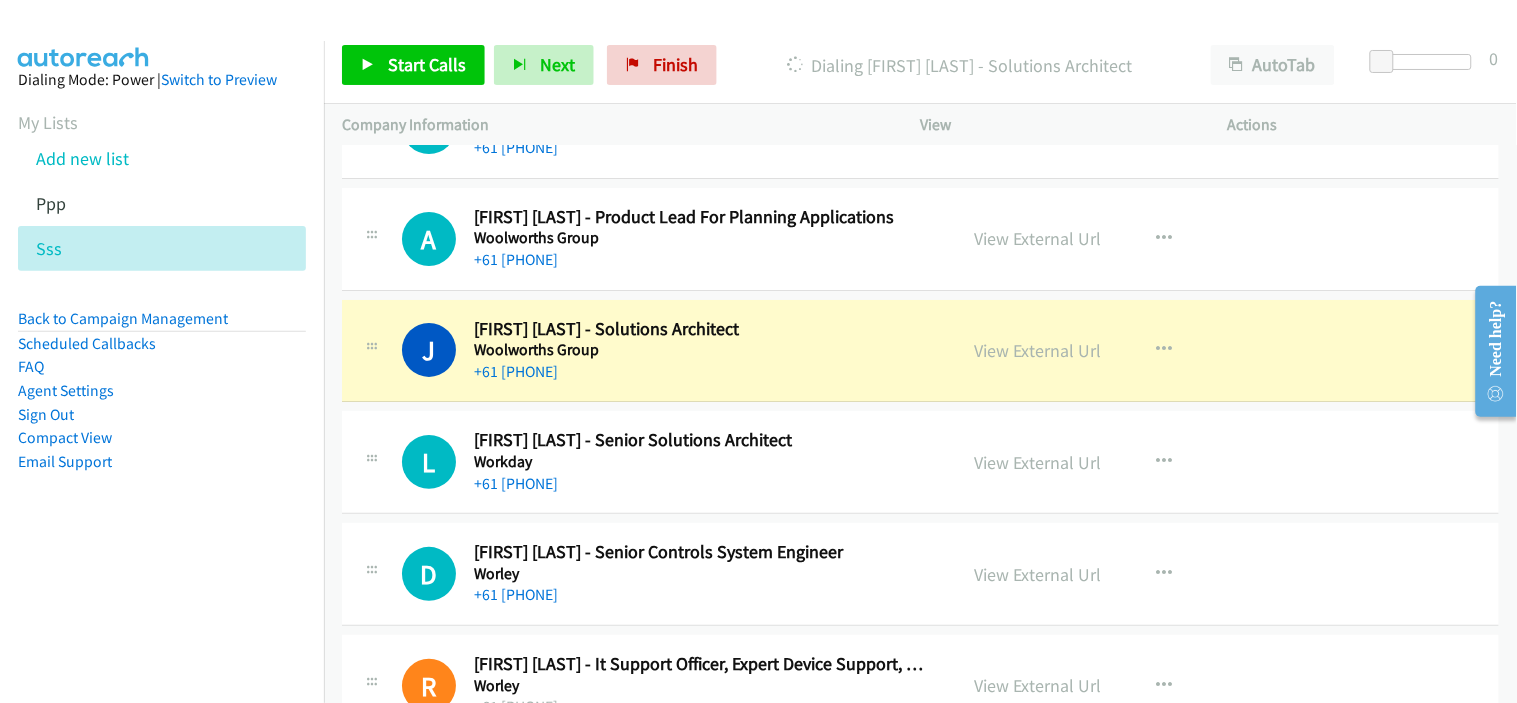 click on "+61 [PHONE]" at bounding box center (702, 260) 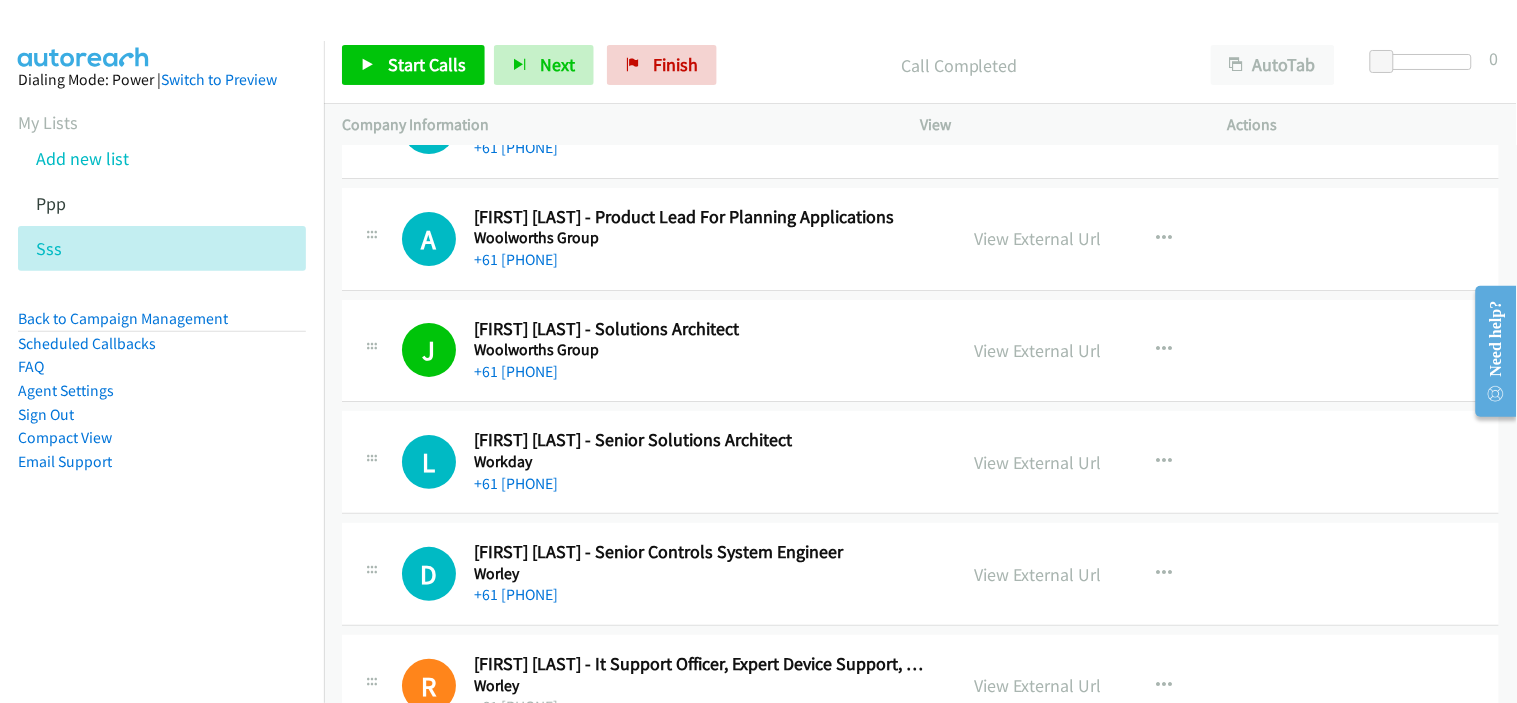 drag, startPoint x: 732, startPoint y: 388, endPoint x: 992, endPoint y: 14, distance: 455.49533 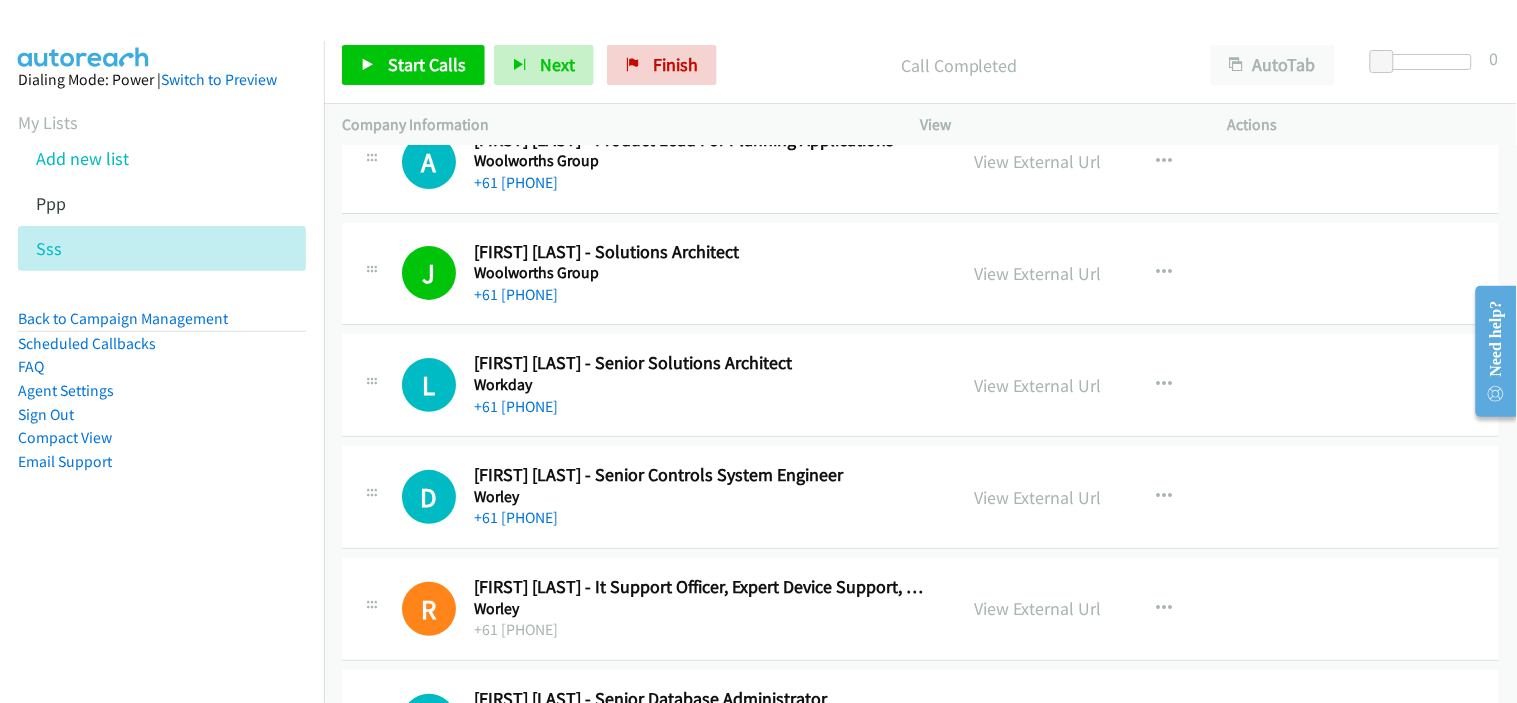 scroll, scrollTop: 5888, scrollLeft: 0, axis: vertical 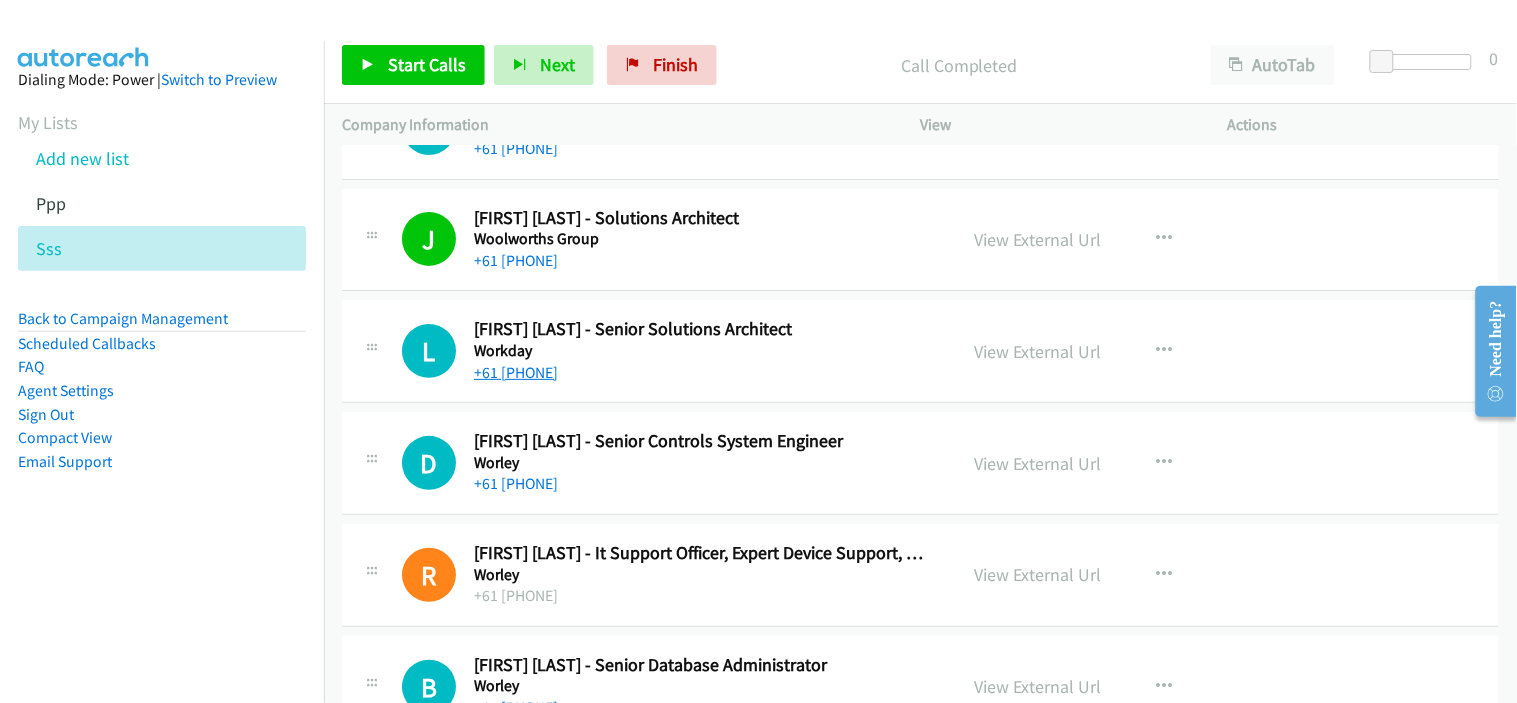 click on "+61 [PHONE]" at bounding box center [516, 372] 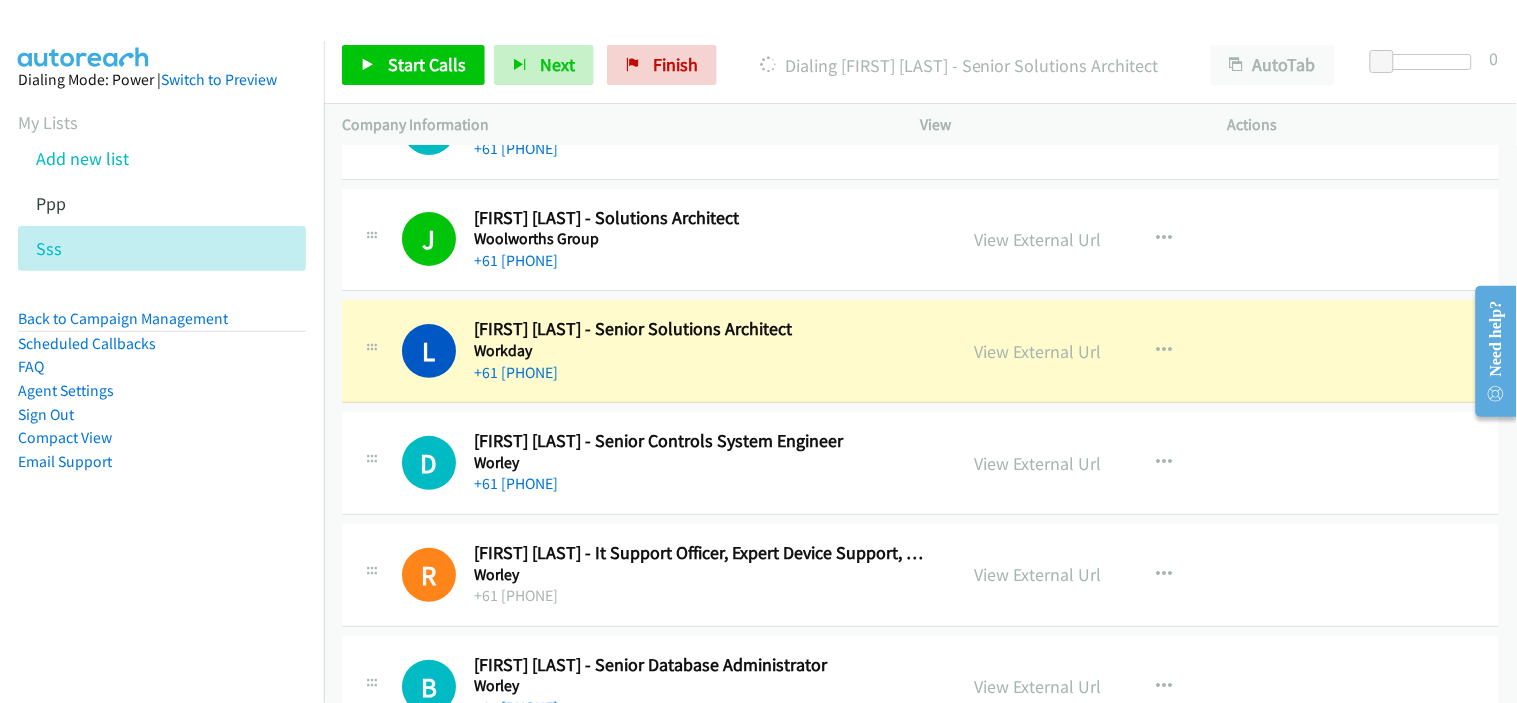 click on "D
Callback Scheduled
[LAST] [LAST] - Senior Controls System Engineer
Worley
Australia/Sydney
+61 [PHONE]
View External Url
View External Url
Schedule/Manage Callback
Start Calls Here
Remove from list
Add to do not call list
Reset Call Status" at bounding box center [920, 463] 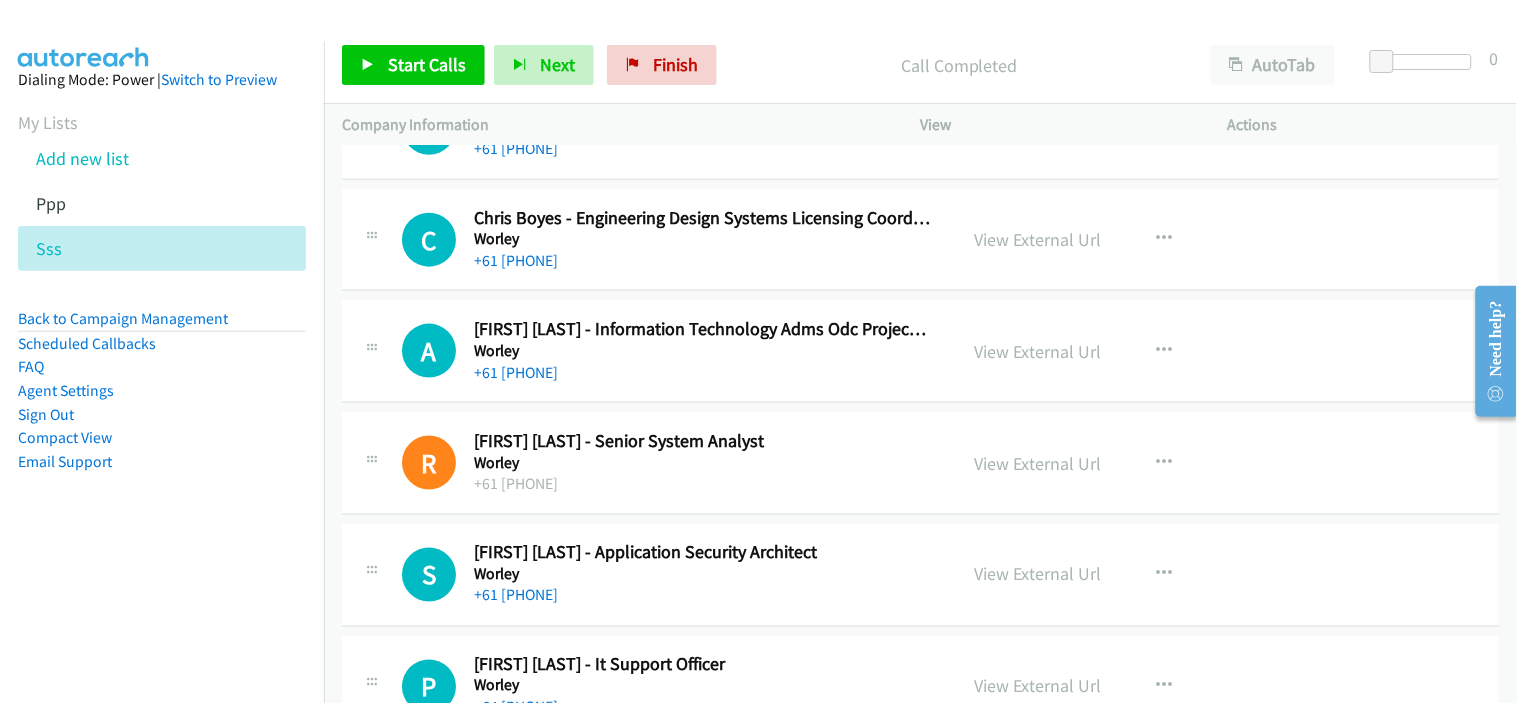 scroll, scrollTop: 6555, scrollLeft: 0, axis: vertical 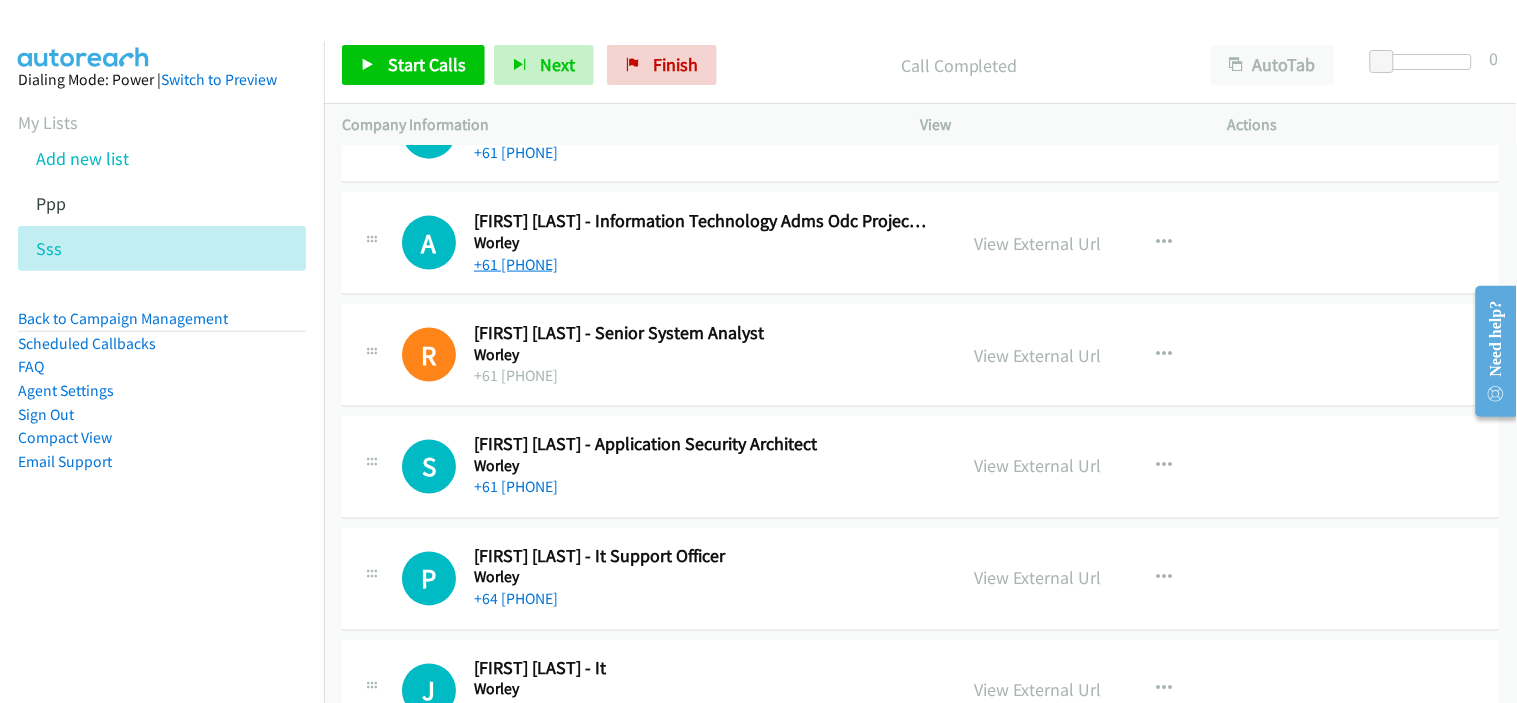 click on "+61 [PHONE]" at bounding box center [516, 264] 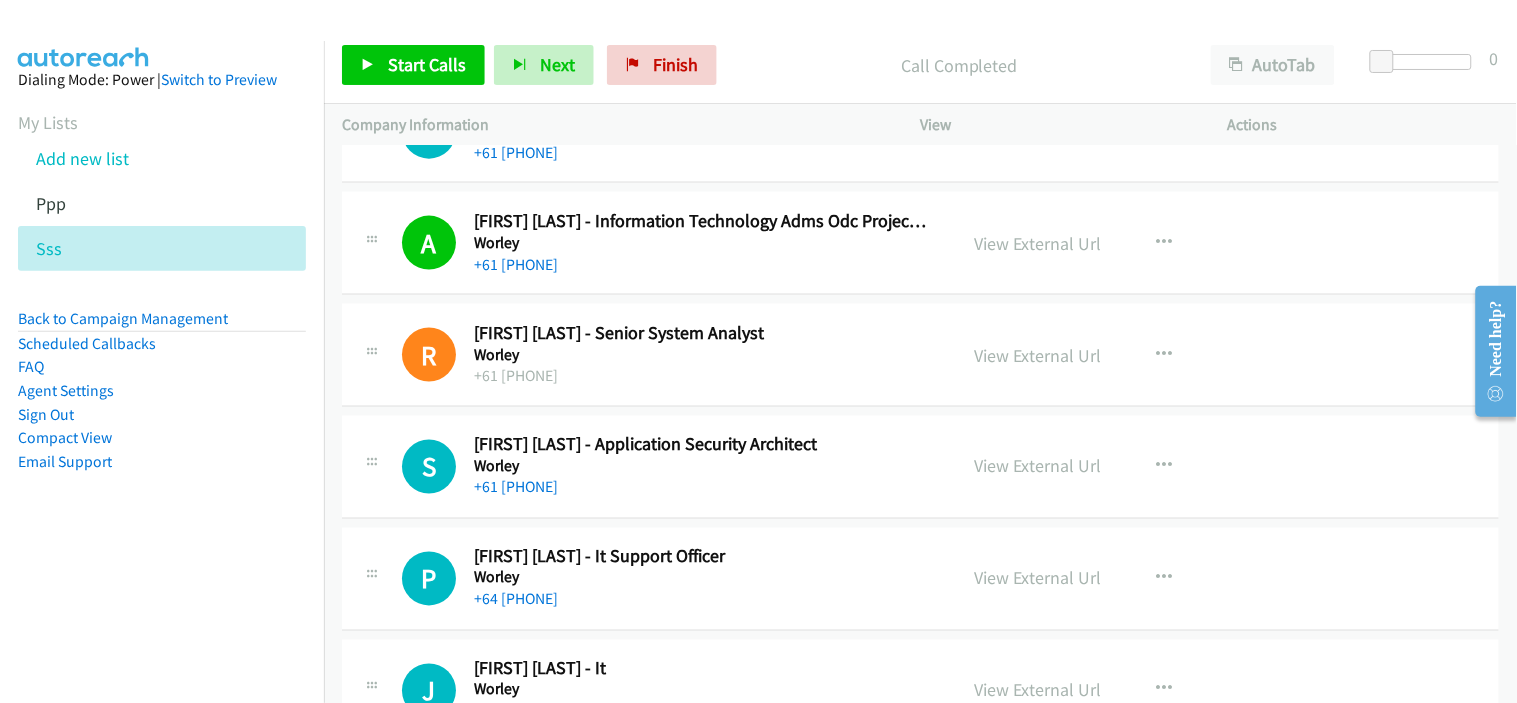 scroll, scrollTop: 6777, scrollLeft: 0, axis: vertical 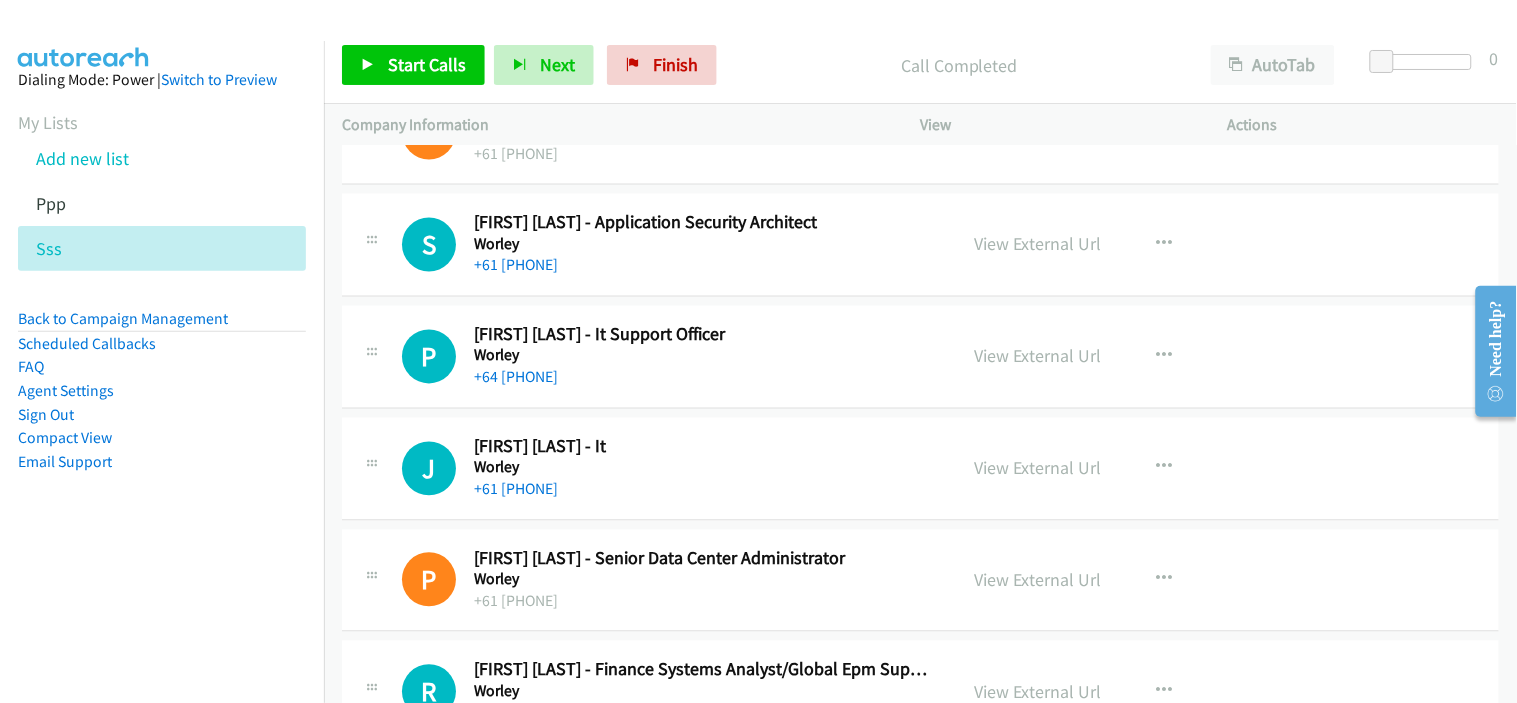 click on "+61 [PHONE]" at bounding box center (702, 266) 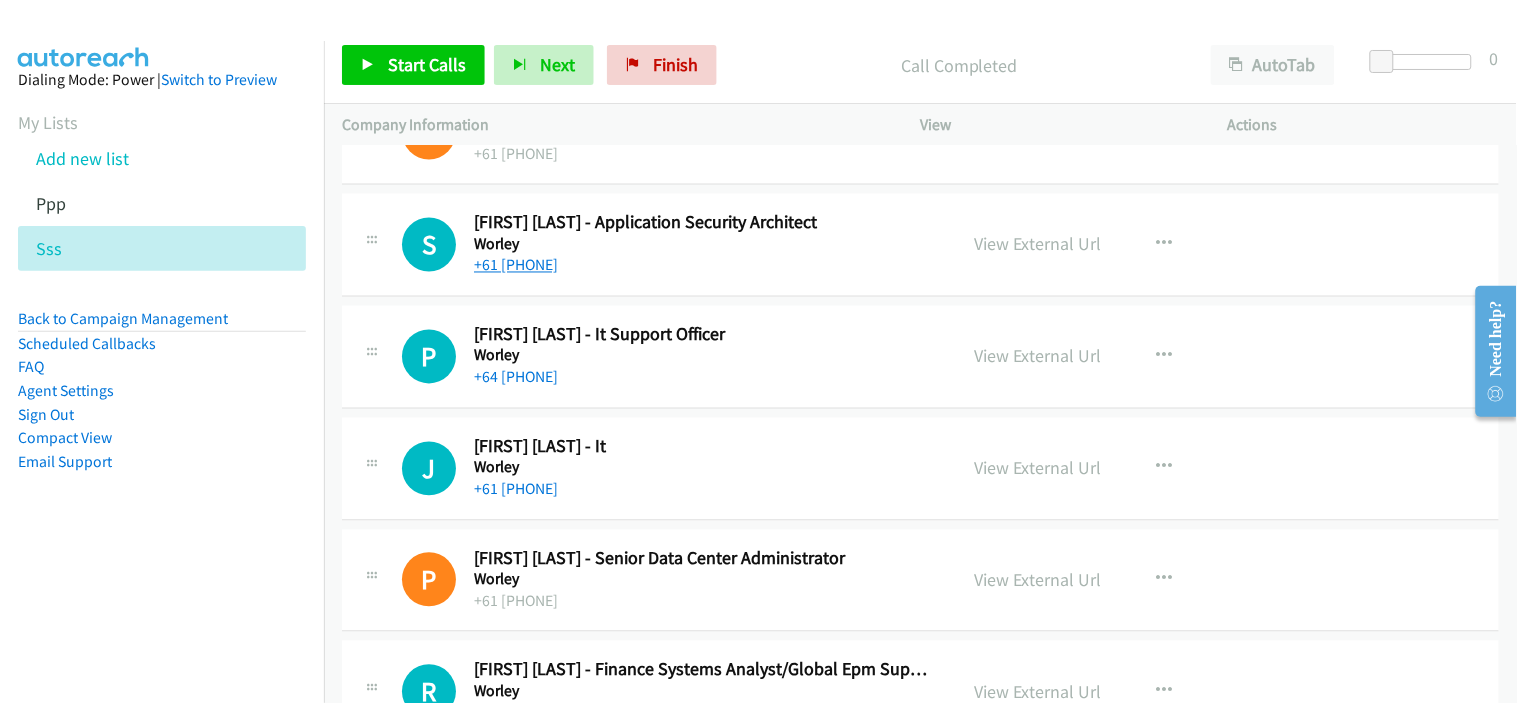 click on "+61 [PHONE]" at bounding box center [516, 265] 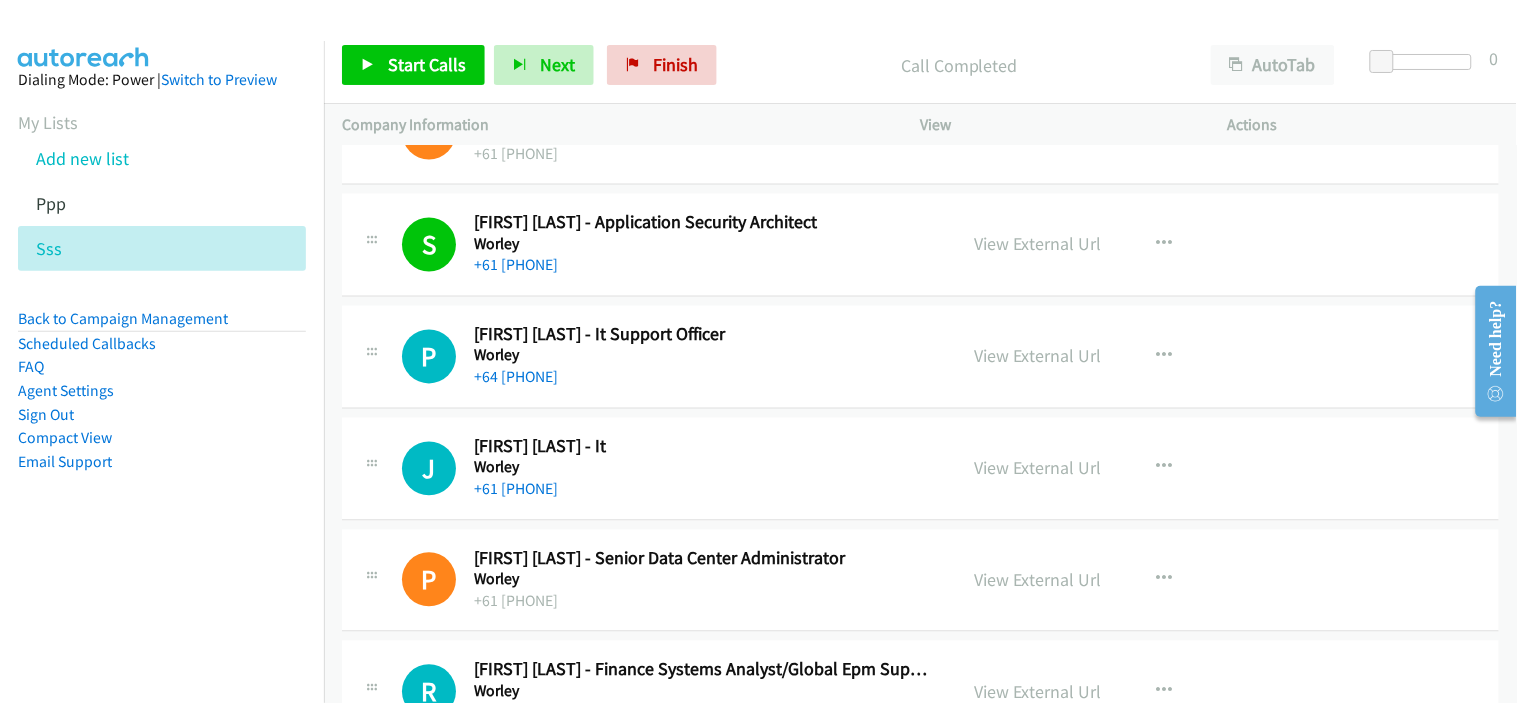 click on "+64 [PHONE]" at bounding box center (702, 378) 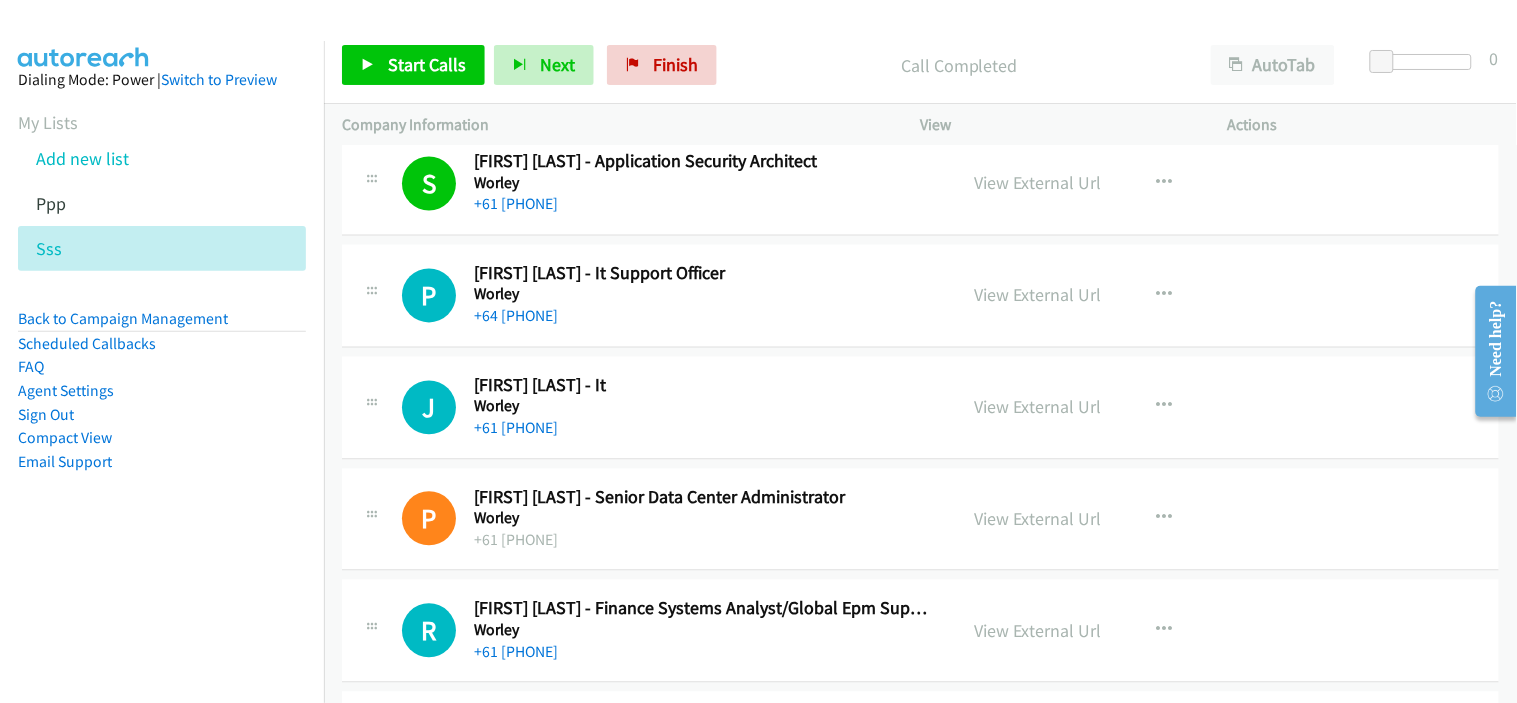 scroll, scrollTop: 6888, scrollLeft: 0, axis: vertical 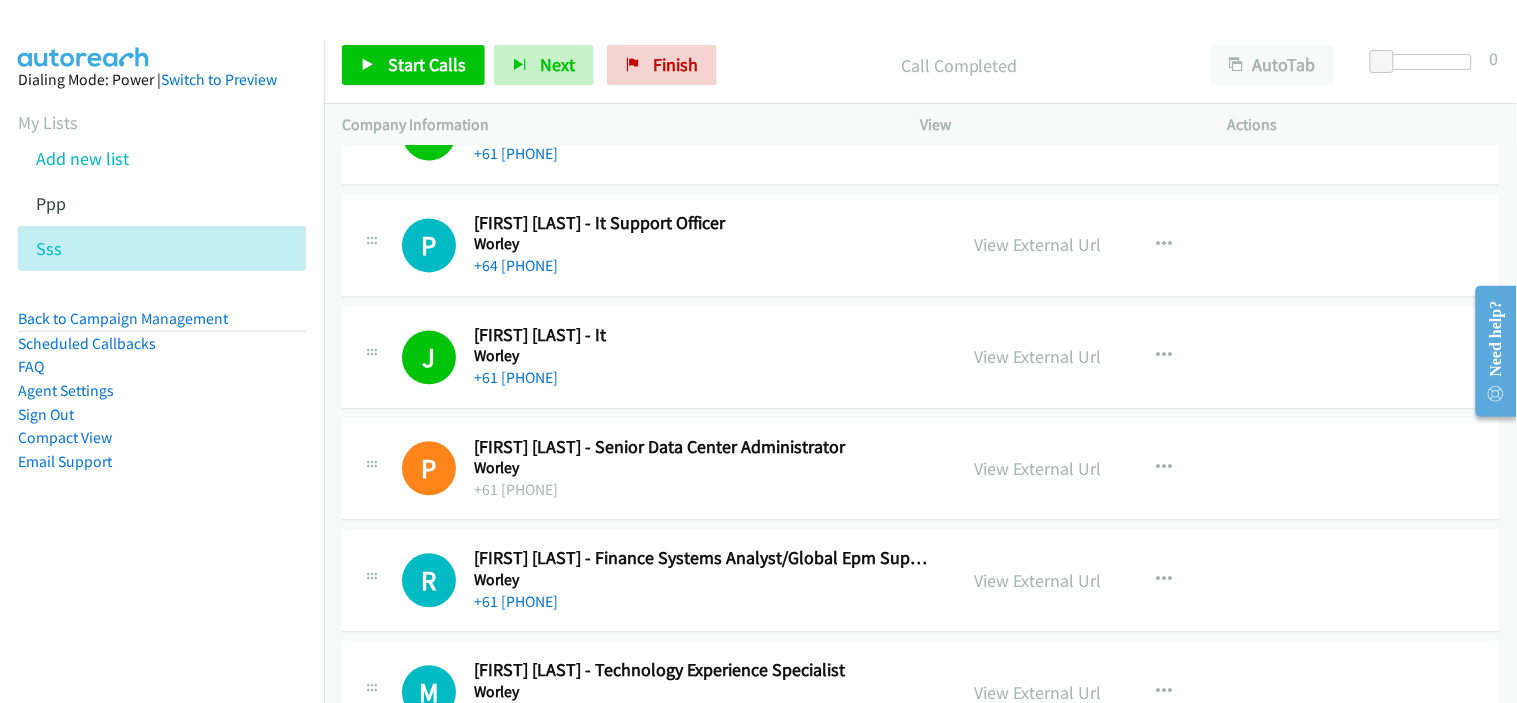 click on "+61 [PHONE]" at bounding box center (702, 491) 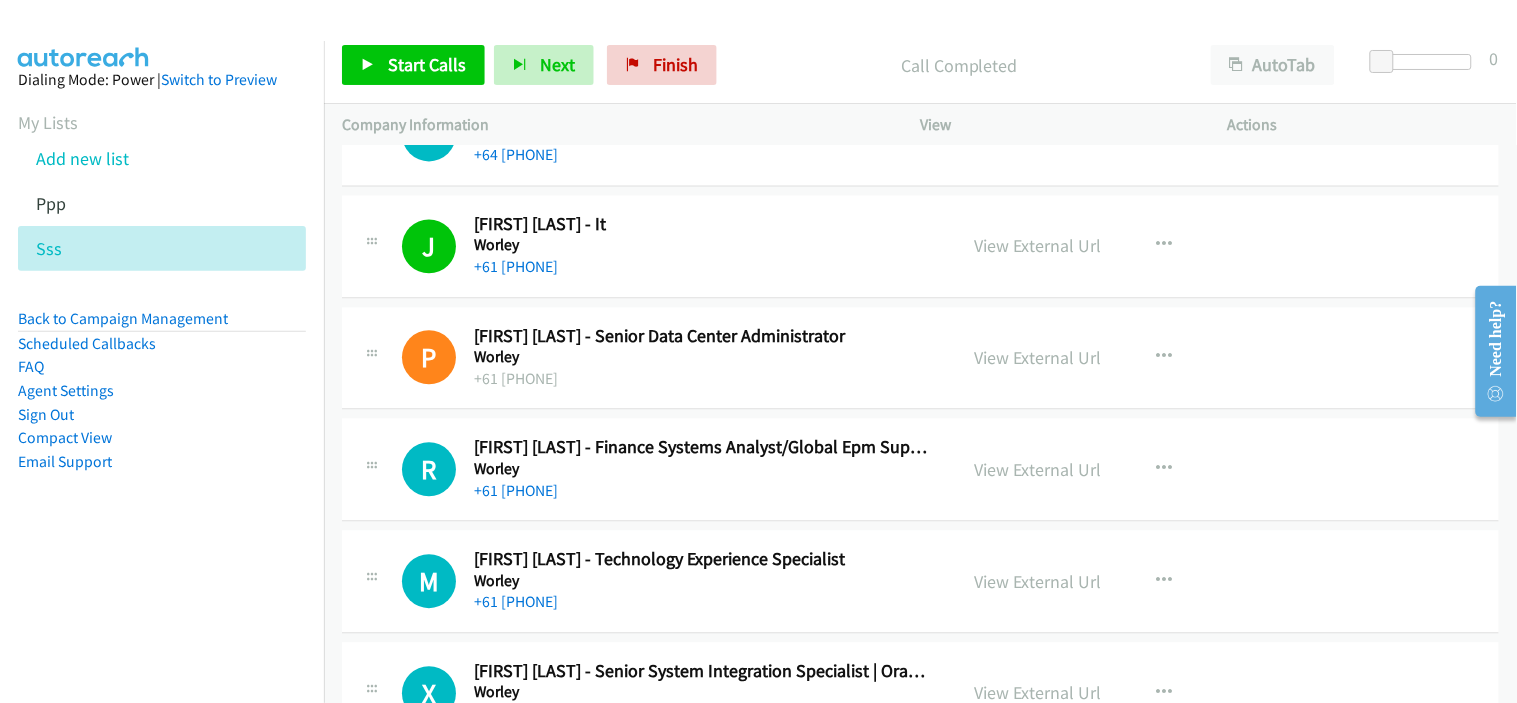 scroll, scrollTop: 7222, scrollLeft: 0, axis: vertical 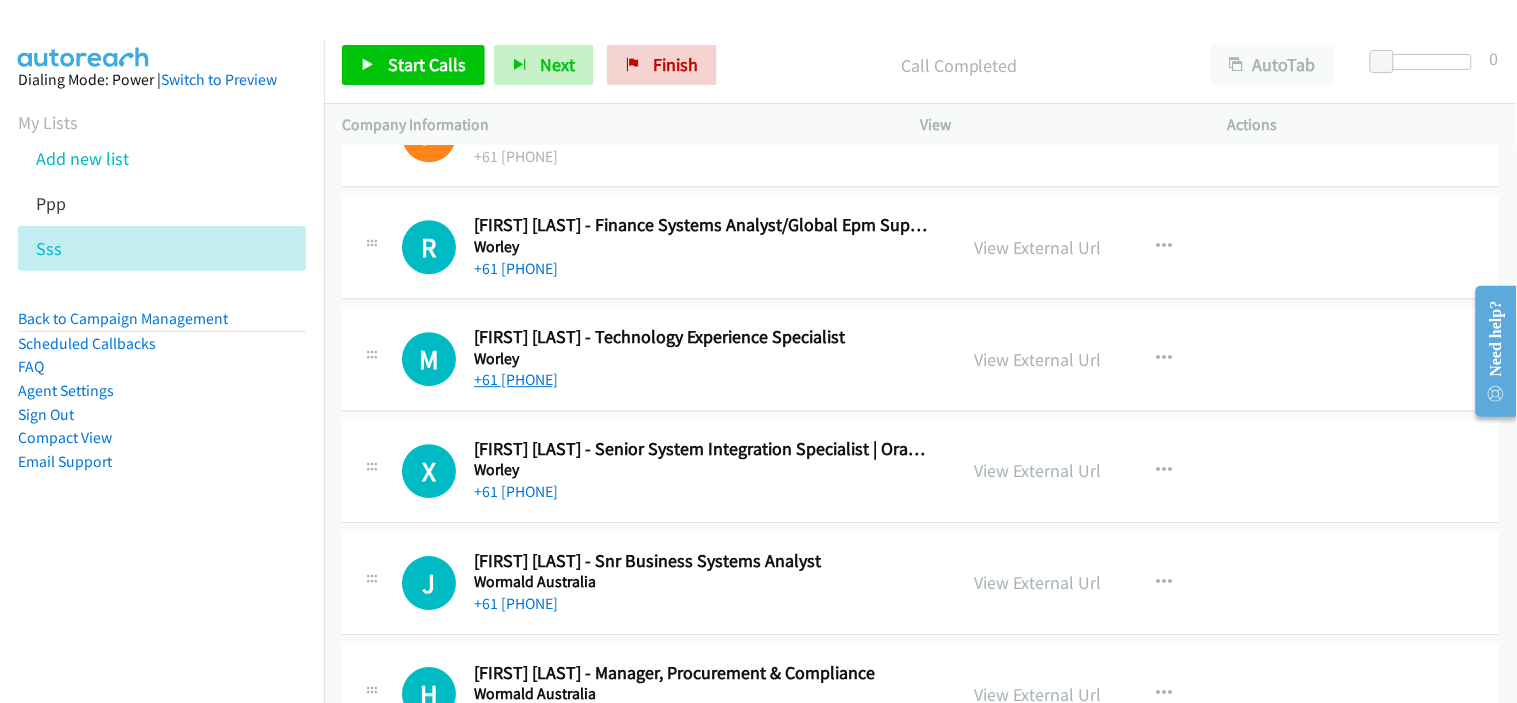 click on "+61 [PHONE]" at bounding box center (516, 379) 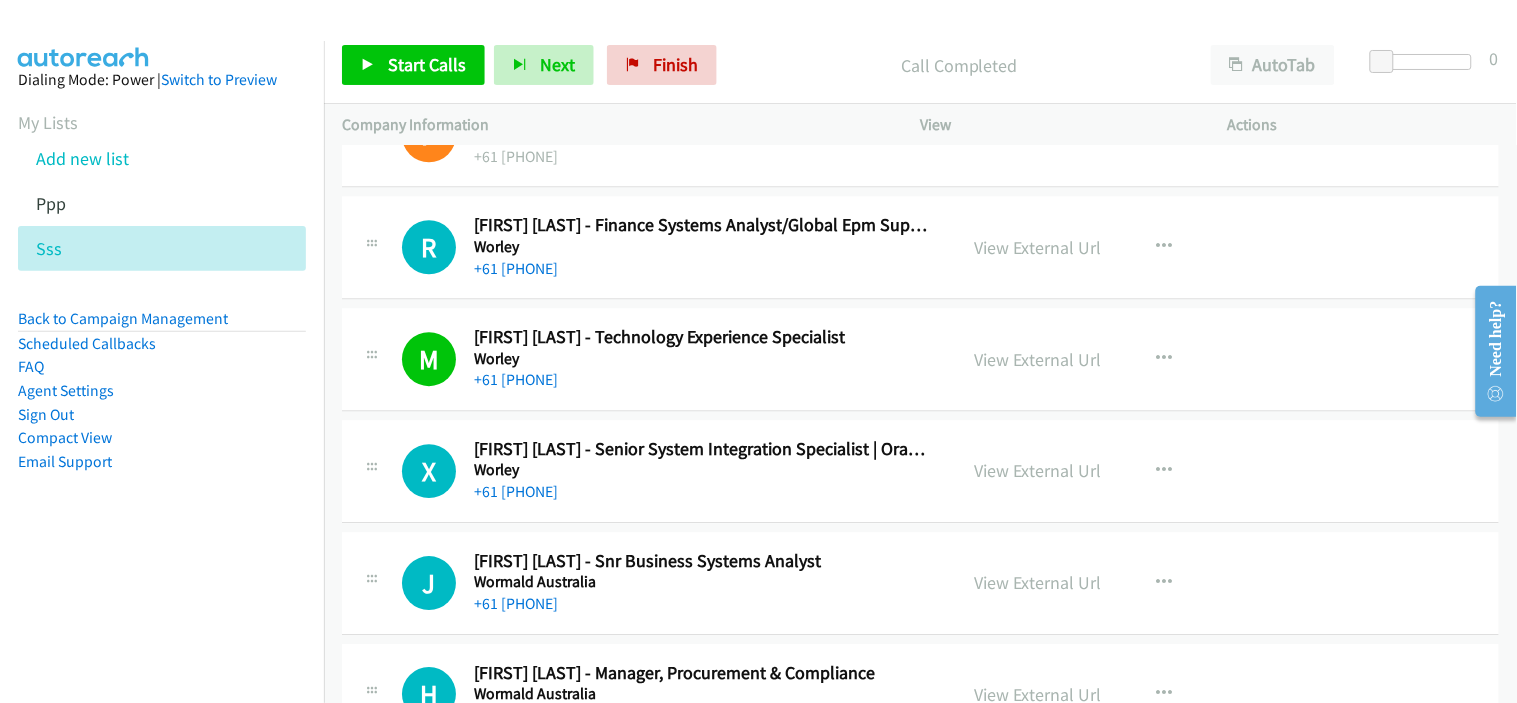 click on "+61 [PHONE]" at bounding box center (702, 492) 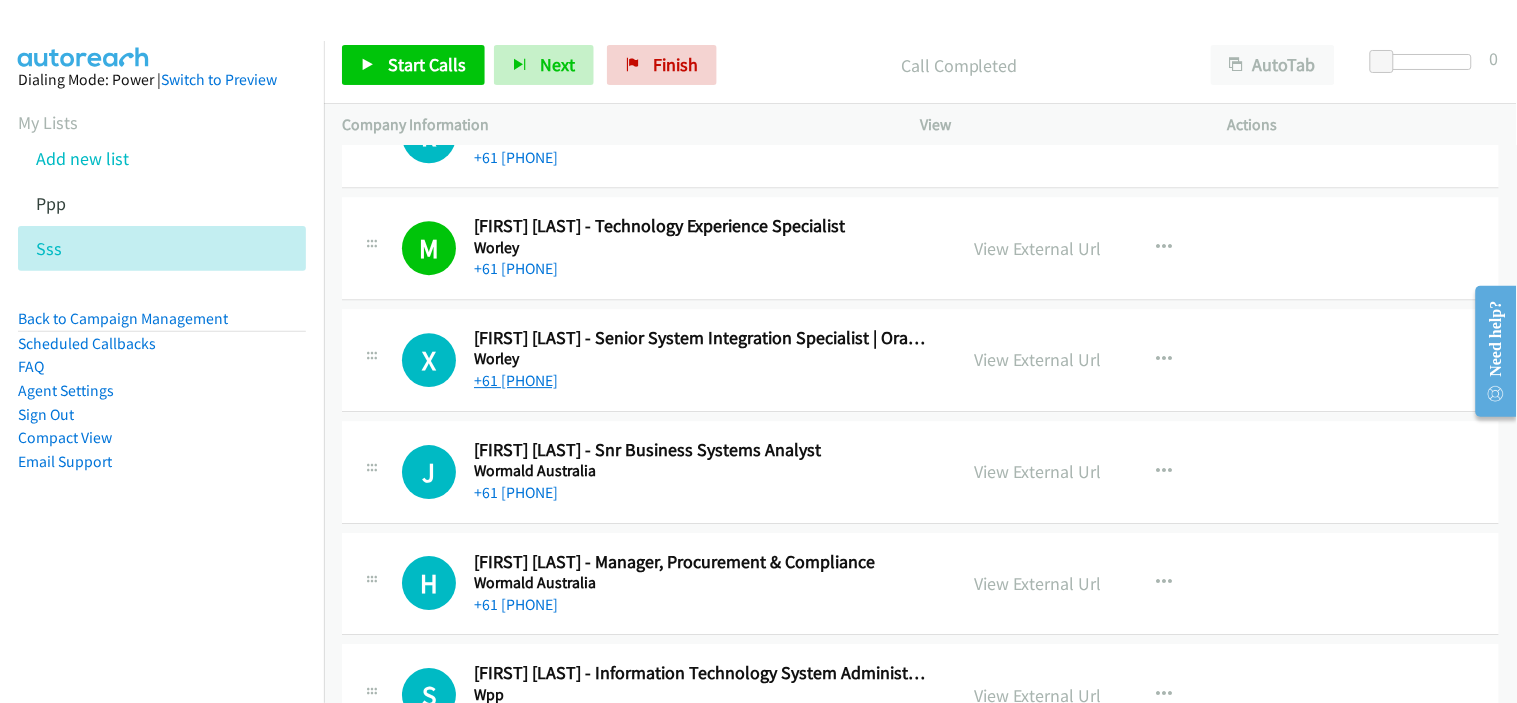 click on "+61 [PHONE]" at bounding box center [516, 380] 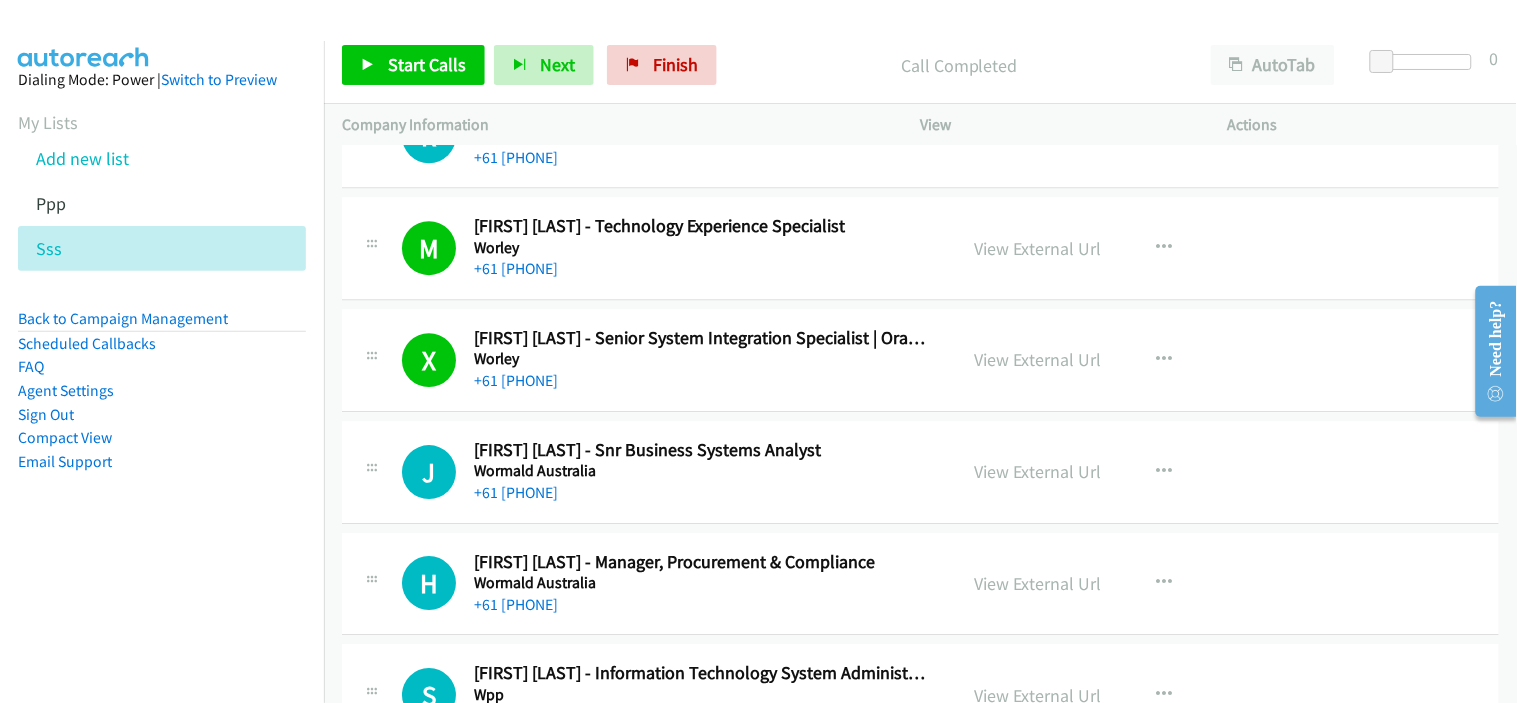 drag, startPoint x: 695, startPoint y: 500, endPoint x: 687, endPoint y: 493, distance: 10.630146 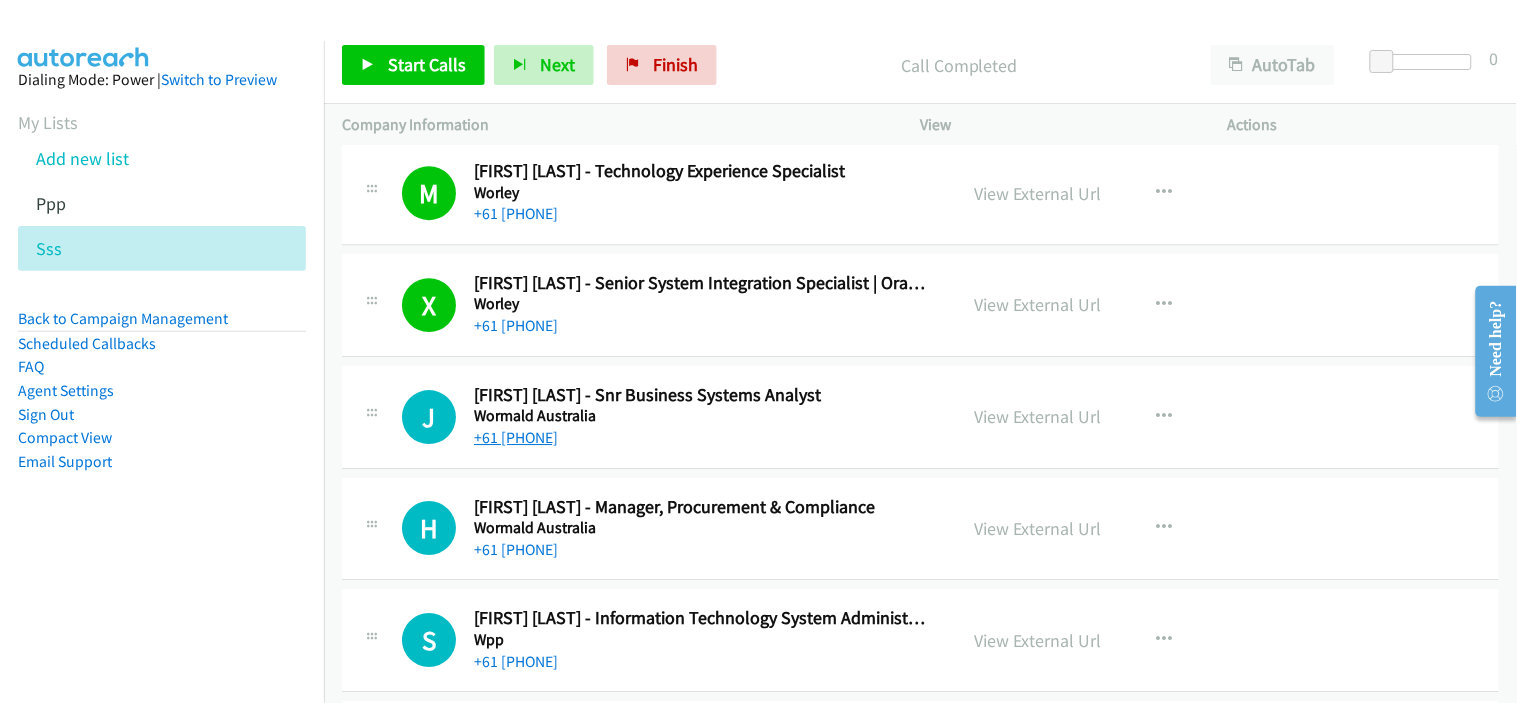 scroll, scrollTop: 7444, scrollLeft: 0, axis: vertical 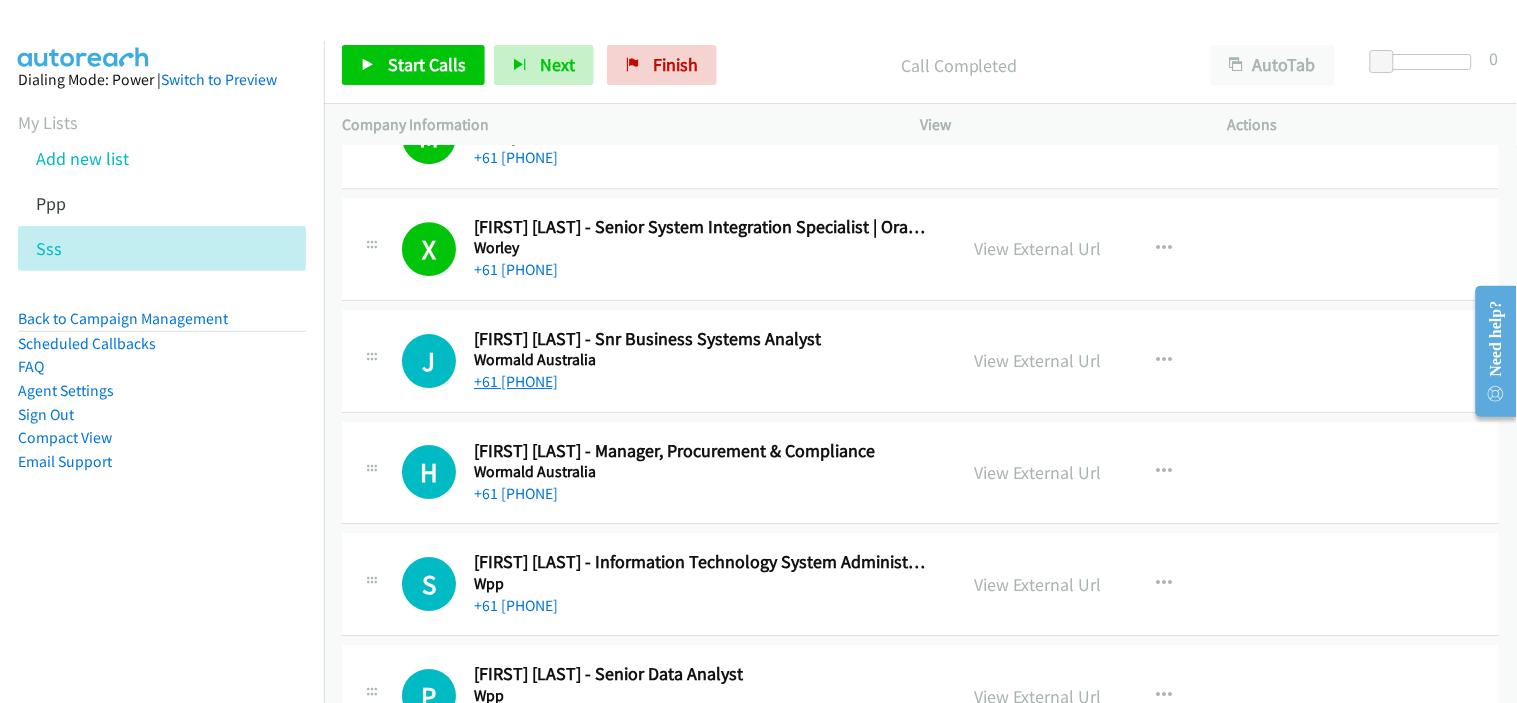 click on "+61 [PHONE]" at bounding box center (516, 381) 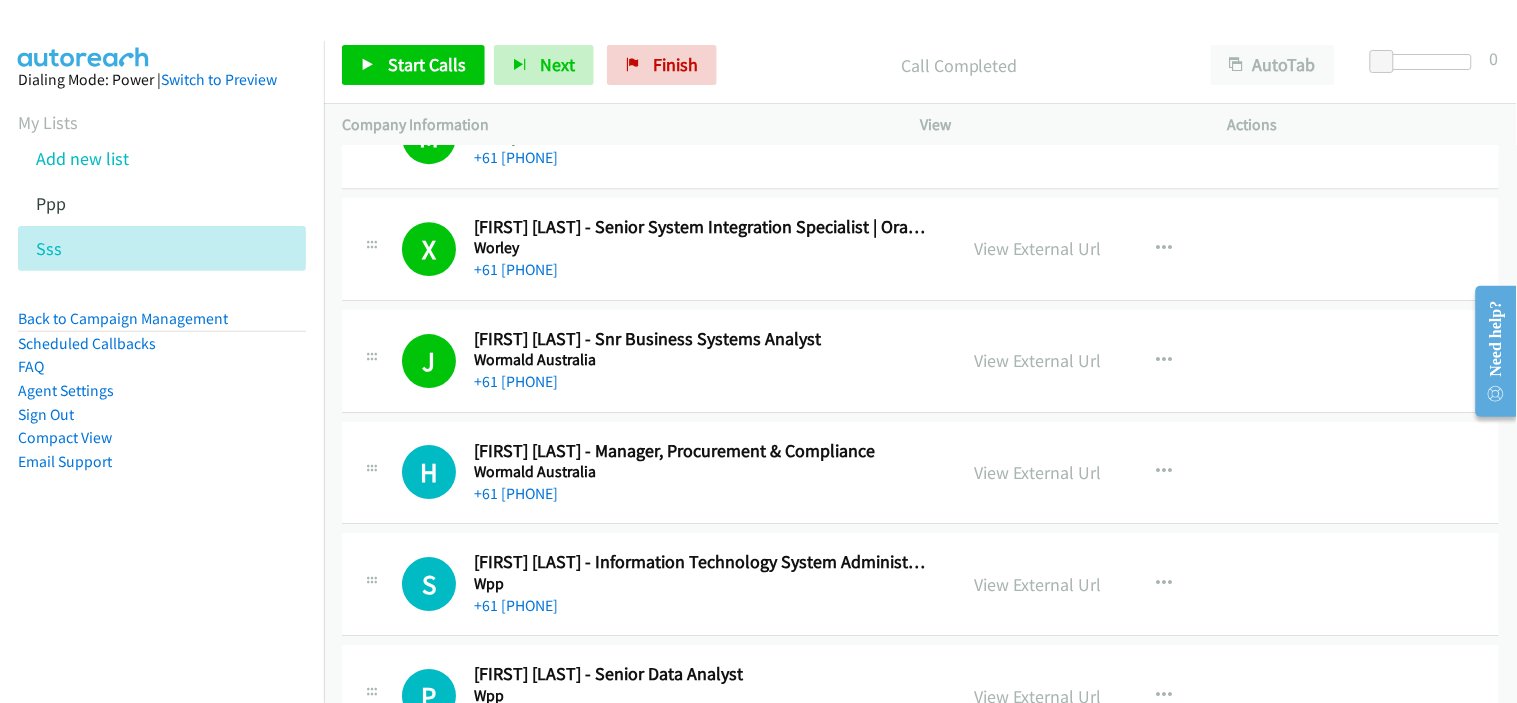 click on "+61 [PHONE]" at bounding box center [702, 494] 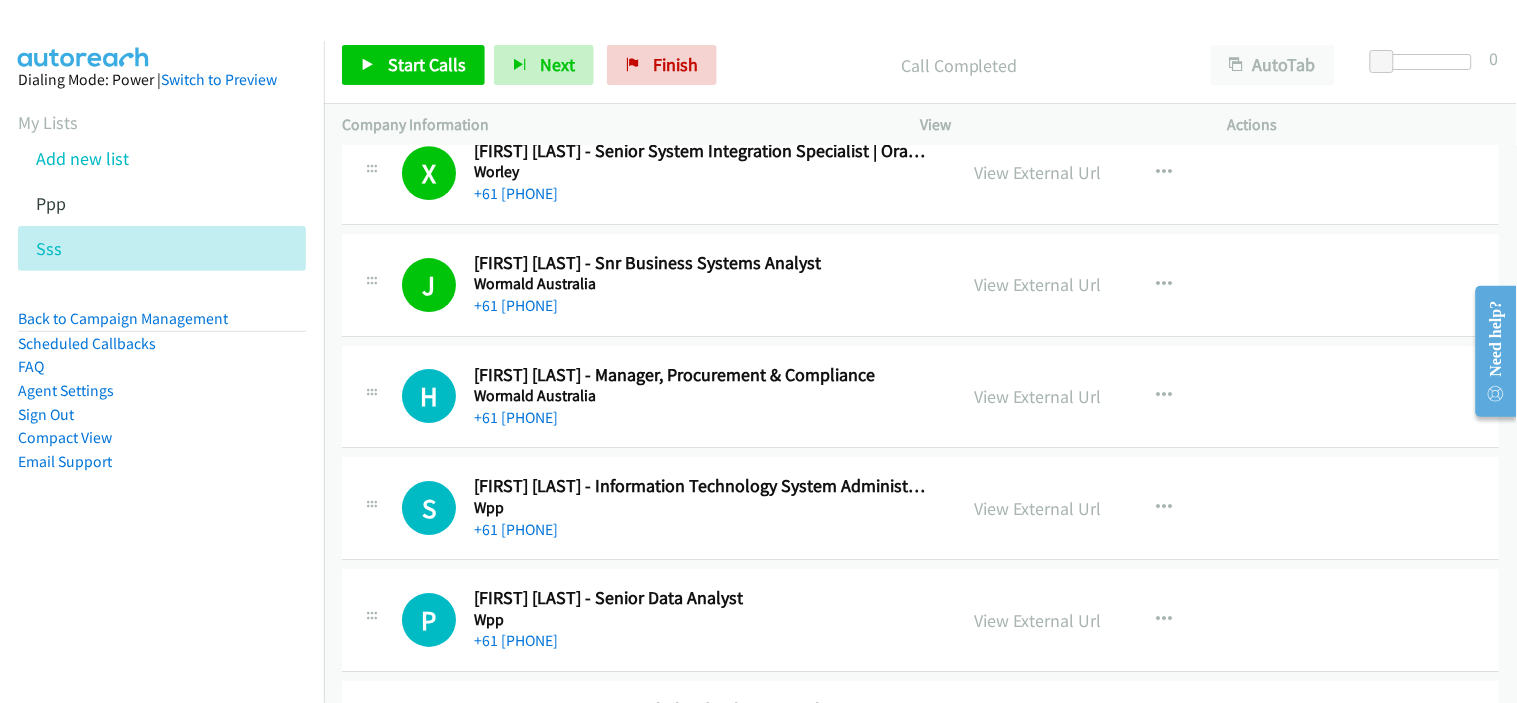 scroll, scrollTop: 7555, scrollLeft: 0, axis: vertical 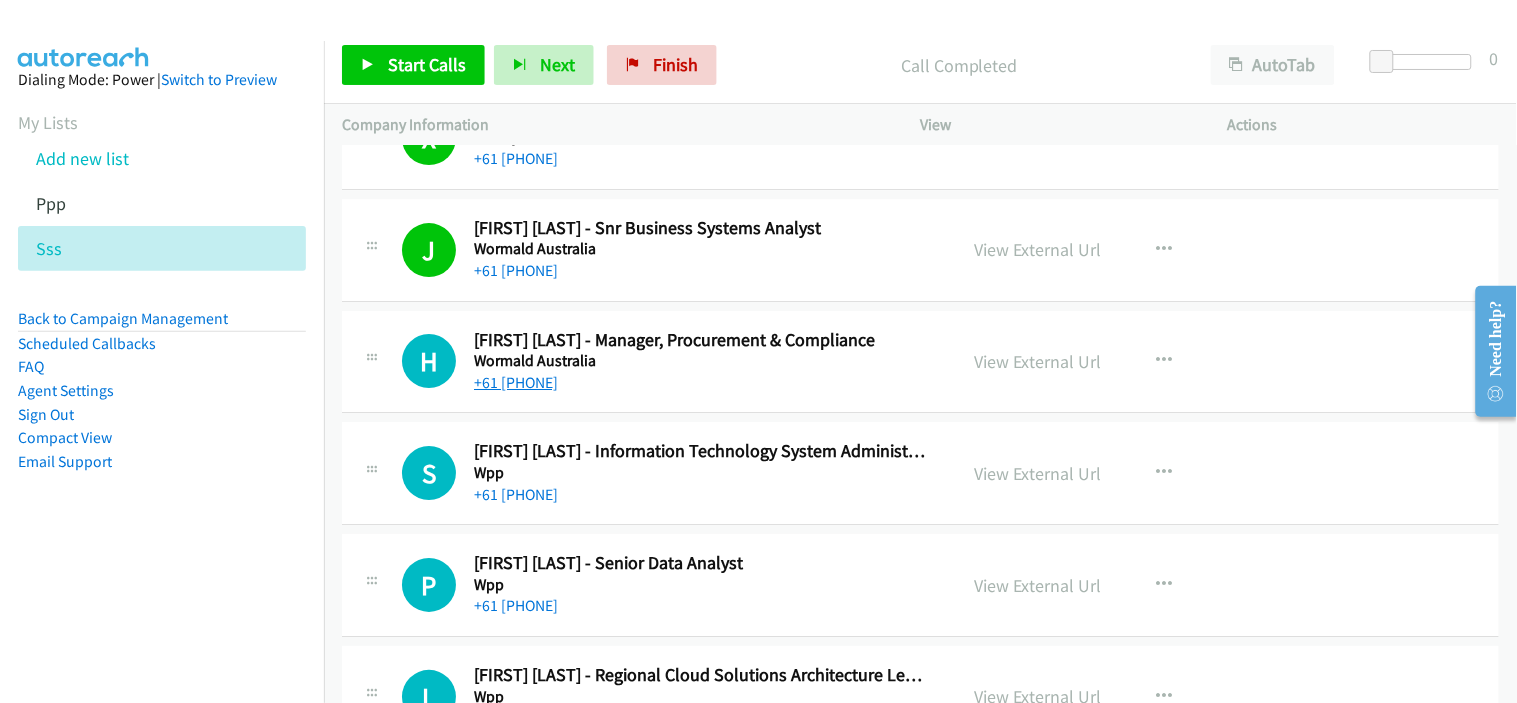 click on "+61 [PHONE]" at bounding box center (516, 382) 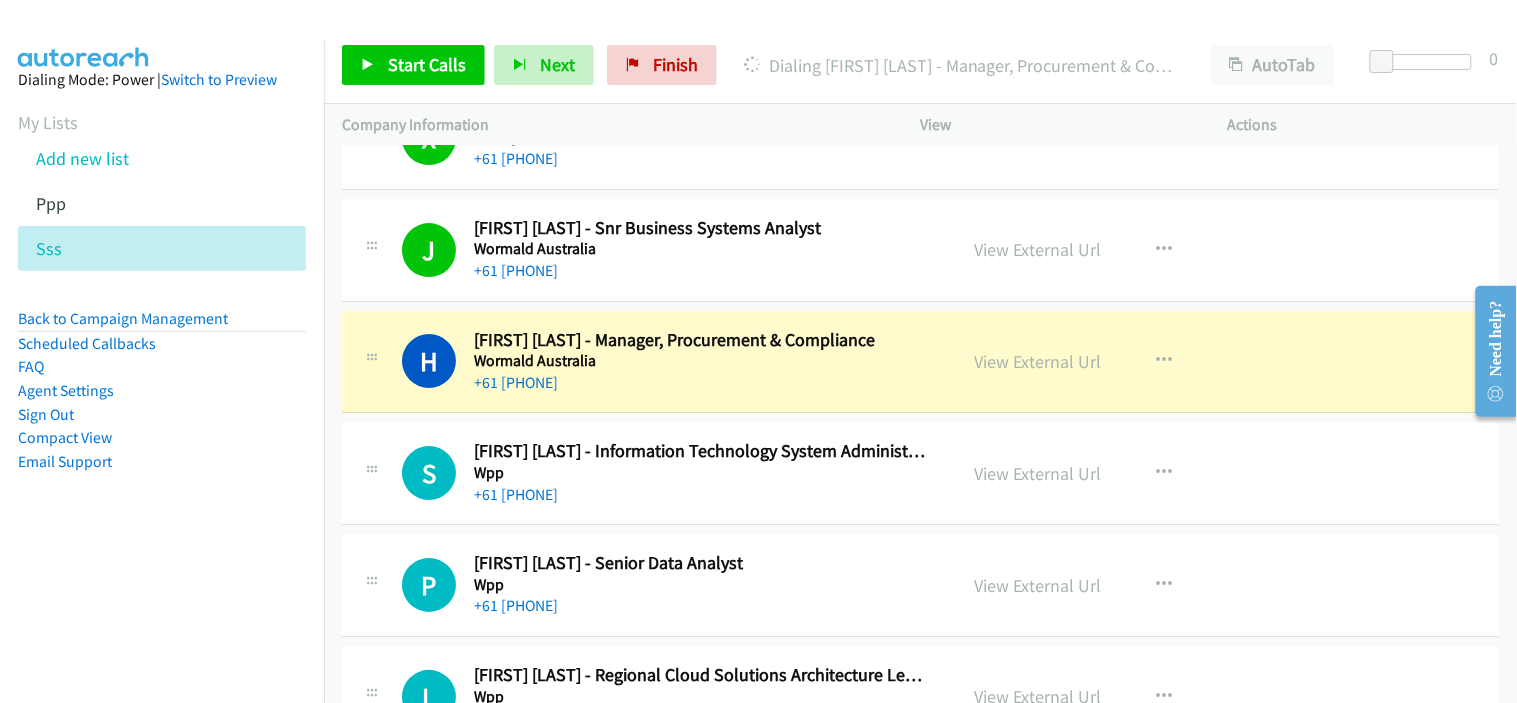 click on "+61 [PHONE]" at bounding box center [702, 383] 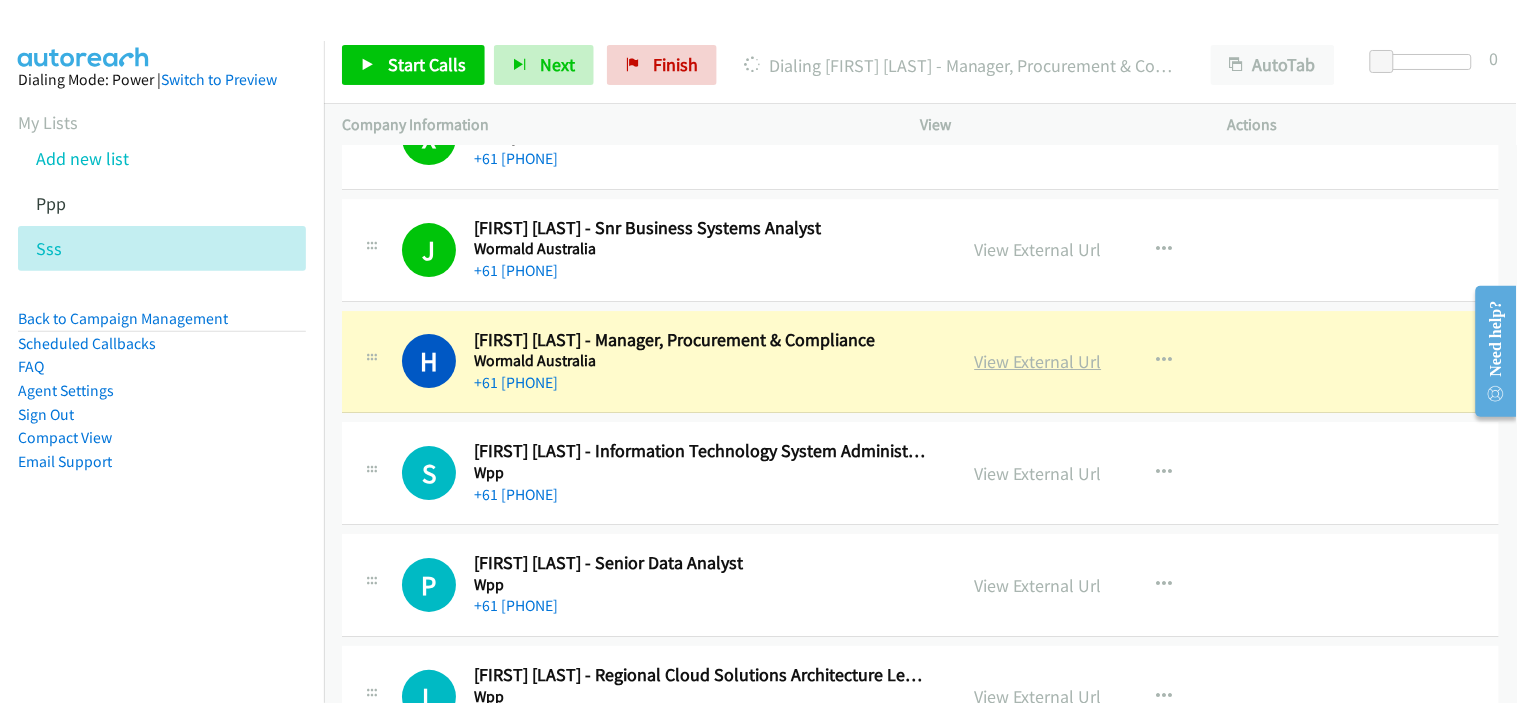 click on "View External Url" at bounding box center [1038, 361] 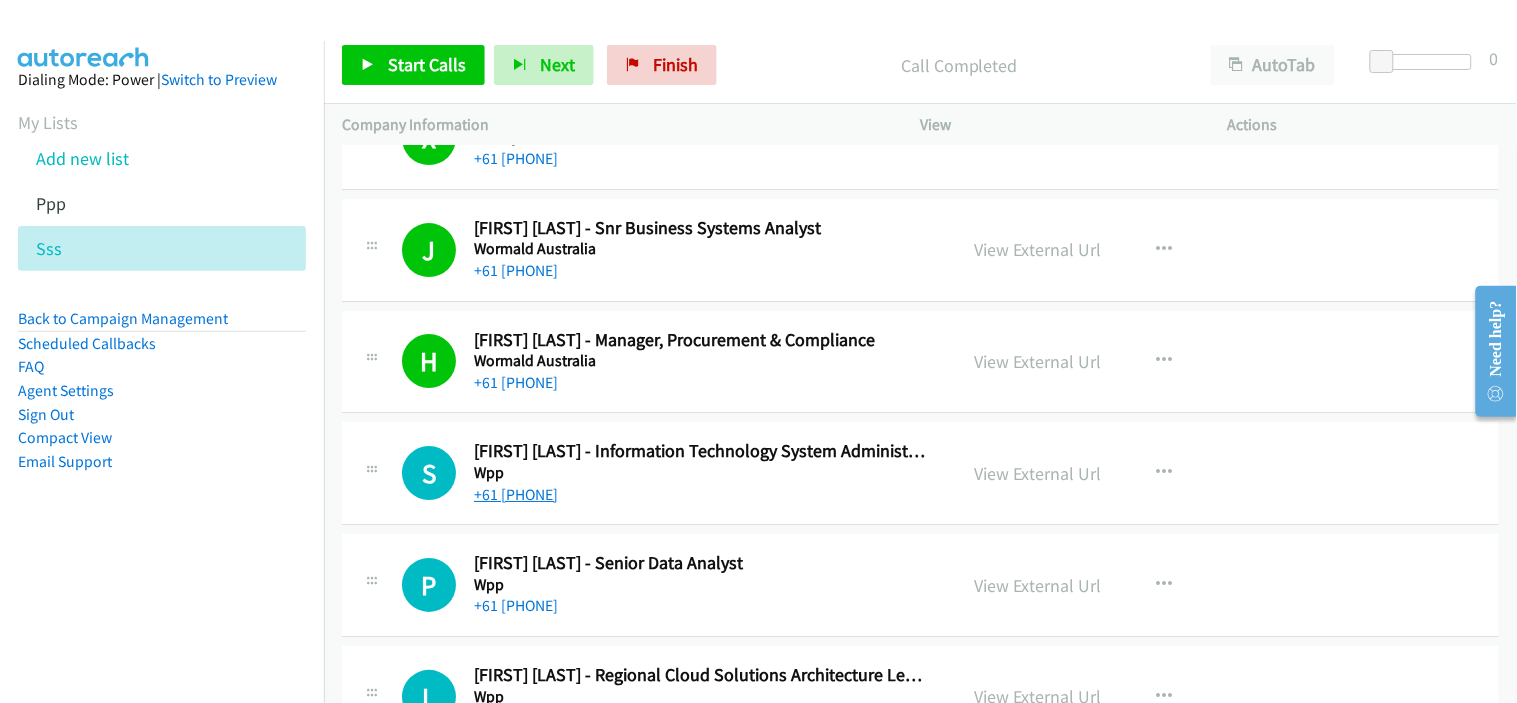 click on "+61 [PHONE]" at bounding box center [516, 494] 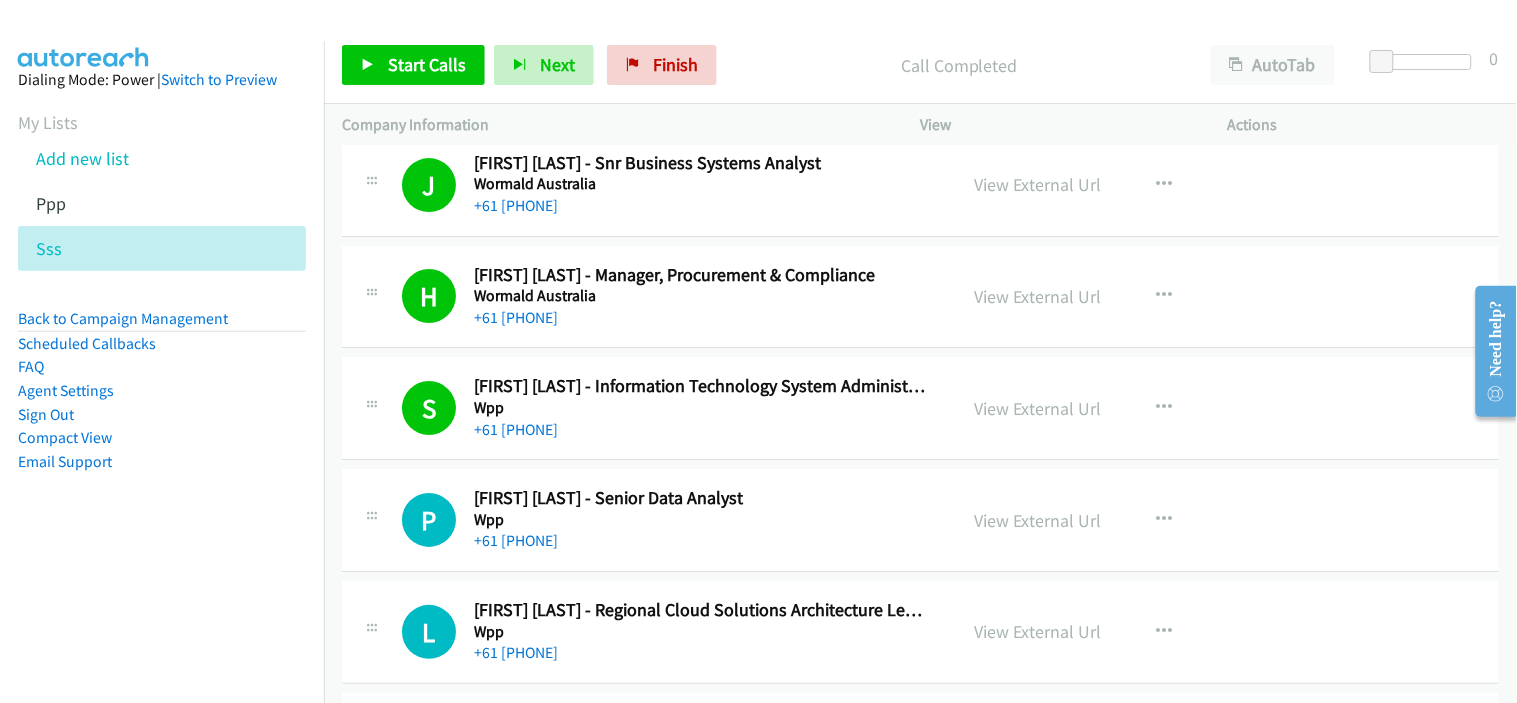 scroll, scrollTop: 7666, scrollLeft: 0, axis: vertical 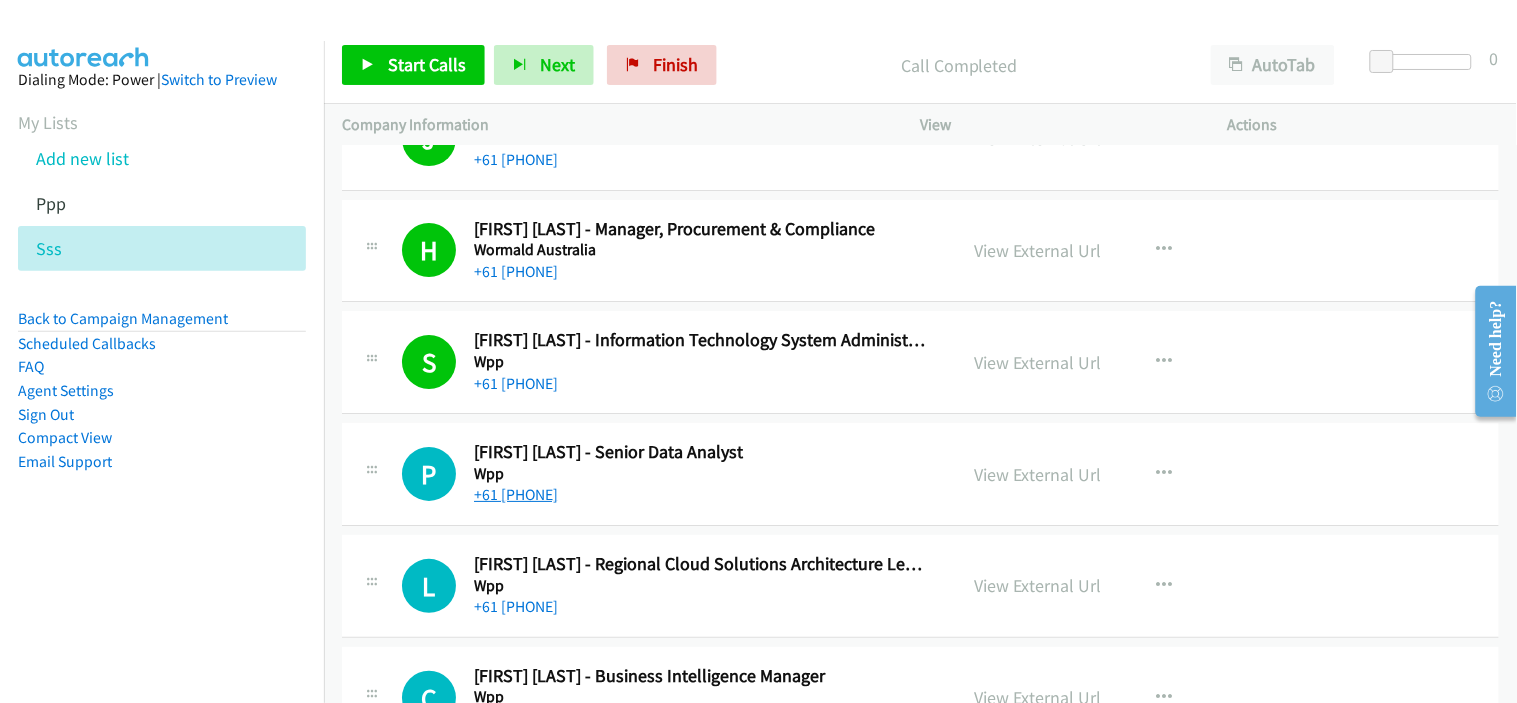 click on "+61 [PHONE]" at bounding box center [516, 494] 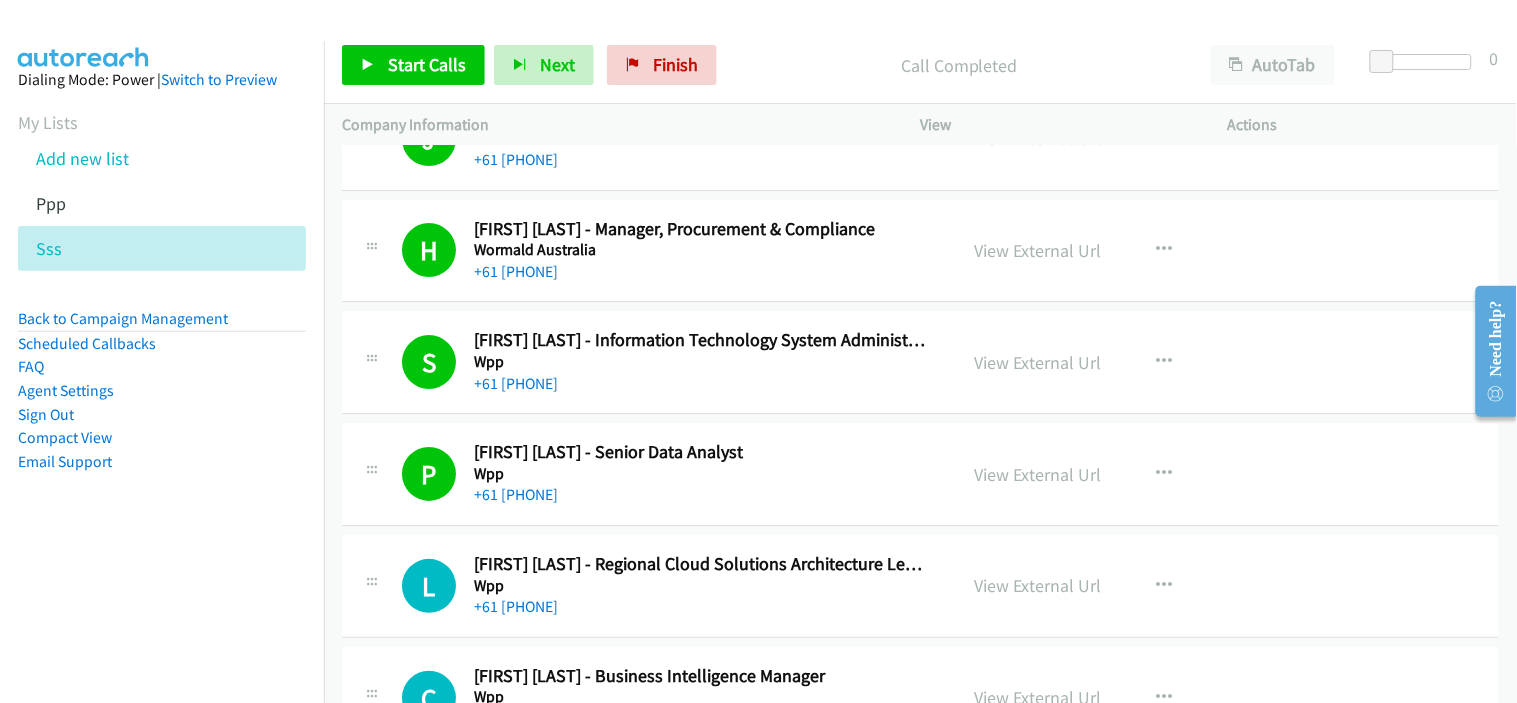 click on "+61 [PHONE]" at bounding box center (702, 495) 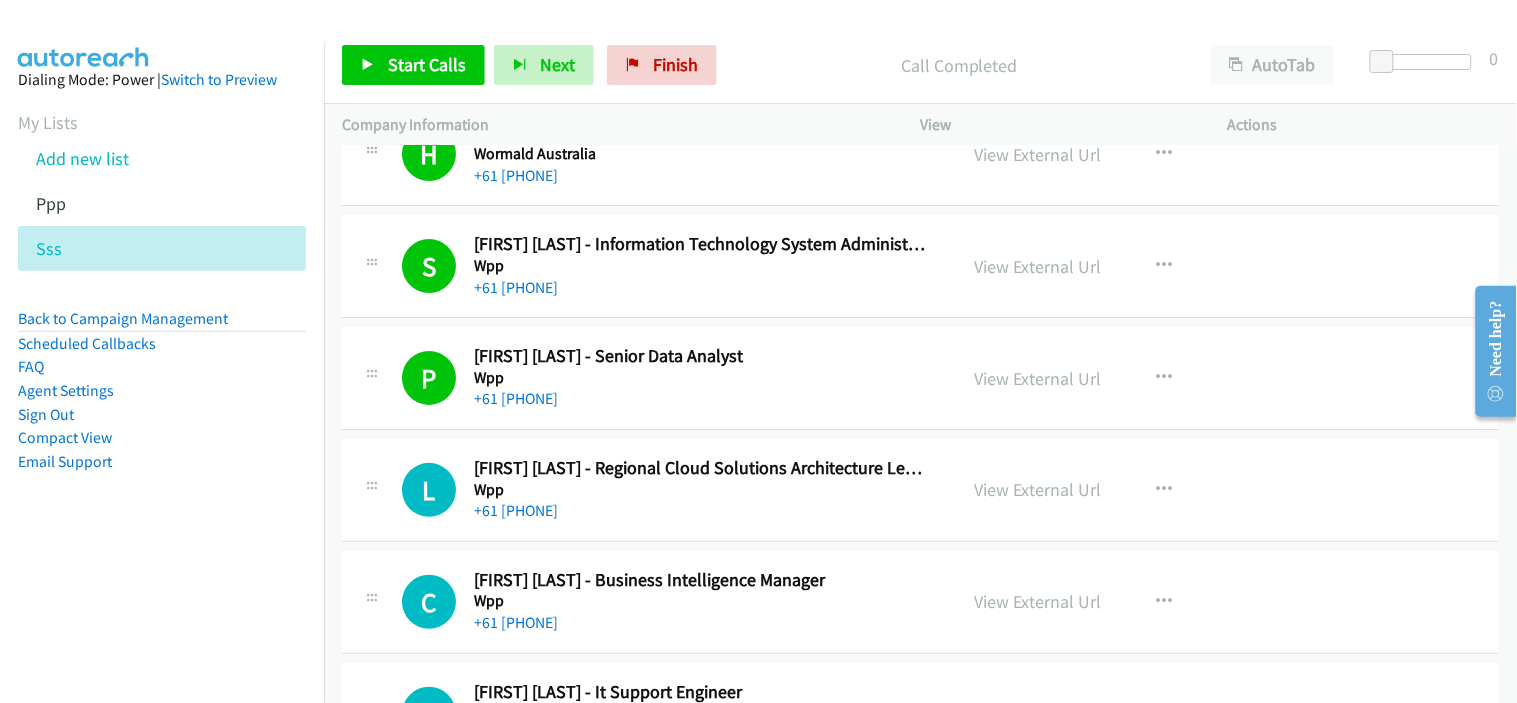 scroll, scrollTop: 7888, scrollLeft: 0, axis: vertical 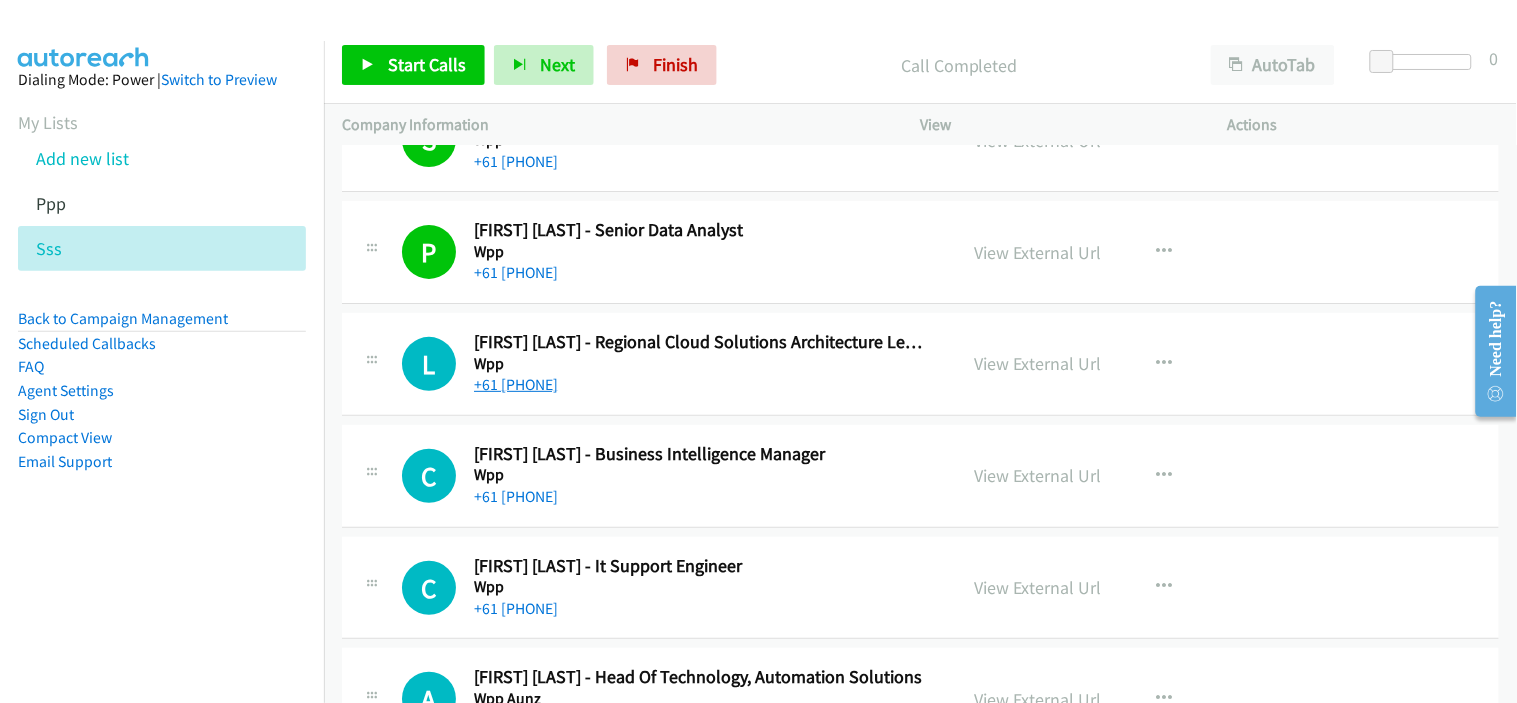 click on "+61 [PHONE]" at bounding box center [516, 384] 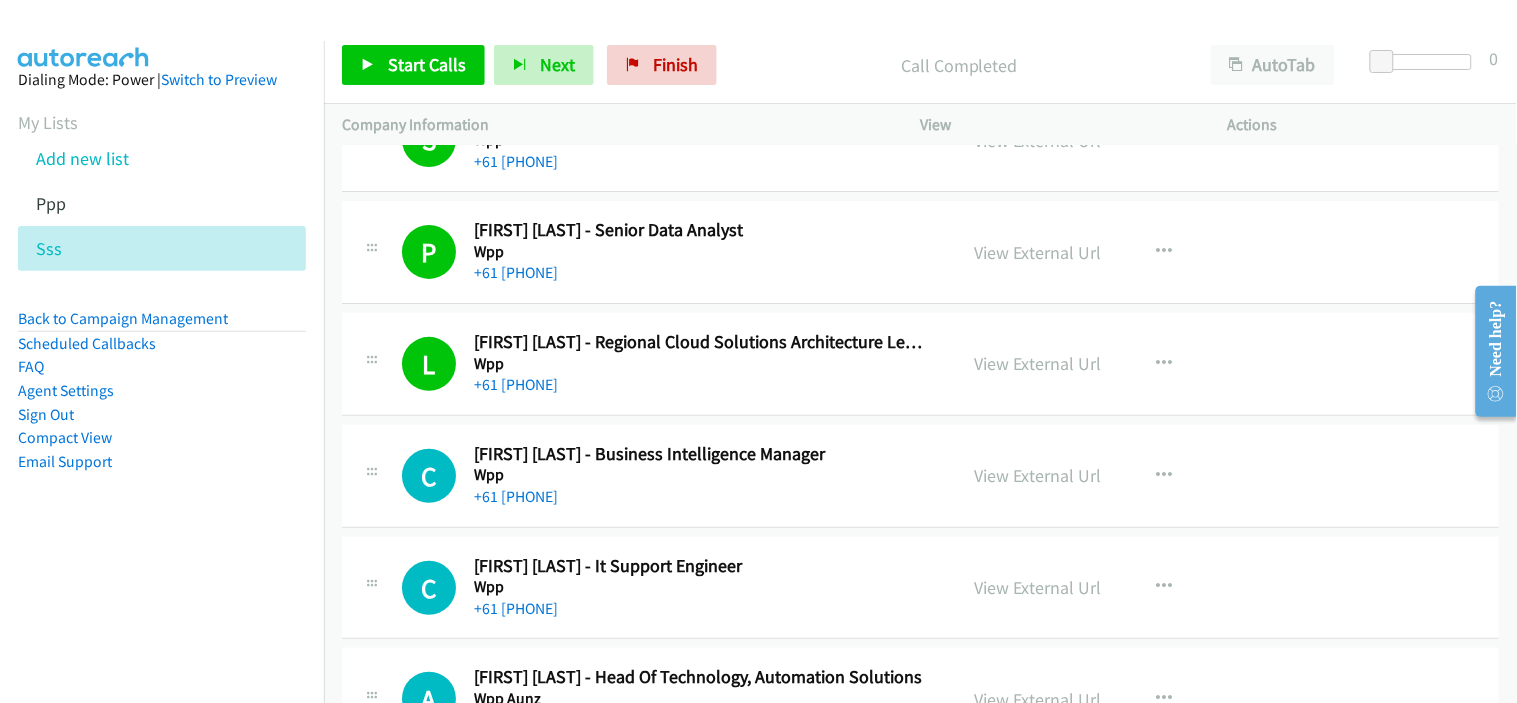 click on "C
Callback Scheduled
[FIRST] [LAST] - Business Intelligence Manager
Wpp
Australia/Sydney
+61 [PHONE]
View External Url
View External Url
Schedule/Manage Callback
Start Calls Here
Remove from list
Add to do not call list
Reset Call Status" at bounding box center (920, 476) 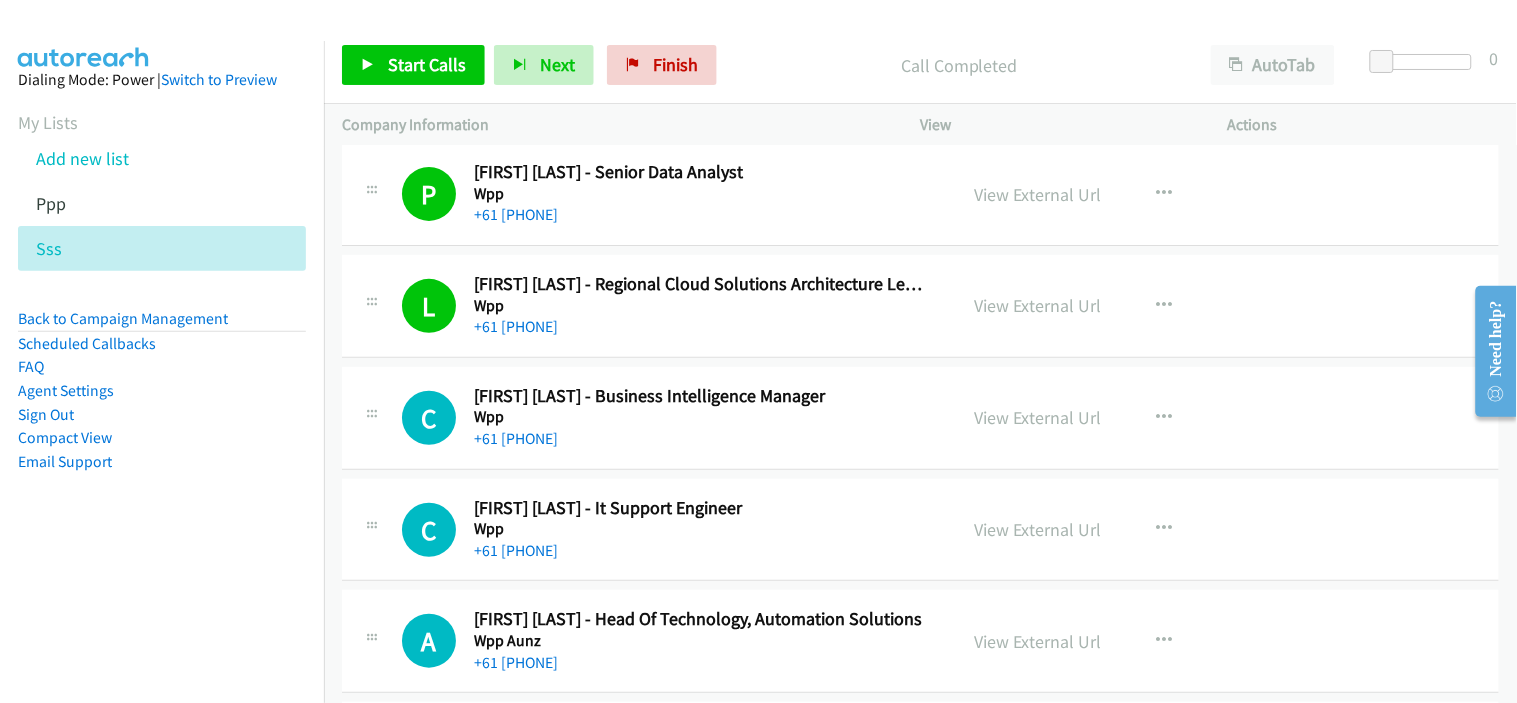 scroll, scrollTop: 8000, scrollLeft: 0, axis: vertical 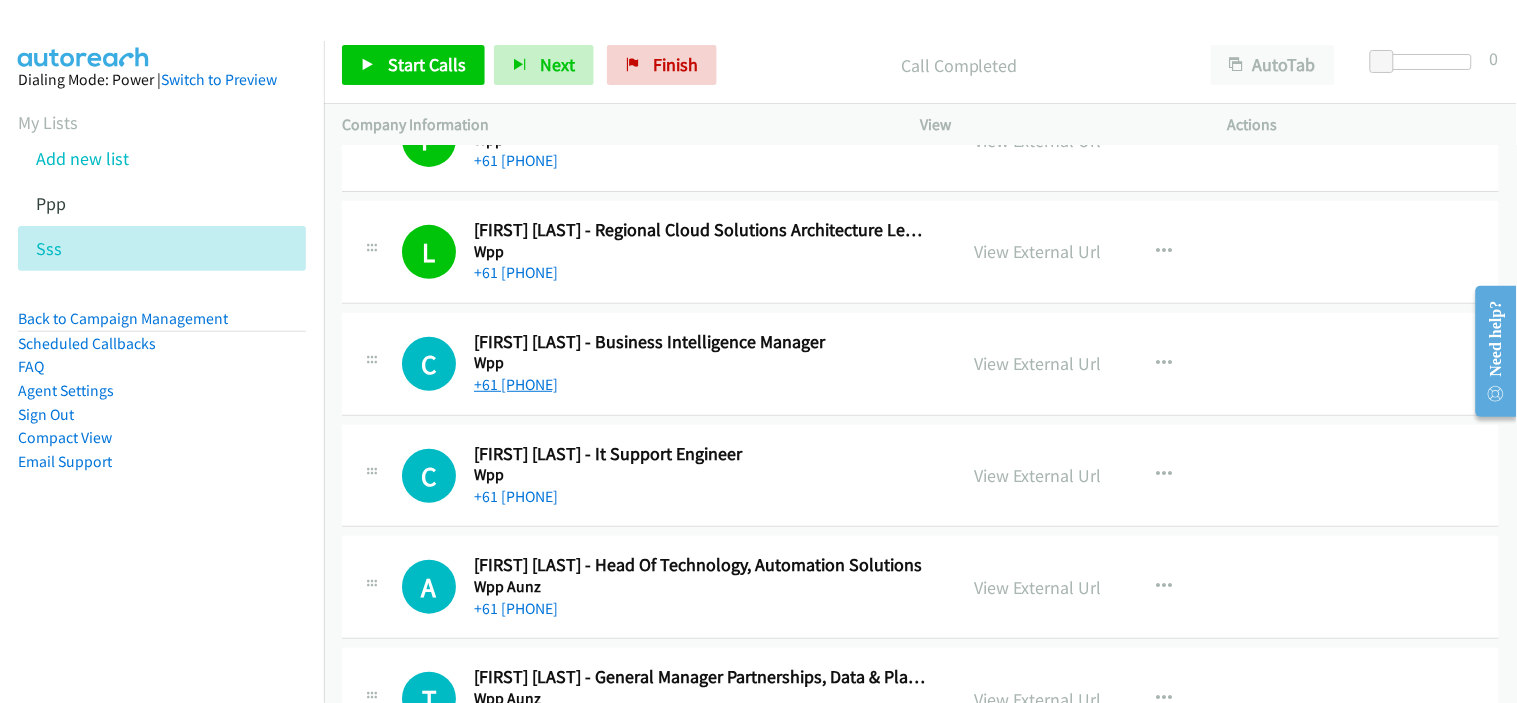 click on "+61 [PHONE]" at bounding box center (516, 384) 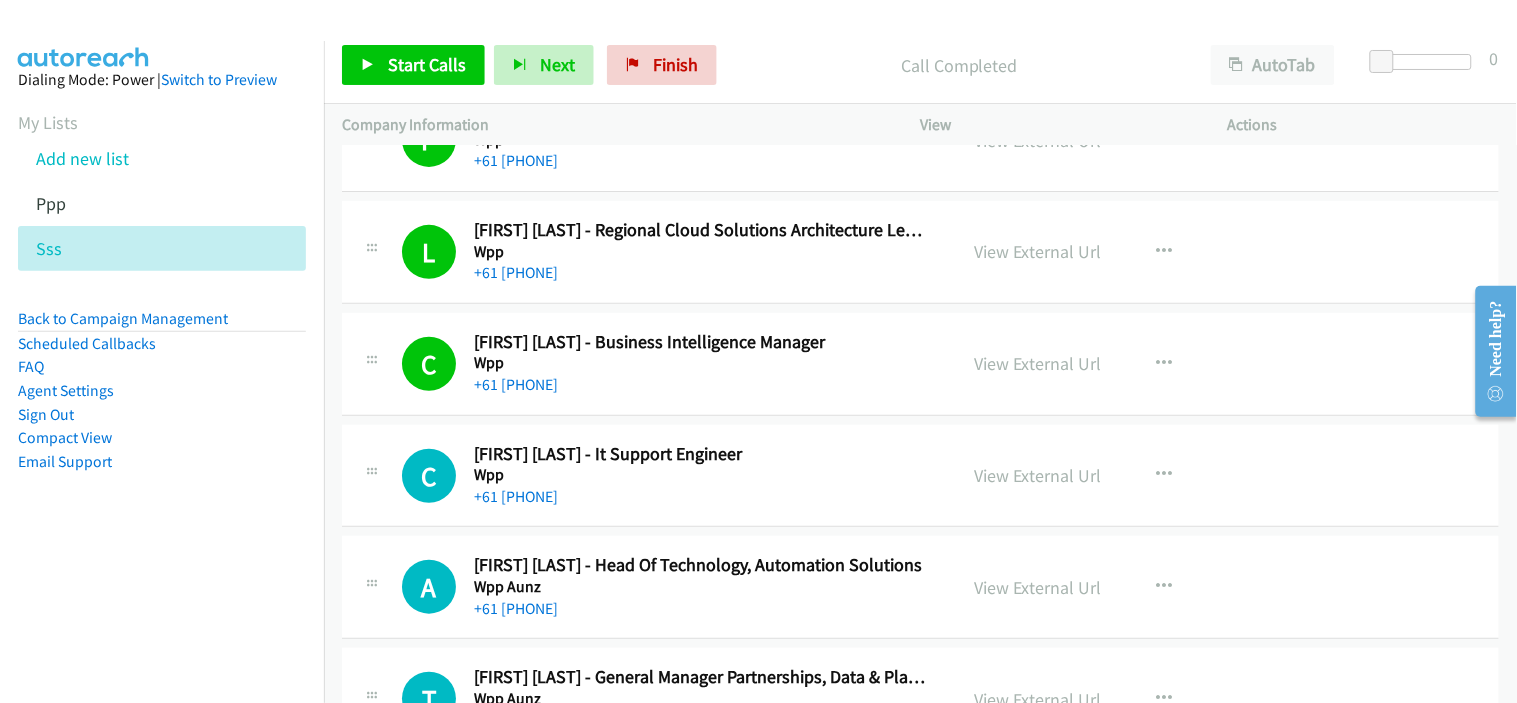 click on "+61 [PHONE]" at bounding box center (702, 497) 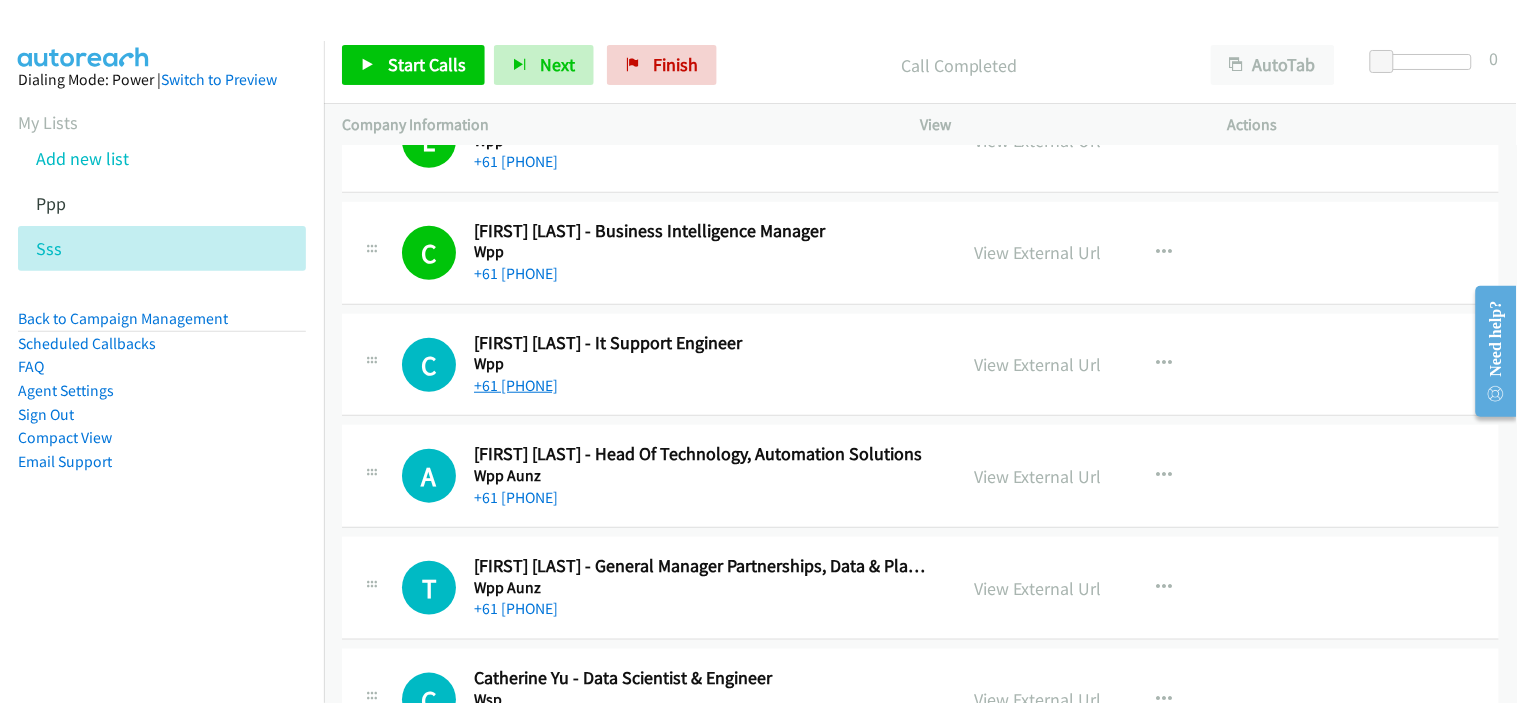 click on "+61 [PHONE]" at bounding box center [516, 385] 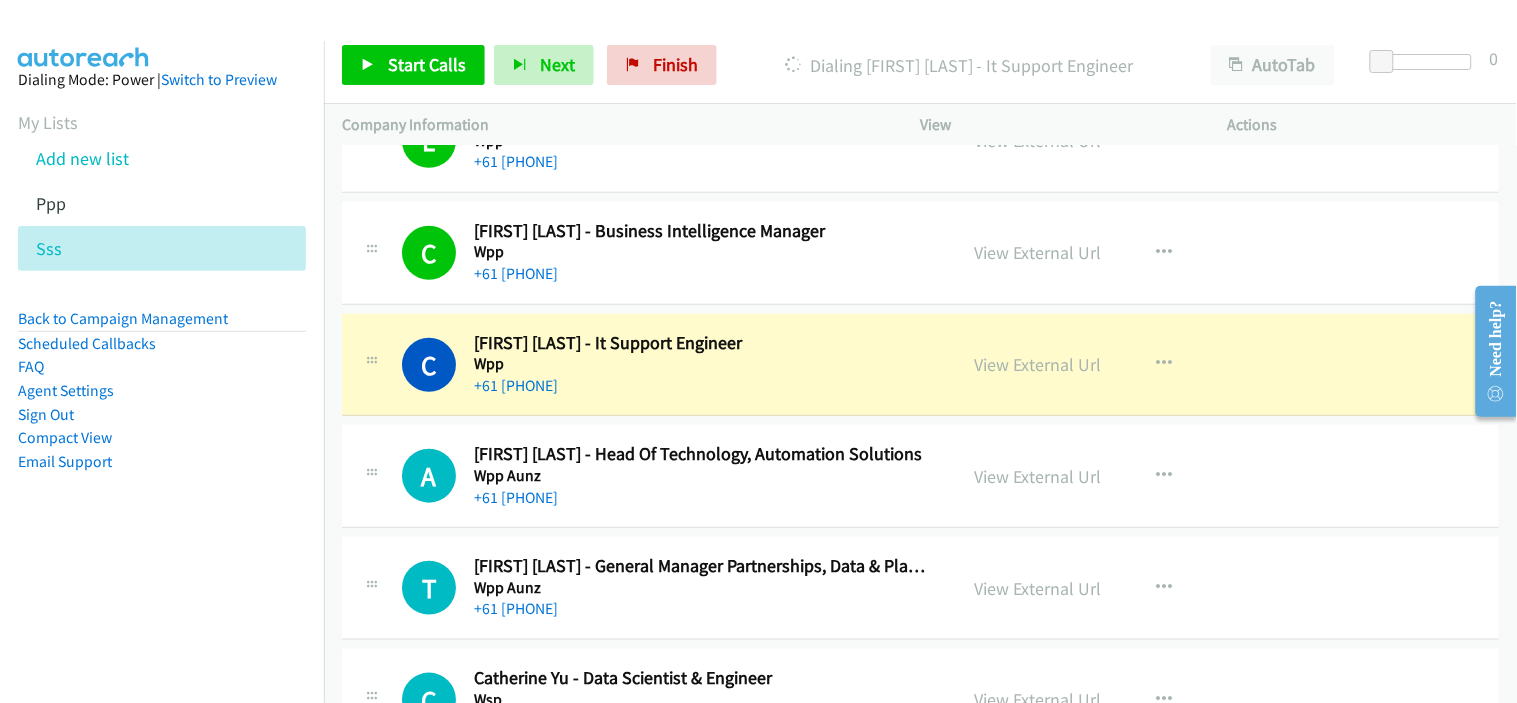 click on "Wpp" at bounding box center [702, 364] 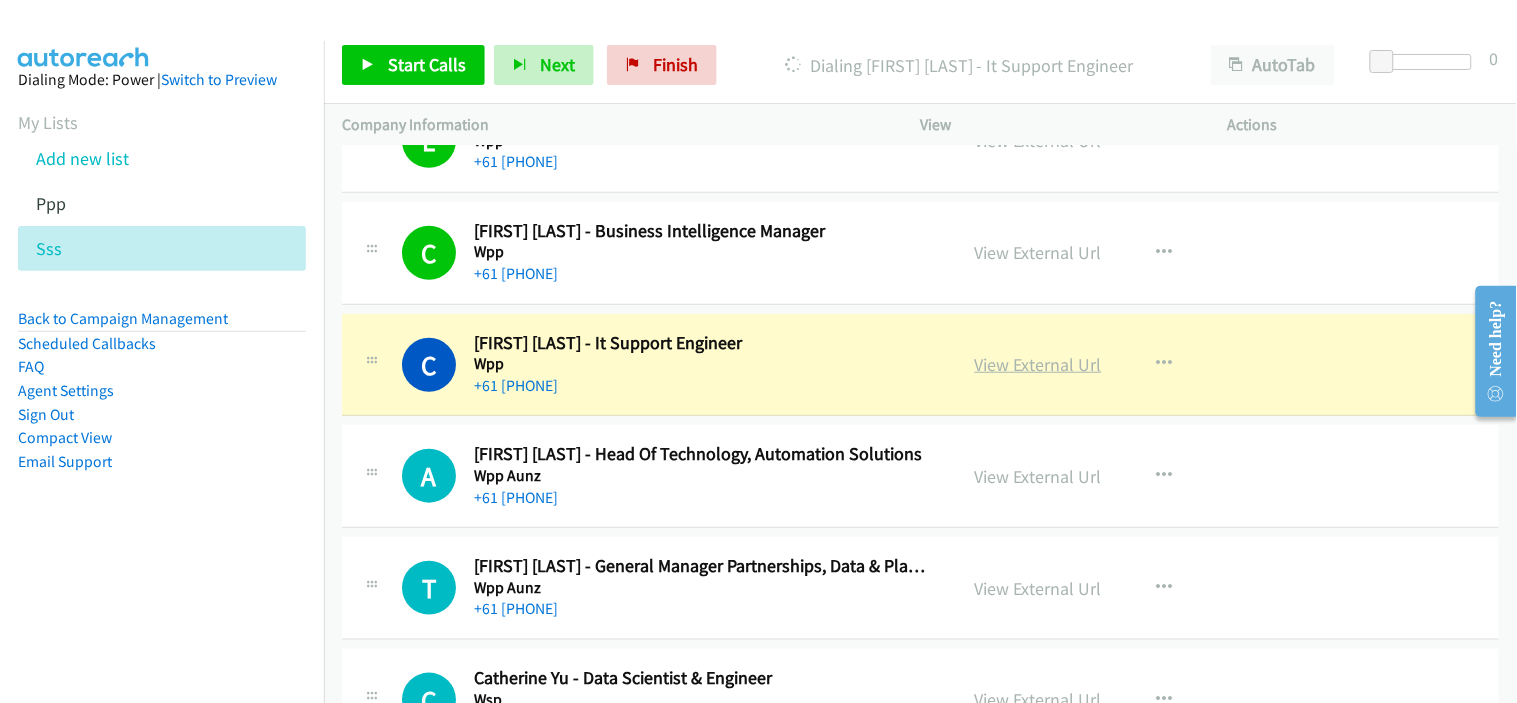 click on "View External Url" at bounding box center [1038, 364] 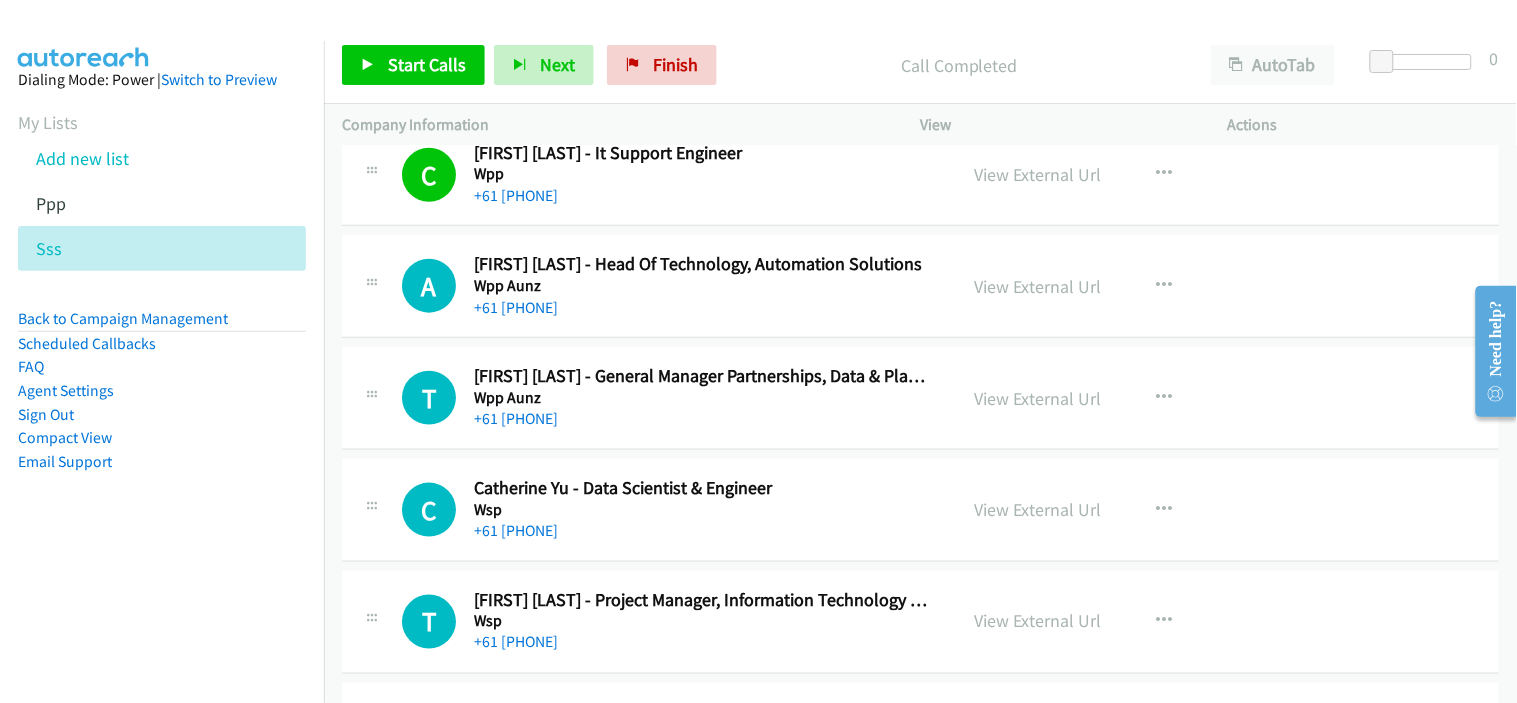 scroll, scrollTop: 8333, scrollLeft: 0, axis: vertical 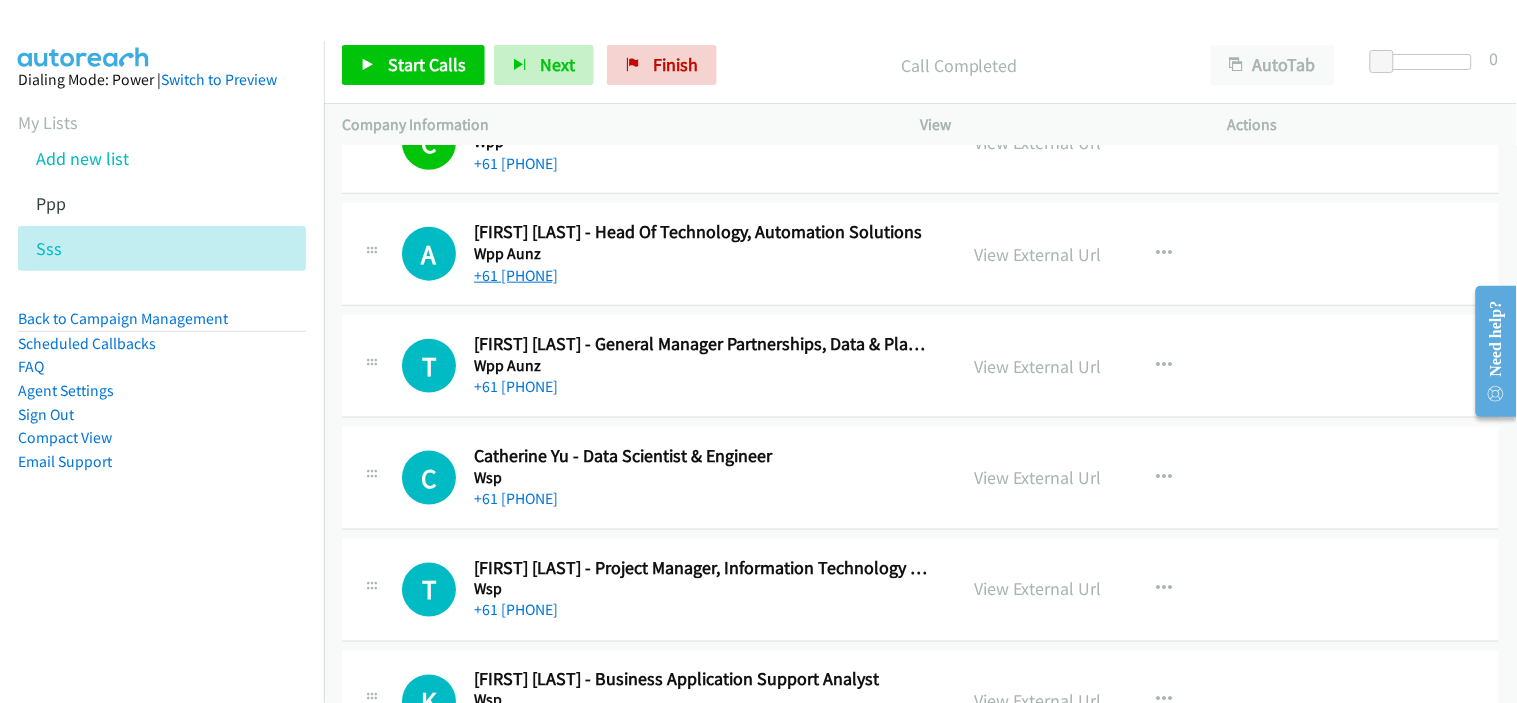 click on "+61 [PHONE]" at bounding box center [516, 275] 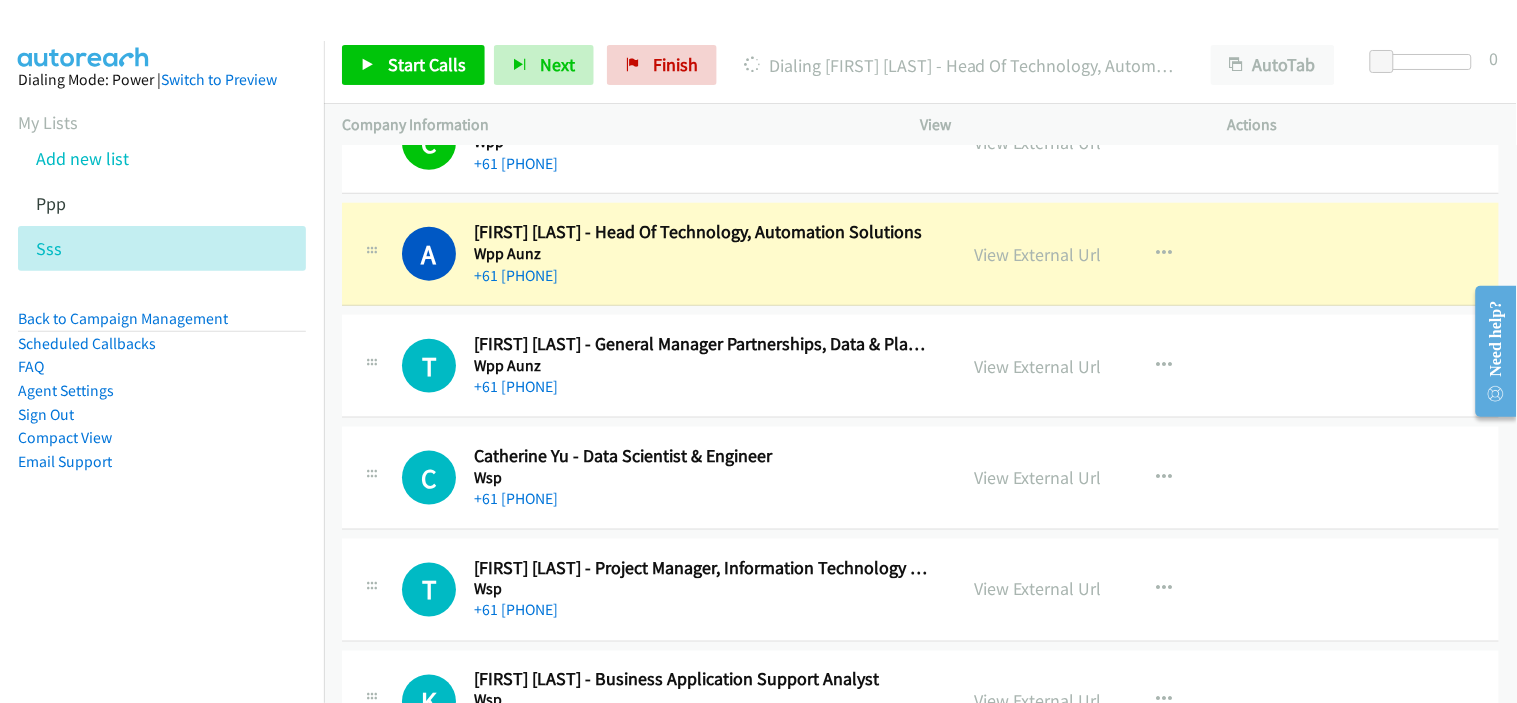 click on "+61 [PHONE]" at bounding box center [702, 276] 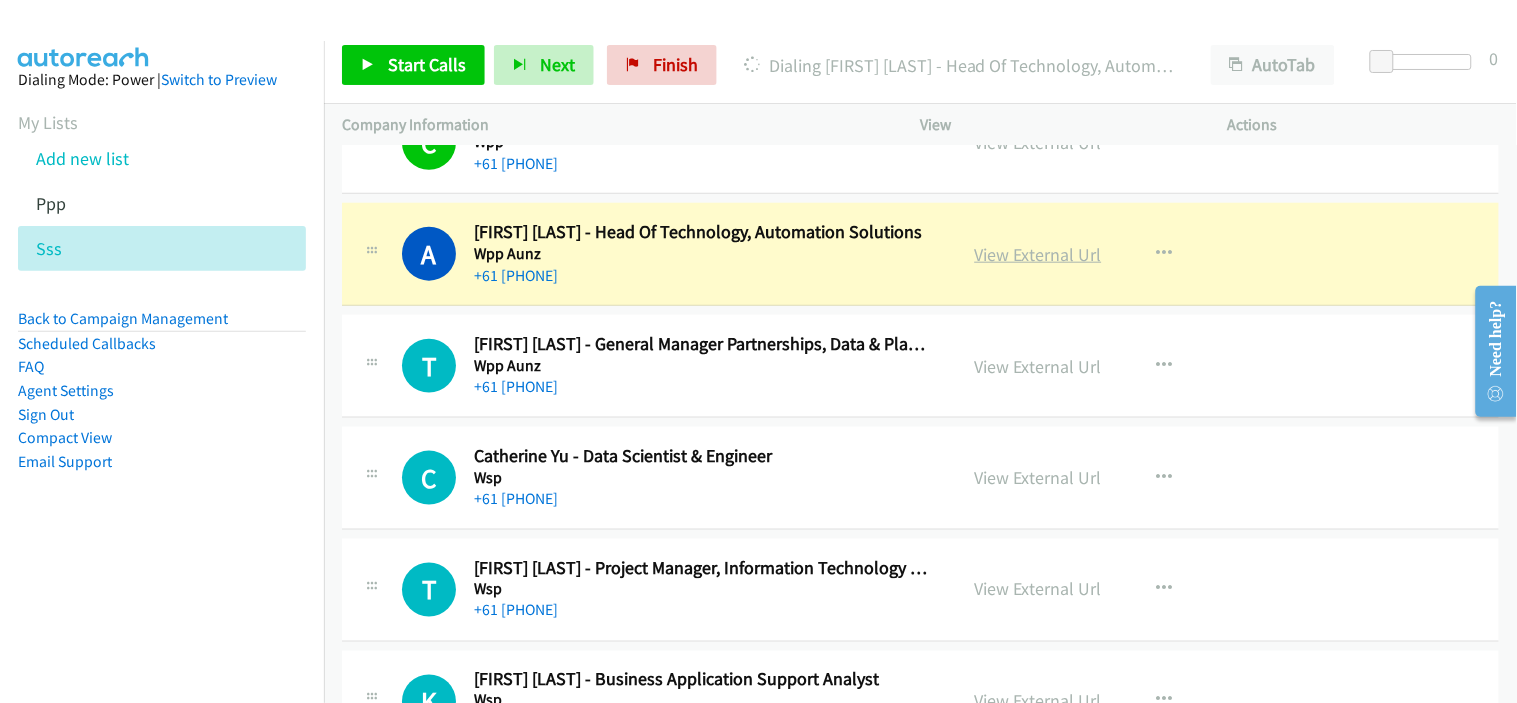 click on "View External Url" at bounding box center (1038, 254) 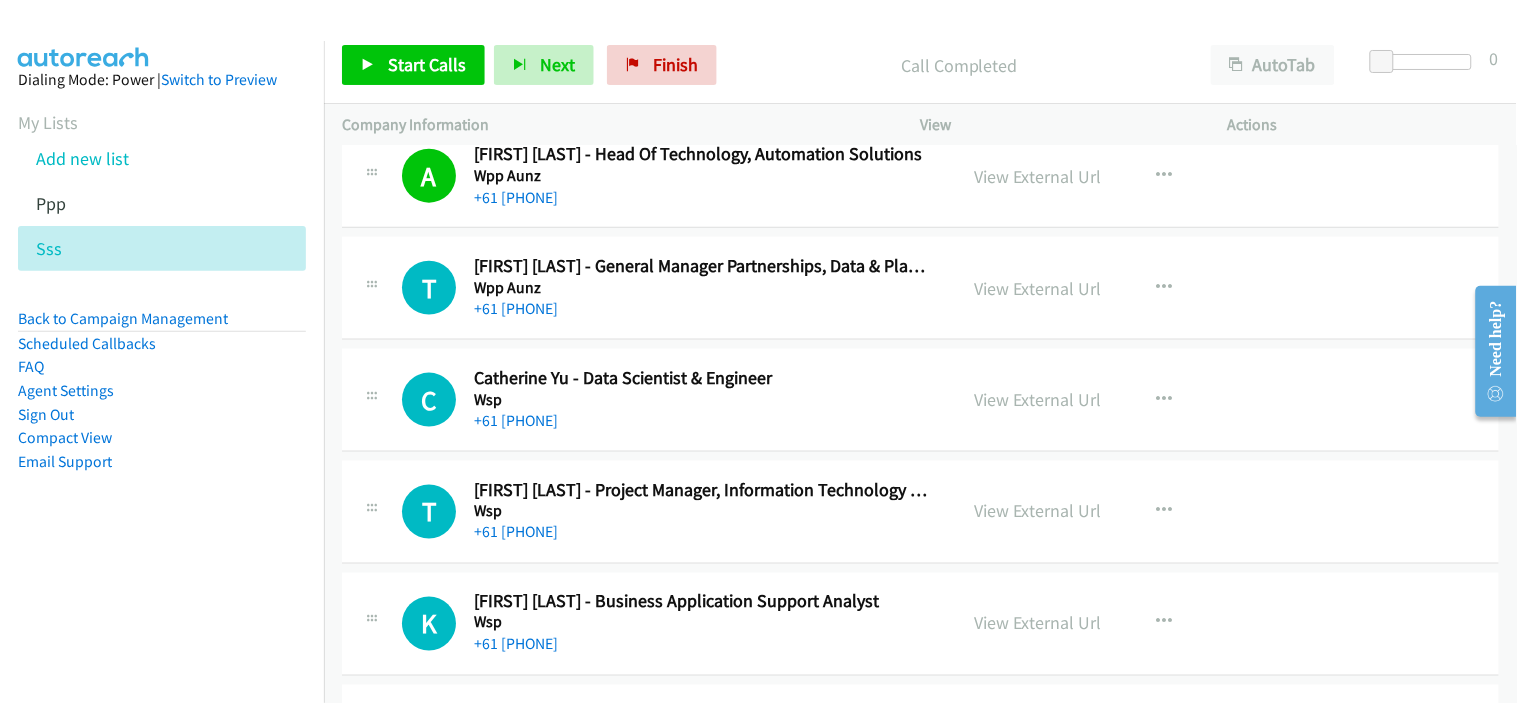 scroll, scrollTop: 8444, scrollLeft: 0, axis: vertical 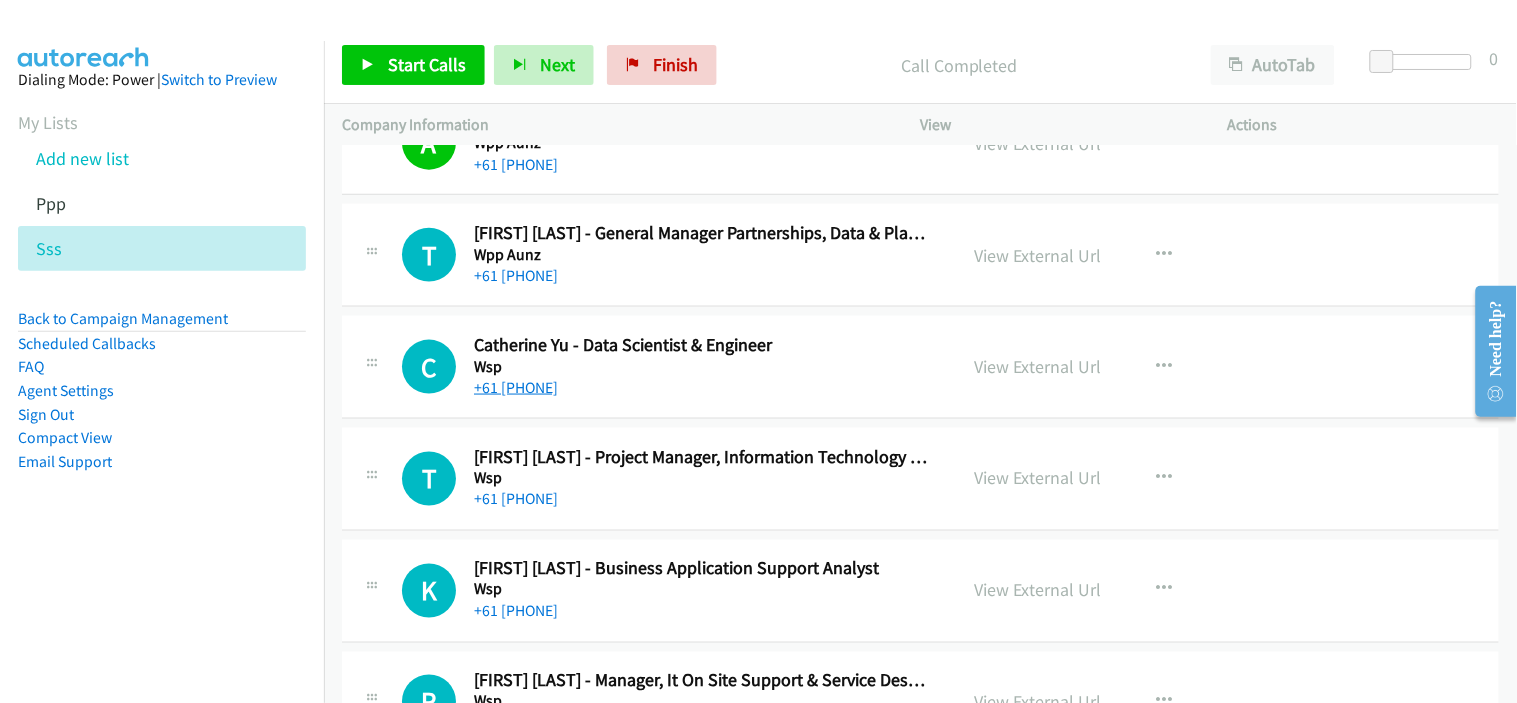 click on "+61 [PHONE]" at bounding box center [516, 387] 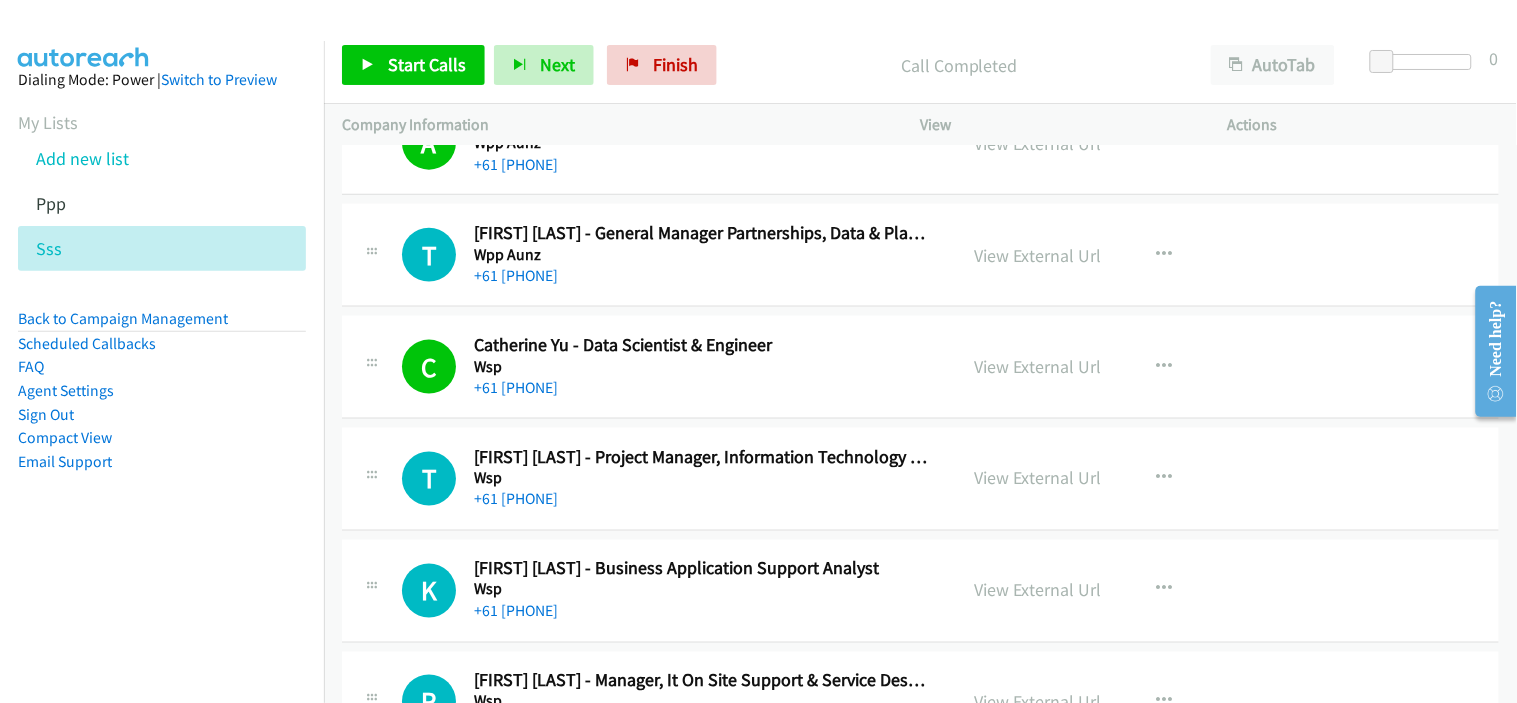 click on "+61 [PHONE]" at bounding box center (702, 500) 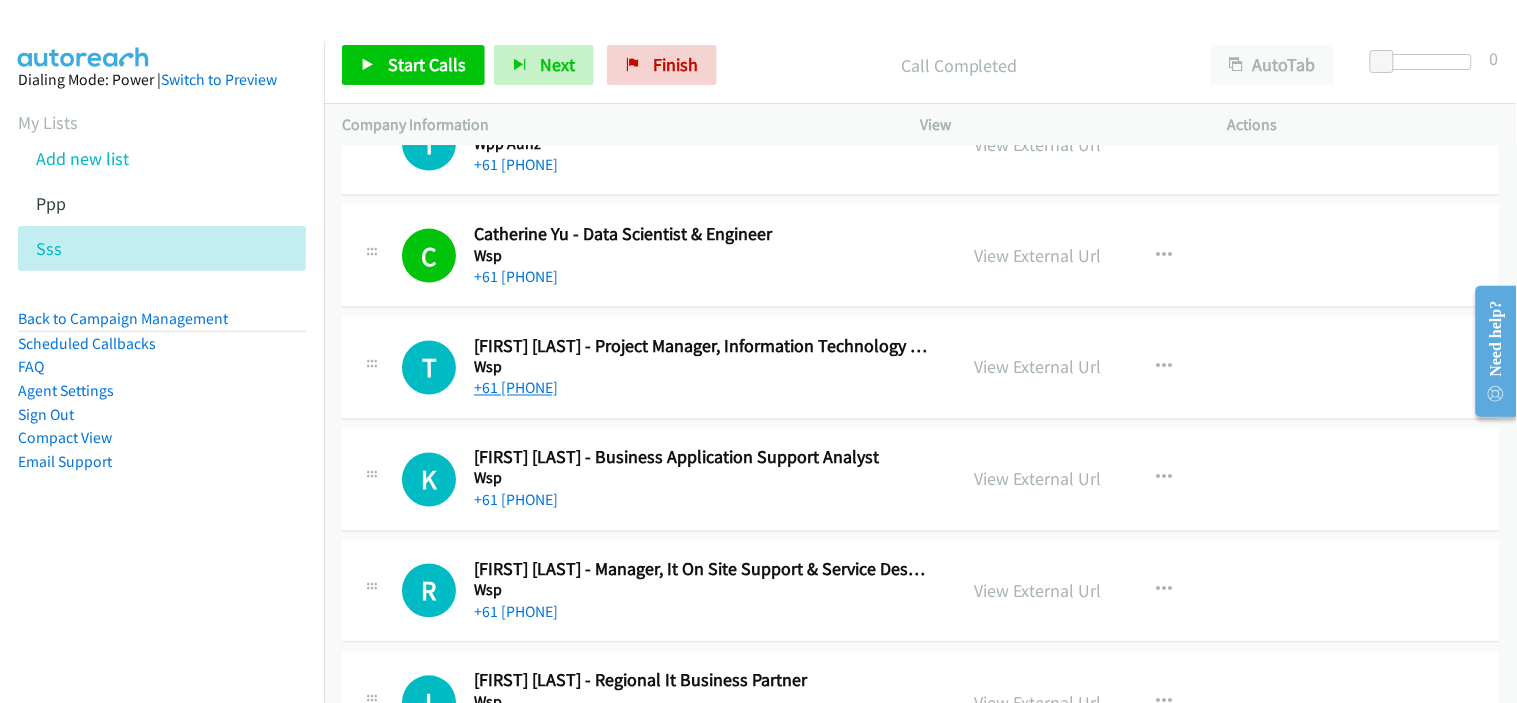 click on "+61 [PHONE]" at bounding box center (516, 388) 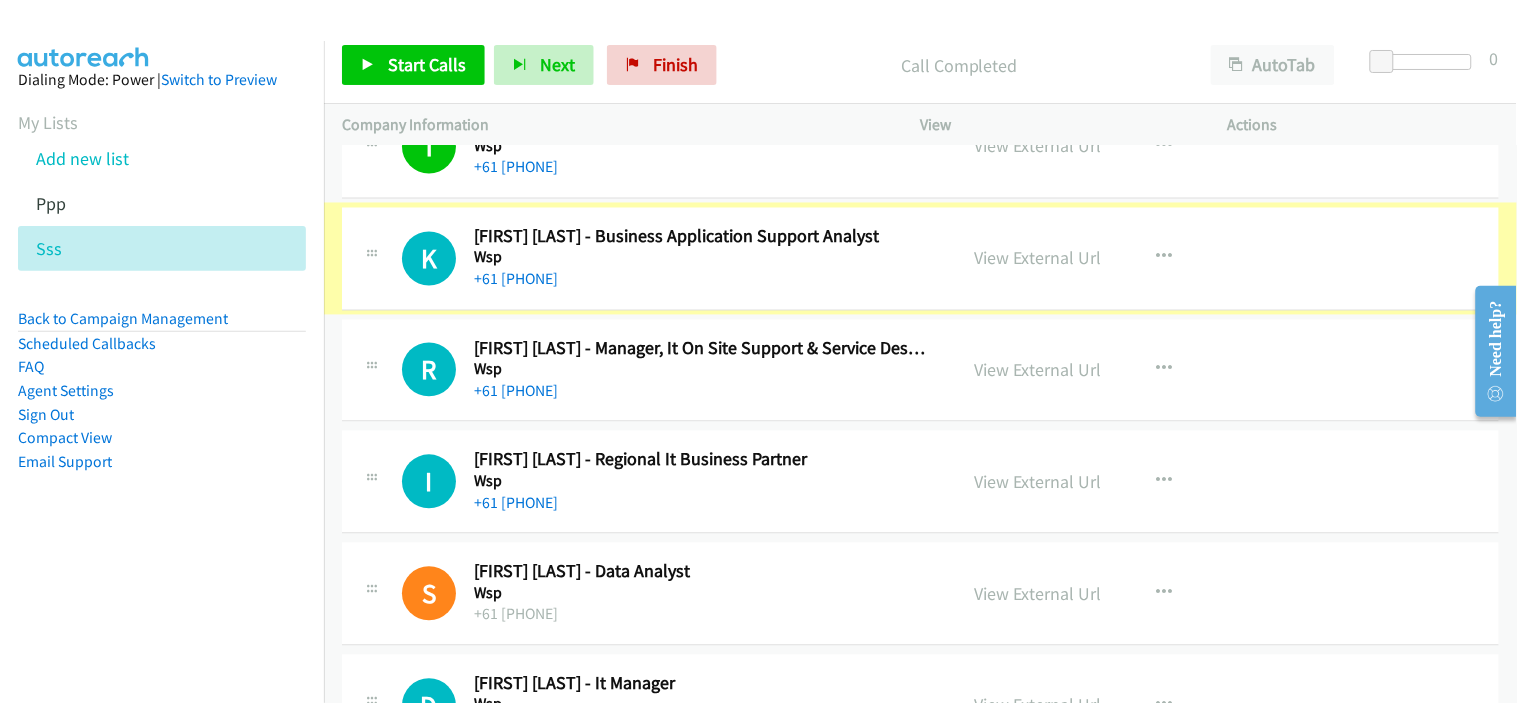 scroll, scrollTop: 8777, scrollLeft: 0, axis: vertical 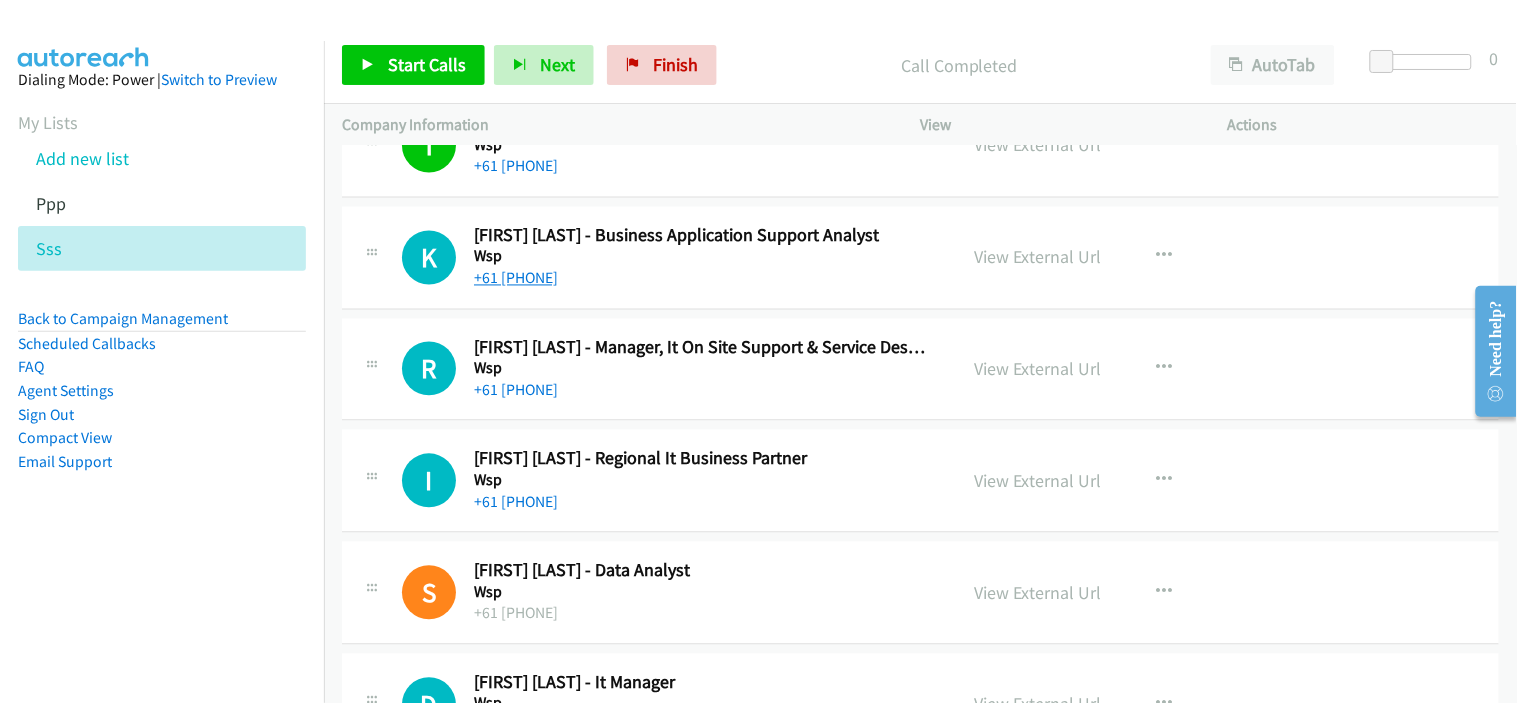 click on "+61 [PHONE]" at bounding box center (516, 278) 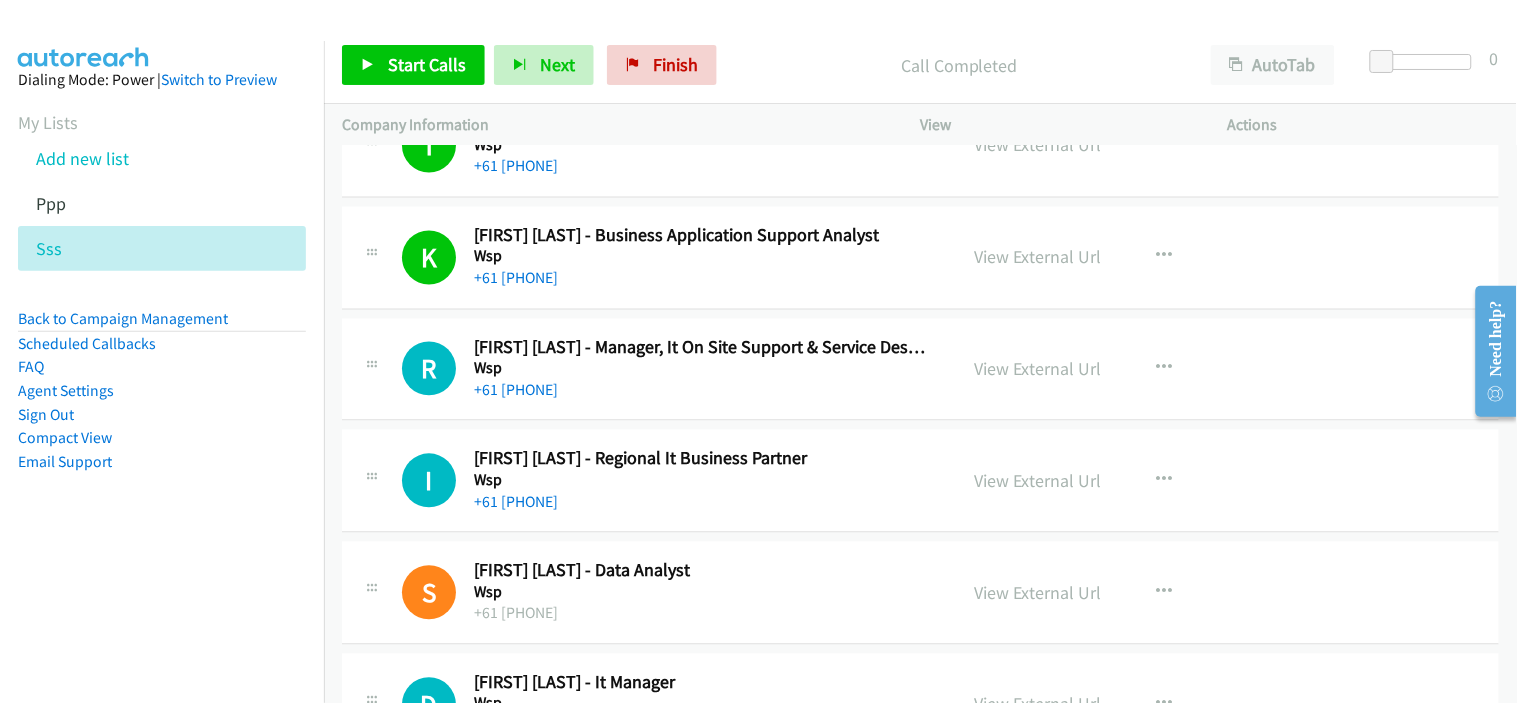 click on "Wsp" at bounding box center [702, 369] 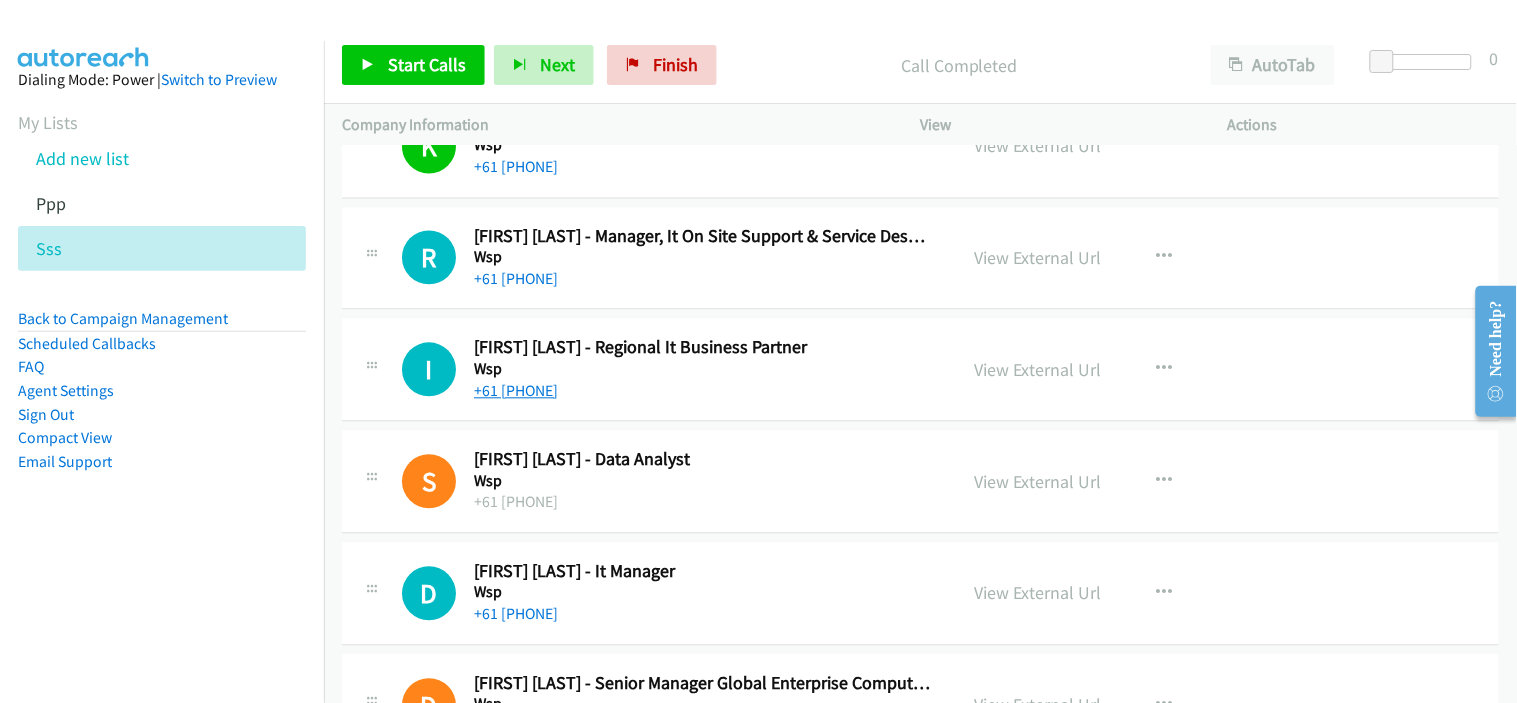 click on "+61 [PHONE]" at bounding box center (516, 391) 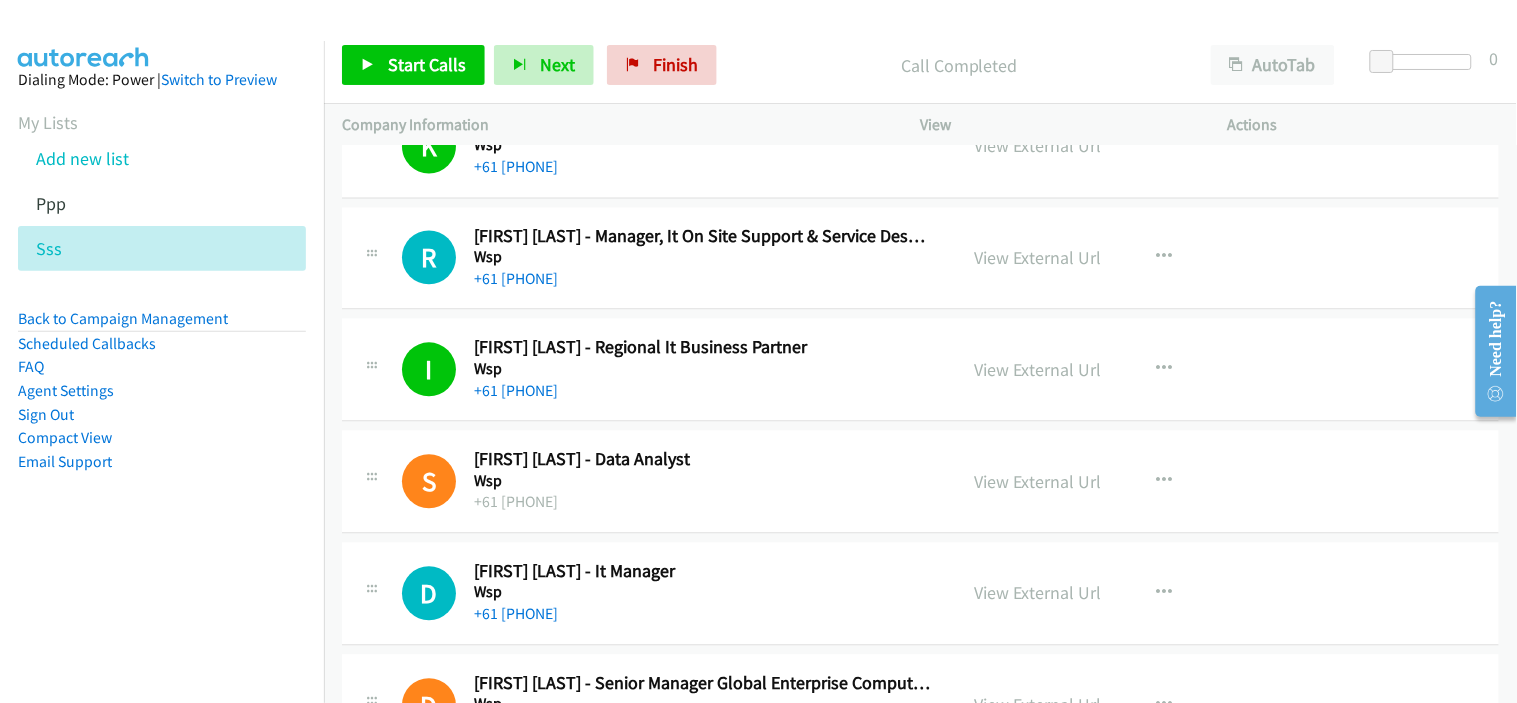 scroll, scrollTop: 9000, scrollLeft: 0, axis: vertical 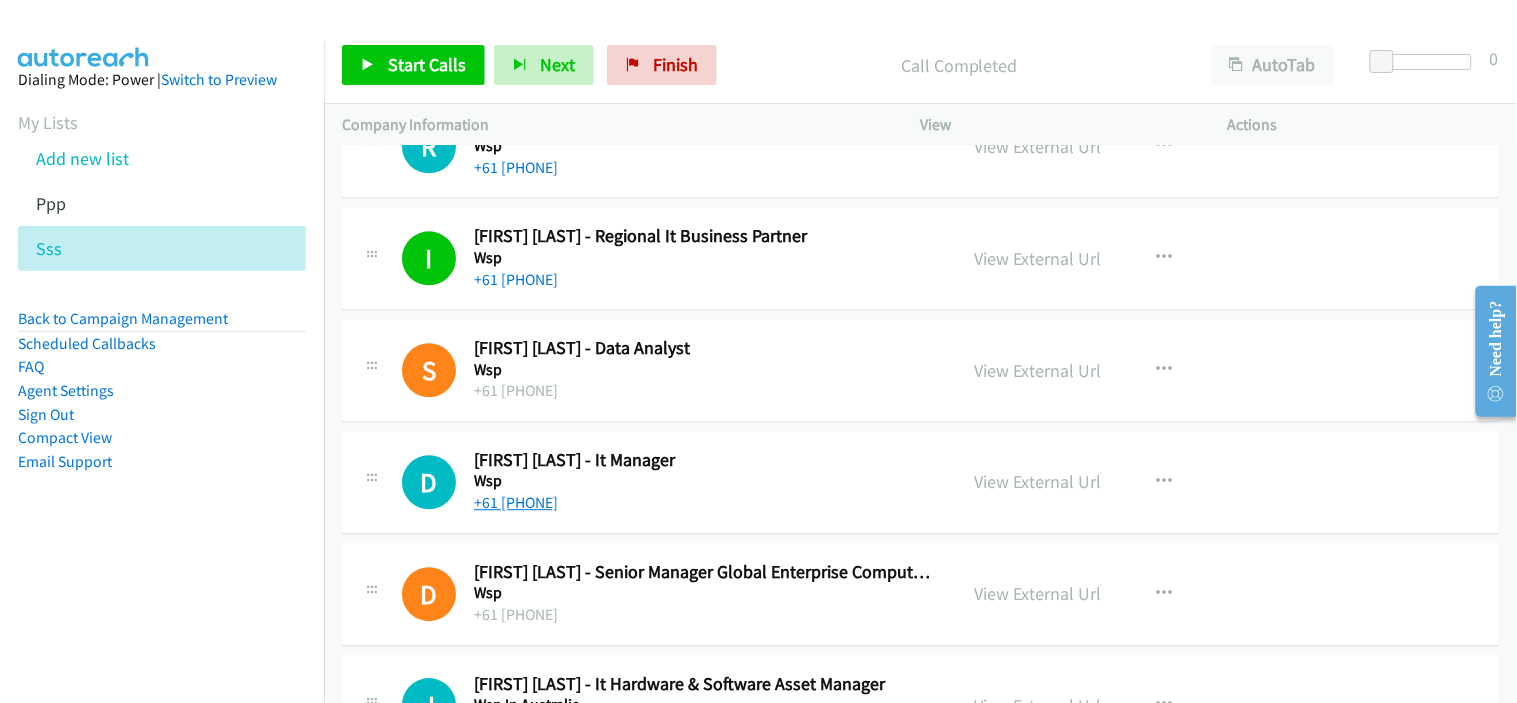 click on "+61 [PHONE]" at bounding box center [516, 502] 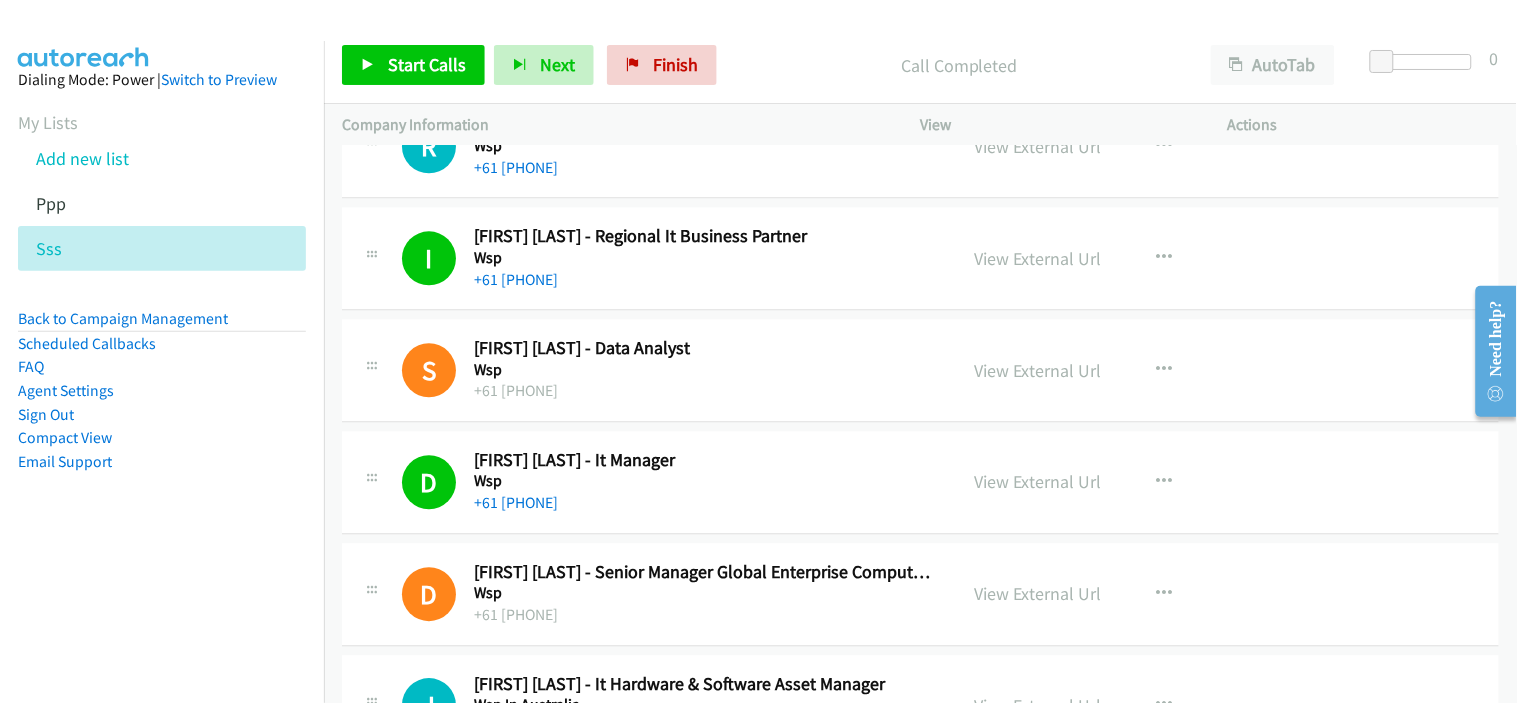 scroll, scrollTop: 9222, scrollLeft: 0, axis: vertical 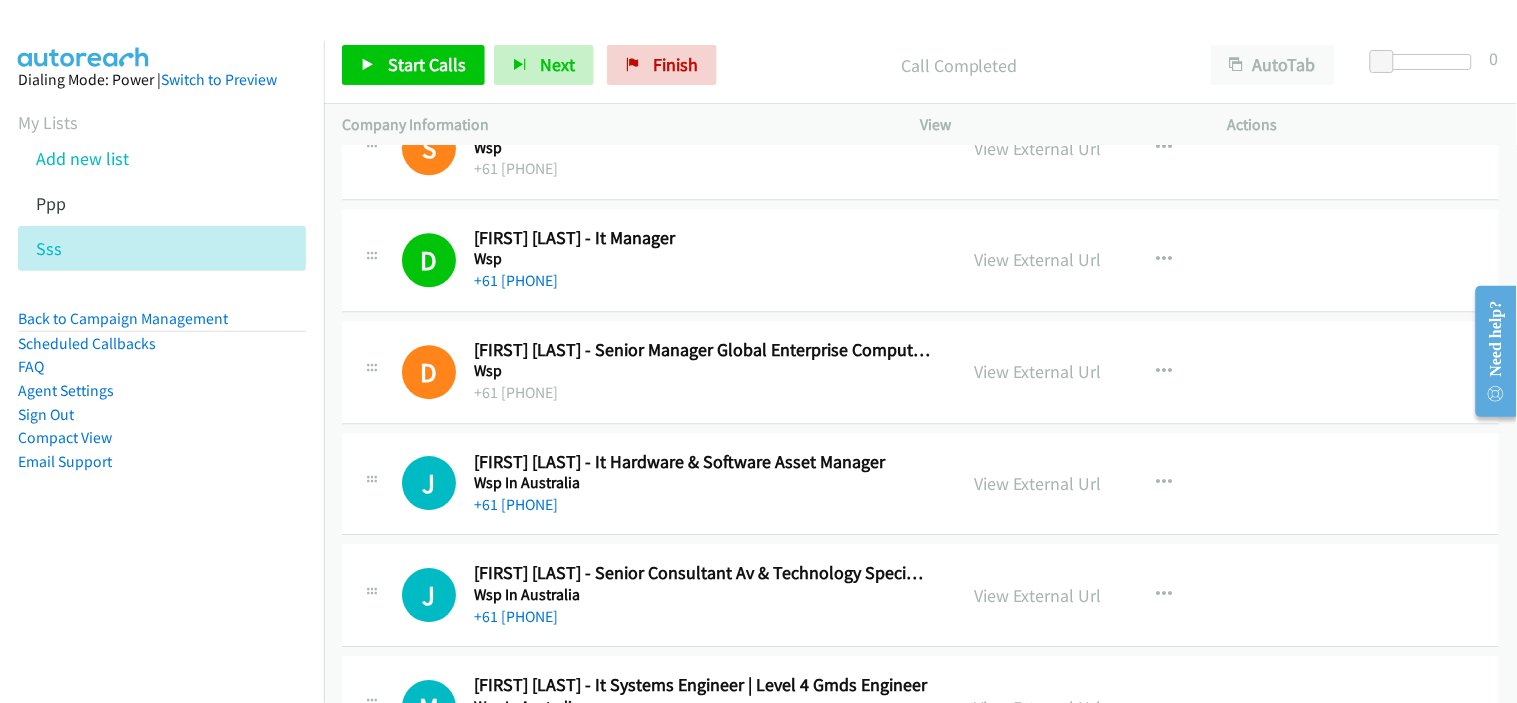 click on "+61 [PHONE]" at bounding box center [702, 505] 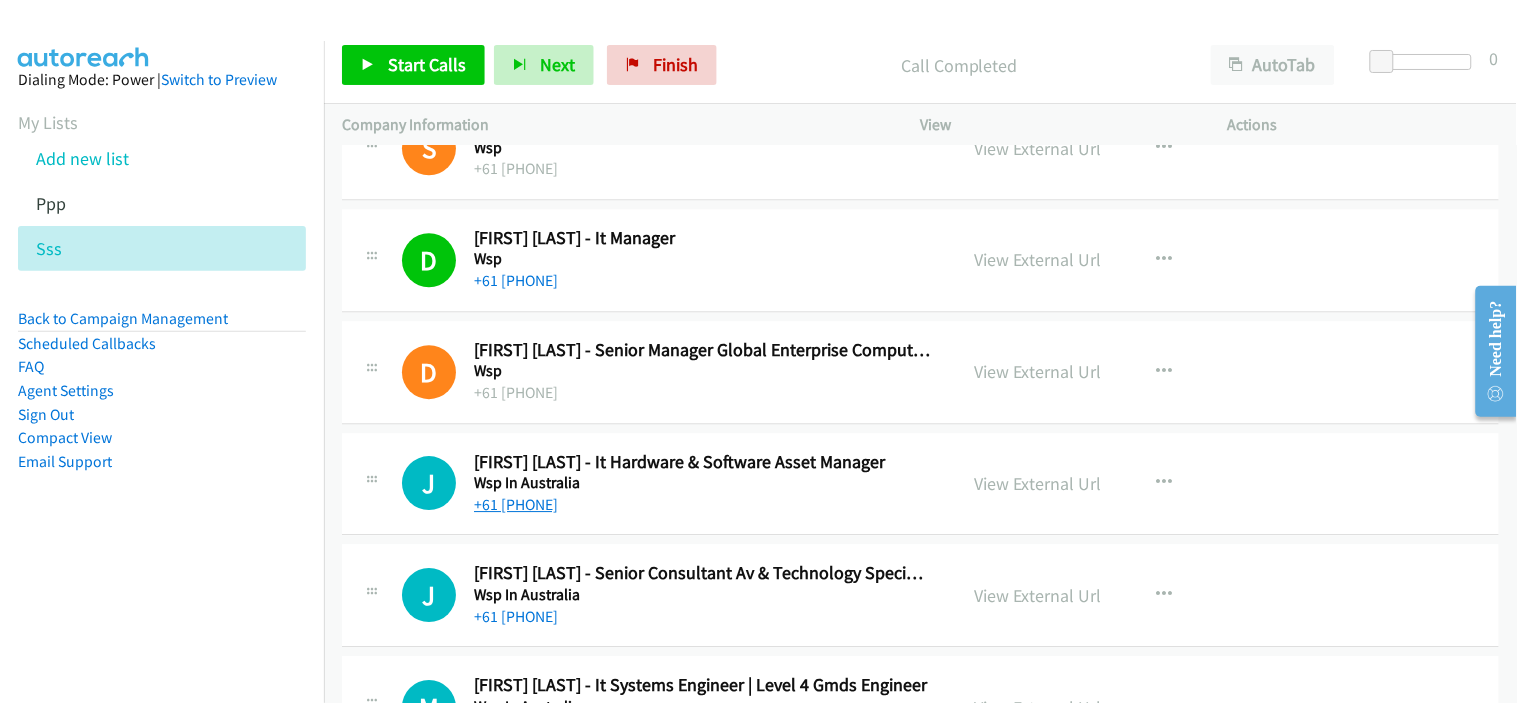 click on "+61 [PHONE]" at bounding box center [516, 504] 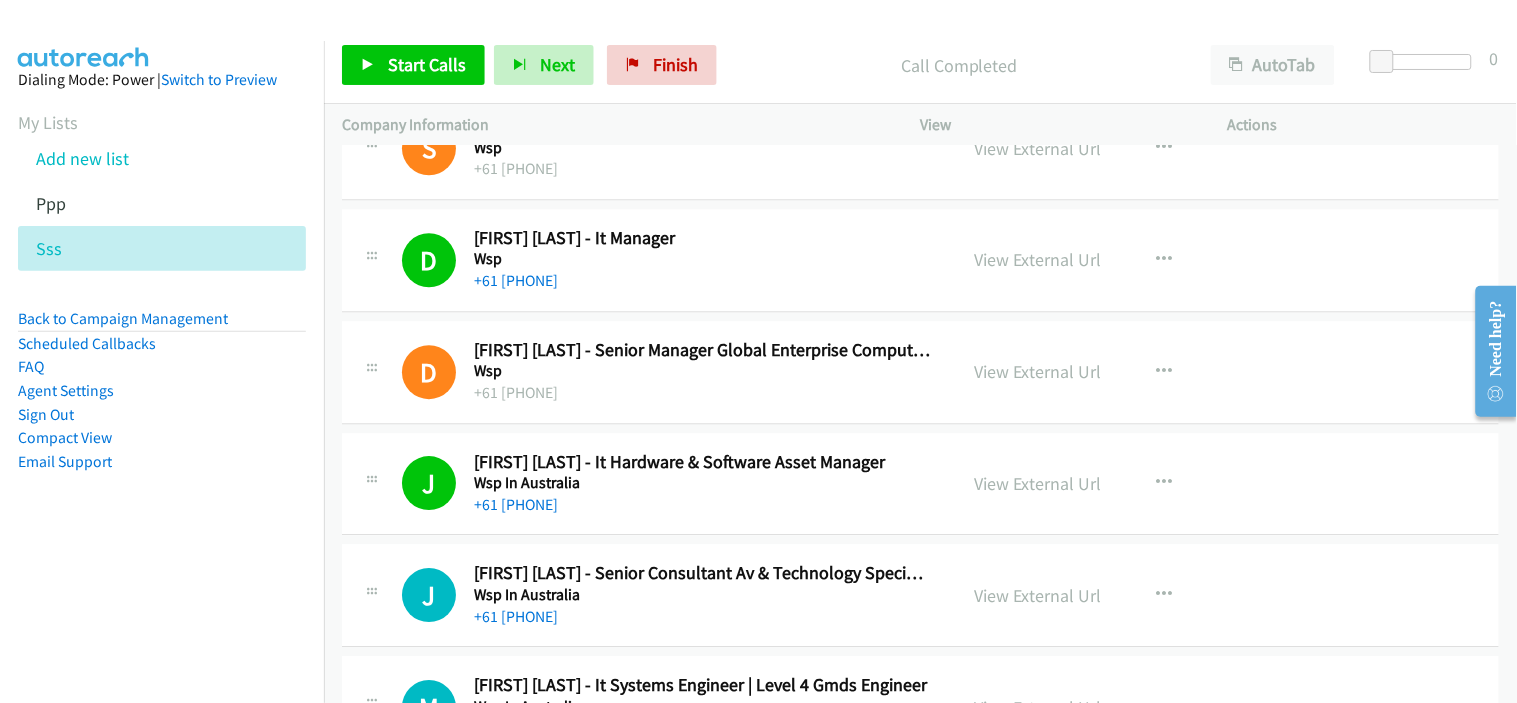 click on "+61 [PHONE]" at bounding box center [702, 617] 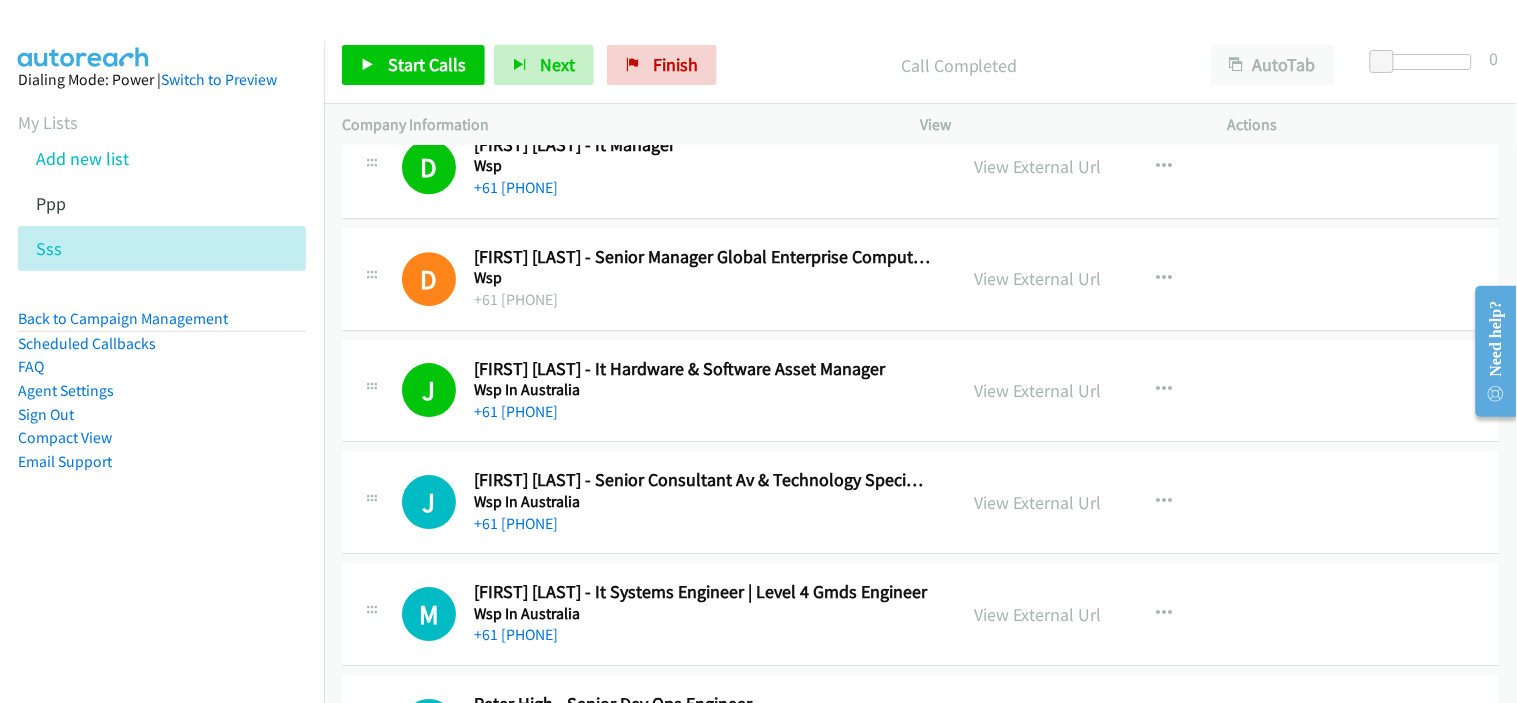 scroll, scrollTop: 9555, scrollLeft: 0, axis: vertical 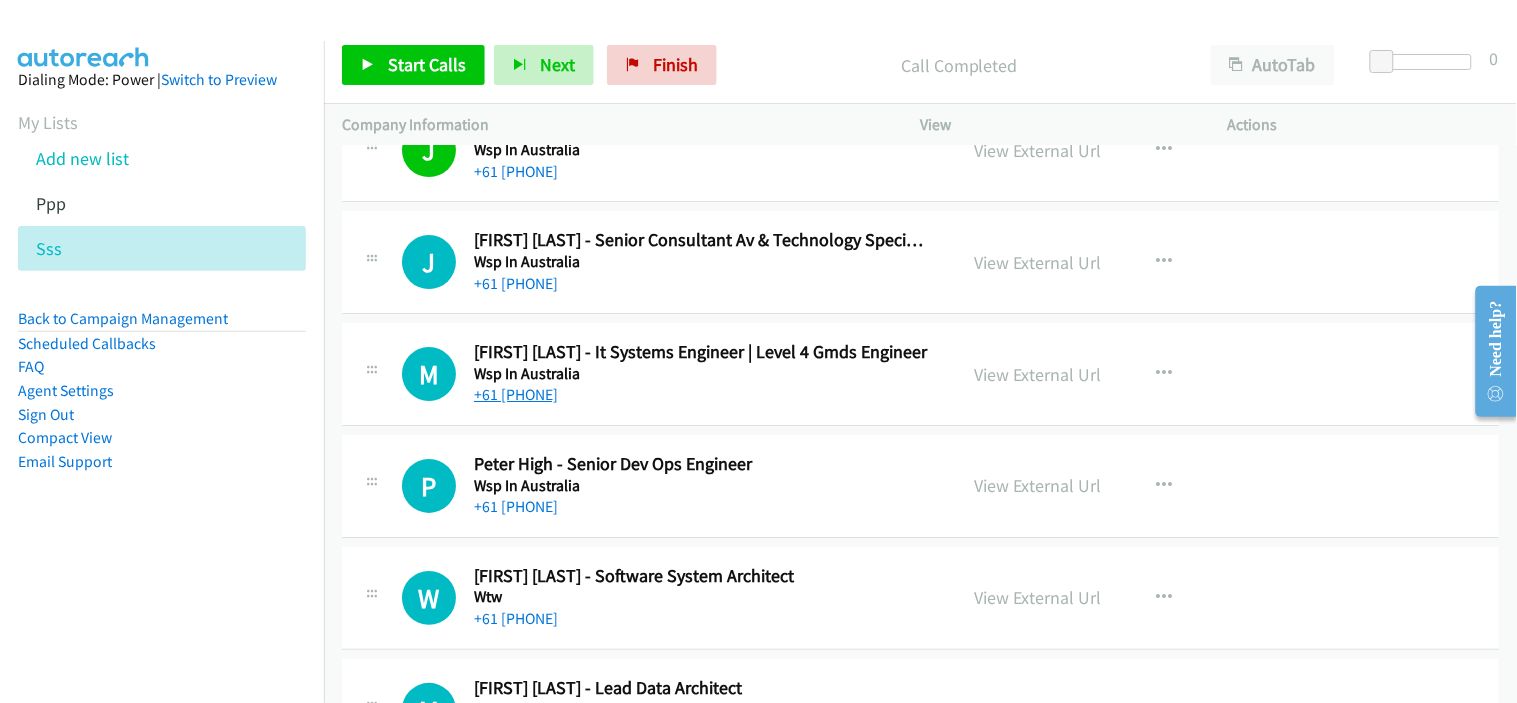 click on "+61 [PHONE]" at bounding box center (516, 394) 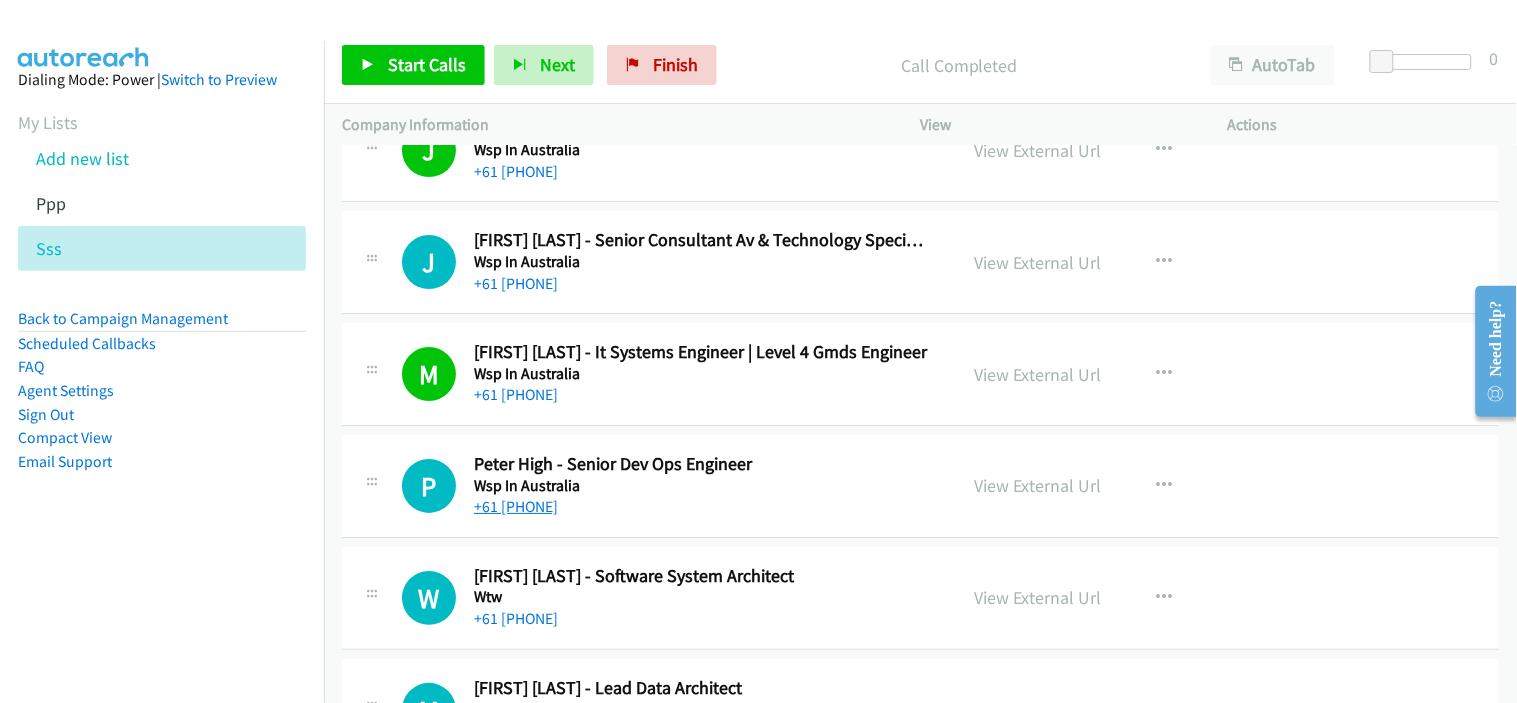 click on "+61 [PHONE]" at bounding box center [516, 506] 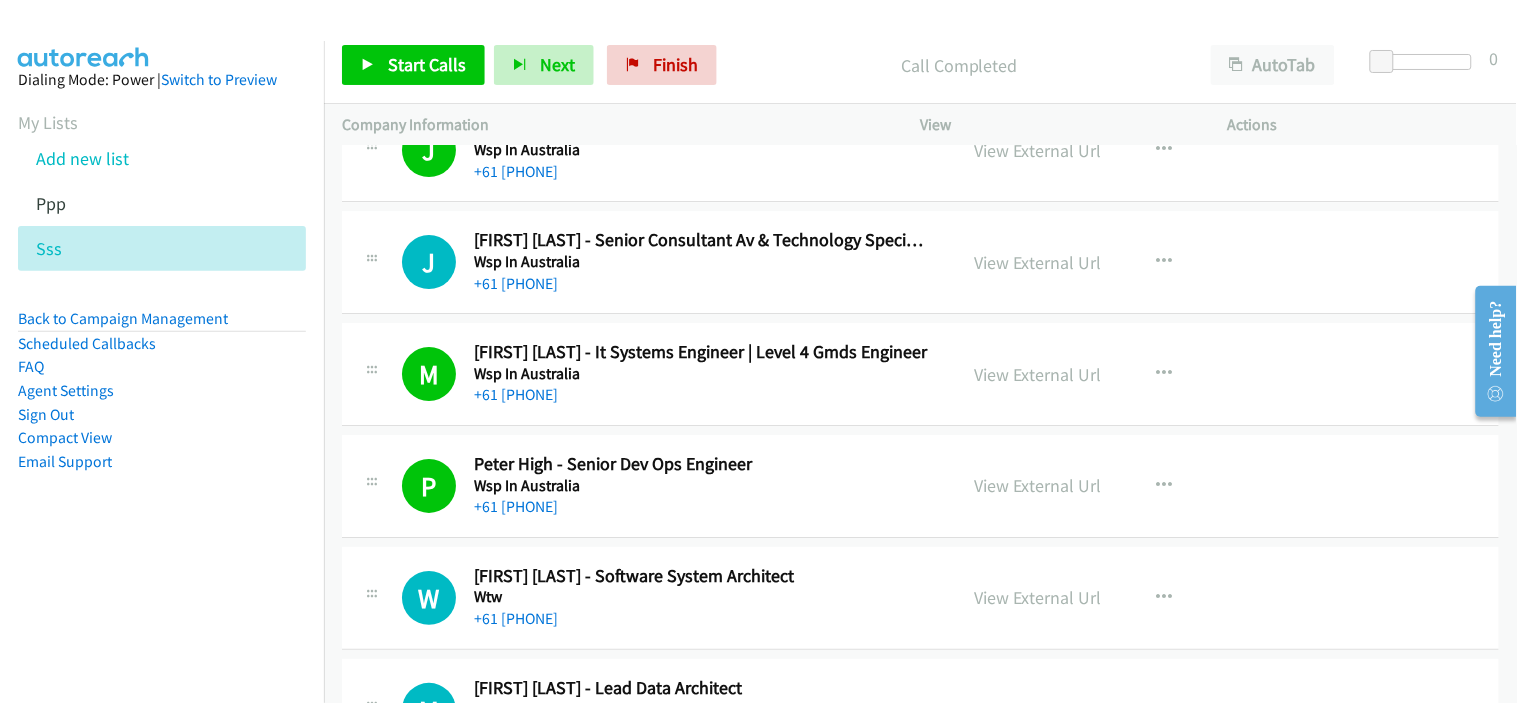 scroll, scrollTop: 9777, scrollLeft: 0, axis: vertical 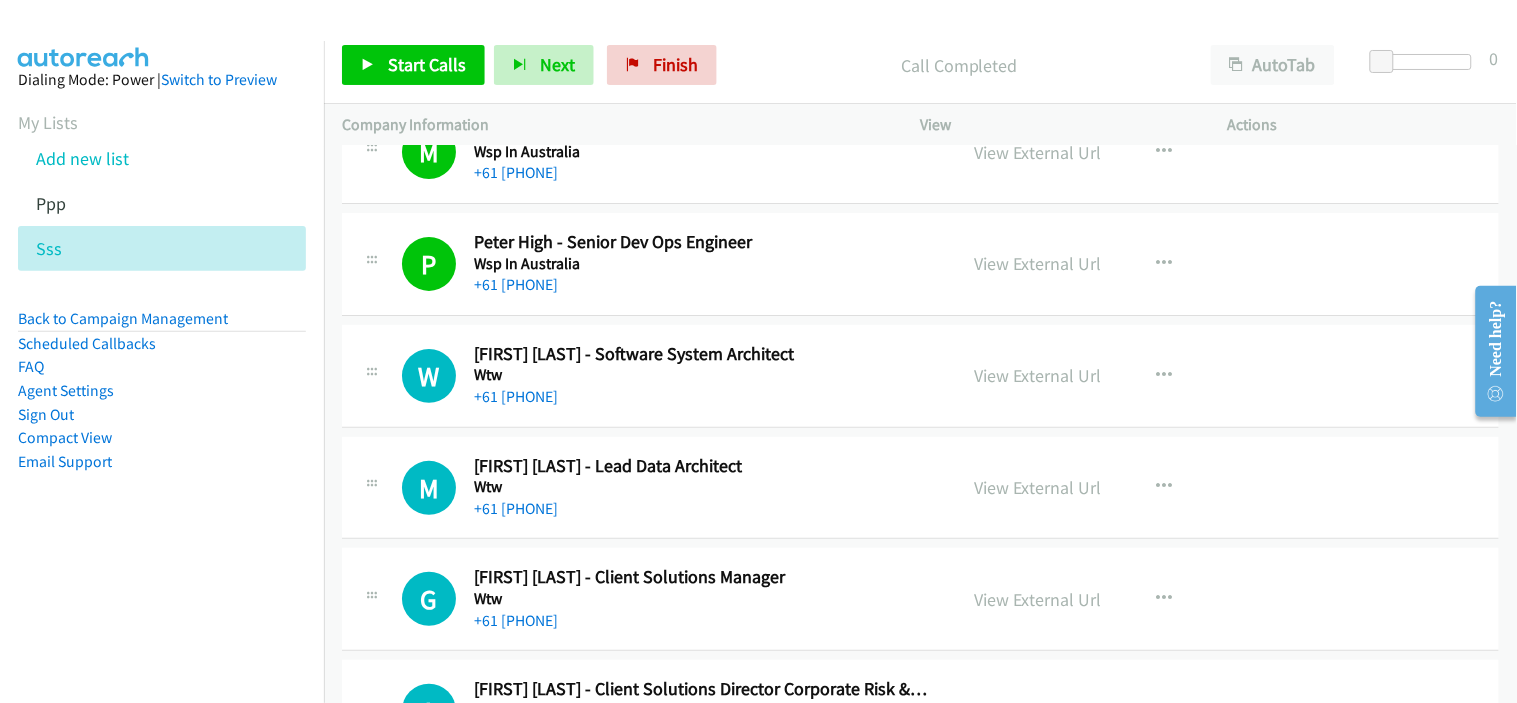 click on "+61 [PHONE]" at bounding box center [702, 397] 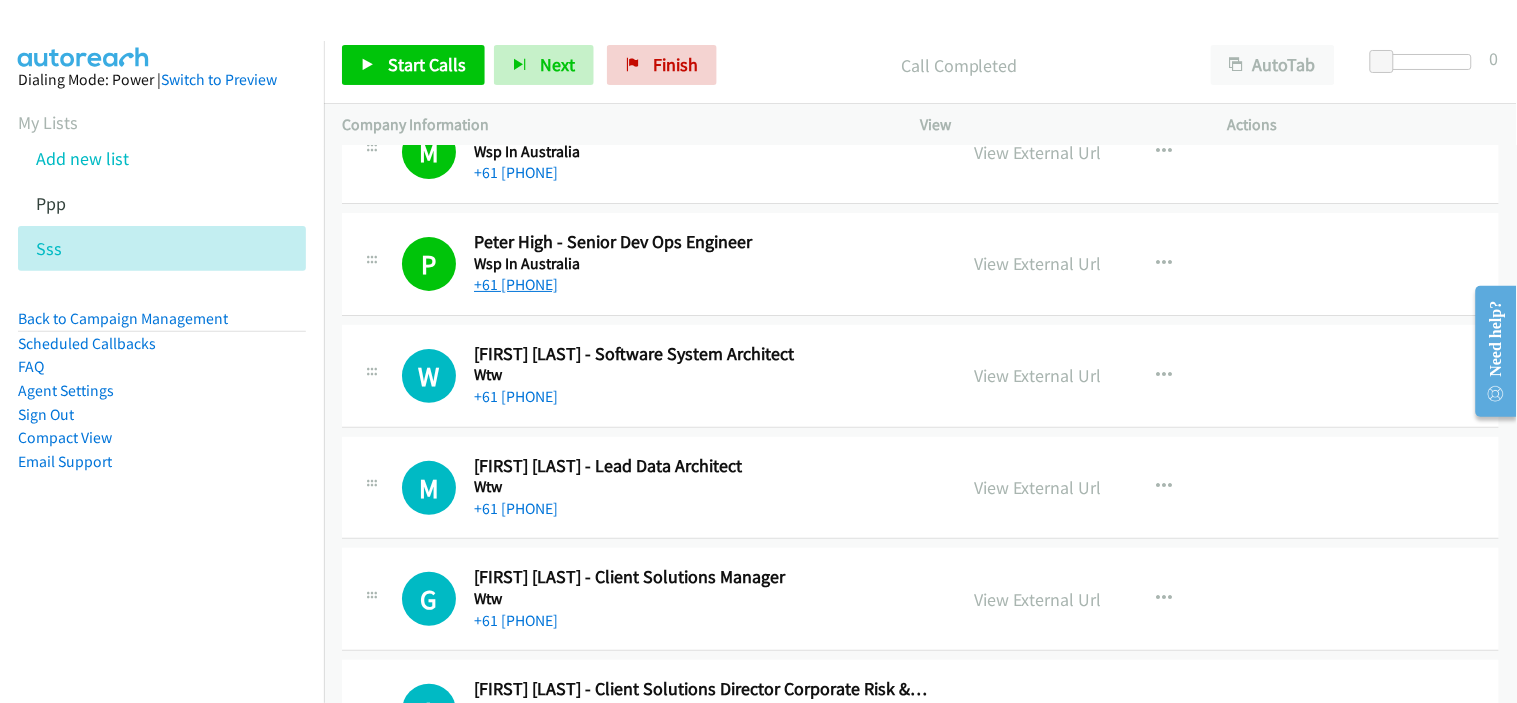 click on "+61 [PHONE]" at bounding box center [516, 284] 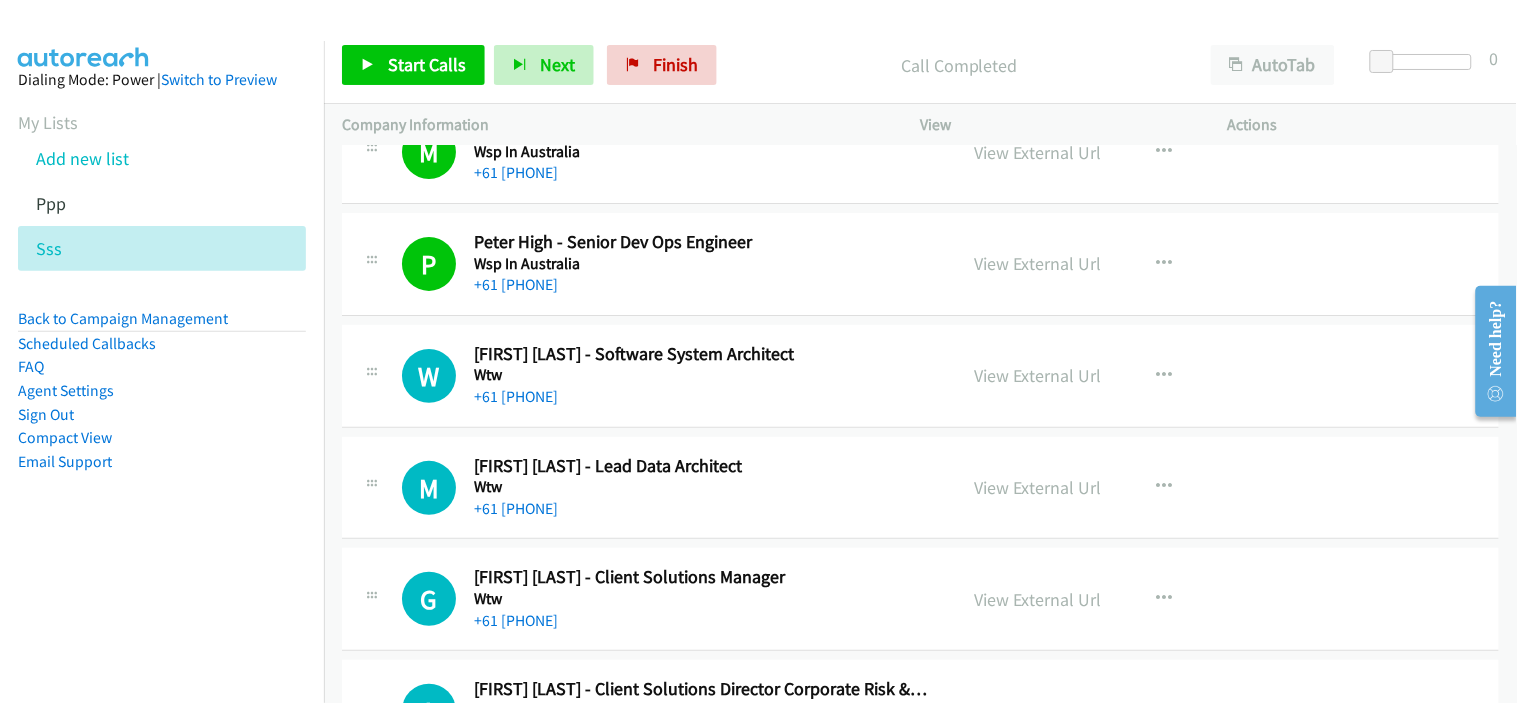 click on "+61 [PHONE]" at bounding box center (702, 509) 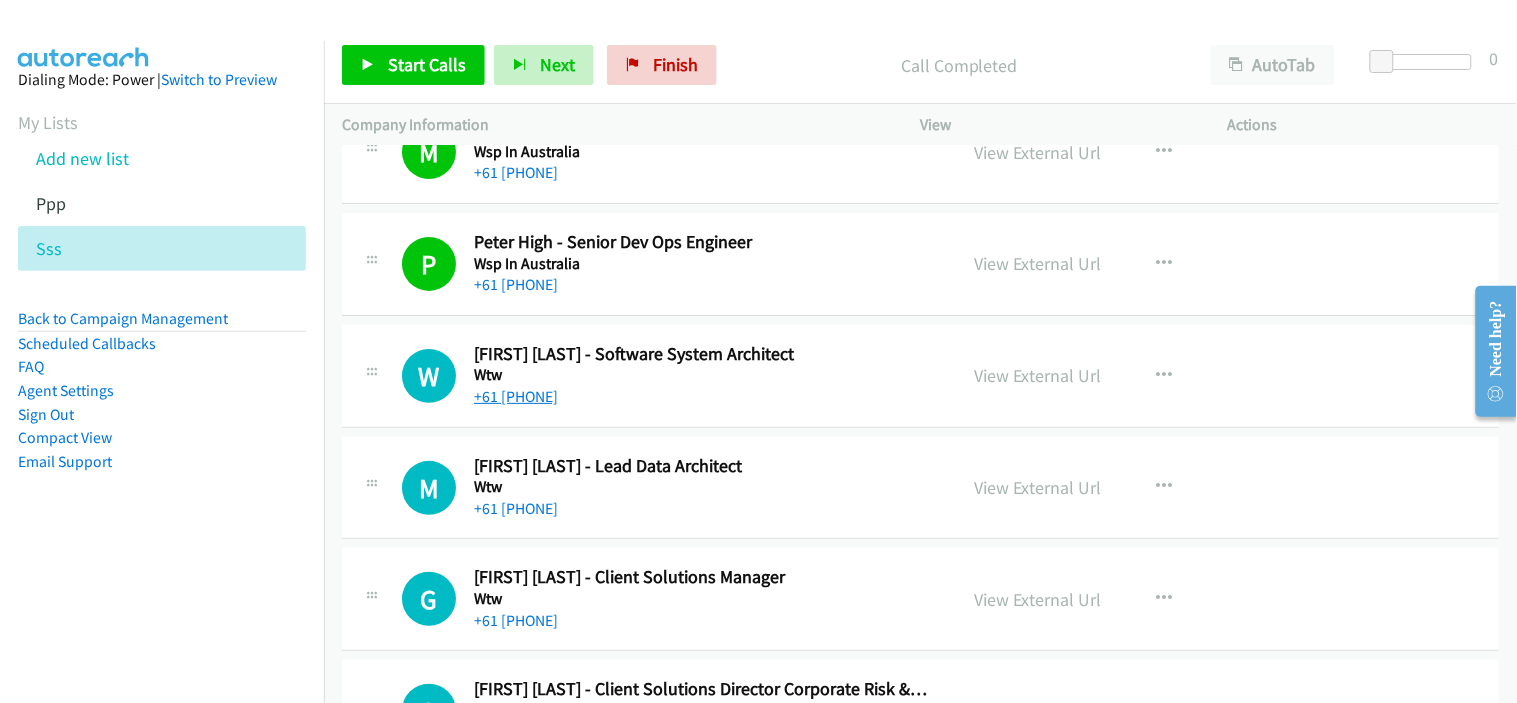 click on "+61 [PHONE]" at bounding box center (516, 396) 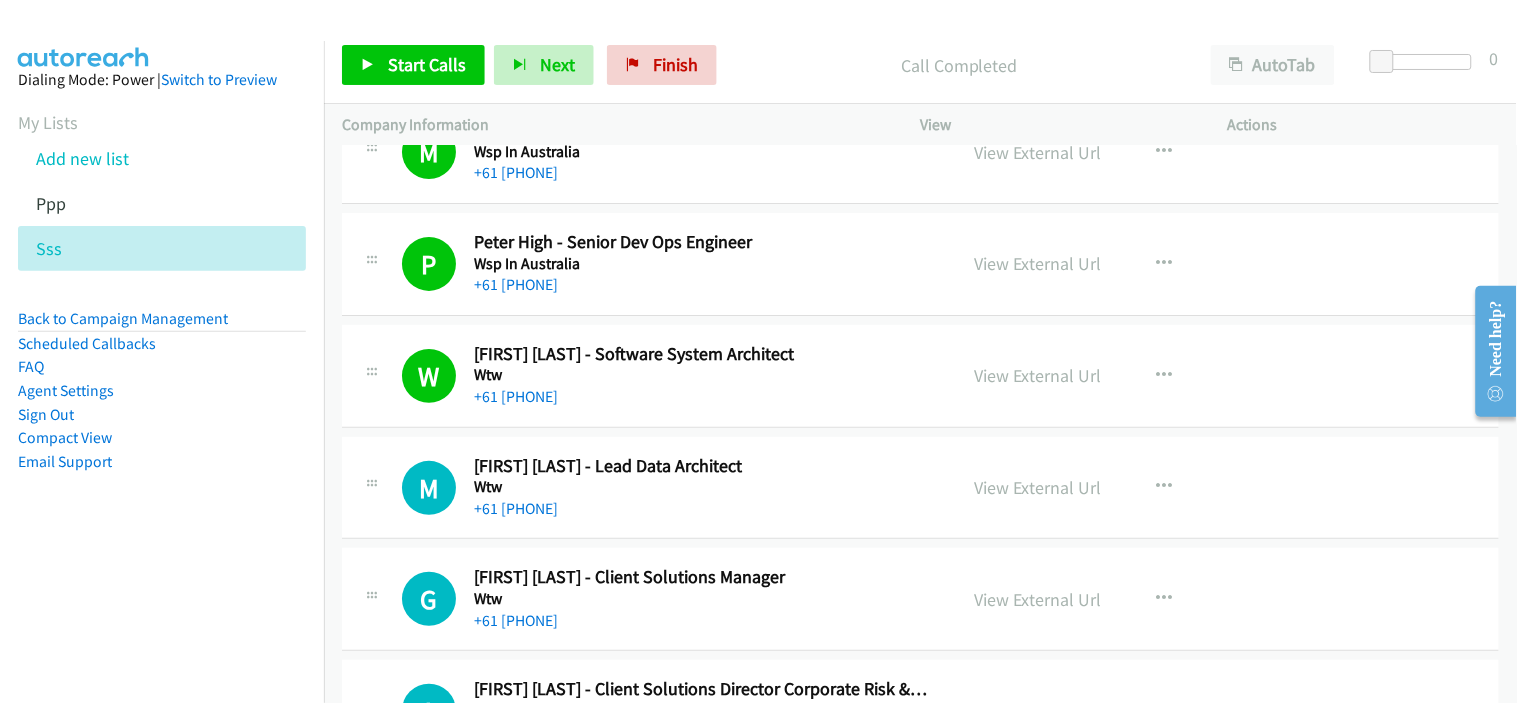 scroll, scrollTop: 10000, scrollLeft: 0, axis: vertical 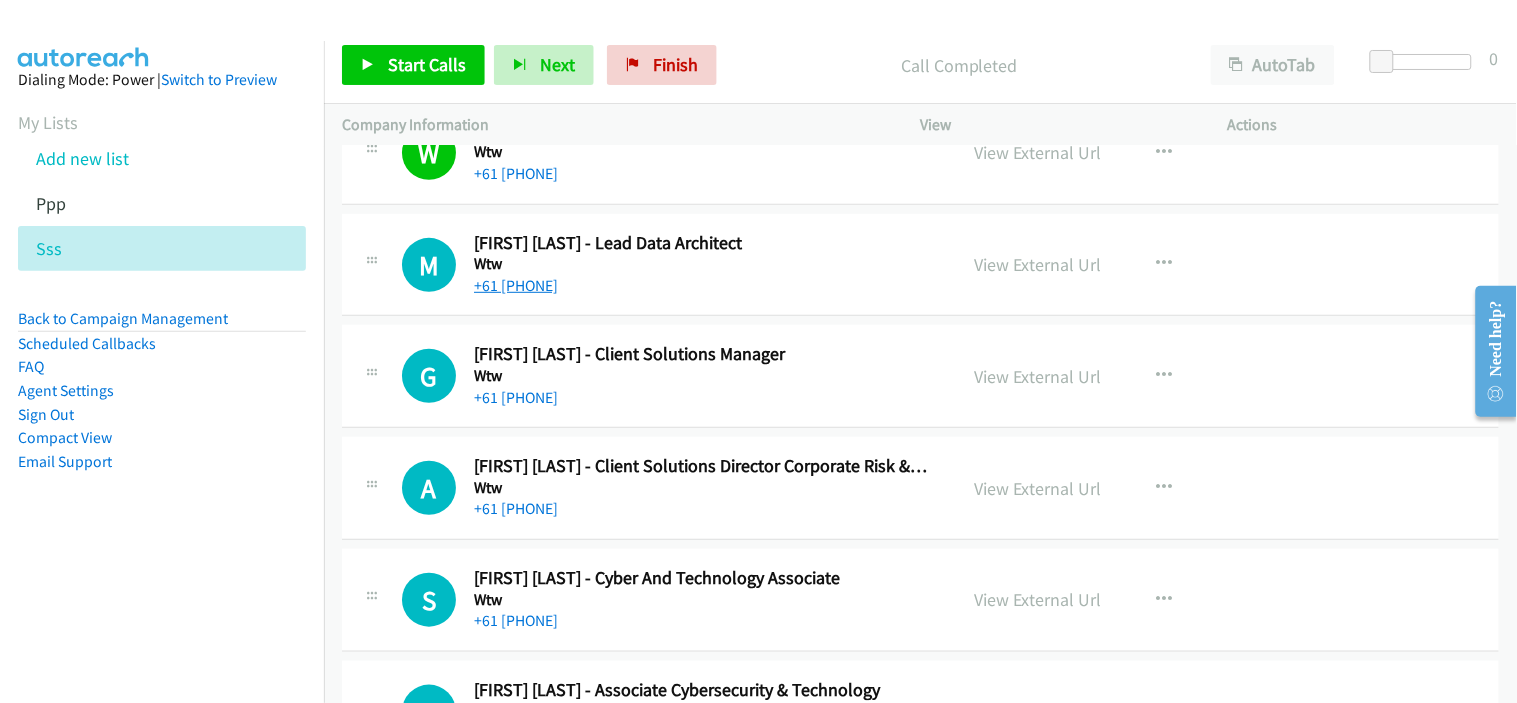 click on "+61 [PHONE]" at bounding box center (516, 285) 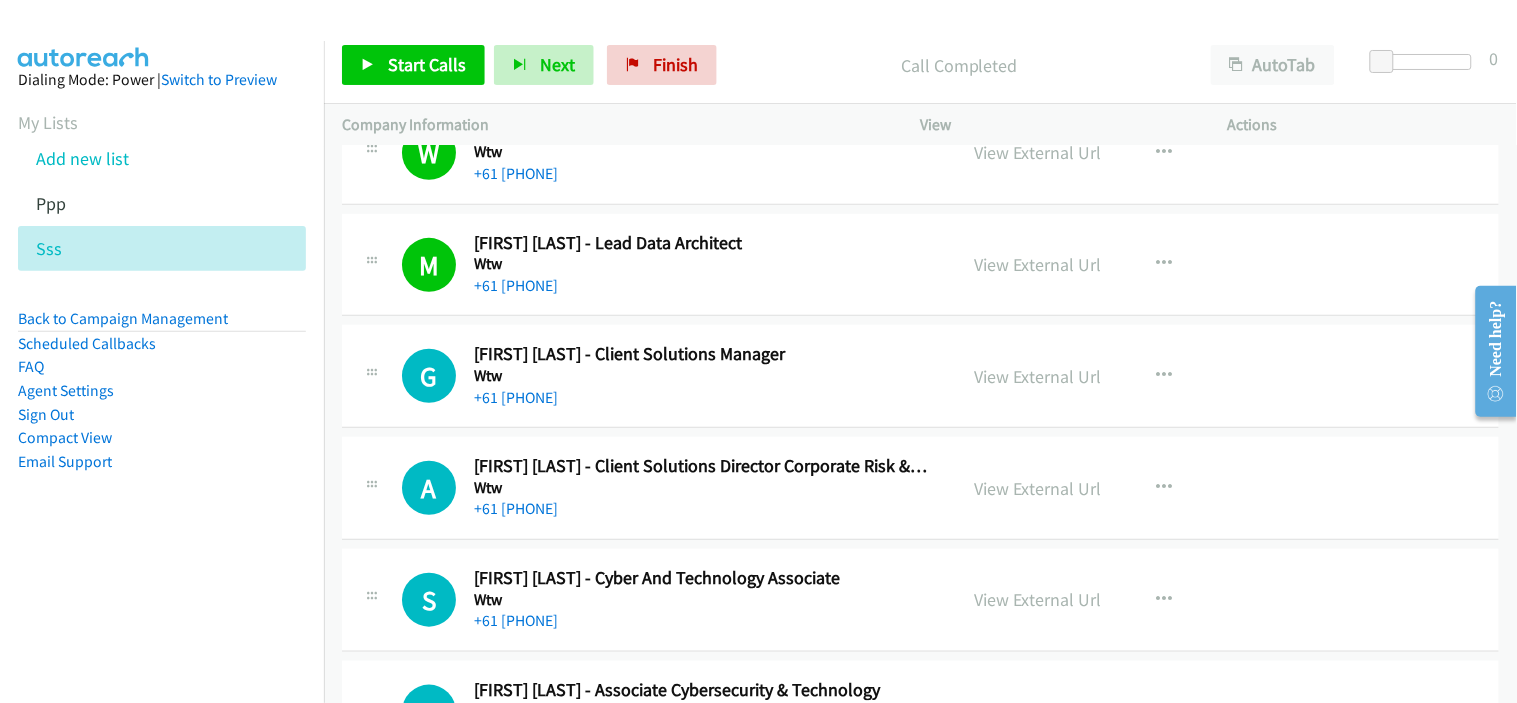 click on "+61 [PHONE]" at bounding box center (702, 398) 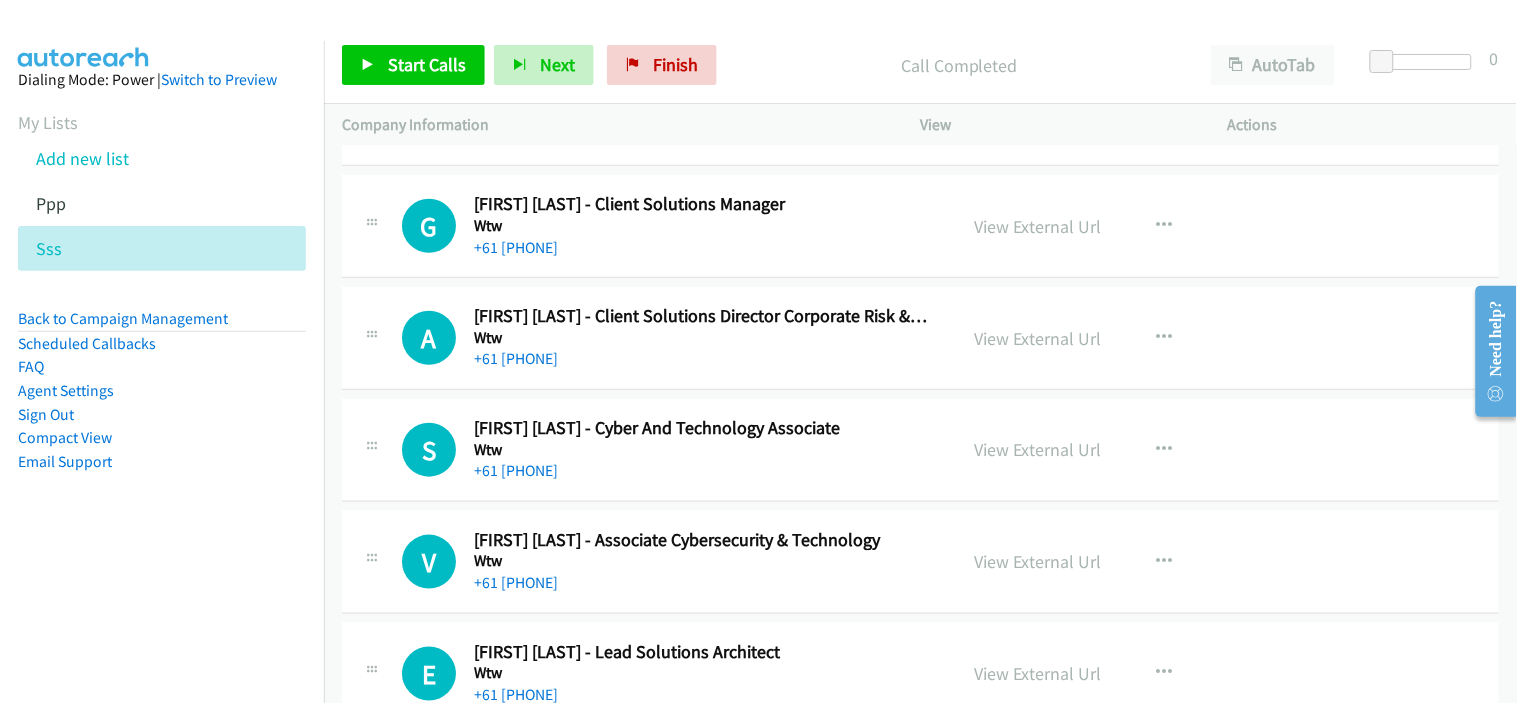 scroll, scrollTop: 10111, scrollLeft: 0, axis: vertical 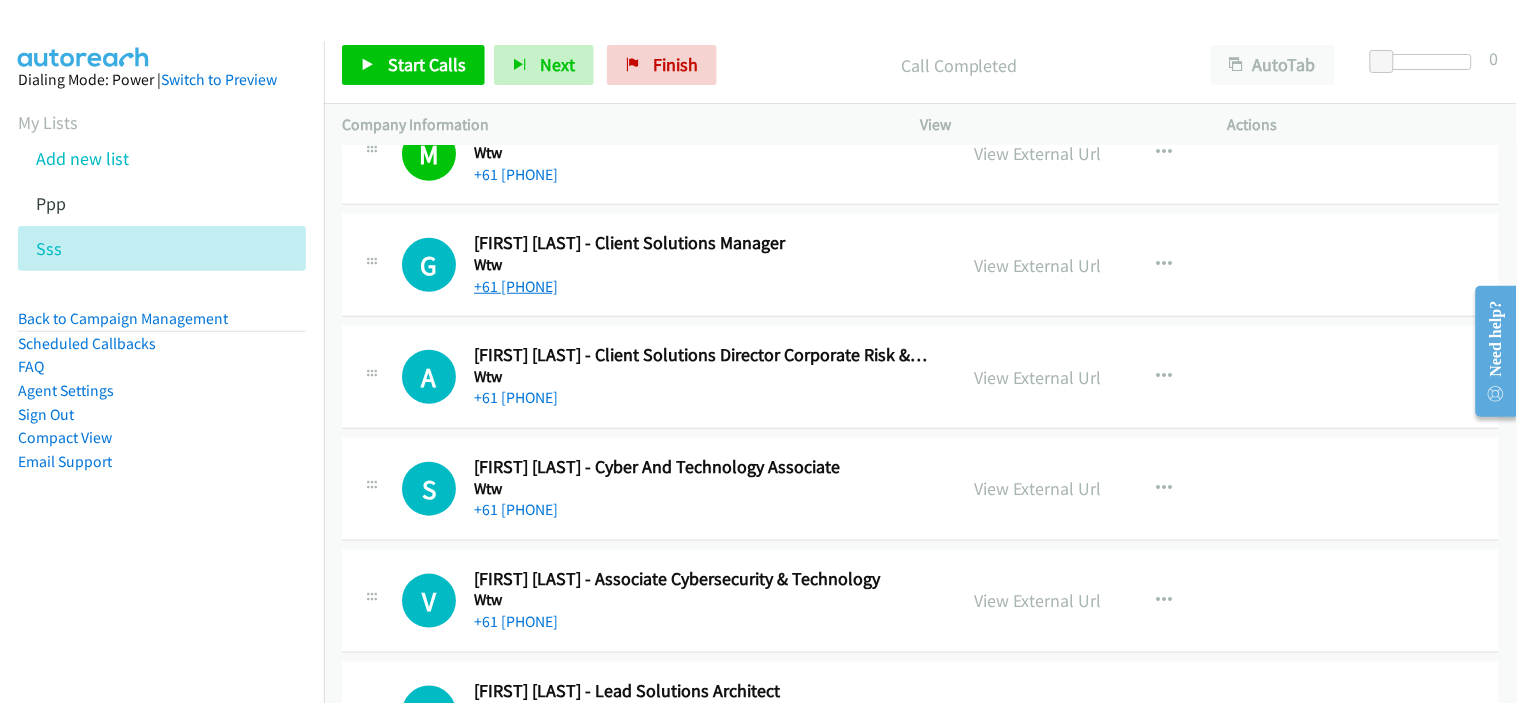 click on "+61 [PHONE]" at bounding box center (516, 286) 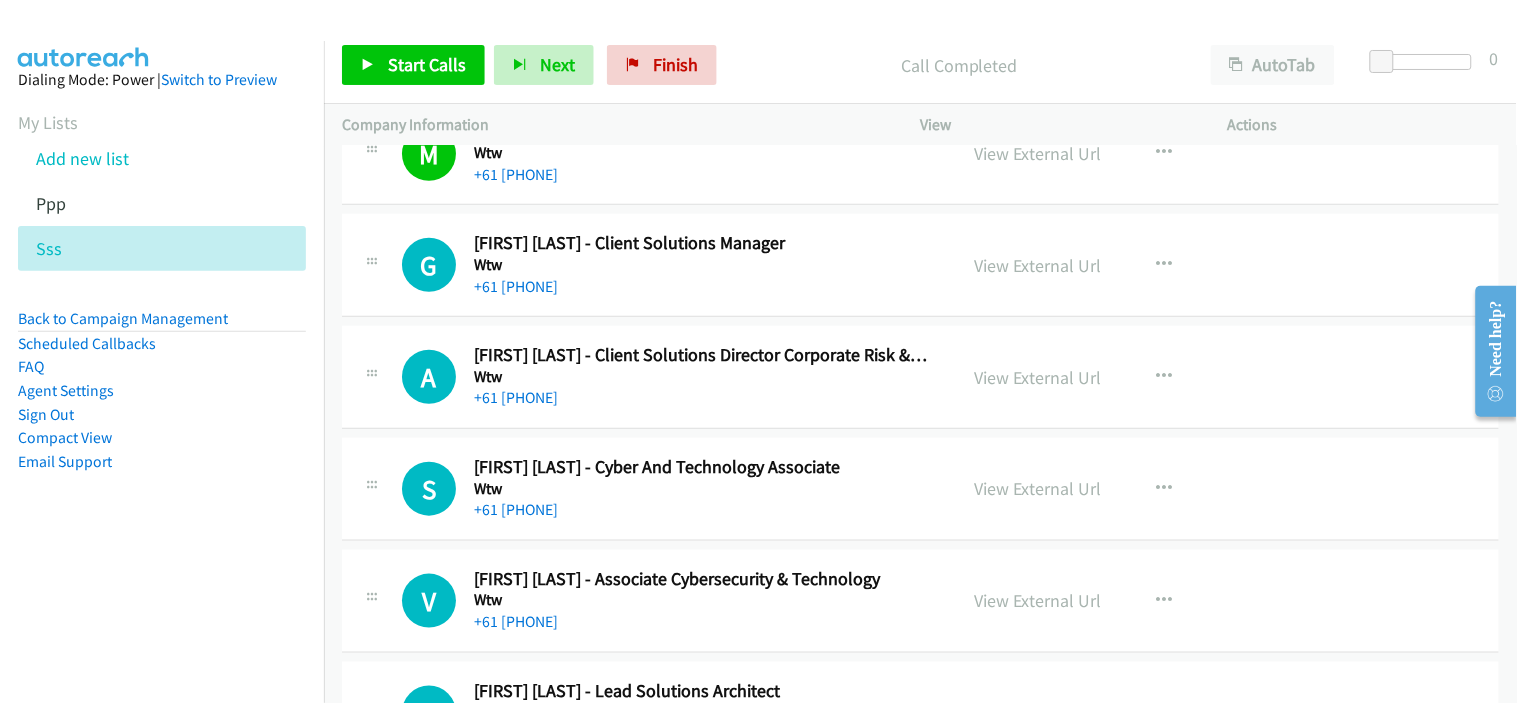 click on "+61 [PHONE]" at bounding box center [702, 398] 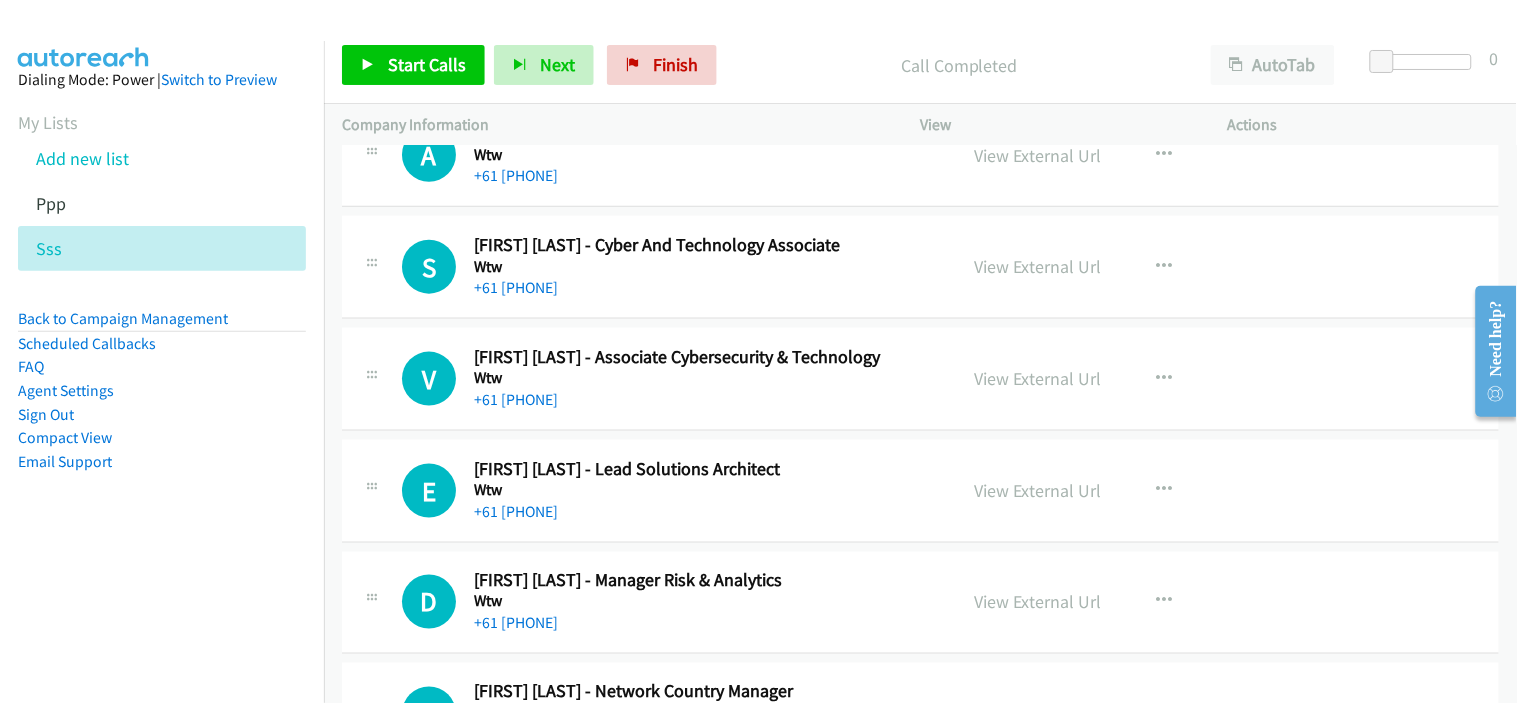 scroll, scrollTop: 10444, scrollLeft: 0, axis: vertical 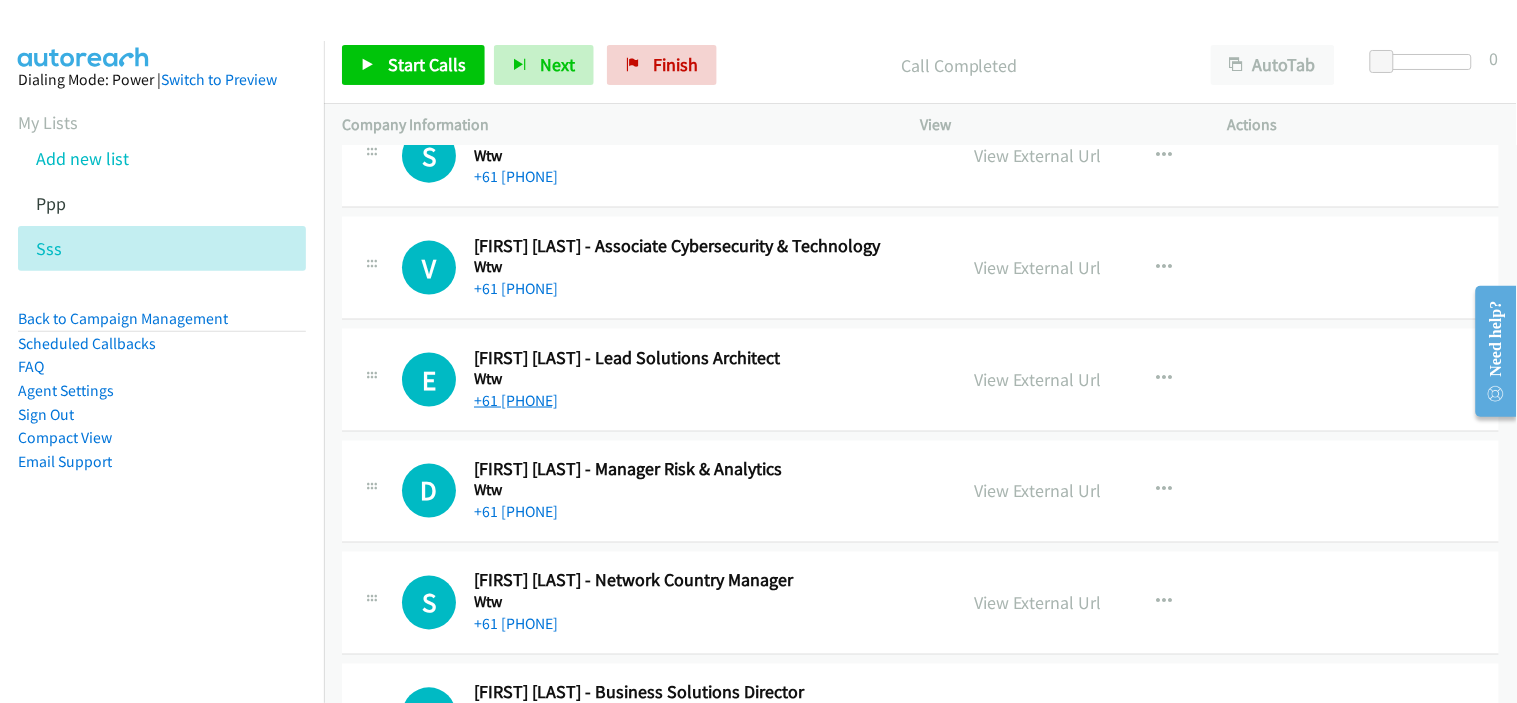 click on "+61 [PHONE]" at bounding box center [516, 400] 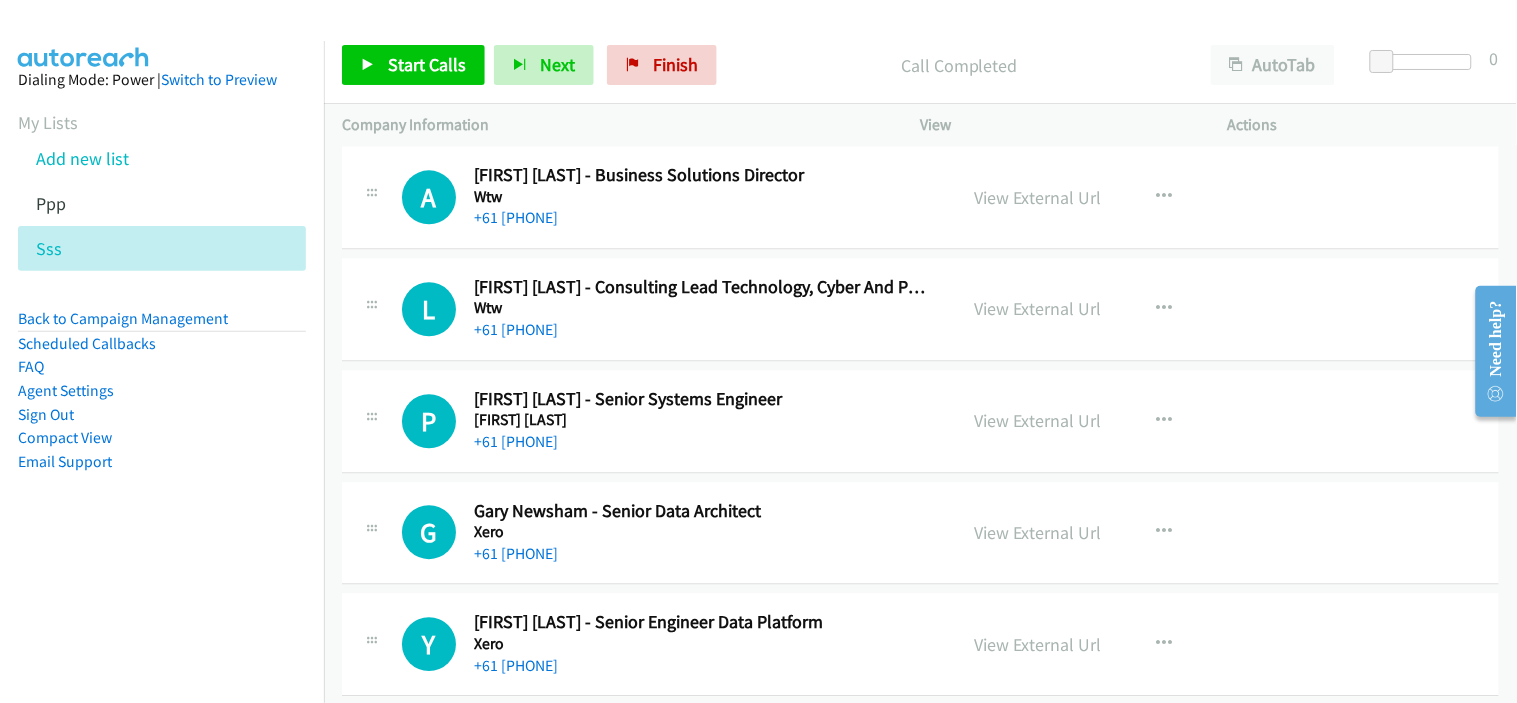 scroll, scrollTop: 11000, scrollLeft: 0, axis: vertical 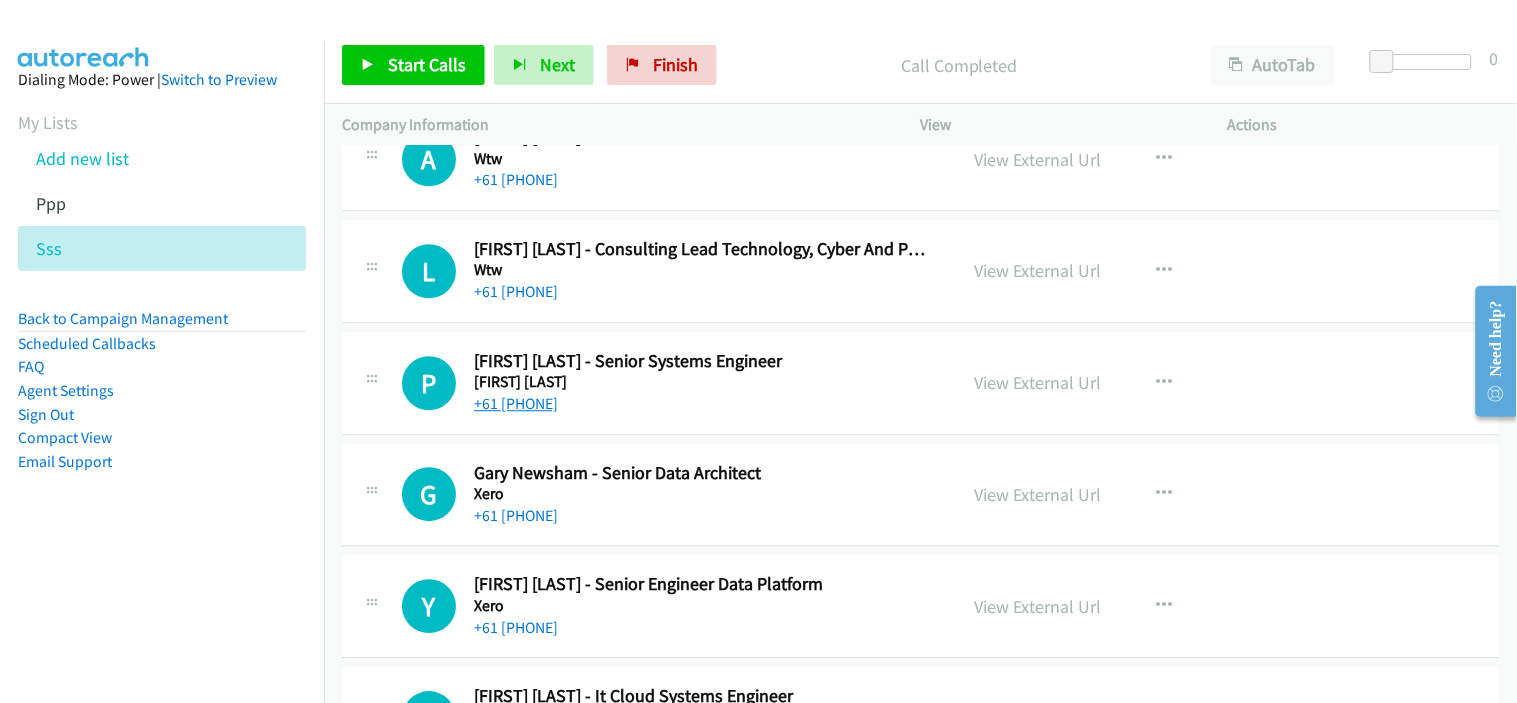 click on "+61 [PHONE]" at bounding box center [516, 403] 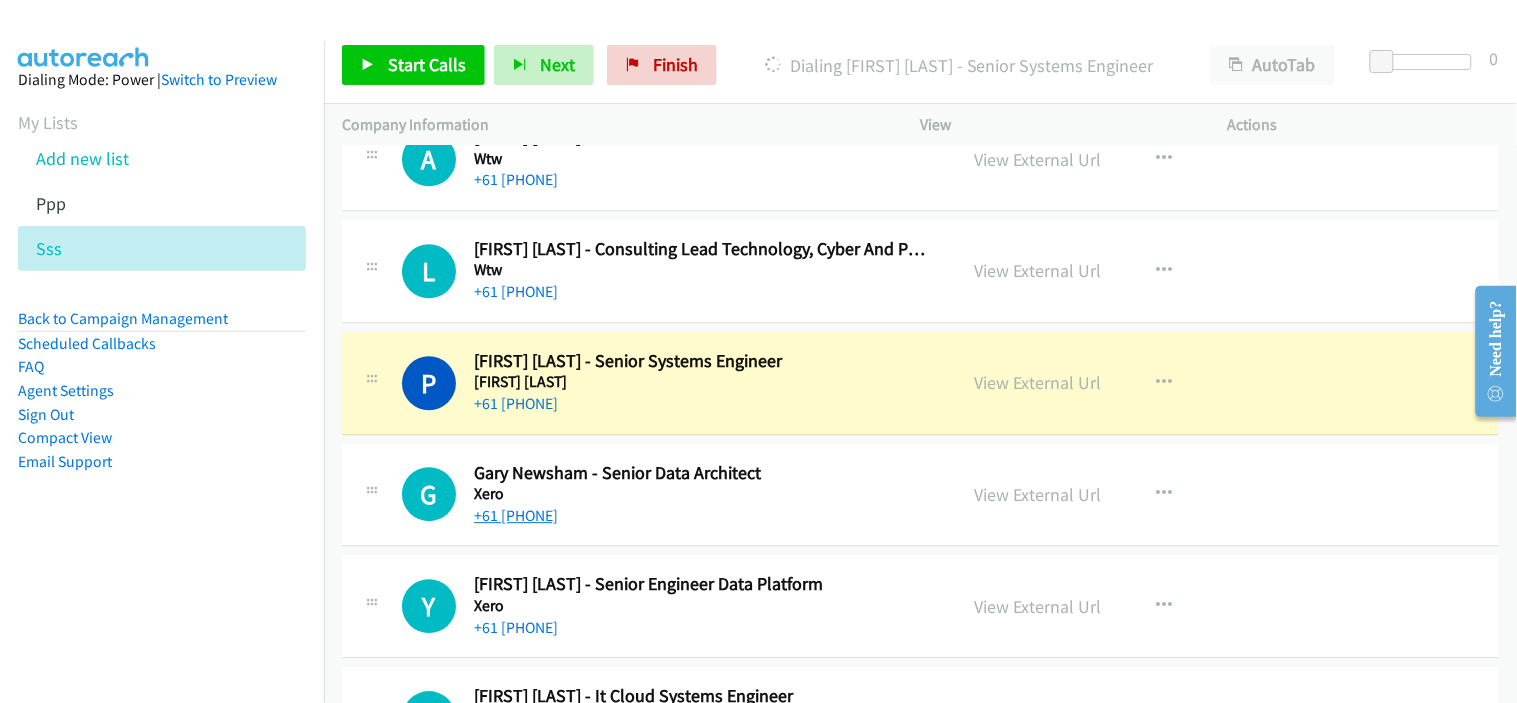 click on "+61 [PHONE]" at bounding box center [516, 515] 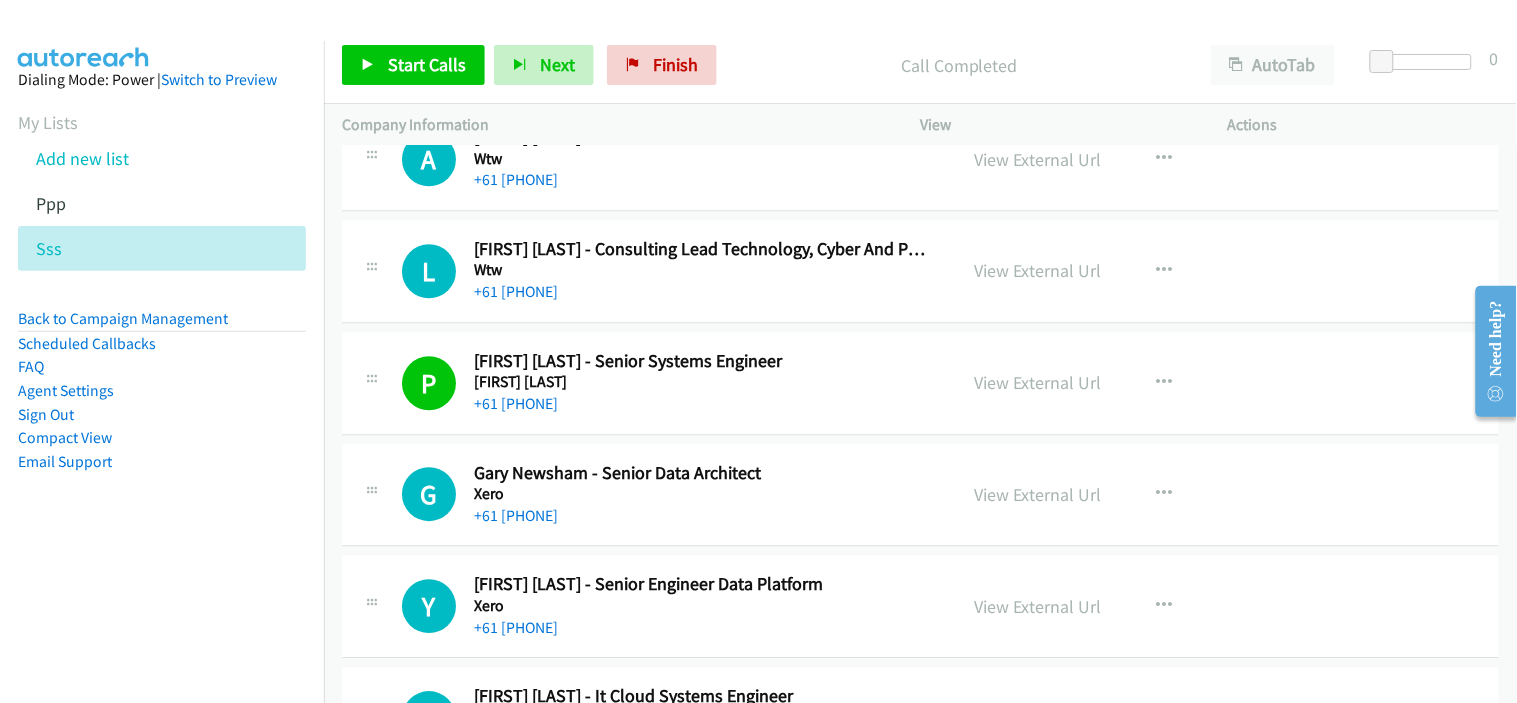click on "Xero" at bounding box center [702, 494] 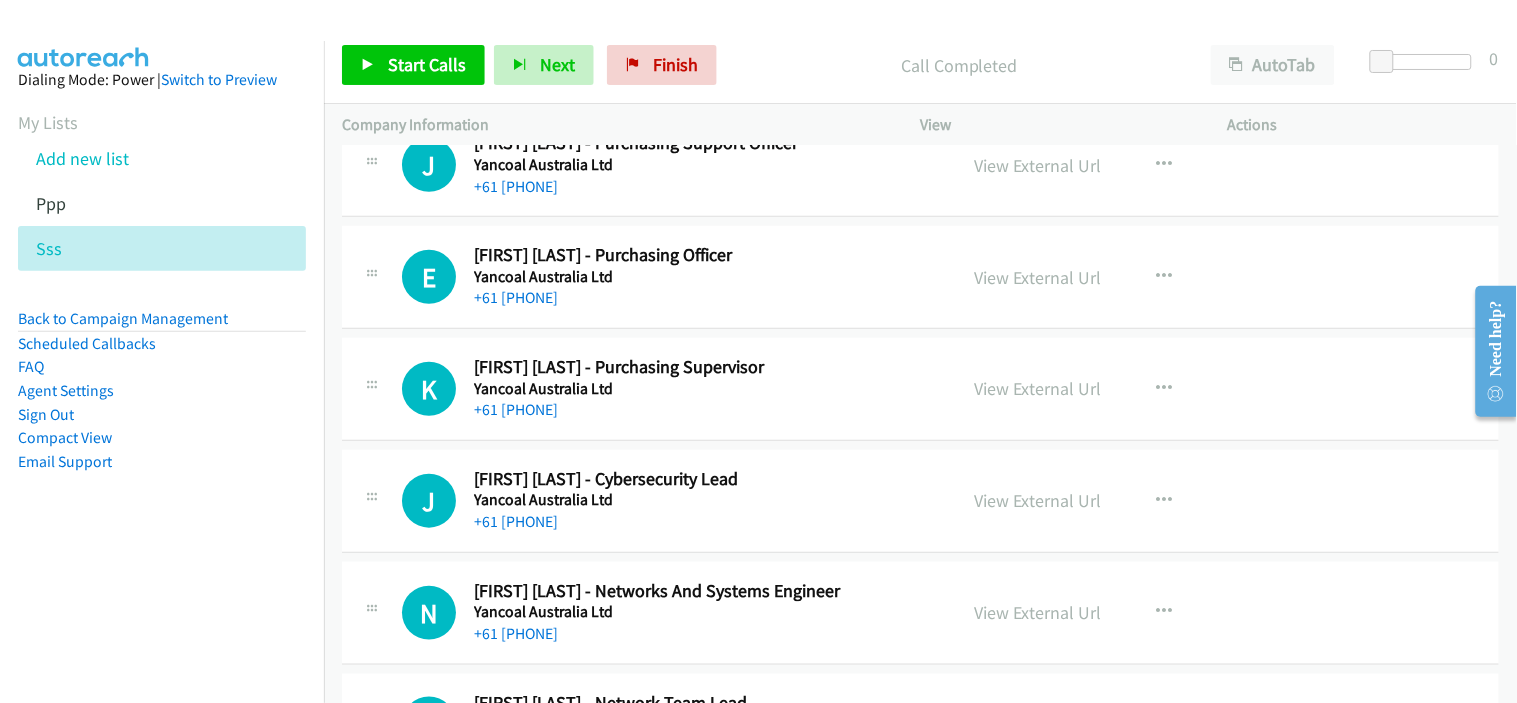 scroll, scrollTop: 12111, scrollLeft: 0, axis: vertical 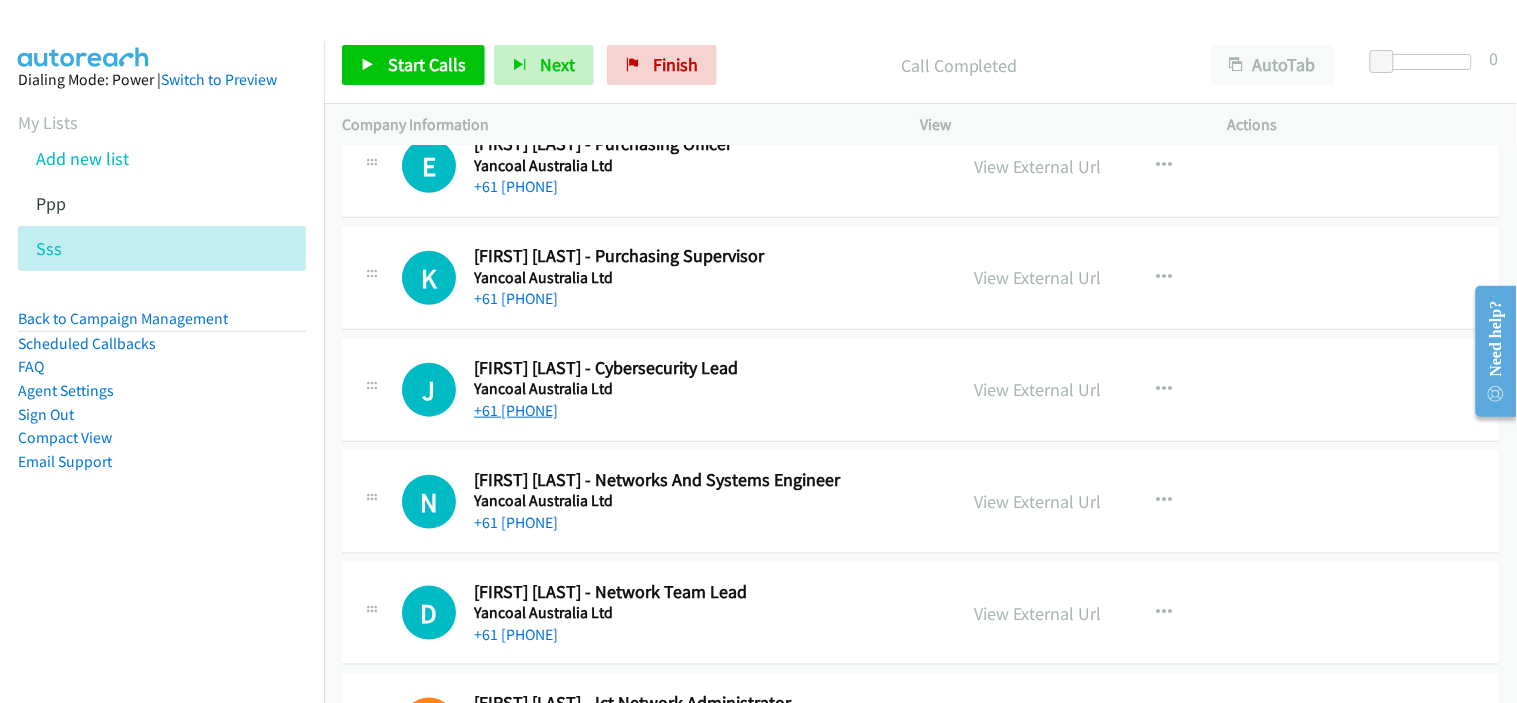 click on "+61 [PHONE]" at bounding box center (516, 410) 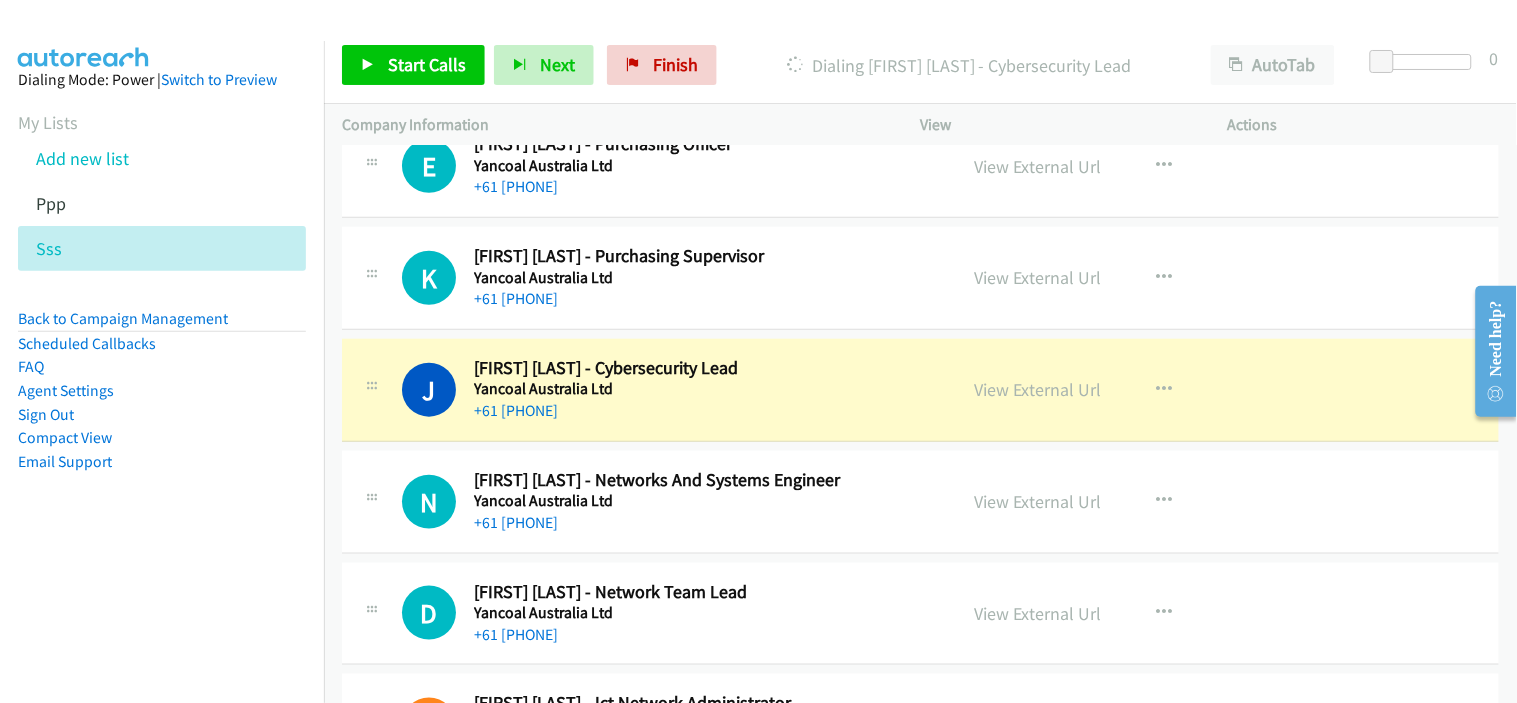 click on "+61 [PHONE]" at bounding box center (702, 411) 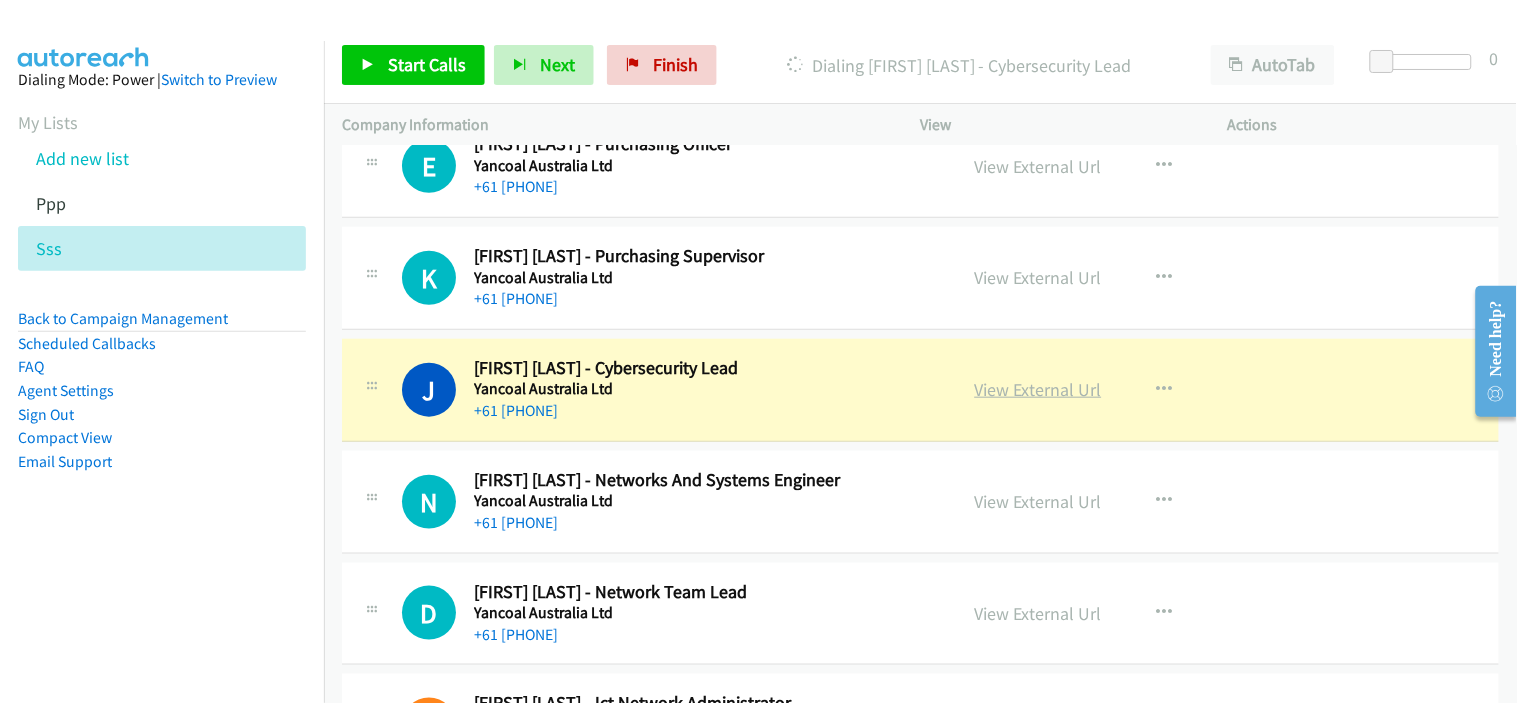 click on "View External Url" at bounding box center (1038, 389) 